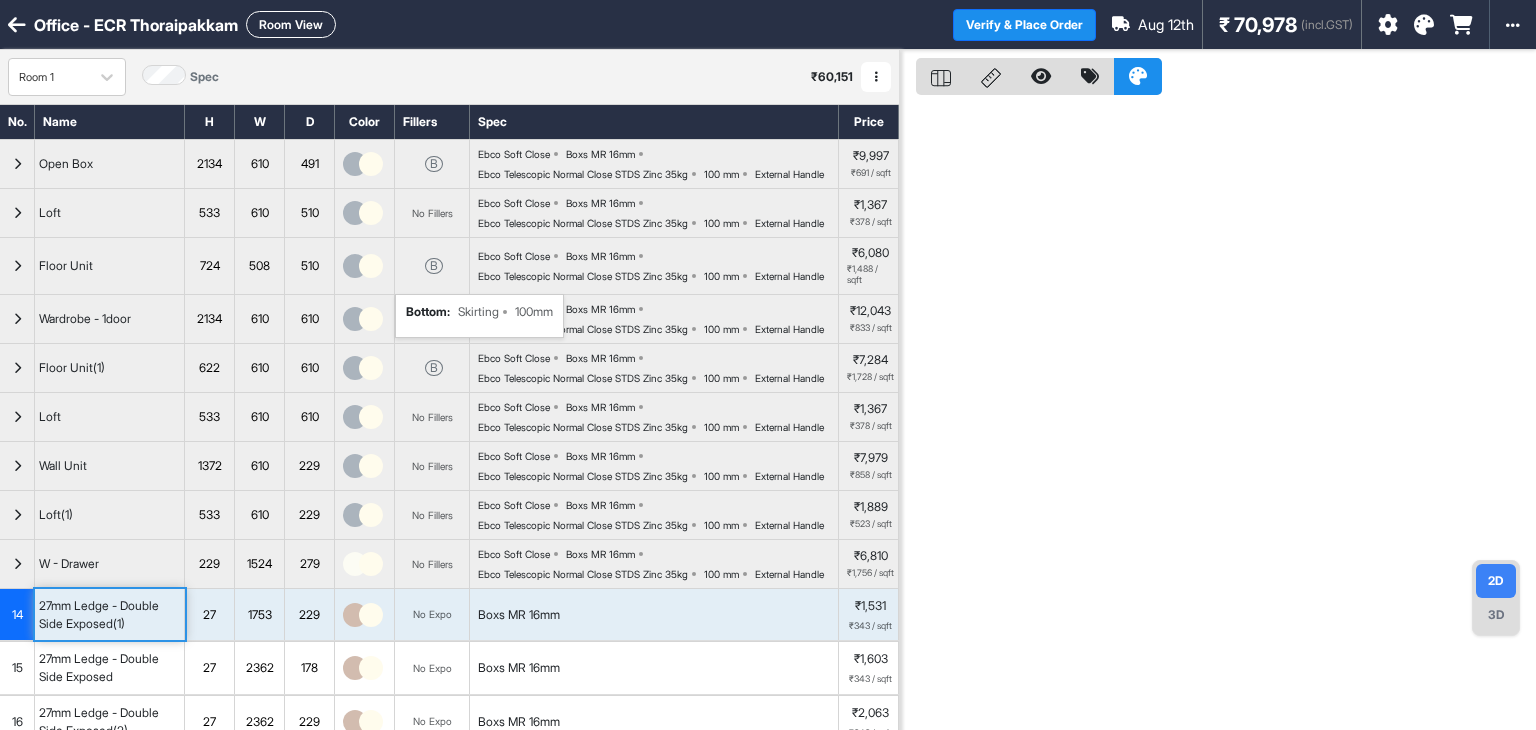 scroll, scrollTop: 0, scrollLeft: 0, axis: both 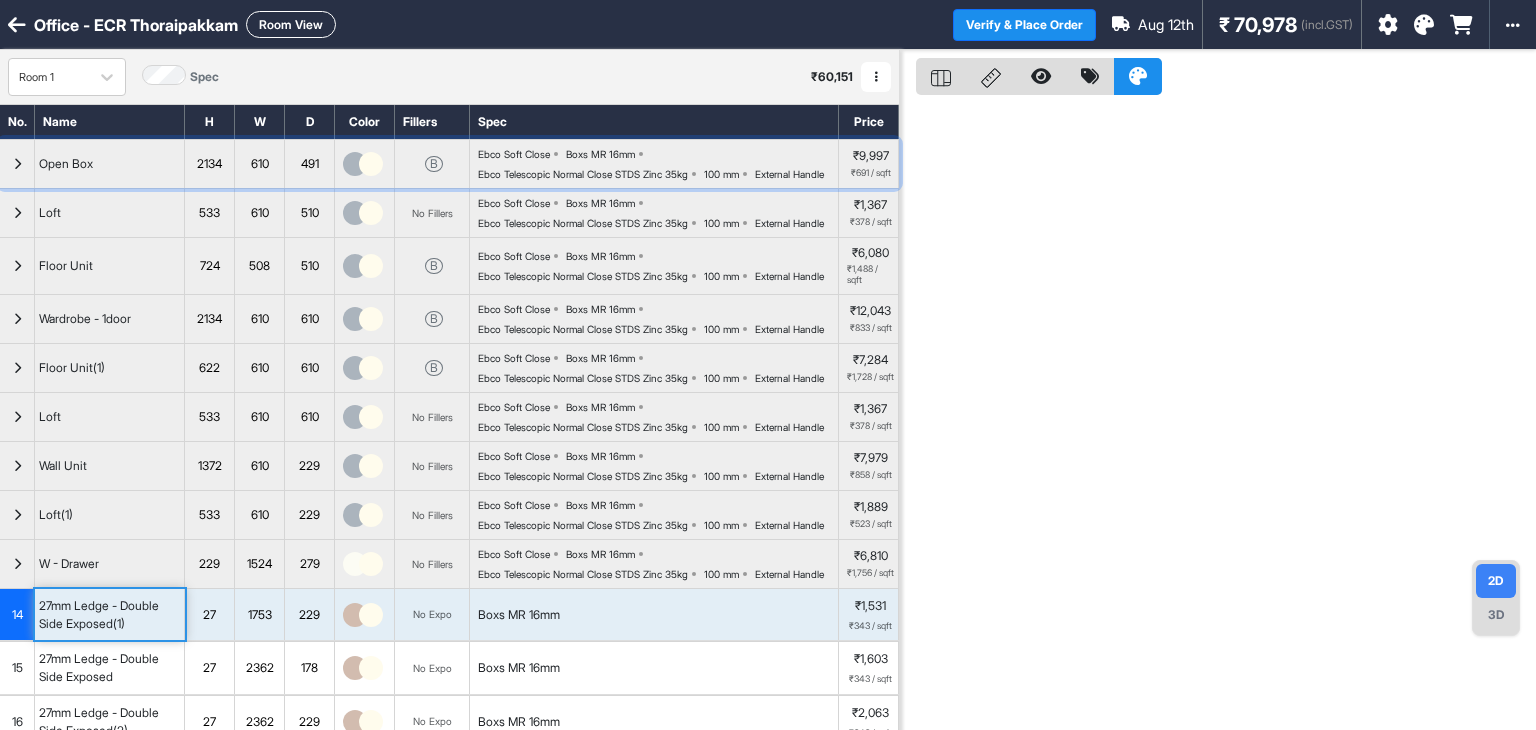 click at bounding box center [355, 164] 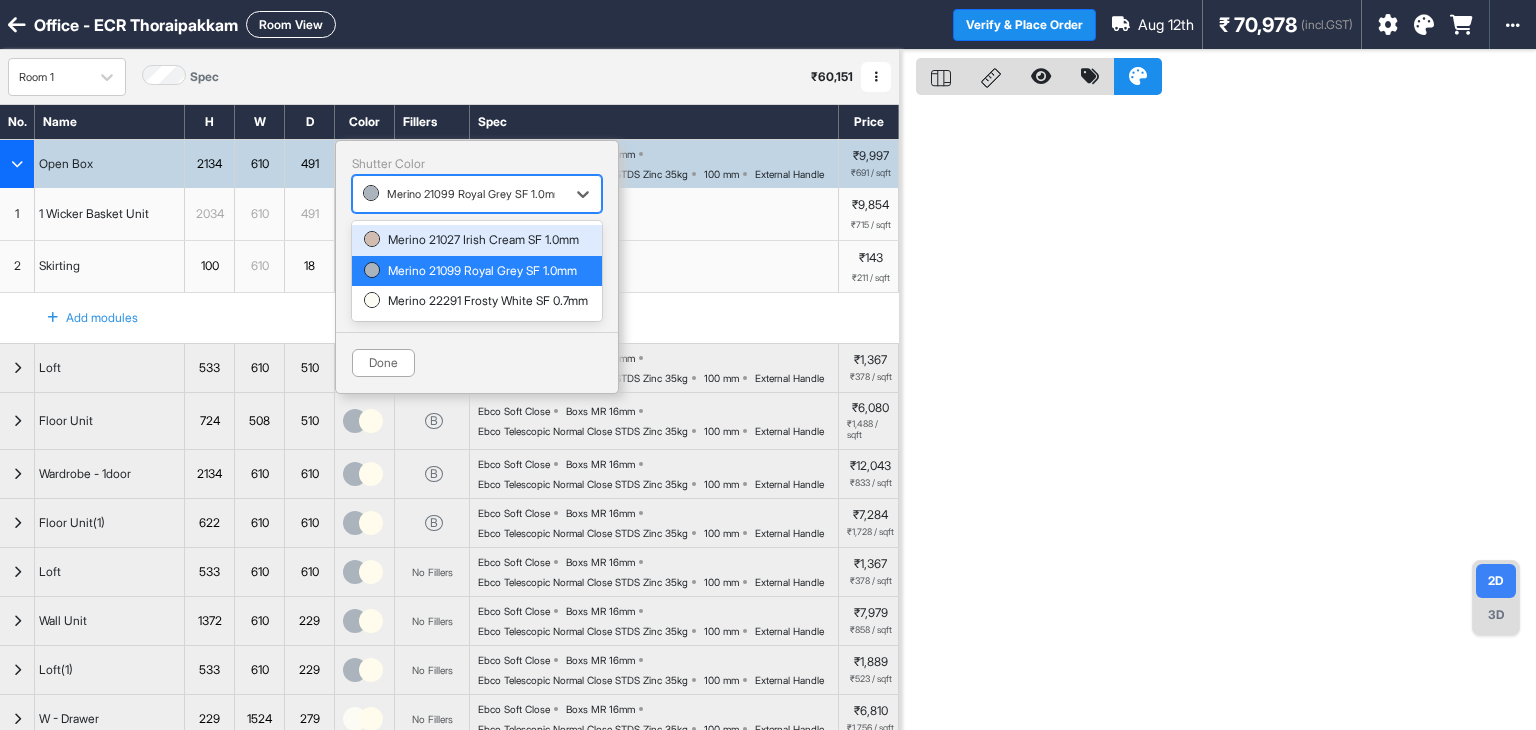 click on "Merino 21099 Royal Grey SF 1.0mm" at bounding box center (477, 194) 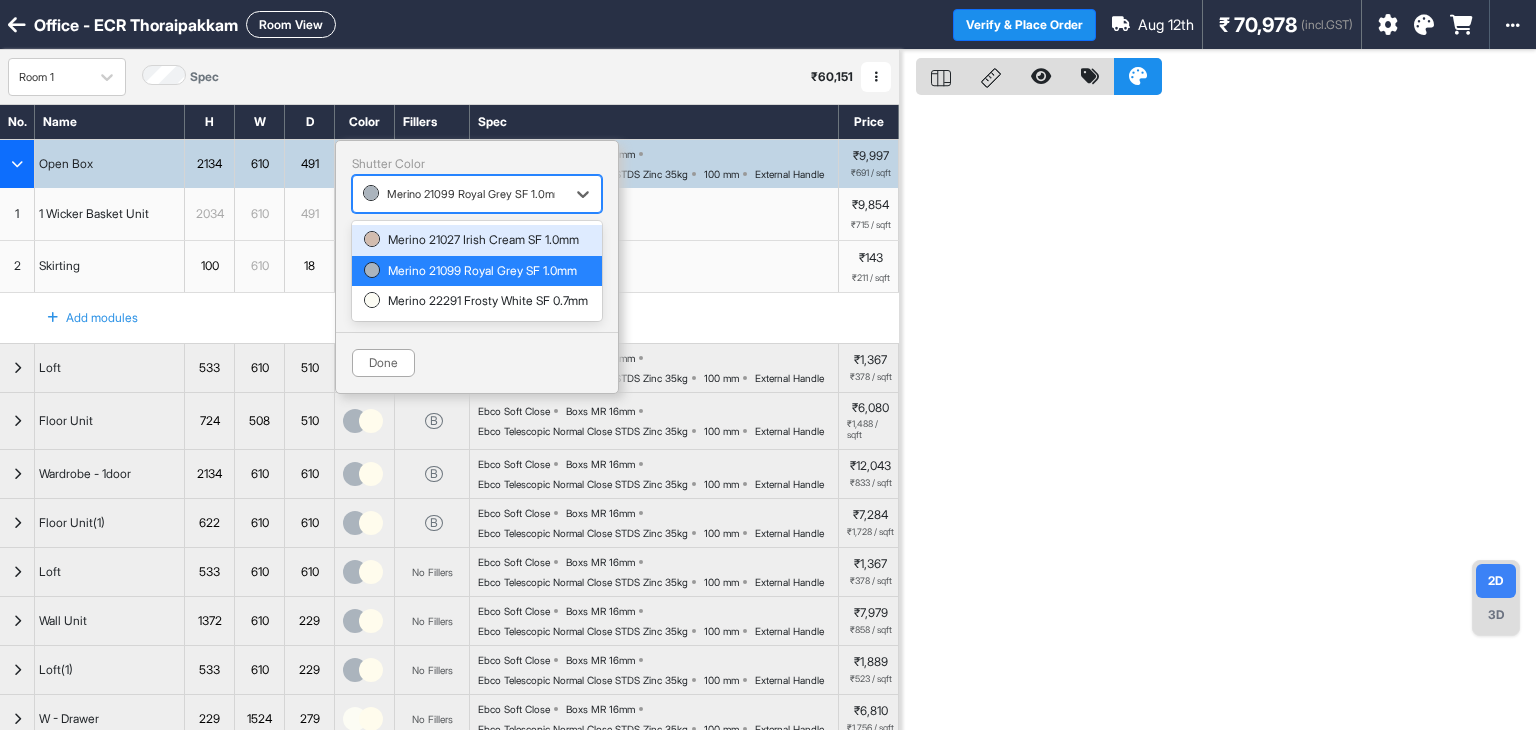 click at bounding box center (1218, 415) 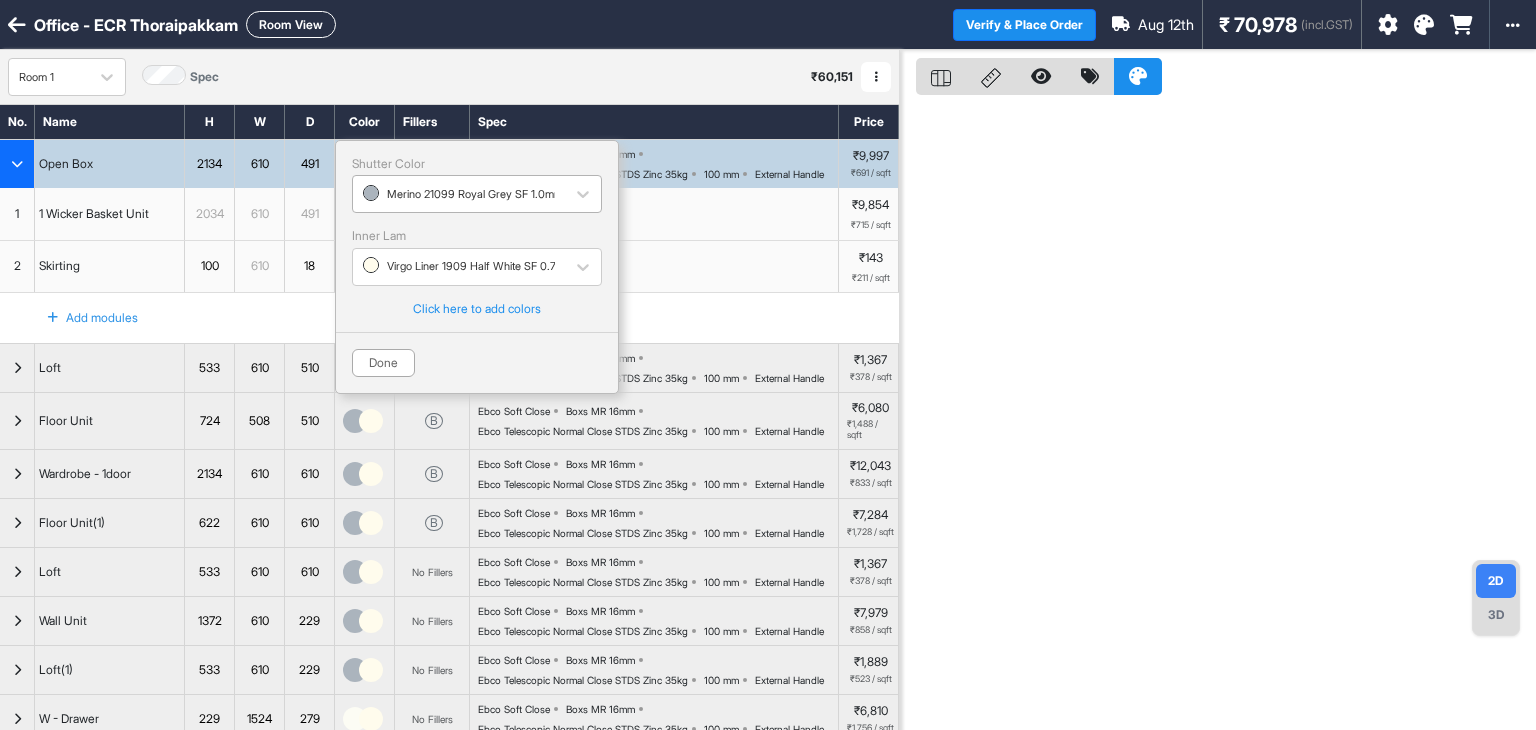 click at bounding box center (459, 194) 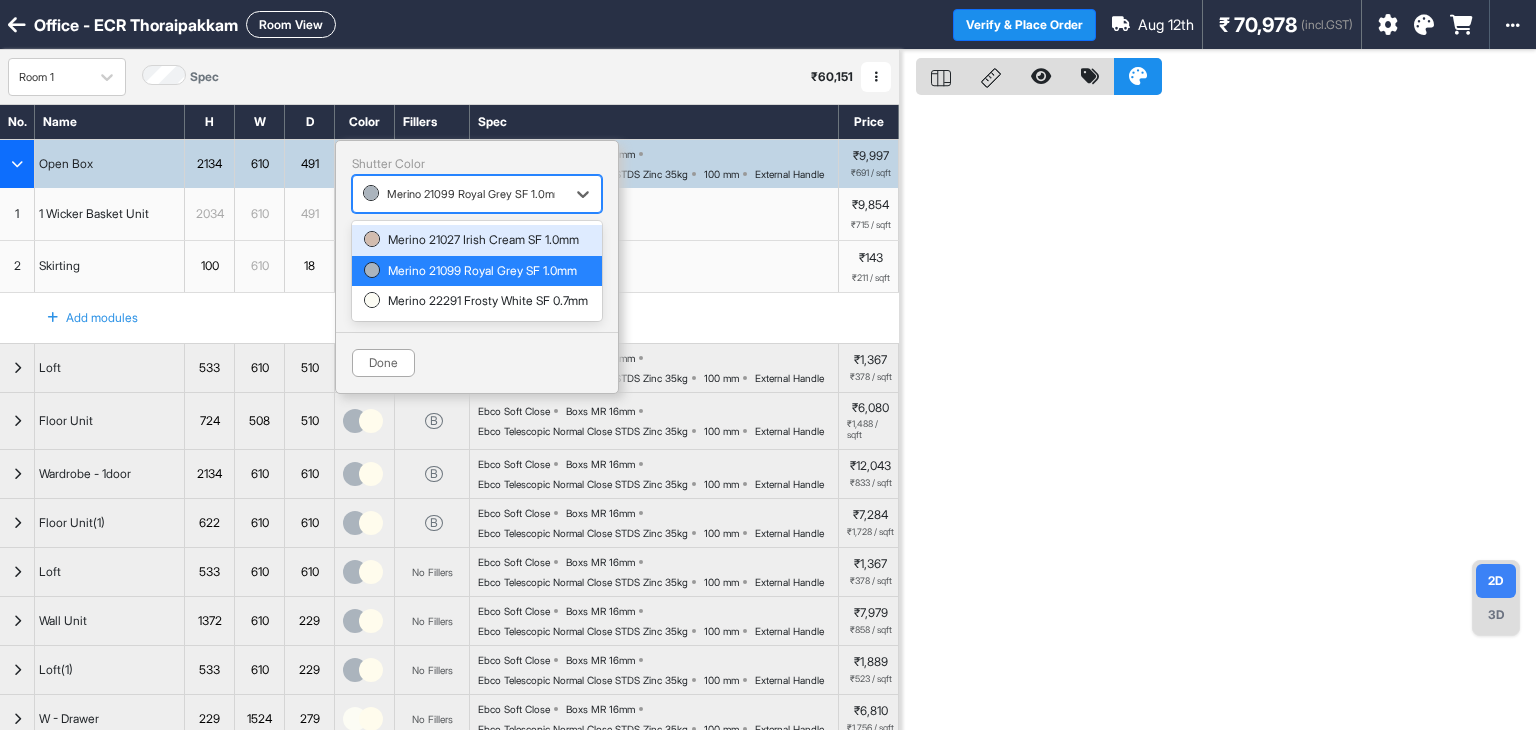 click at bounding box center (459, 194) 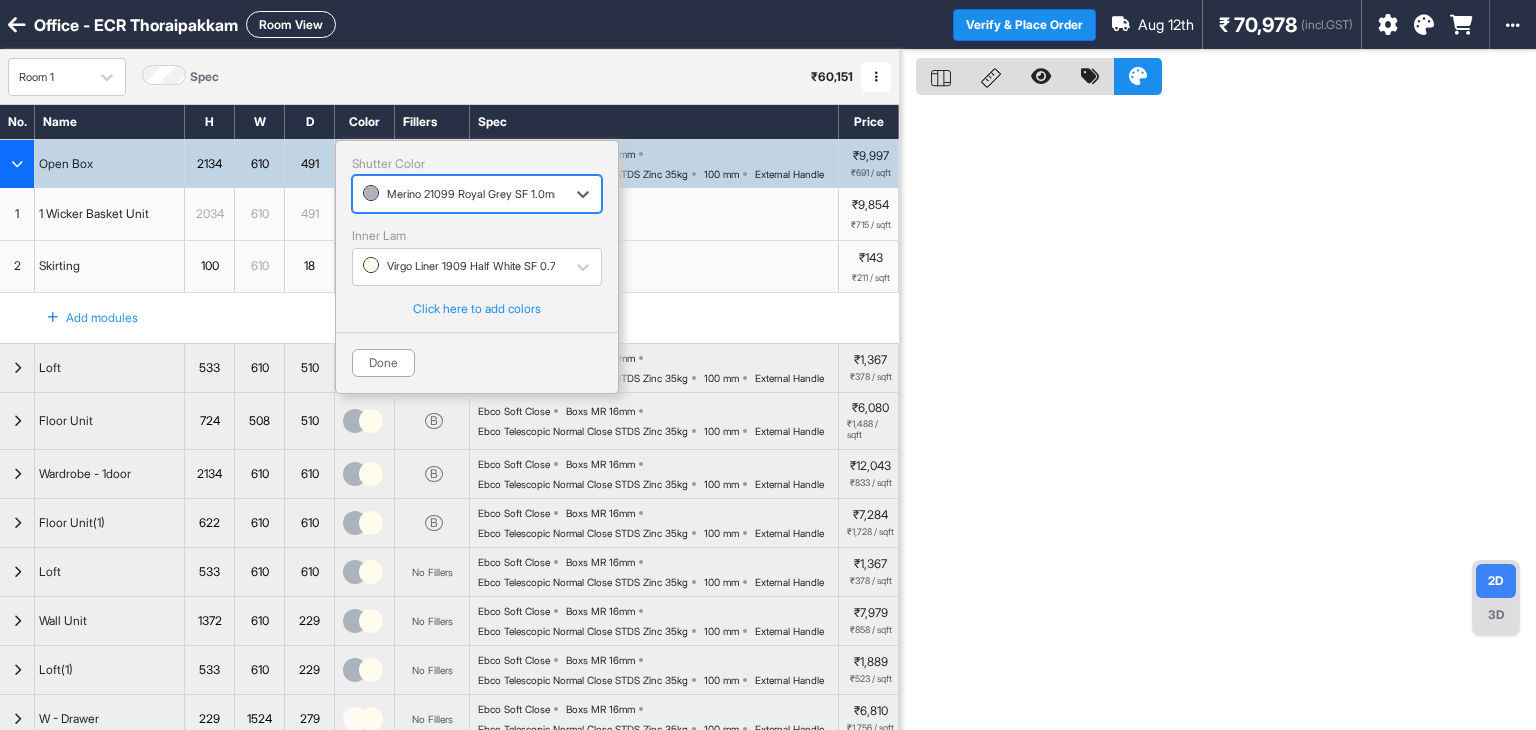 click at bounding box center (459, 194) 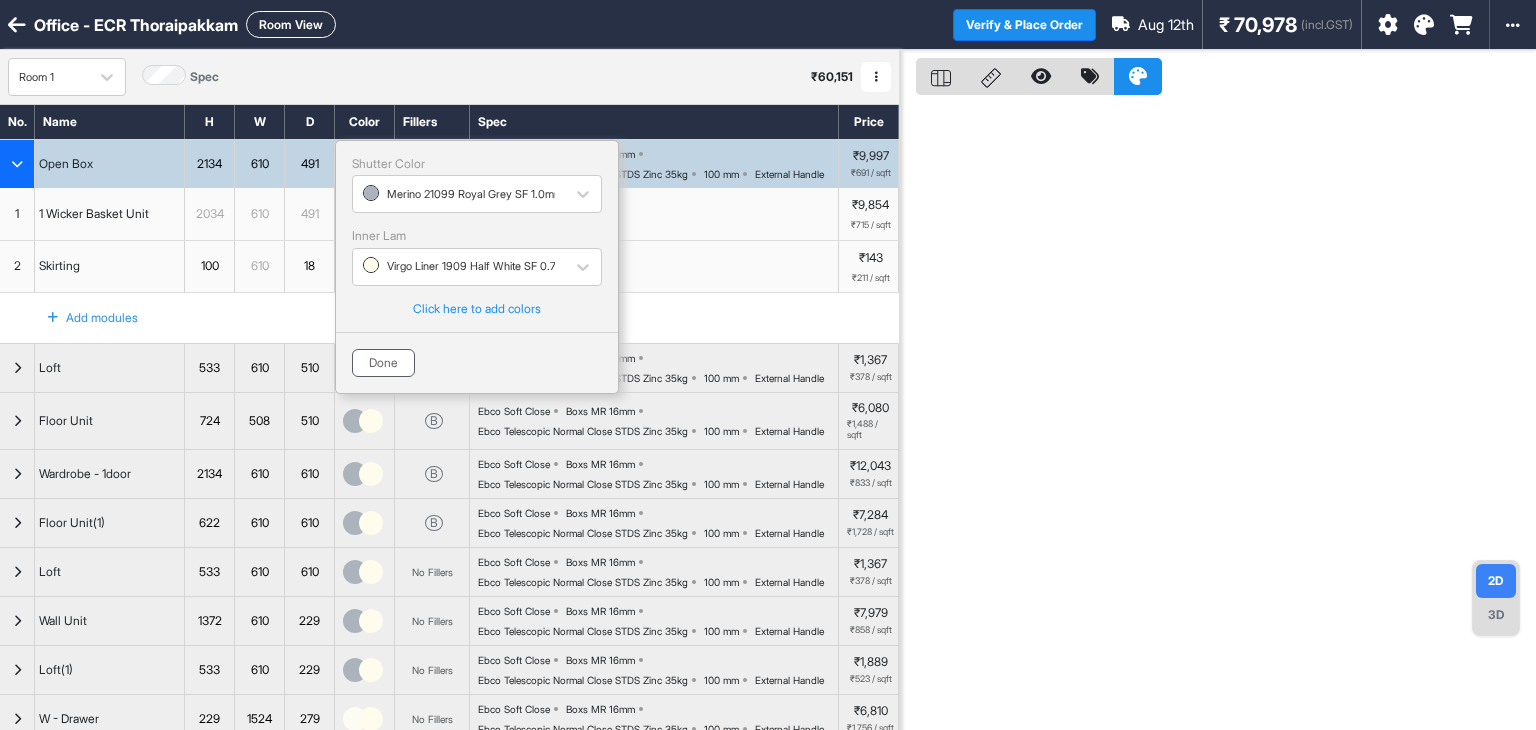 click on "Done" at bounding box center (383, 363) 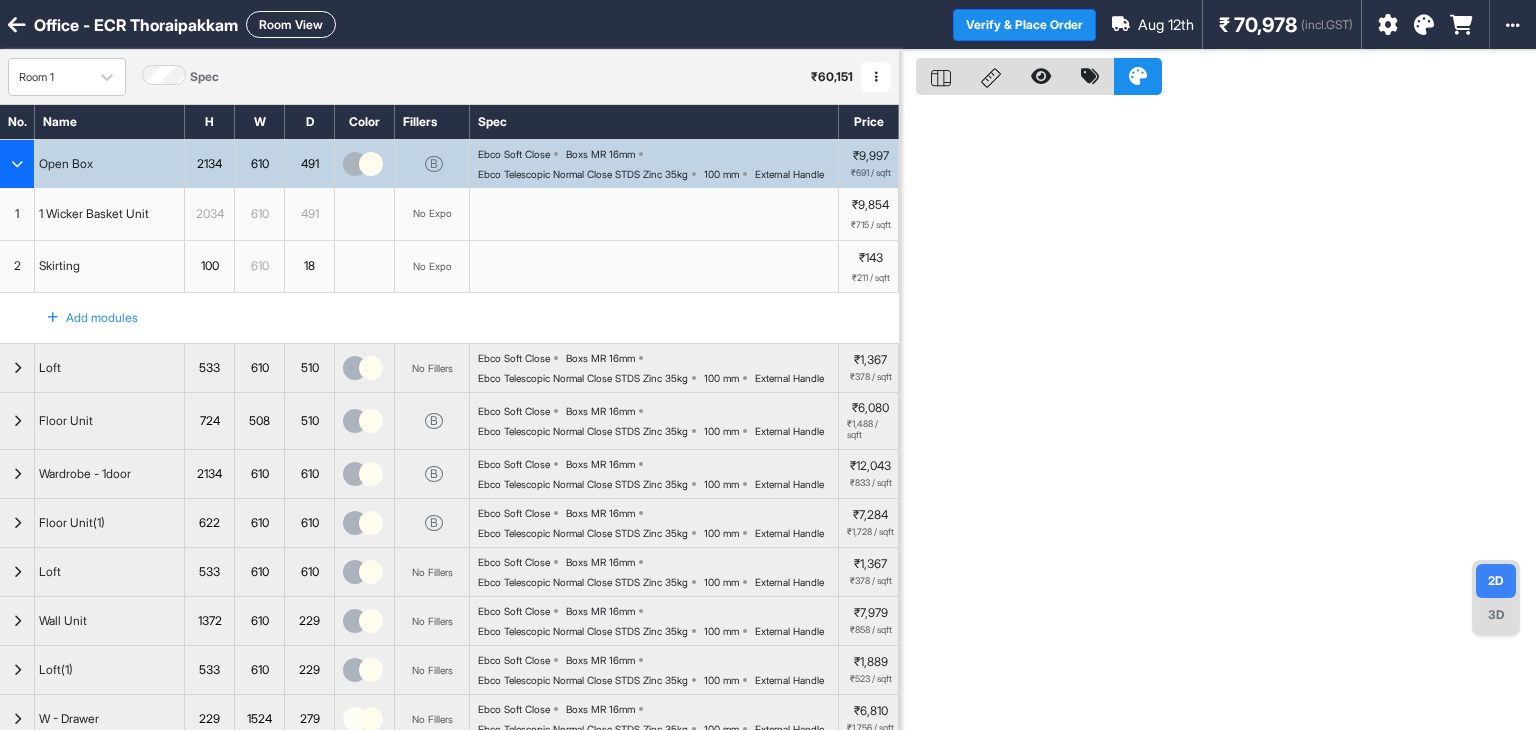 click at bounding box center [365, 164] 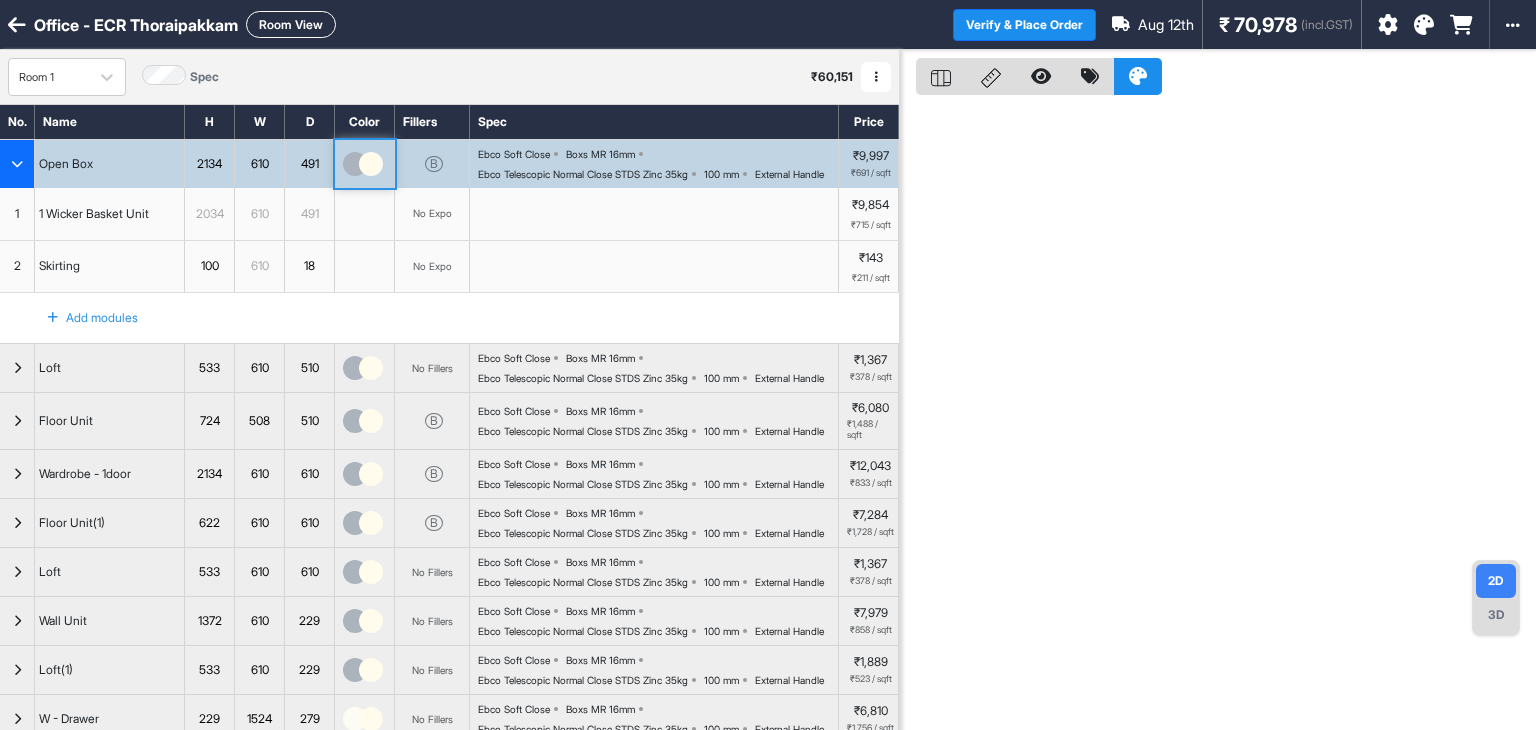 click at bounding box center [365, 164] 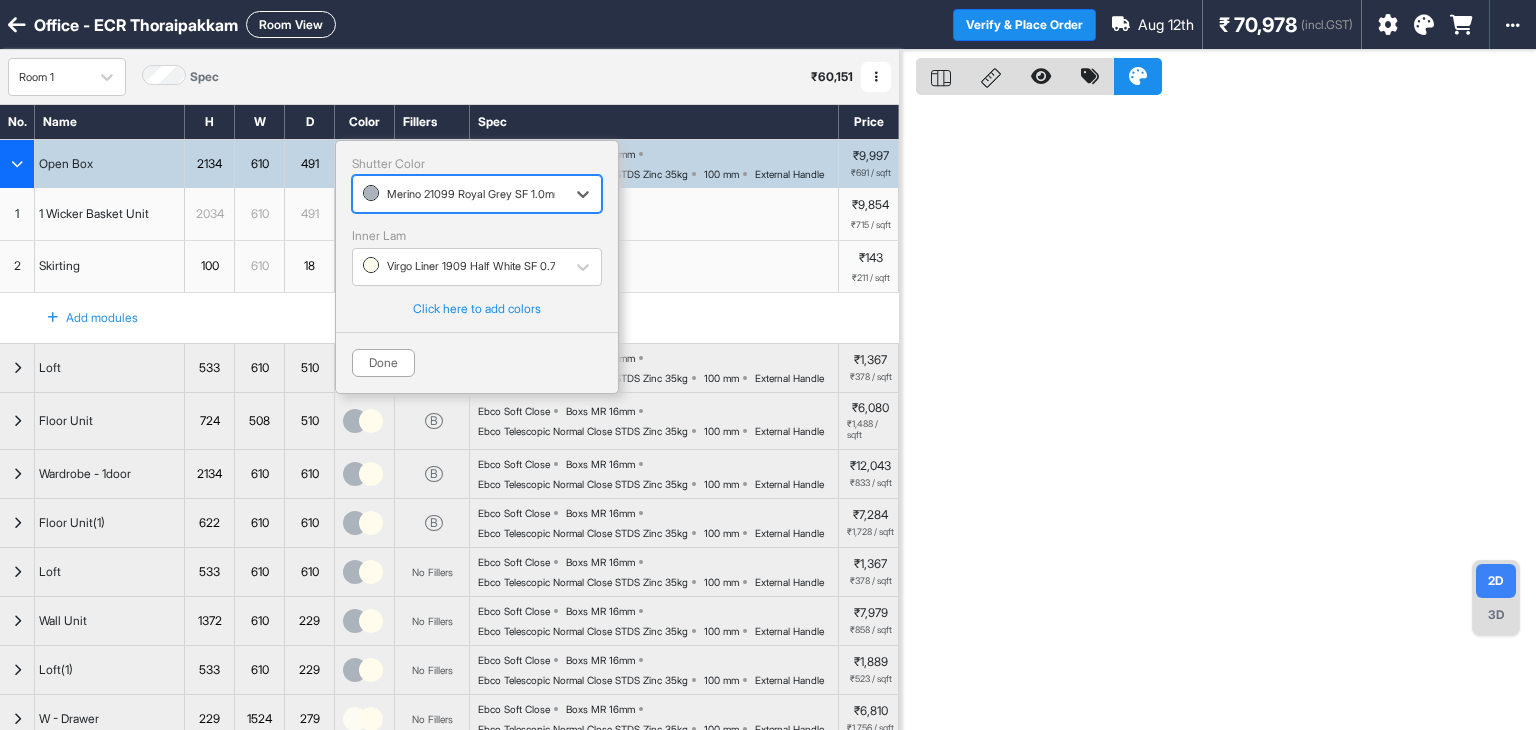 click at bounding box center [1218, 415] 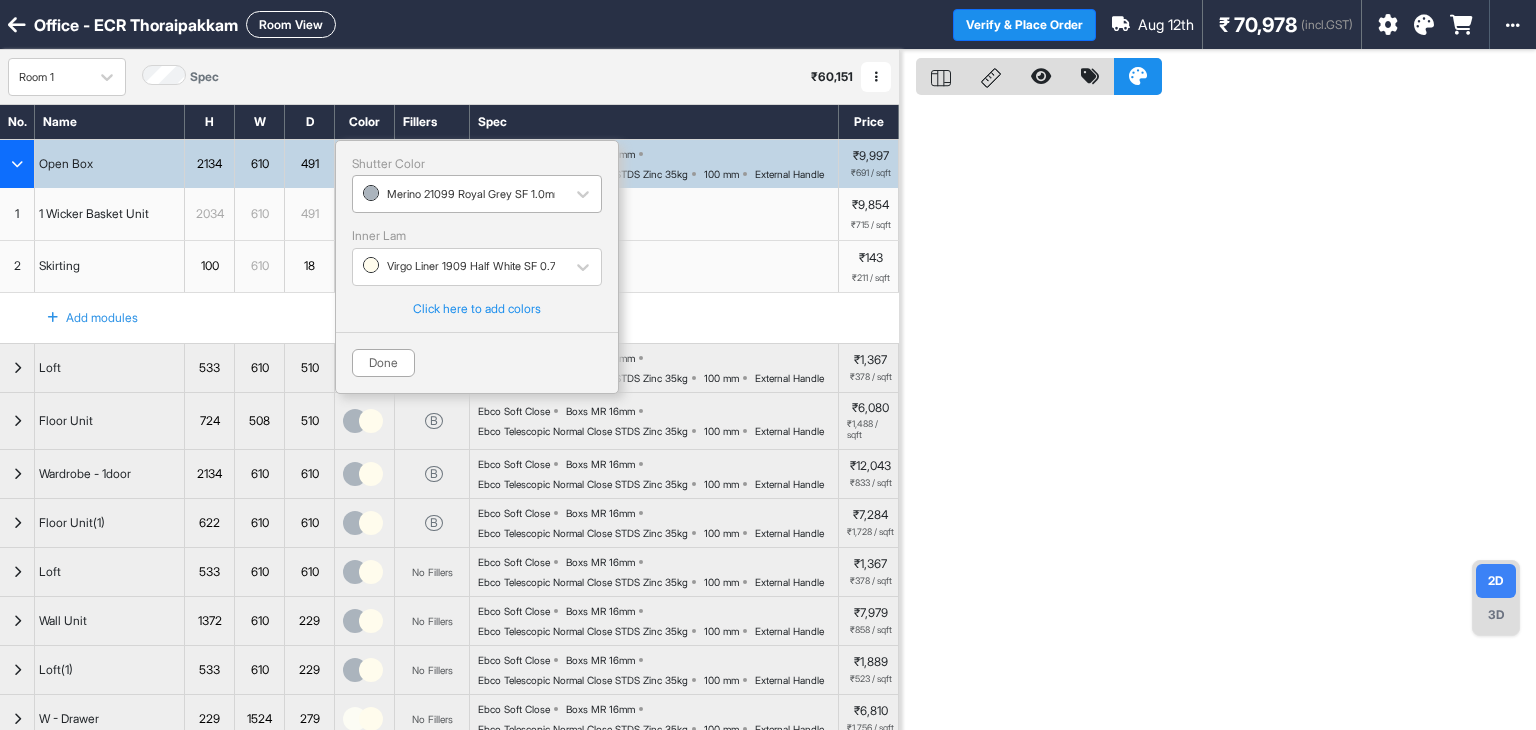 click at bounding box center (459, 194) 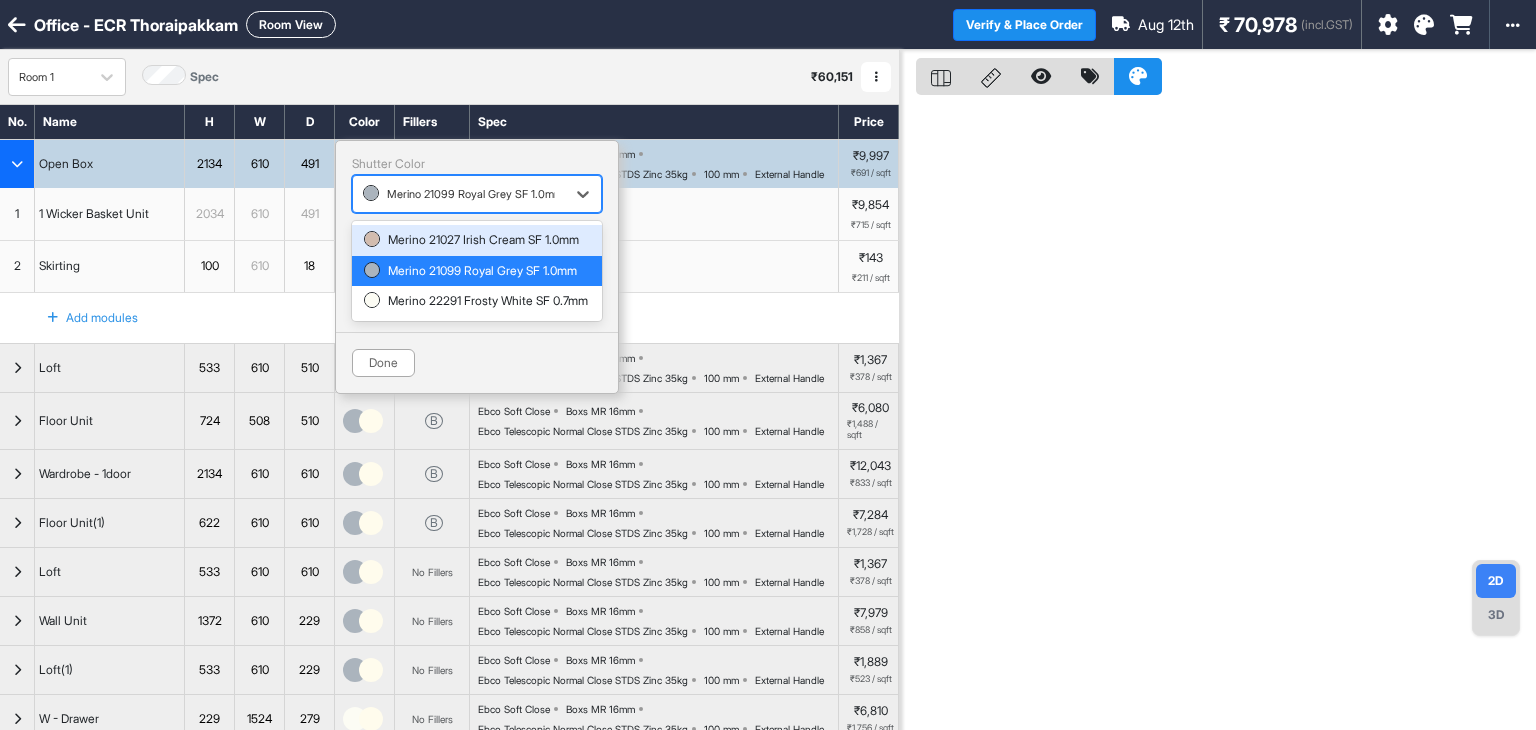 click at bounding box center (459, 194) 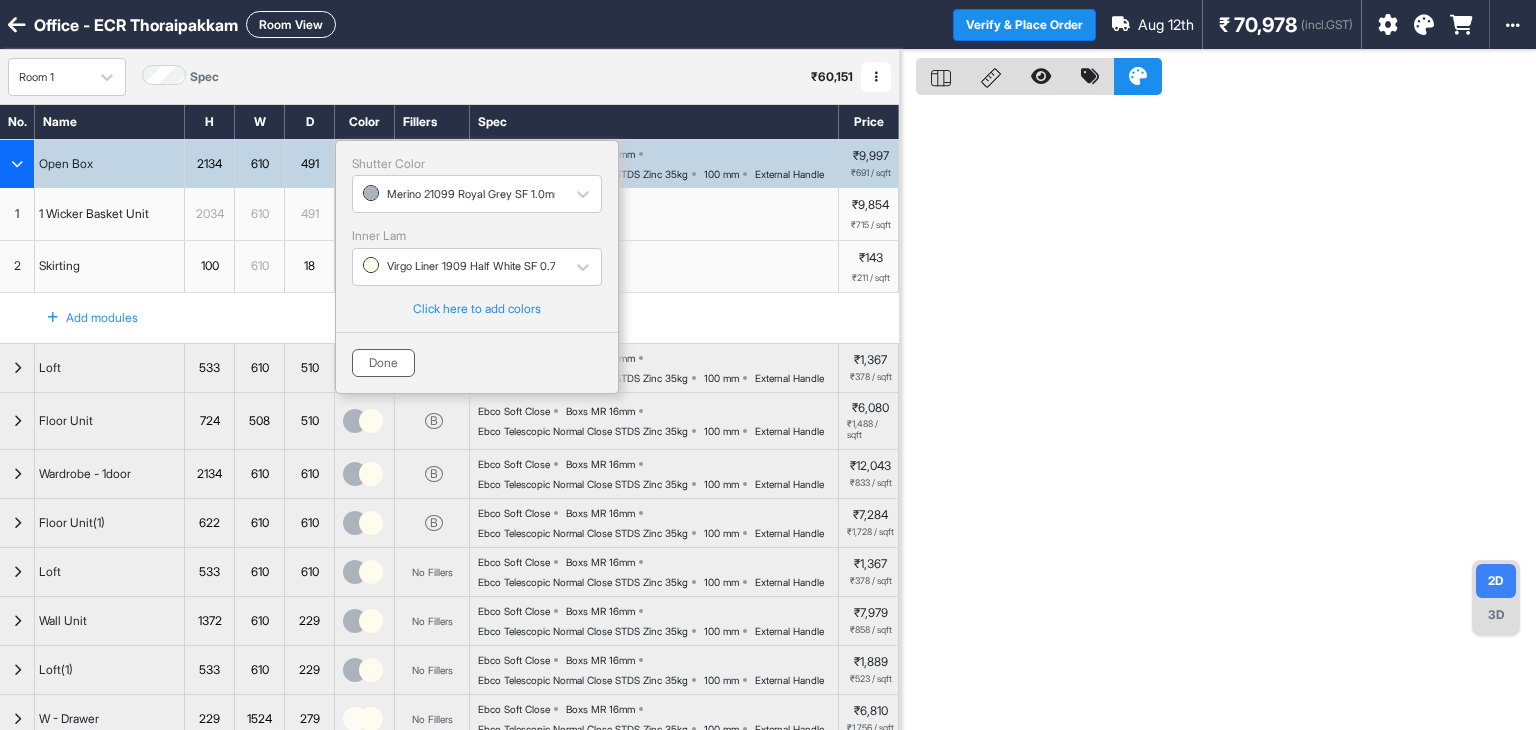 click on "Done" at bounding box center (383, 363) 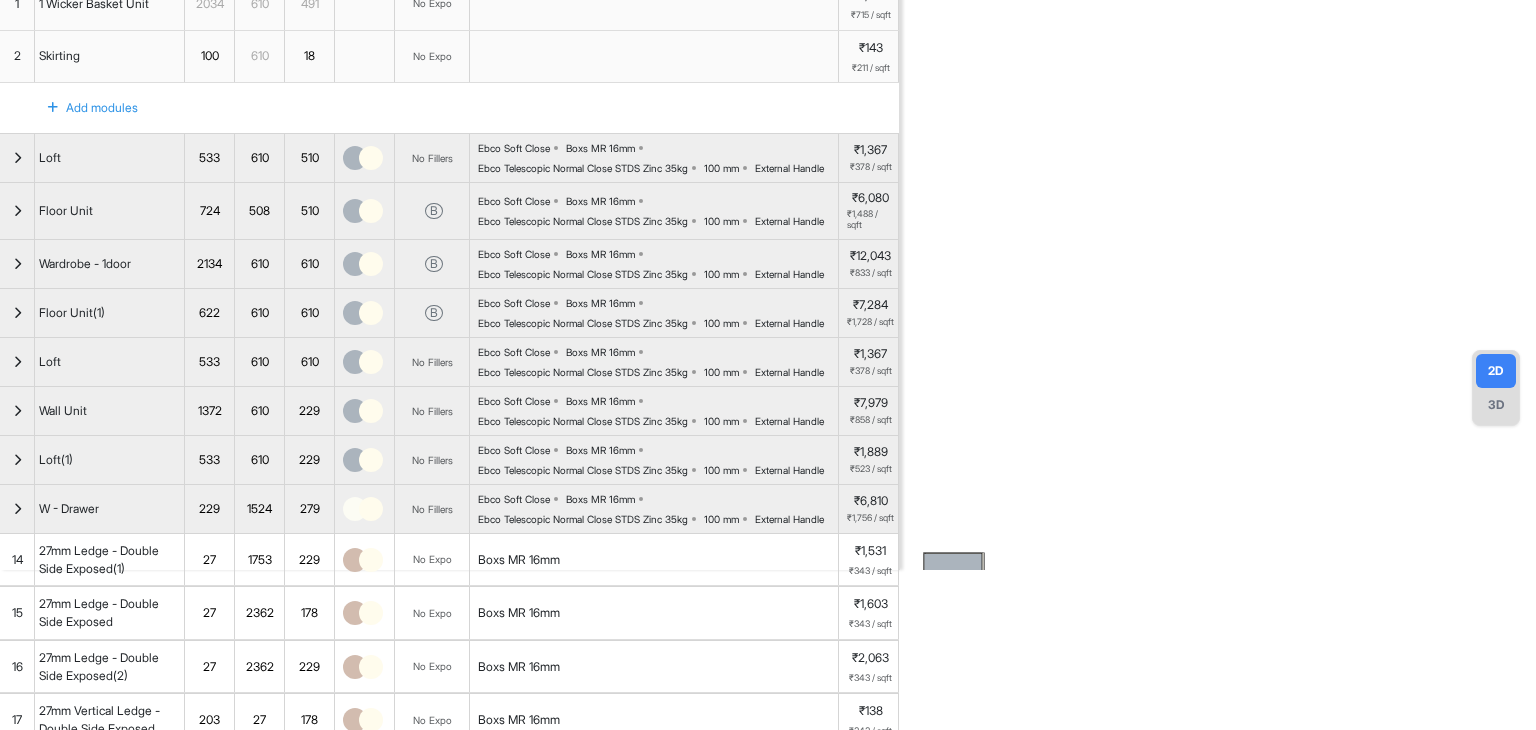 scroll, scrollTop: 0, scrollLeft: 0, axis: both 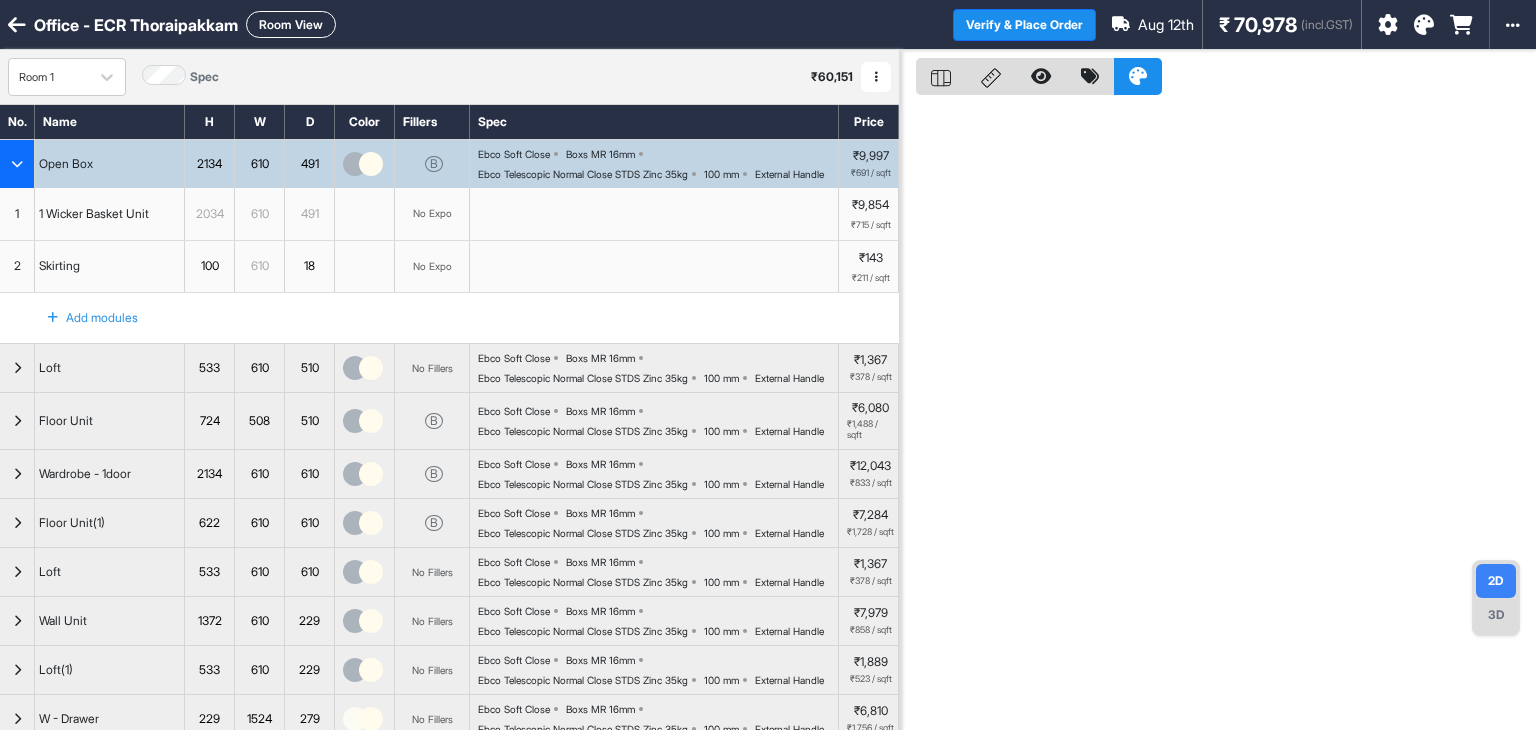 click at bounding box center [371, 164] 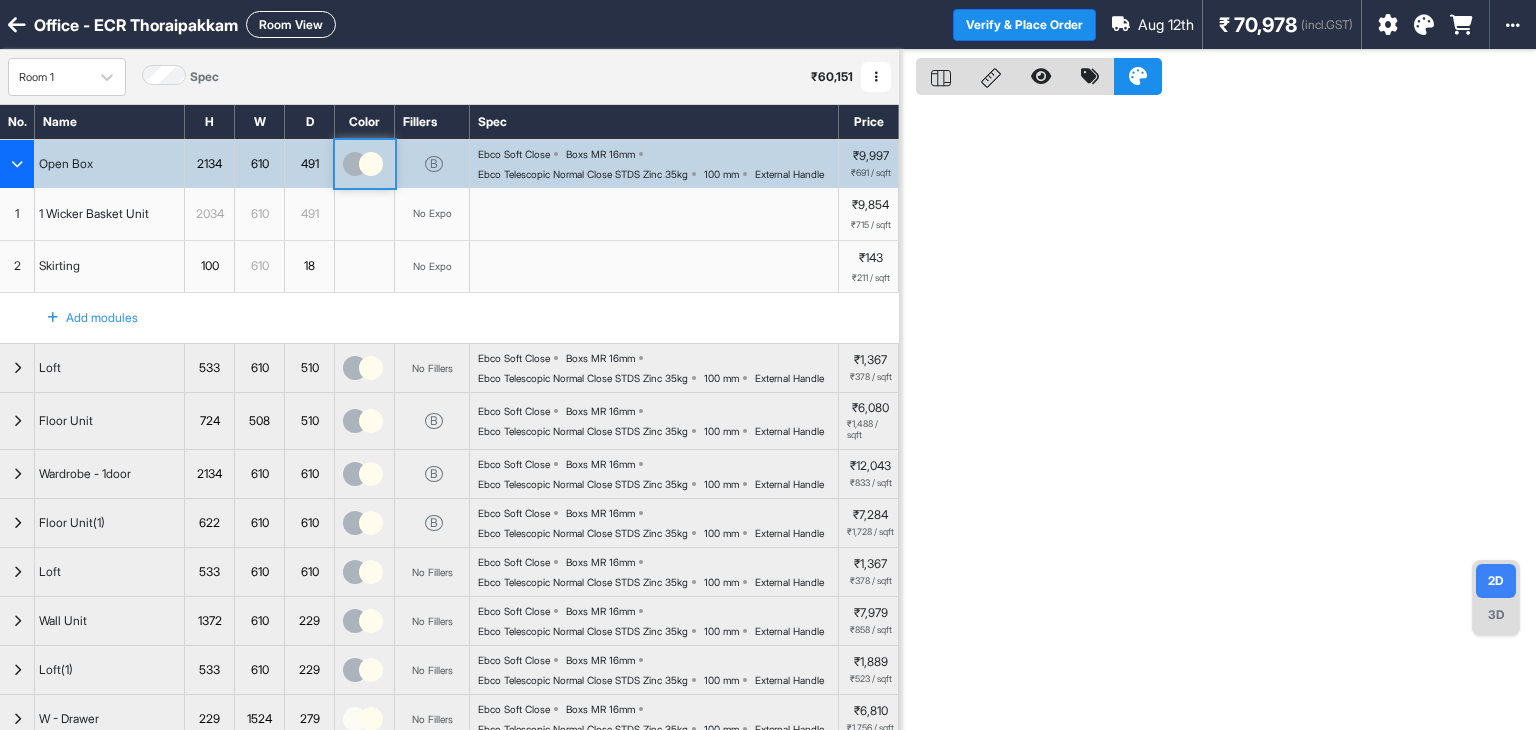 click at bounding box center [371, 164] 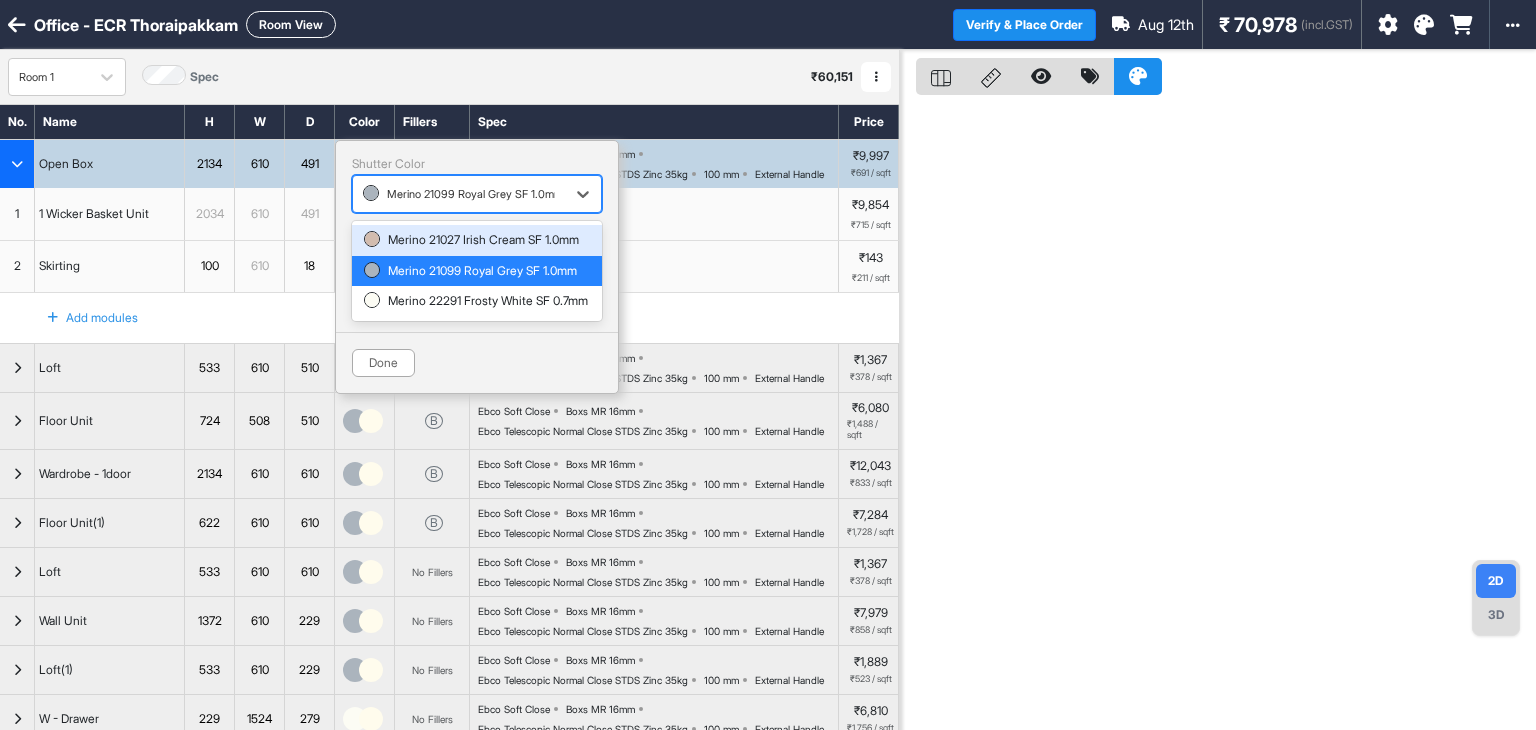 click at bounding box center (459, 194) 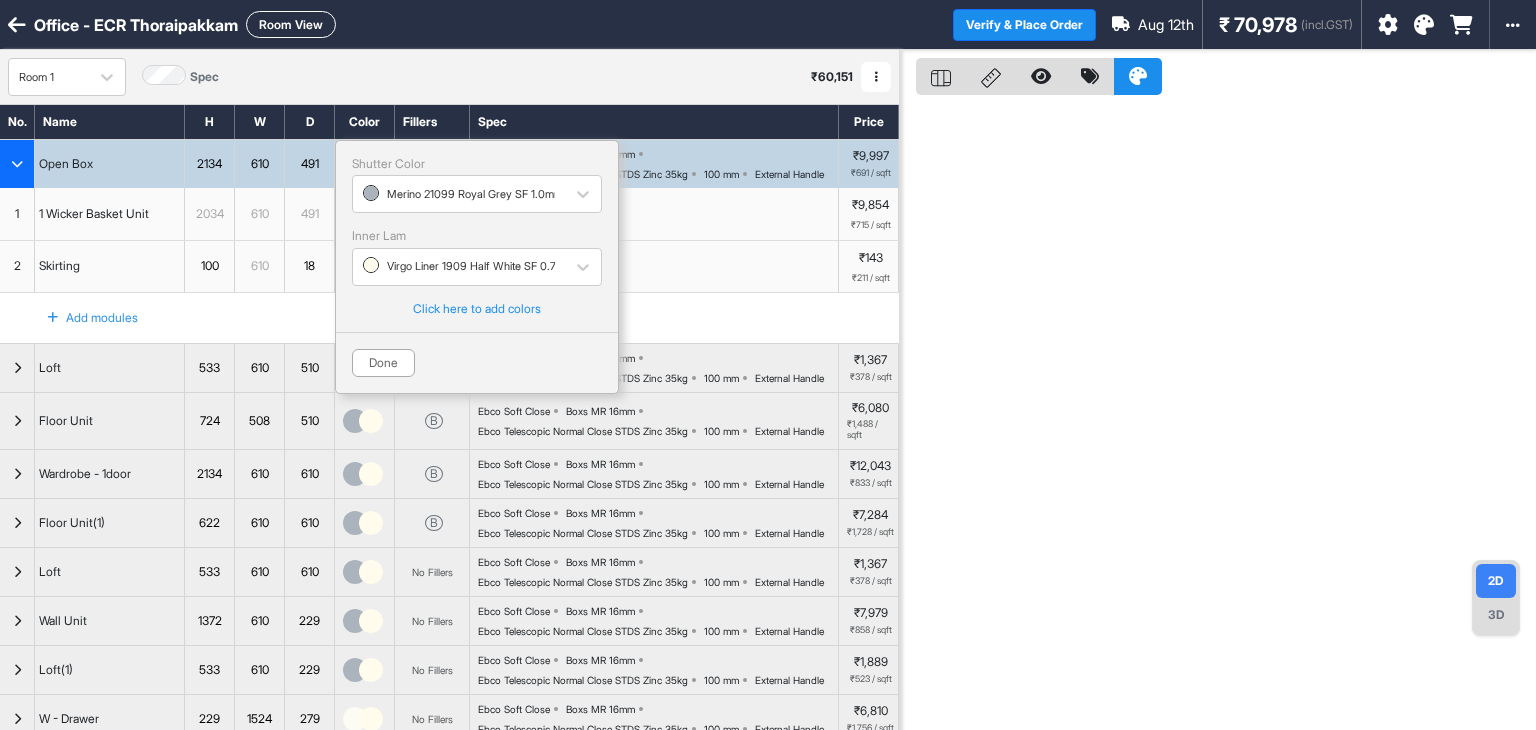 click at bounding box center [1218, 415] 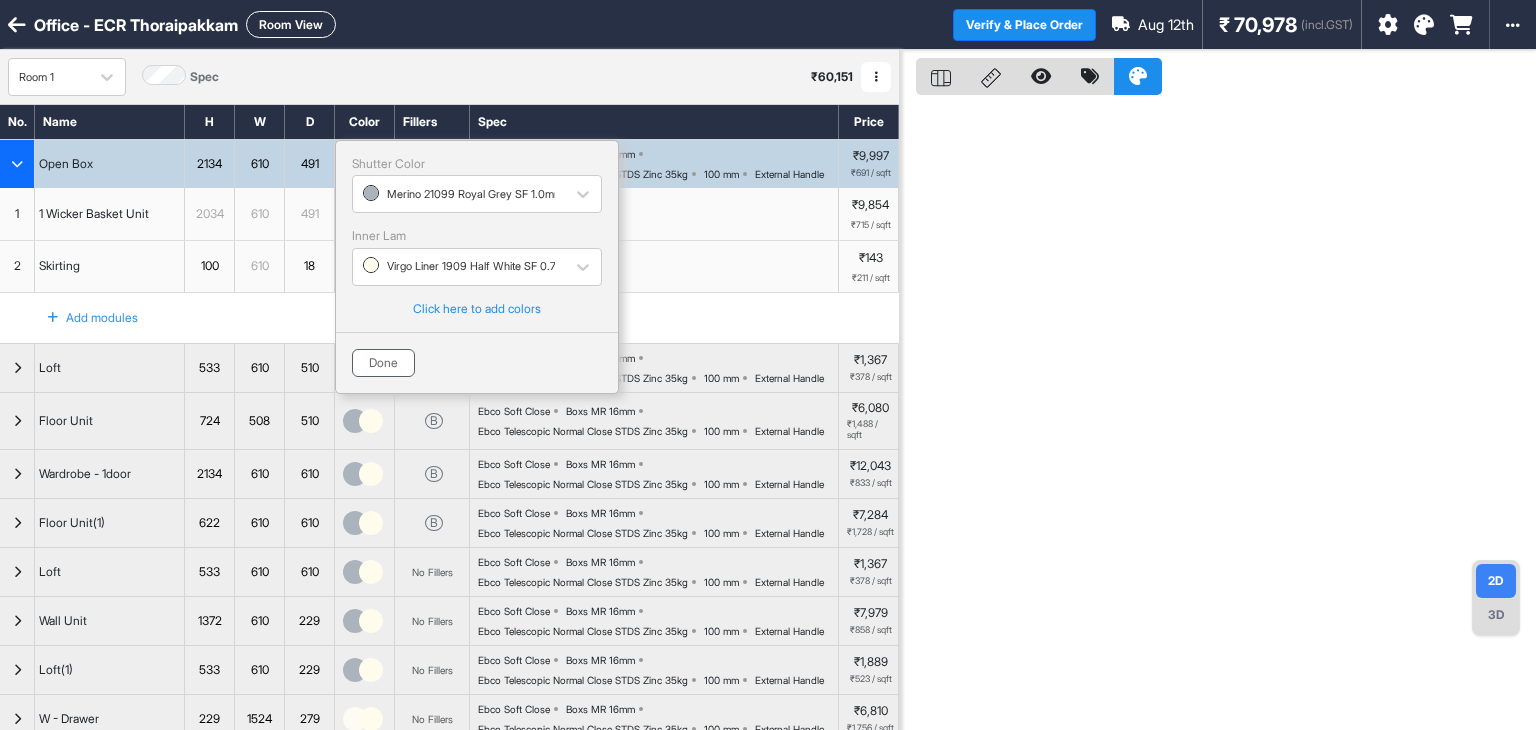 click on "Done" at bounding box center [383, 363] 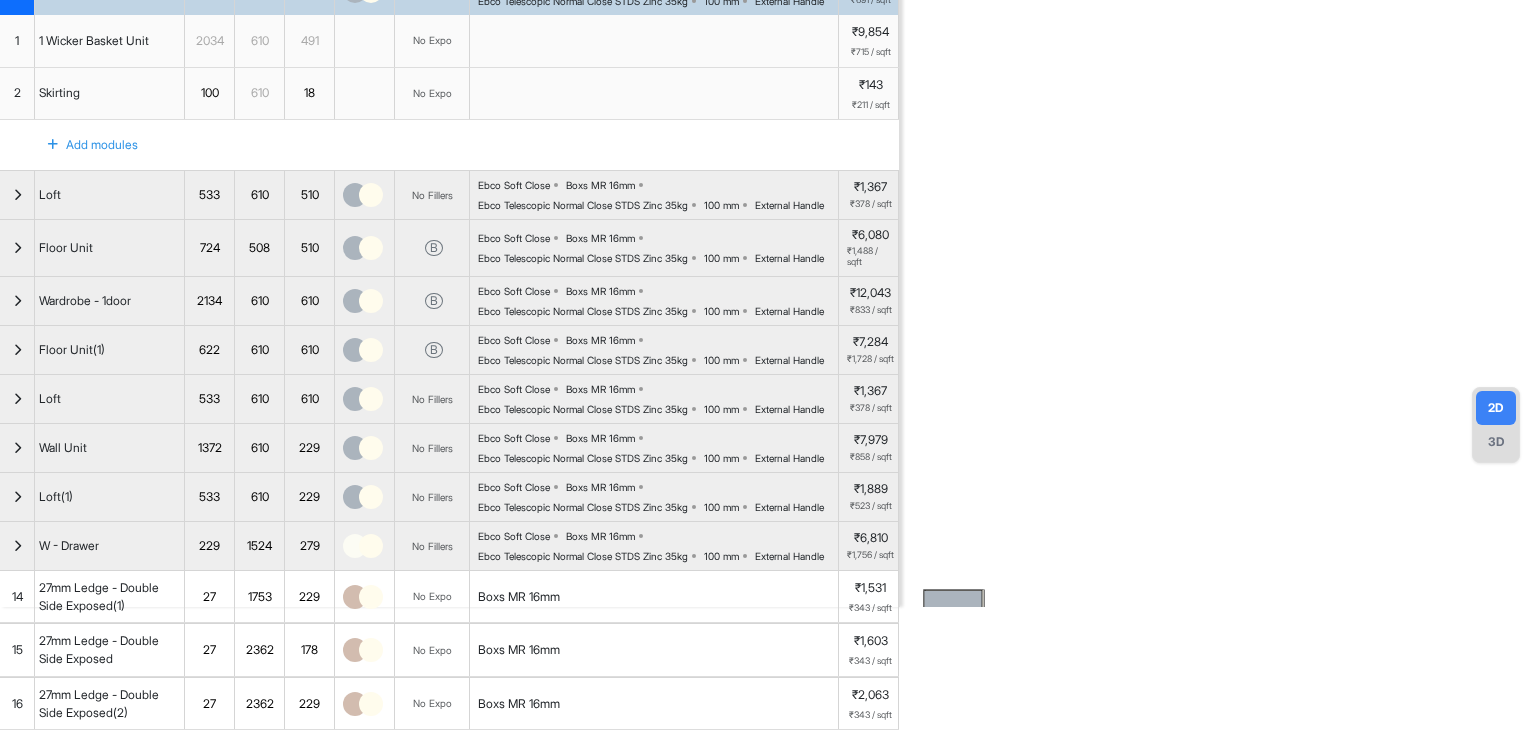 scroll, scrollTop: 200, scrollLeft: 0, axis: vertical 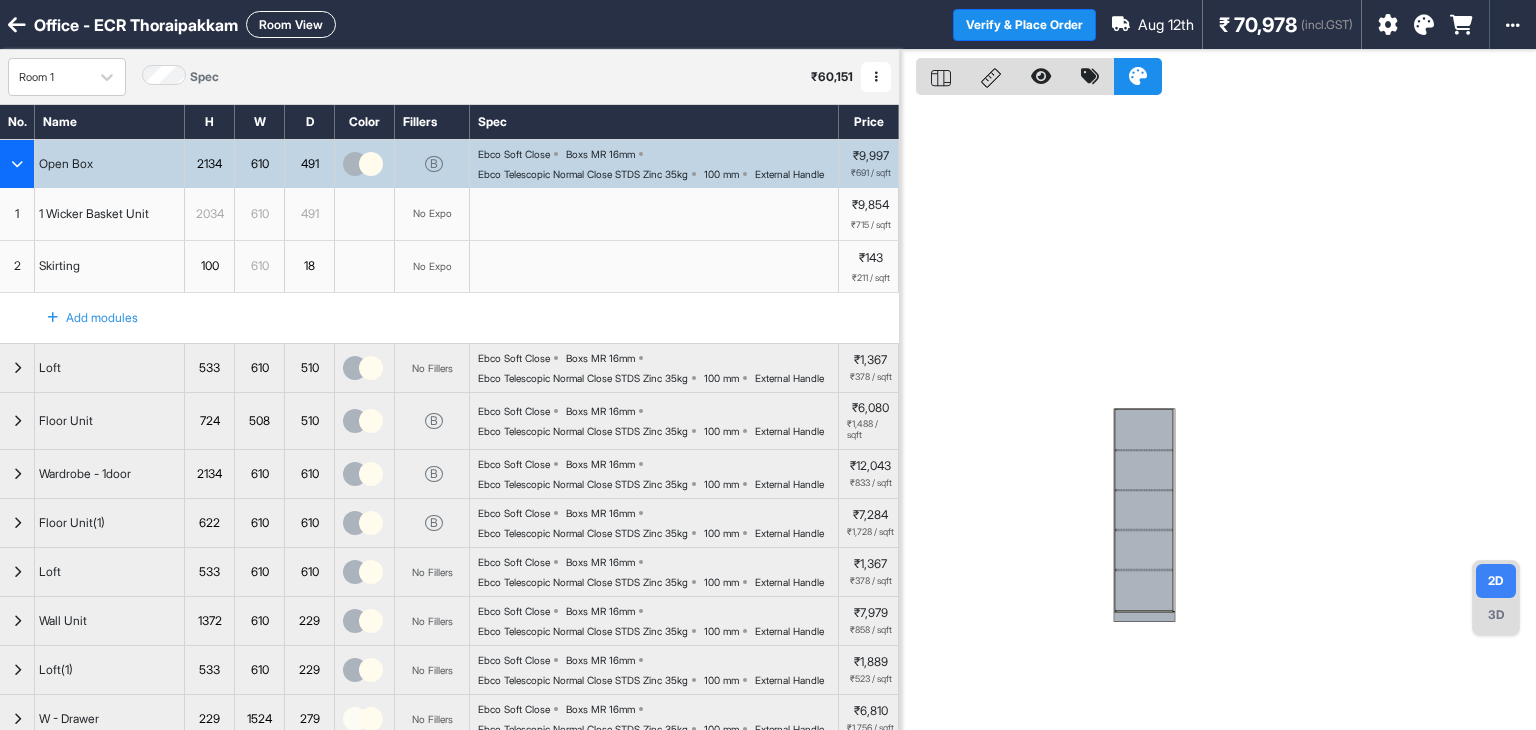 drag, startPoint x: 996, startPoint y: 542, endPoint x: 1187, endPoint y: 308, distance: 302.05463 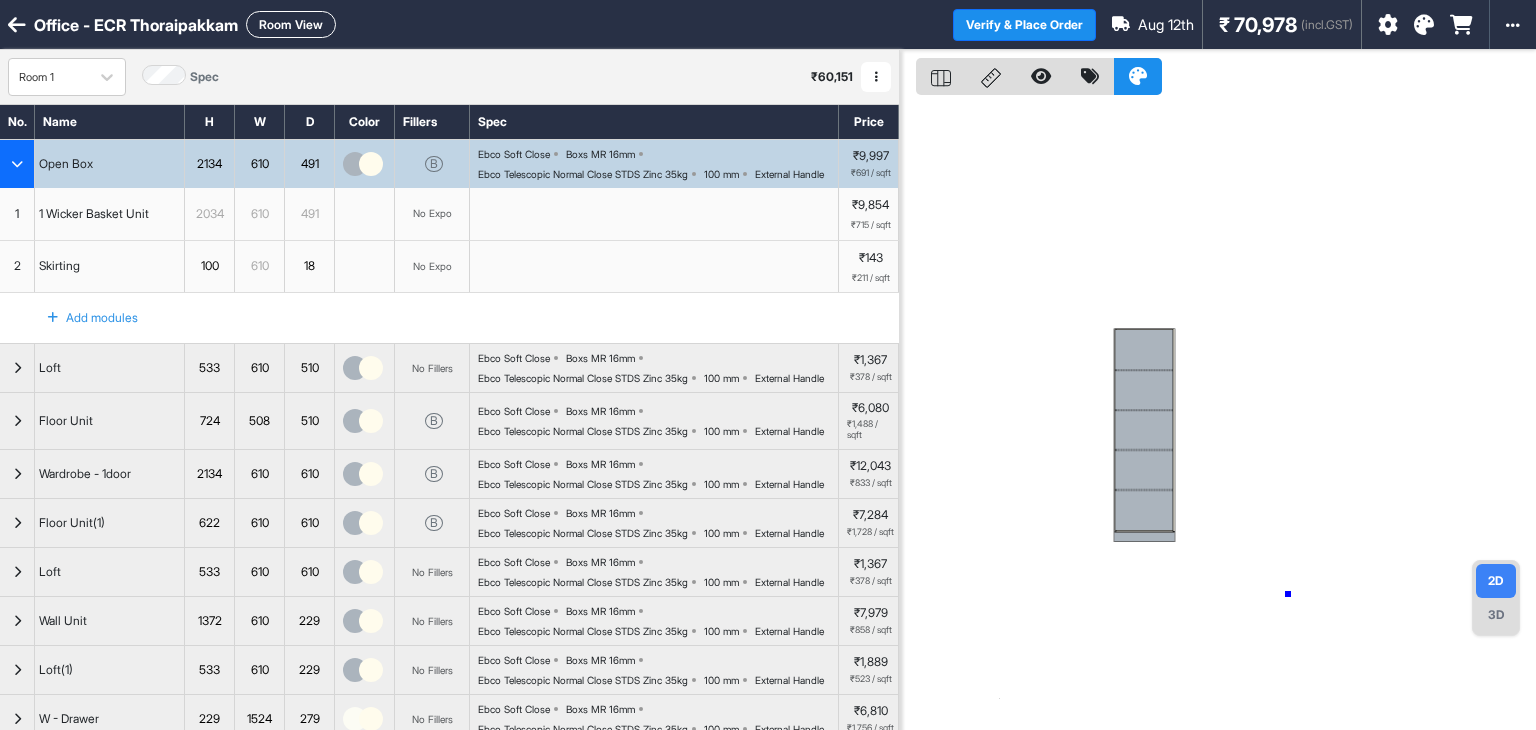 click at bounding box center (1218, 415) 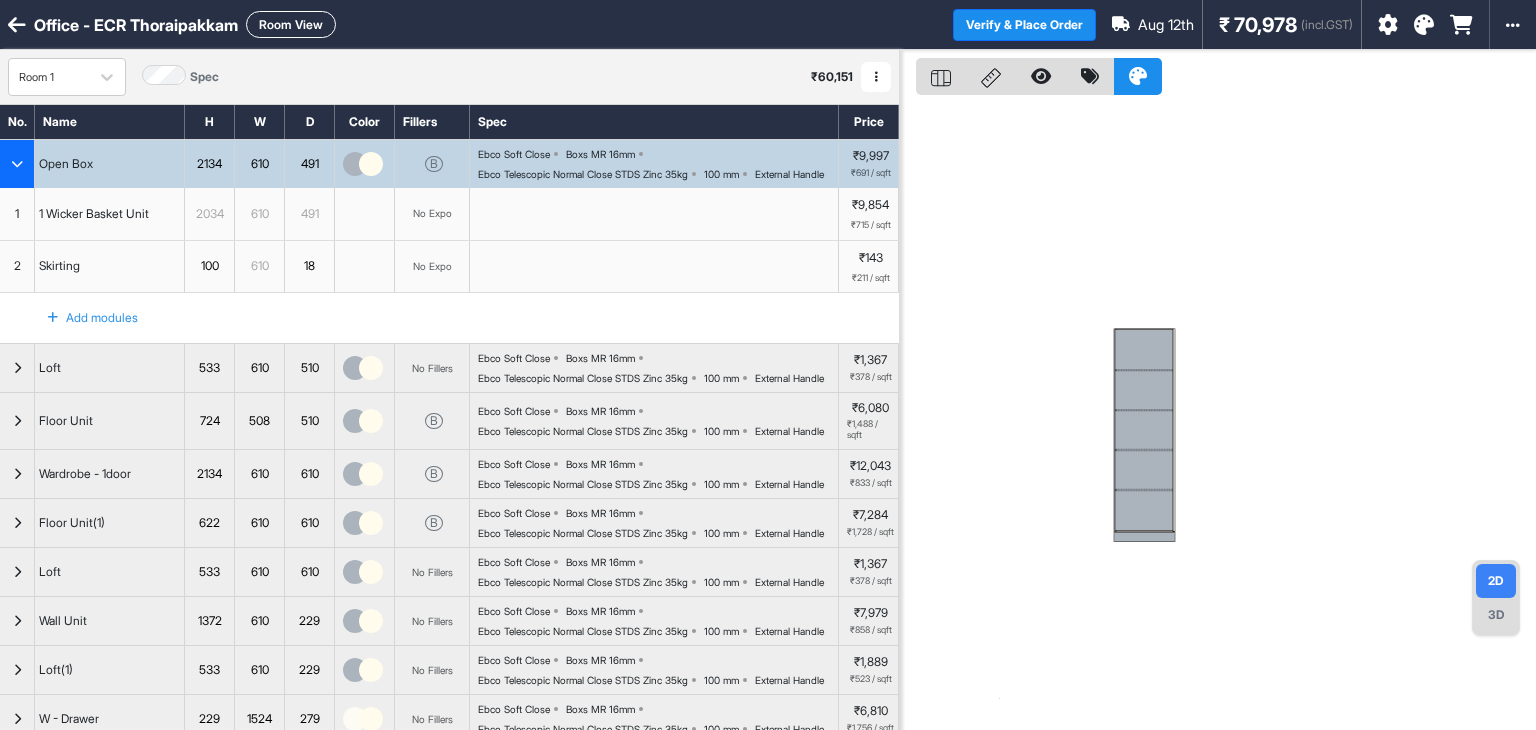 click at bounding box center [17, 164] 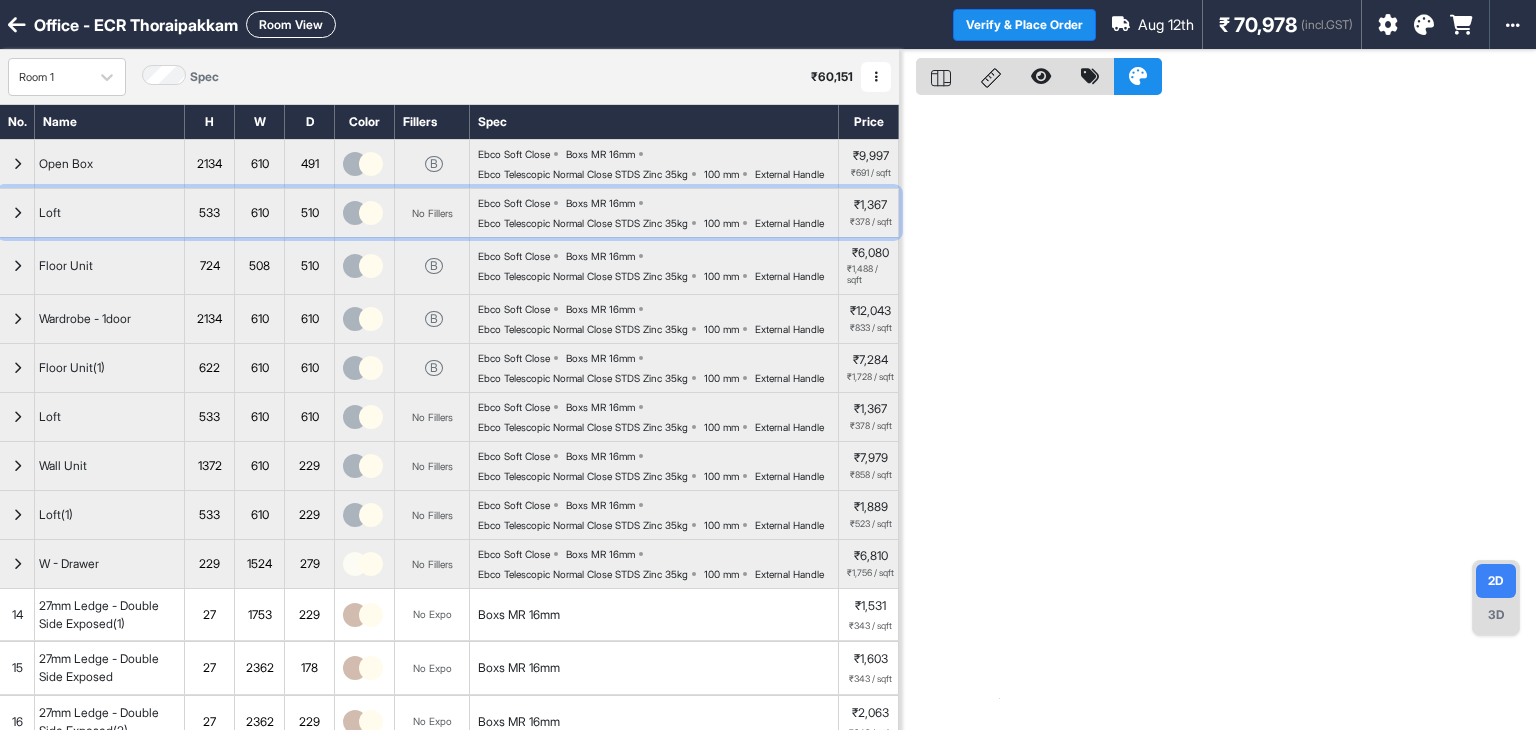 click at bounding box center (17, 213) 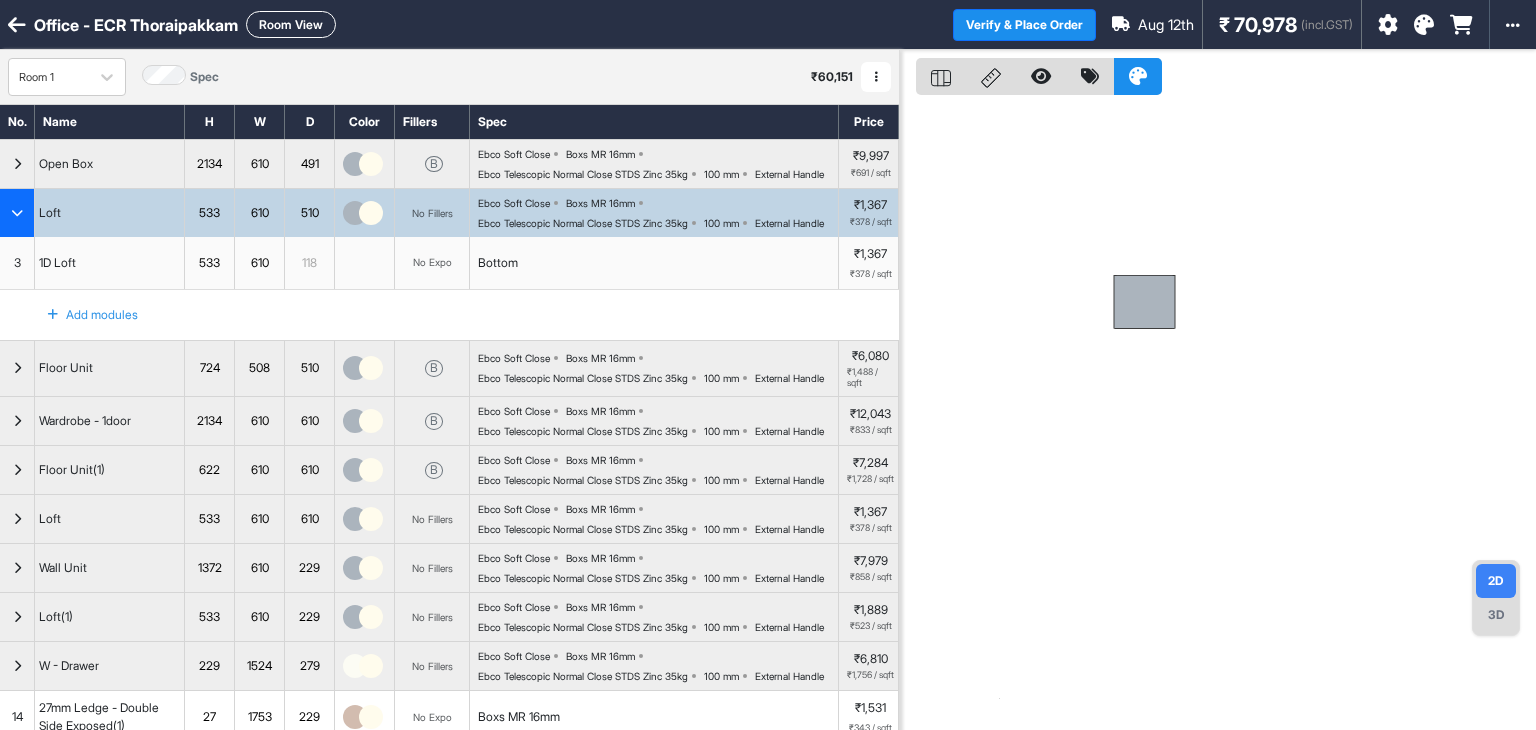click at bounding box center [17, 213] 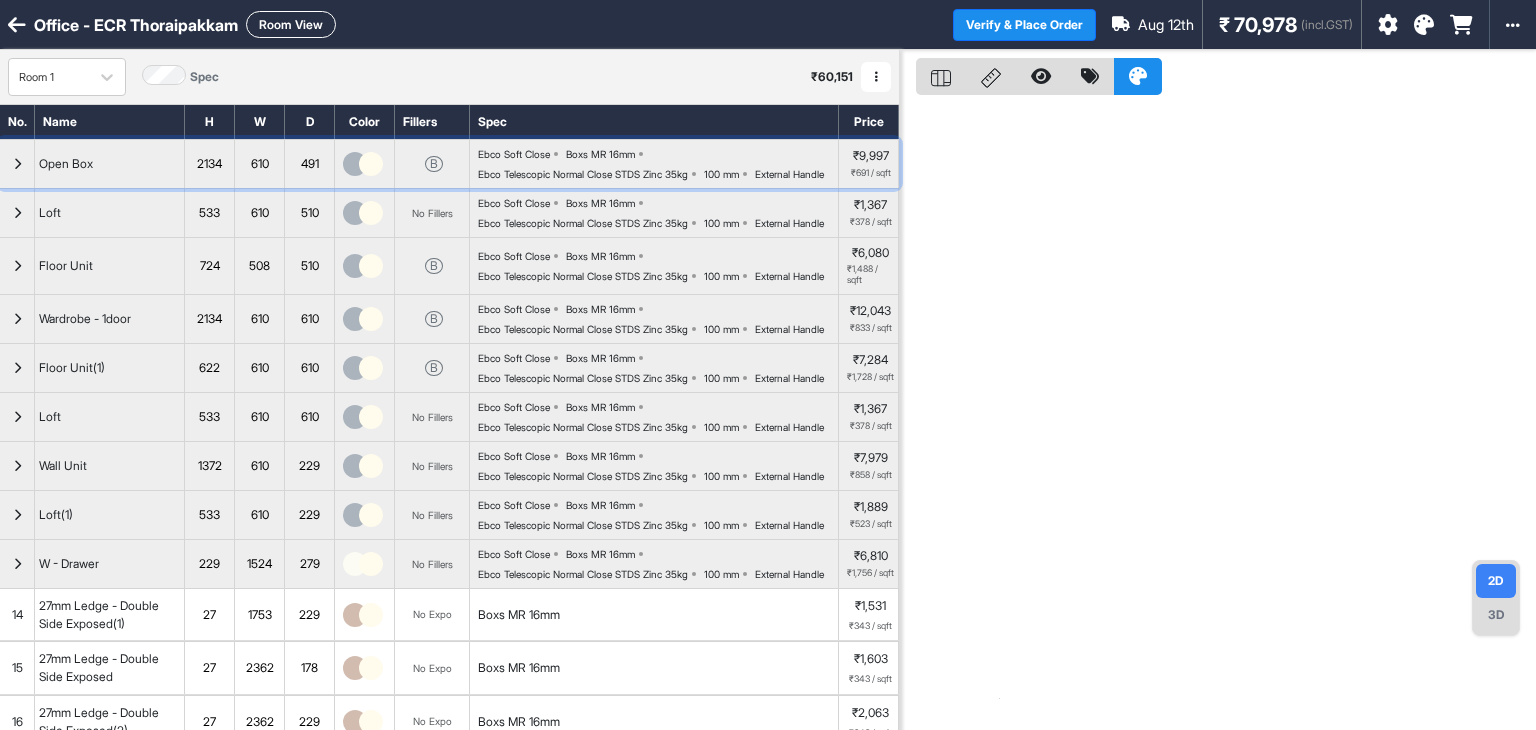click at bounding box center [371, 164] 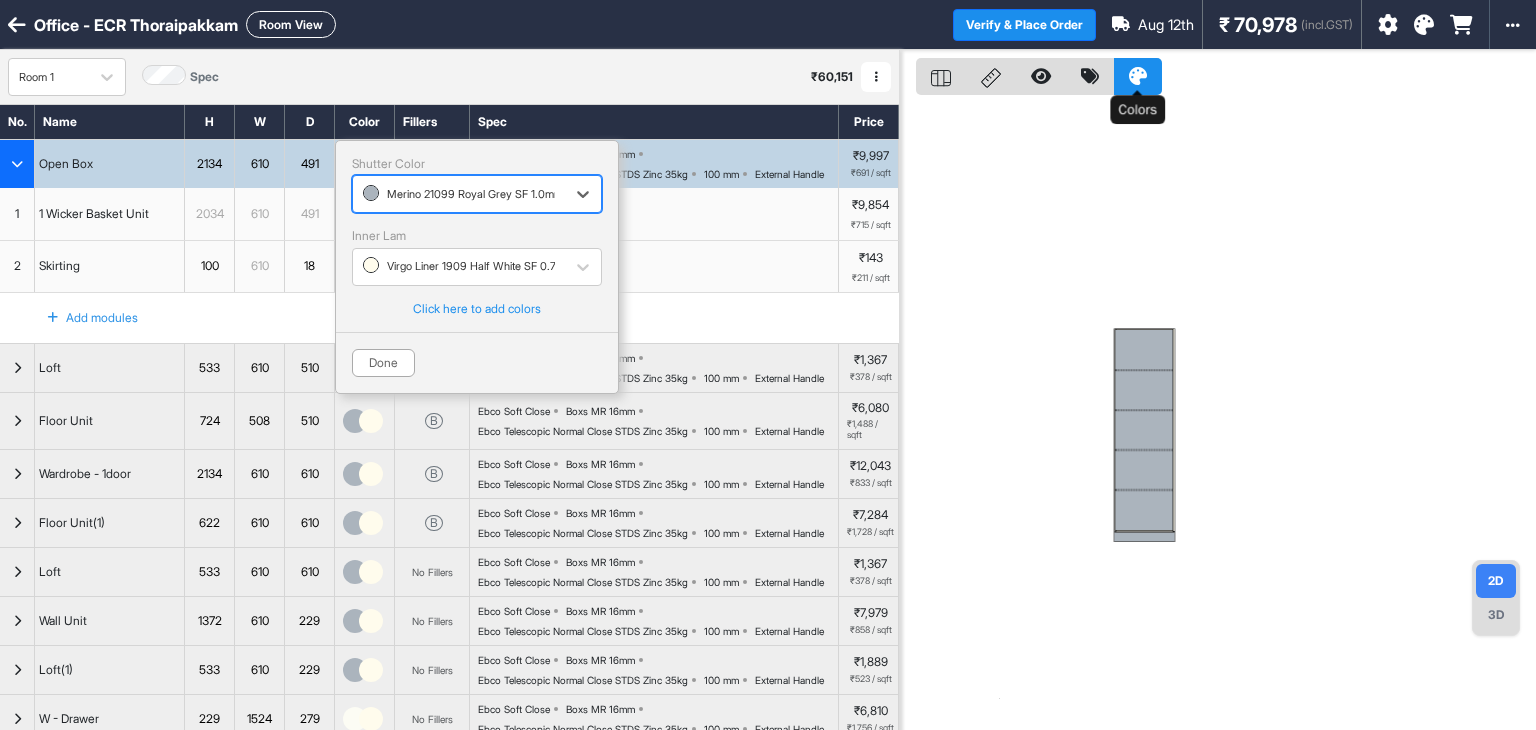click at bounding box center [1138, 76] 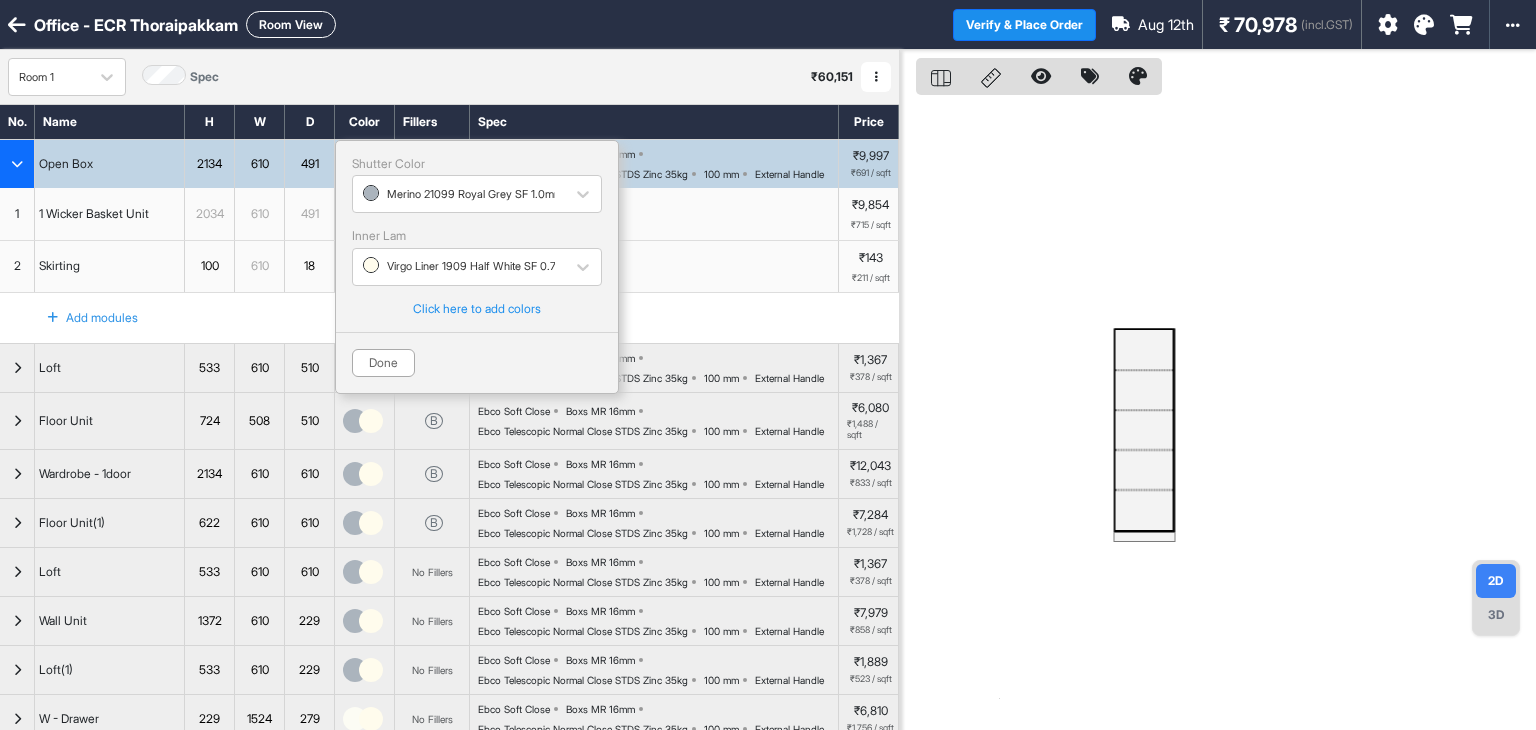 click at bounding box center (1424, 25) 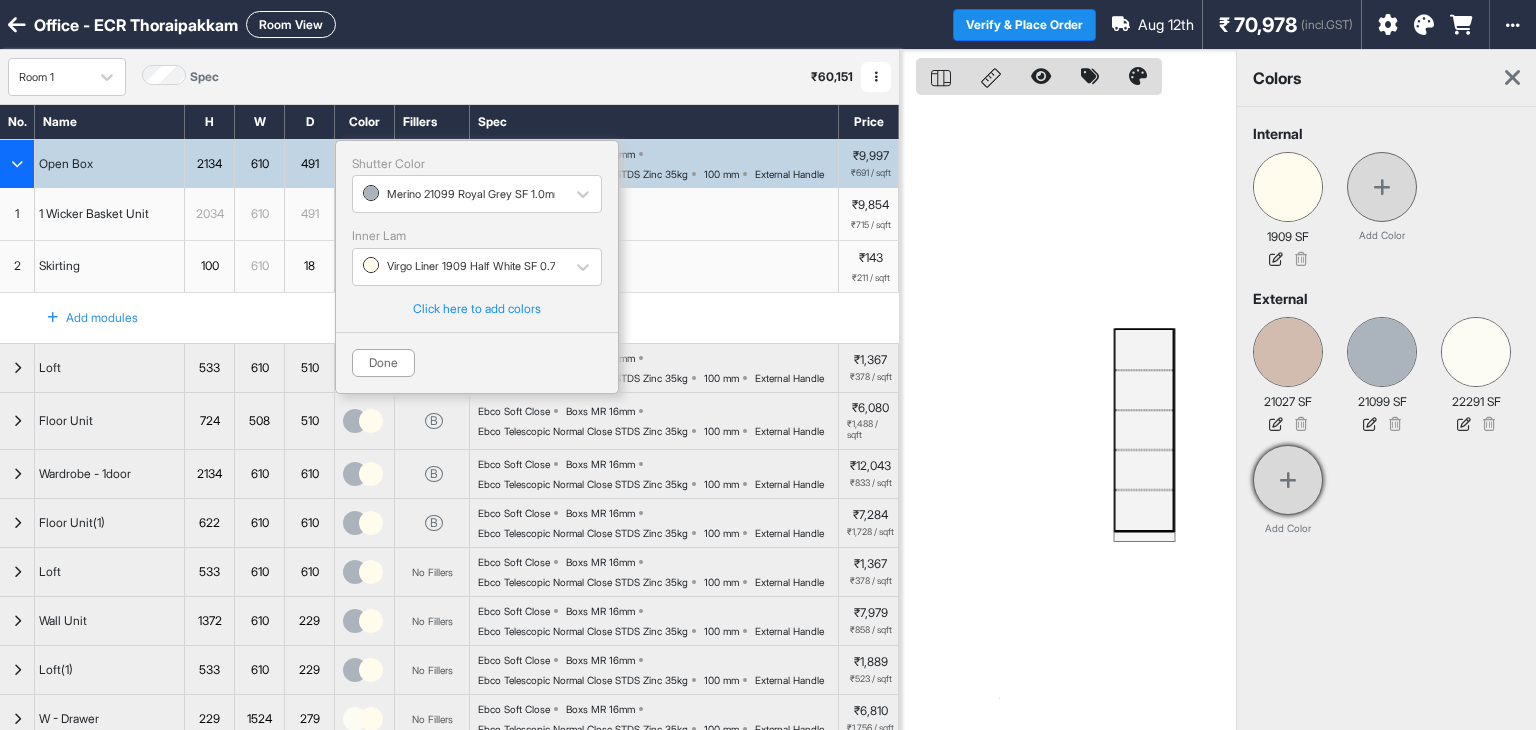 click at bounding box center (1288, 480) 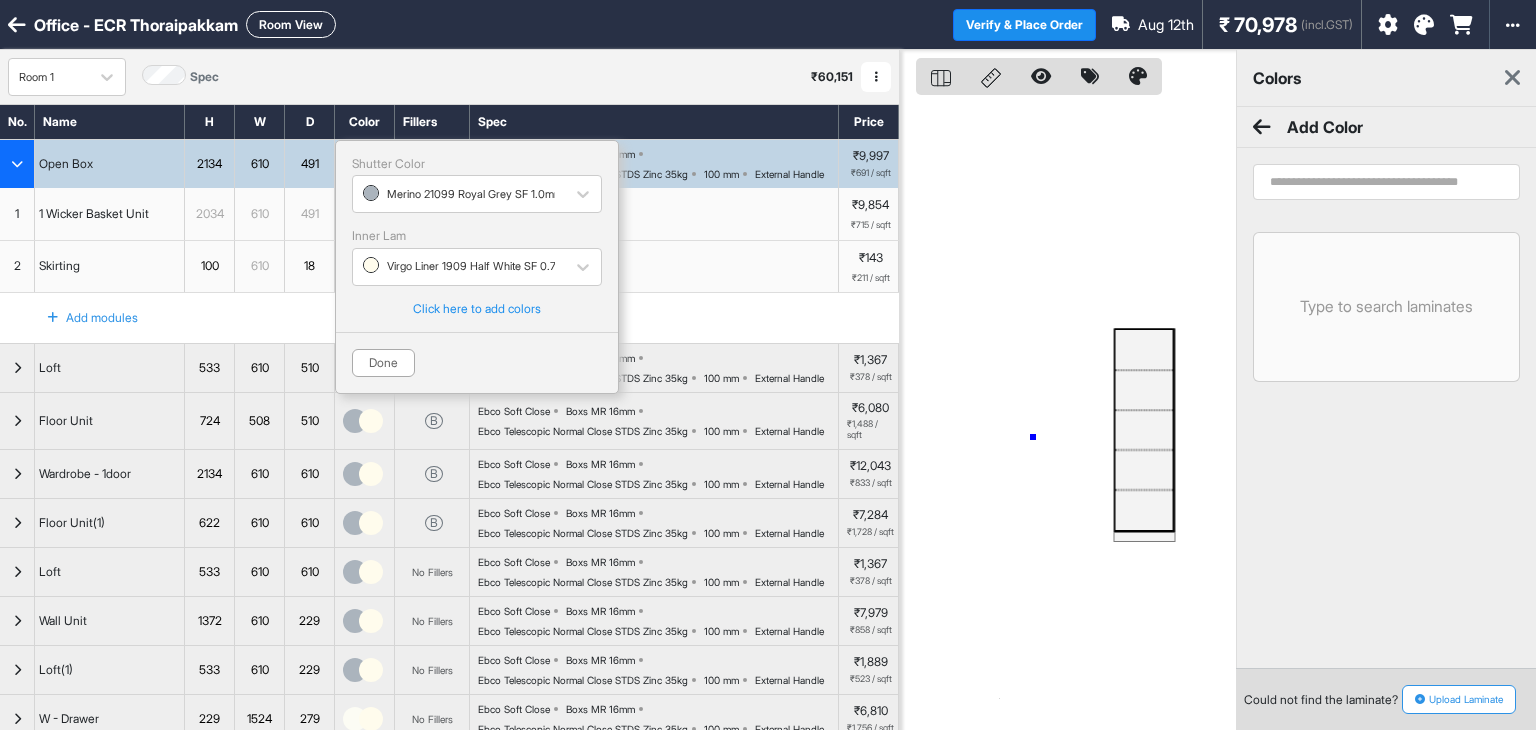 click at bounding box center (1068, 415) 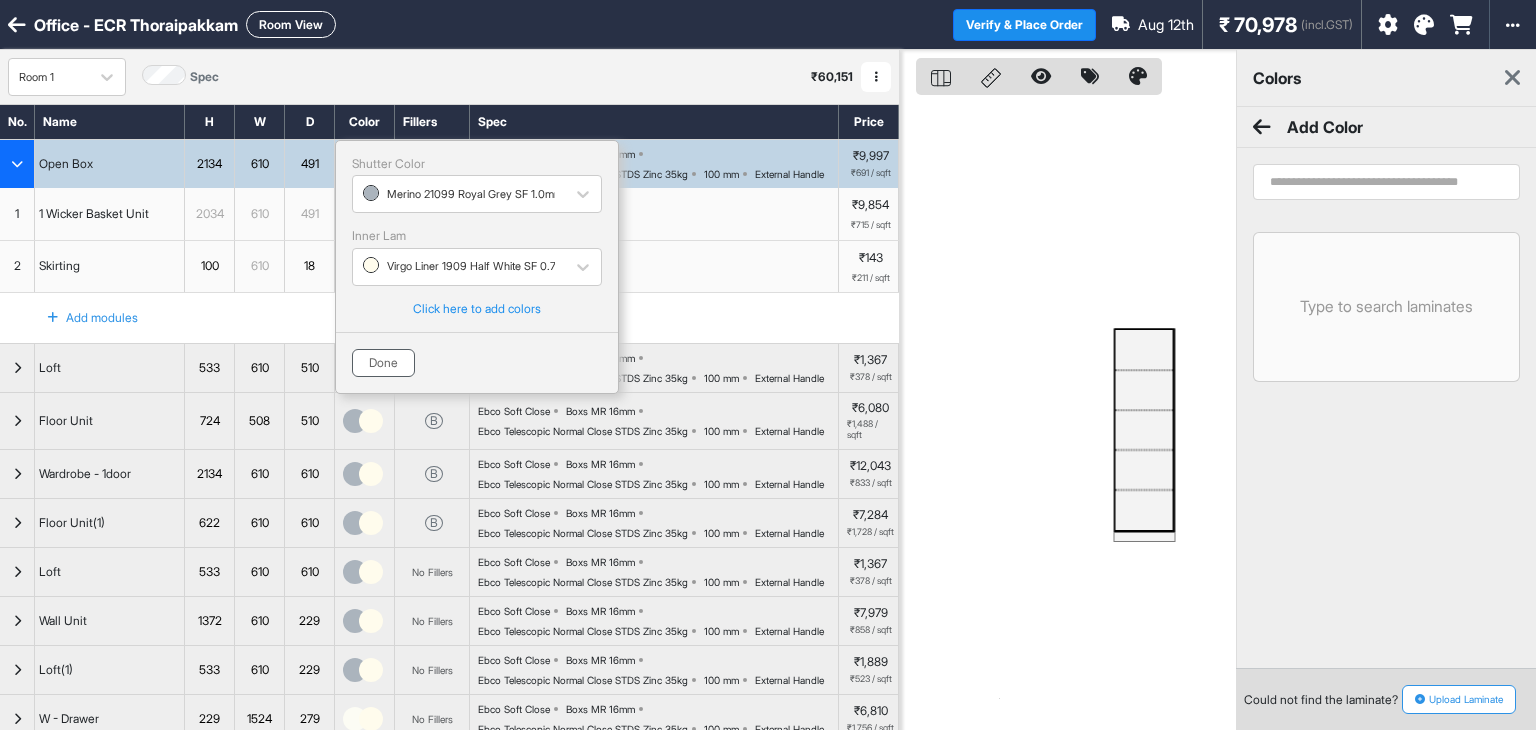 click on "Done" at bounding box center [383, 363] 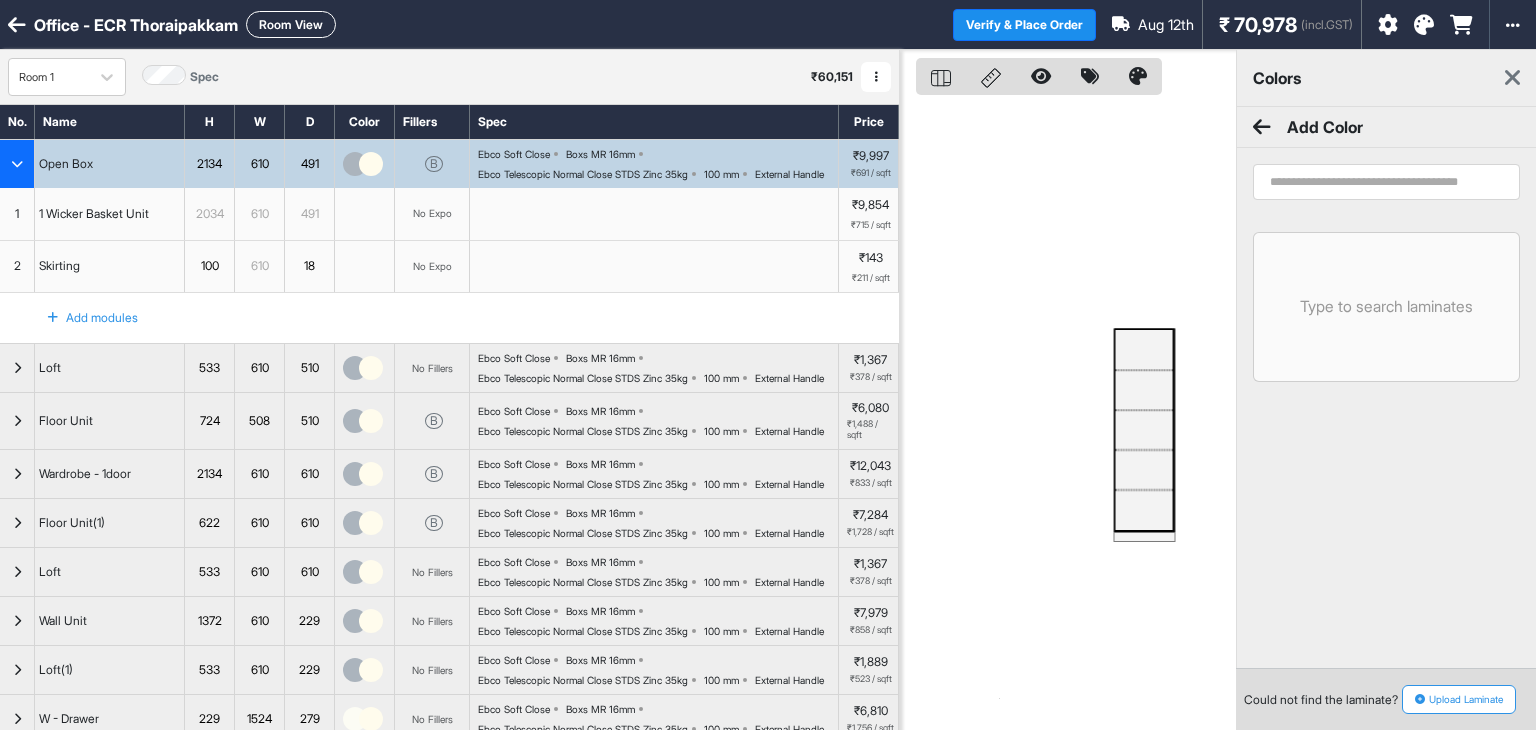 click at bounding box center [371, 164] 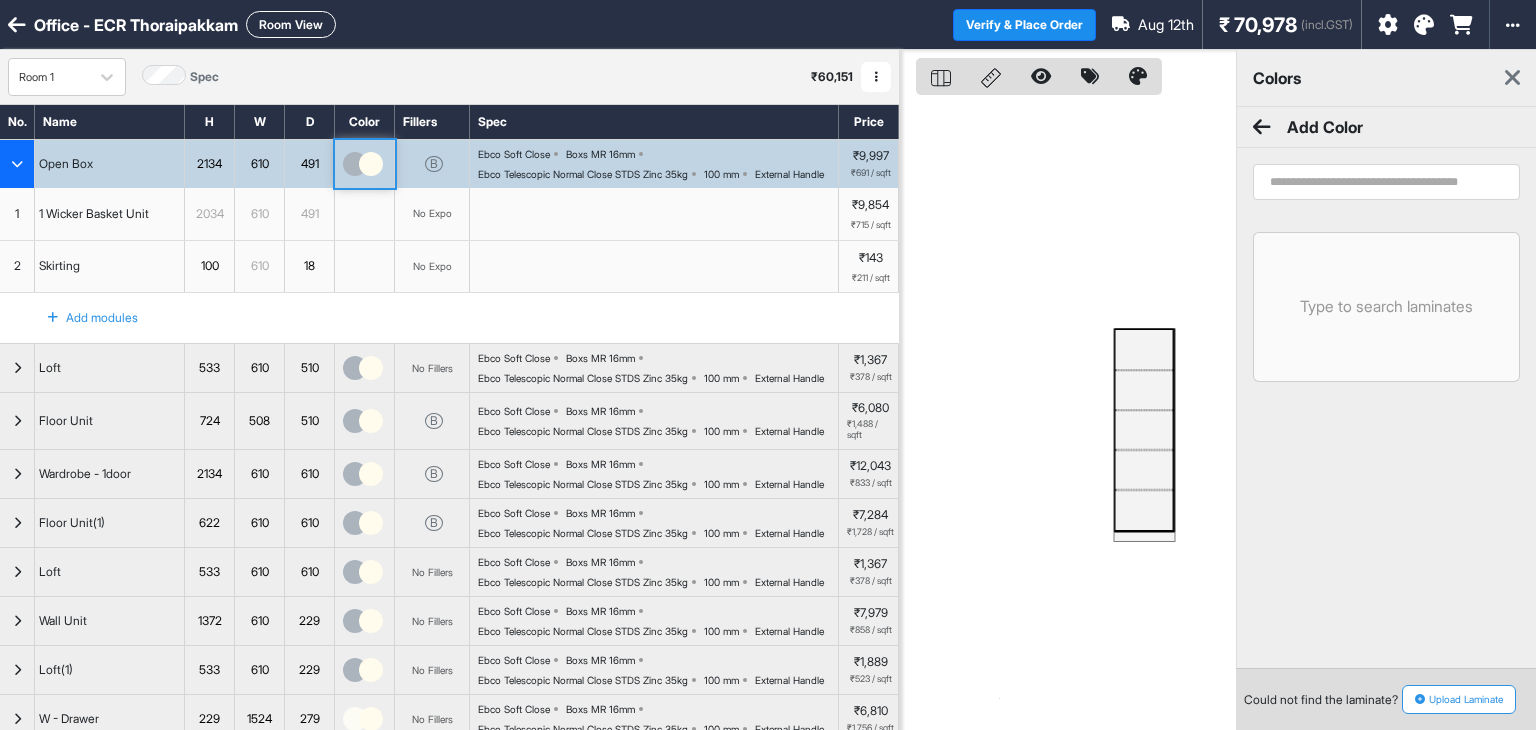 click at bounding box center (371, 164) 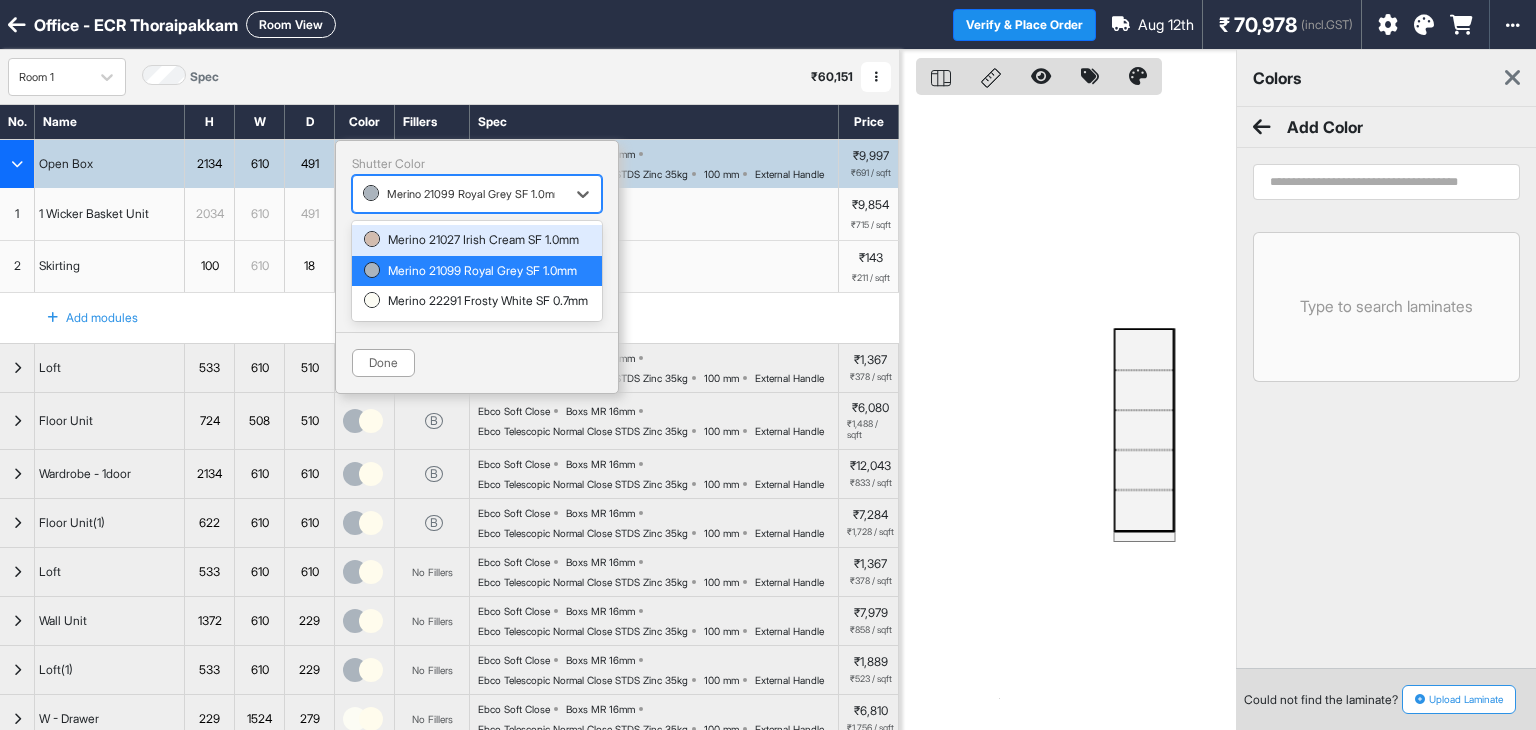 click at bounding box center [459, 194] 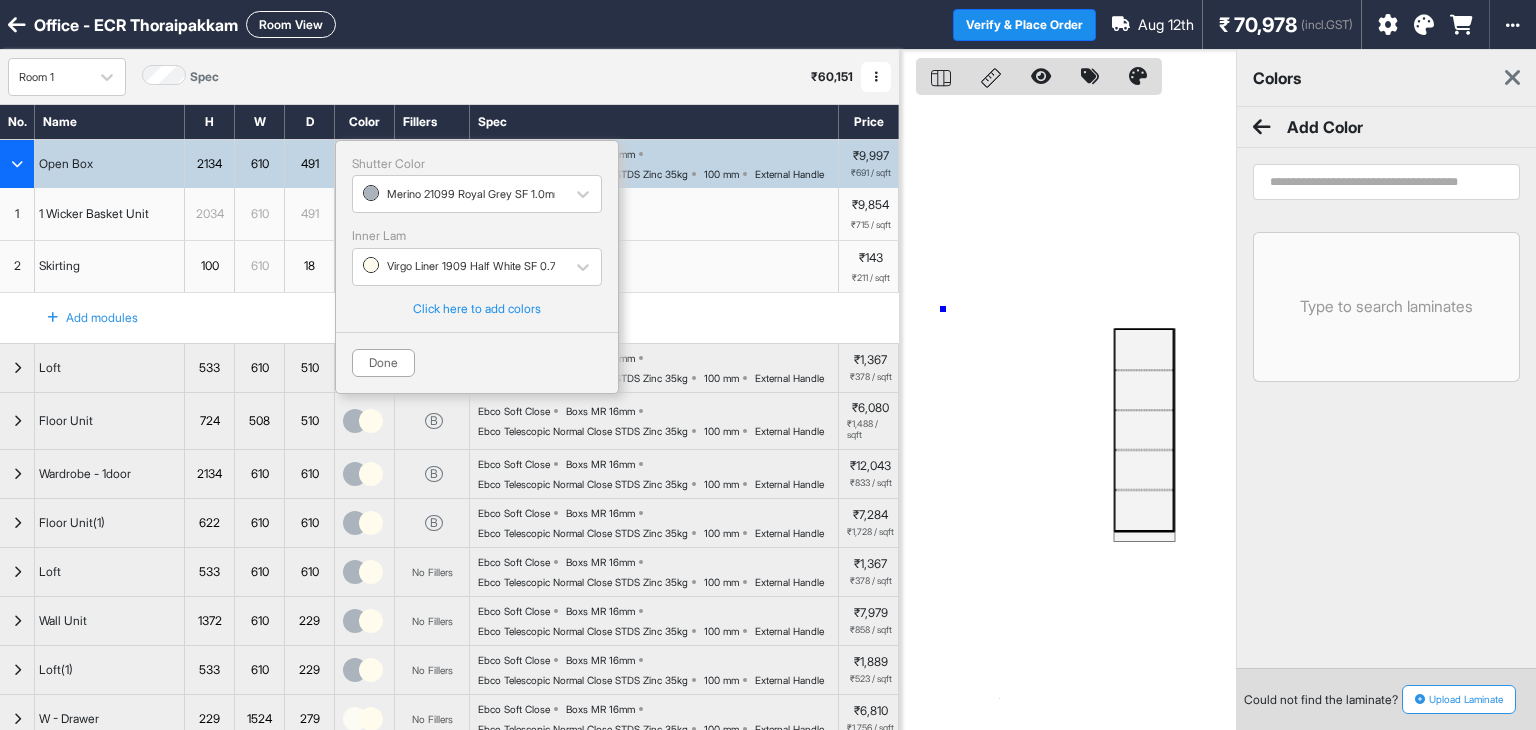 click at bounding box center [1068, 415] 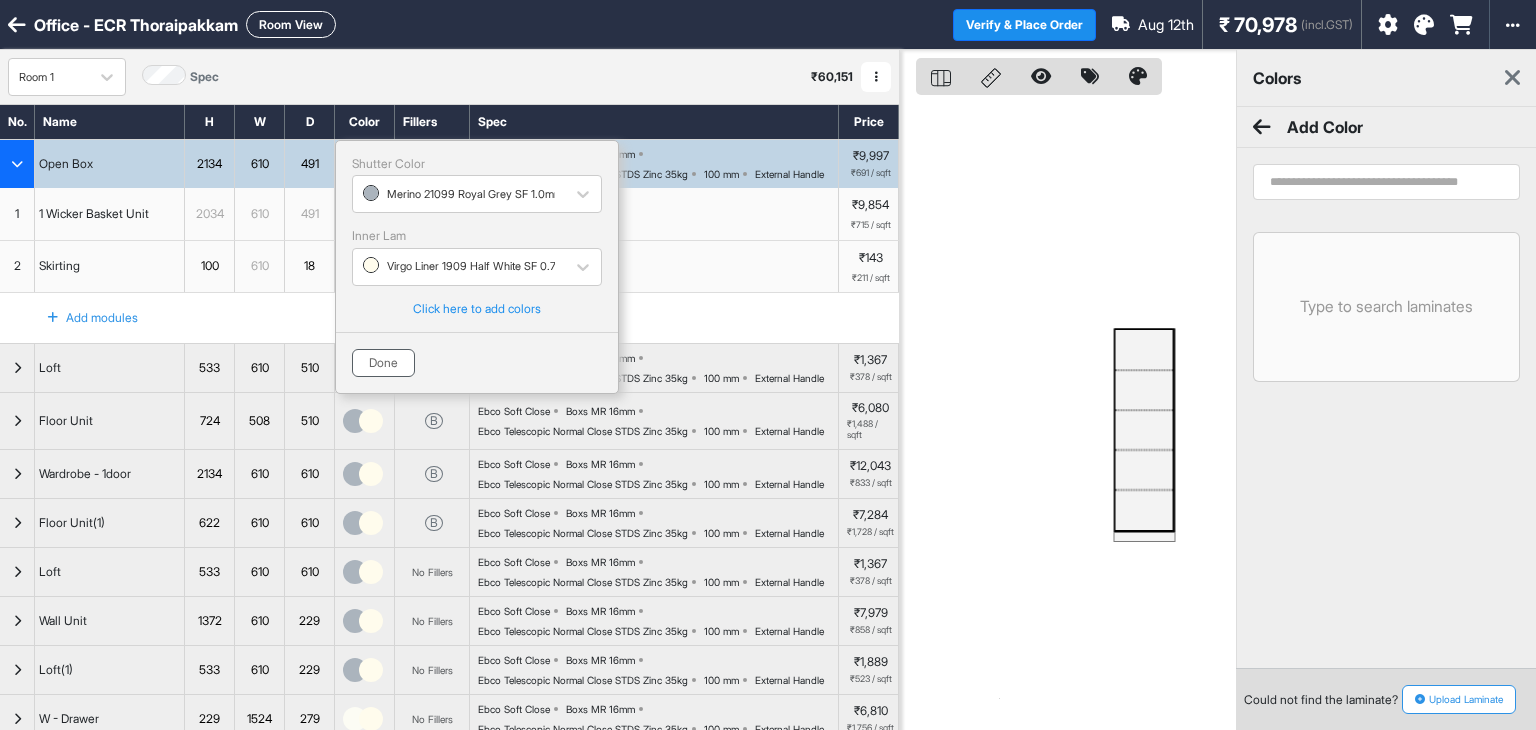 click on "Done" at bounding box center [383, 363] 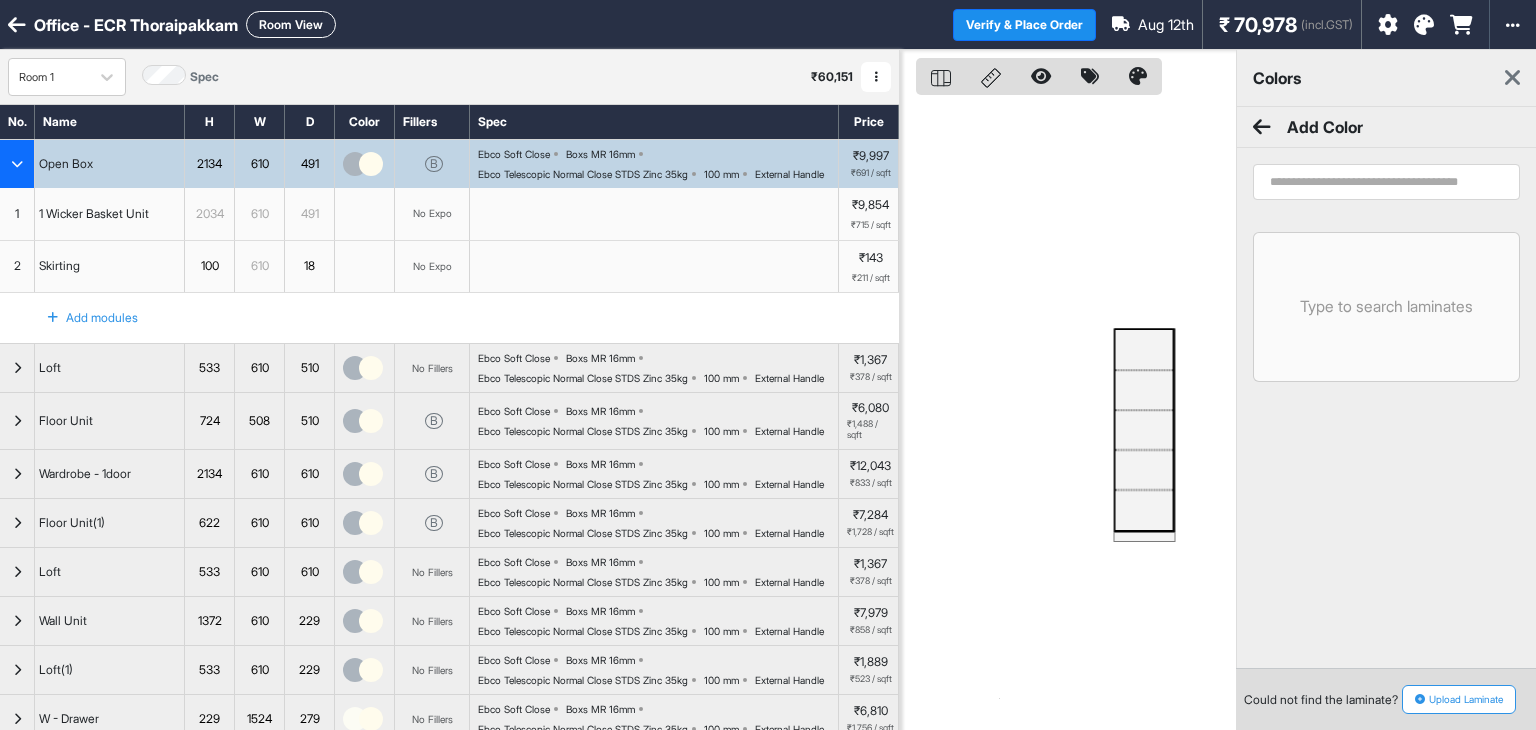 click on "No Expo" at bounding box center [432, 214] 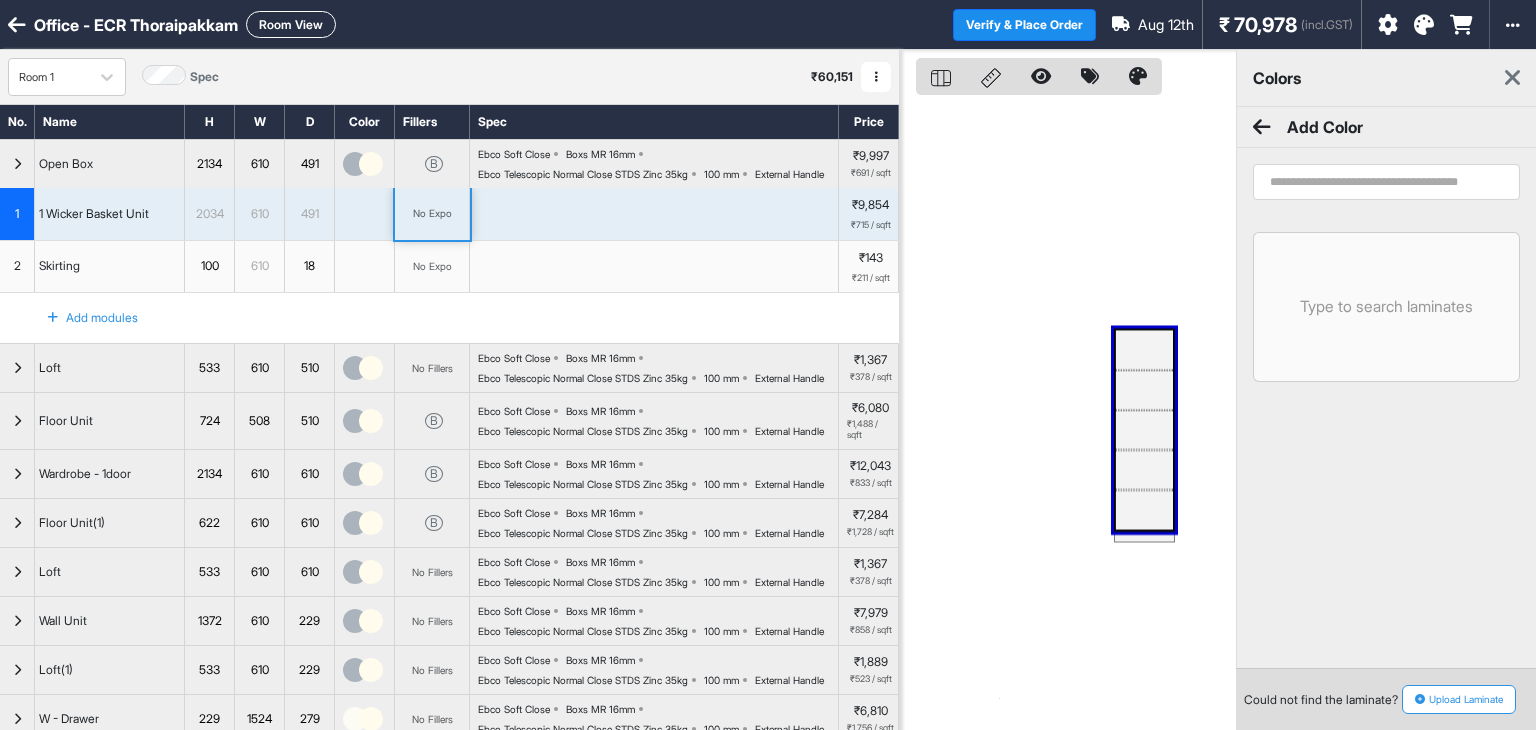 click at bounding box center (17, 164) 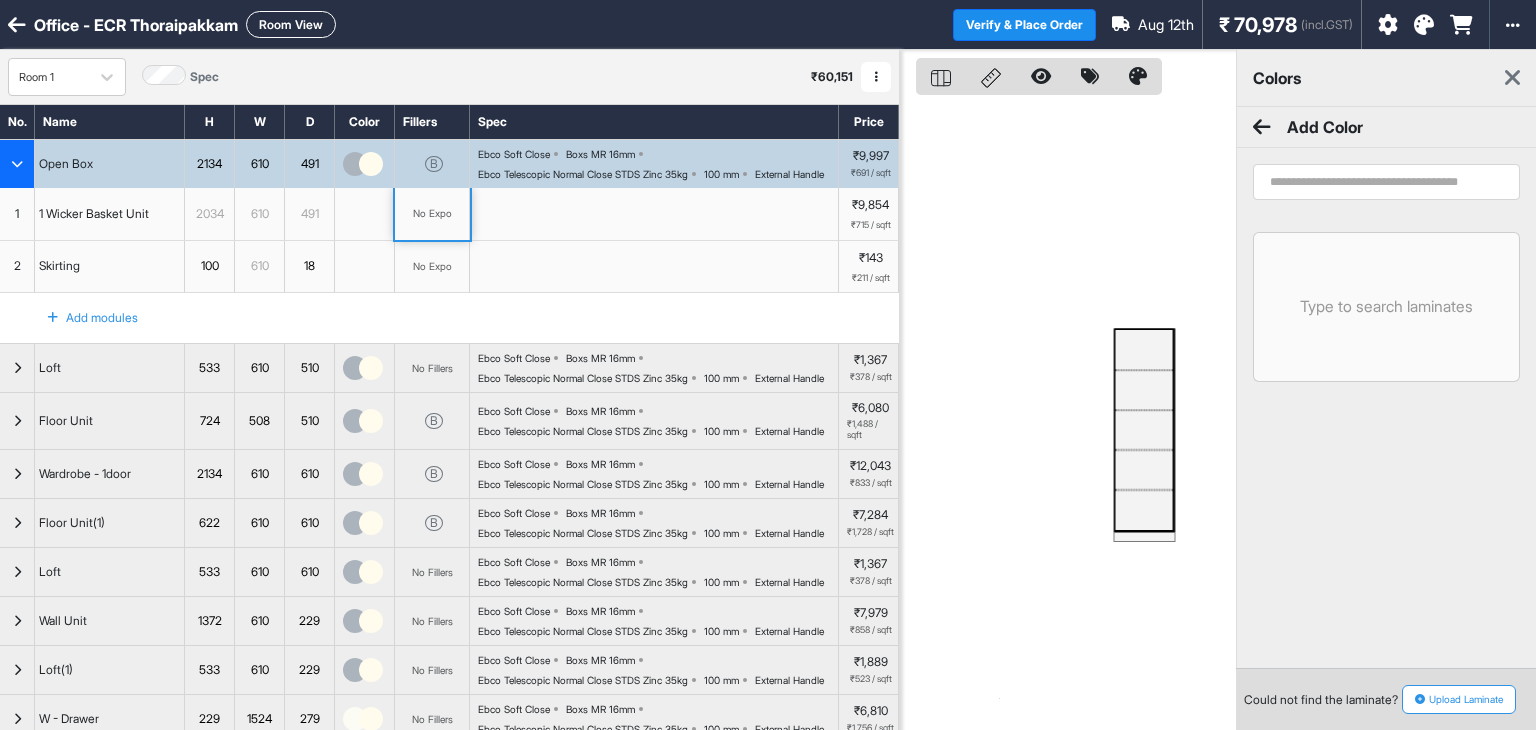 click at bounding box center [17, 164] 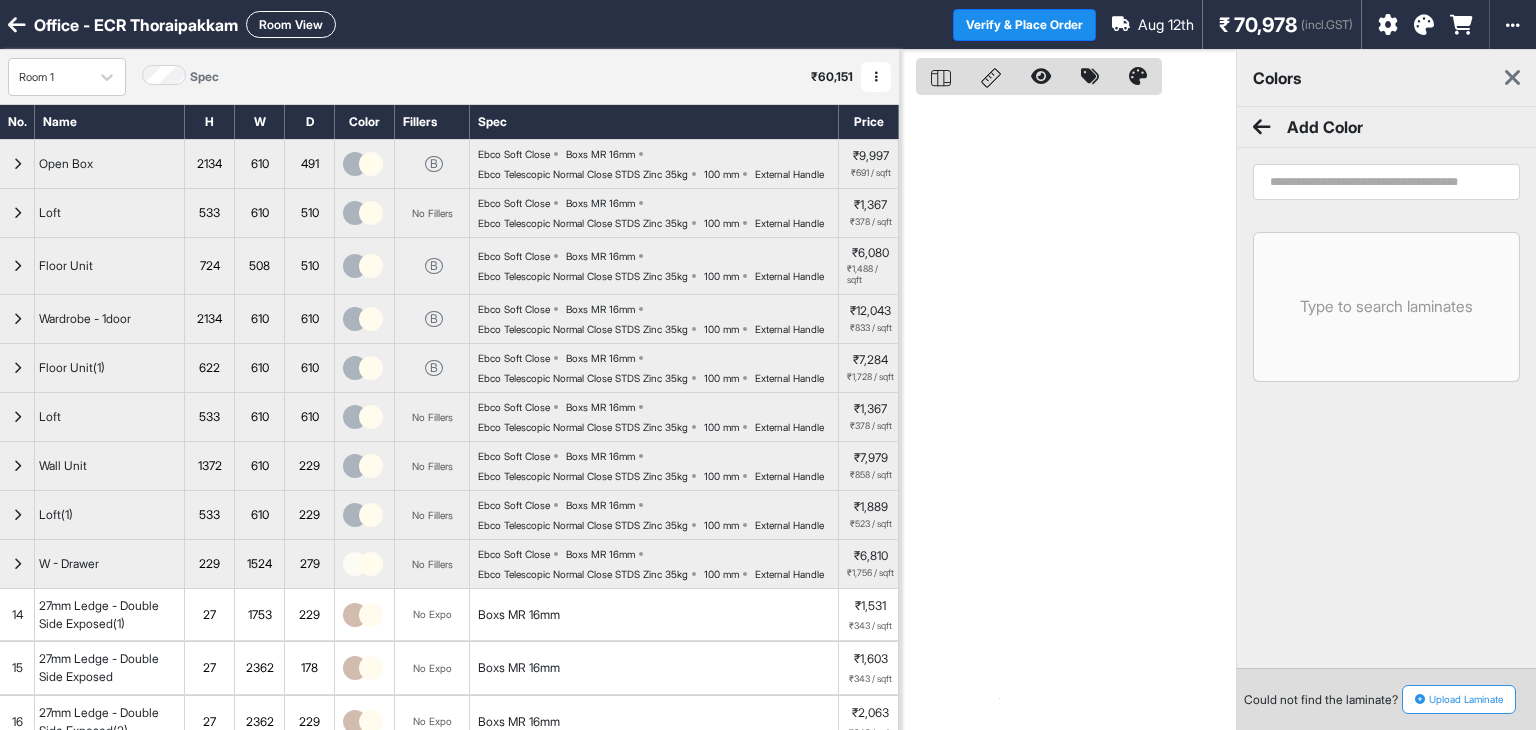 click at bounding box center (1068, 415) 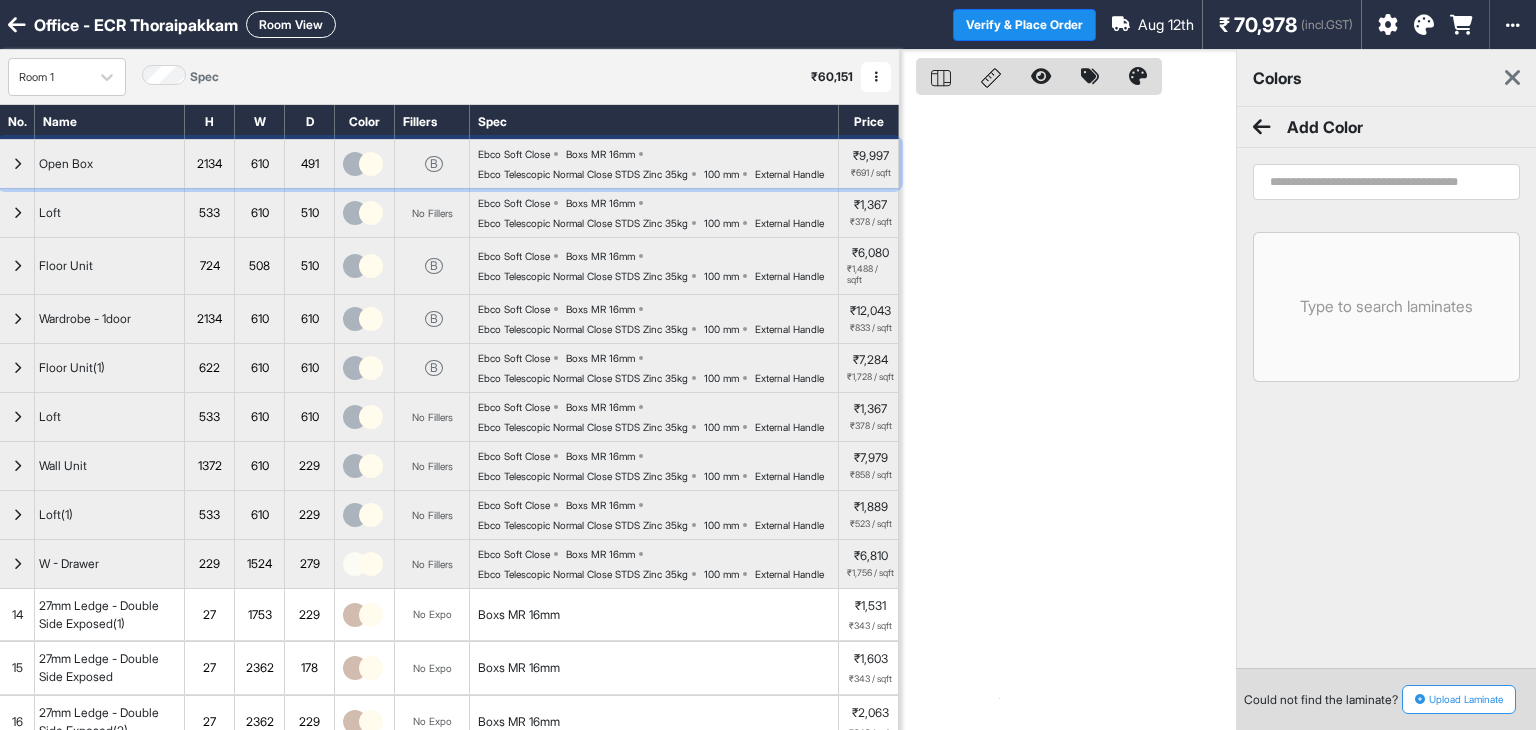 click at bounding box center [371, 164] 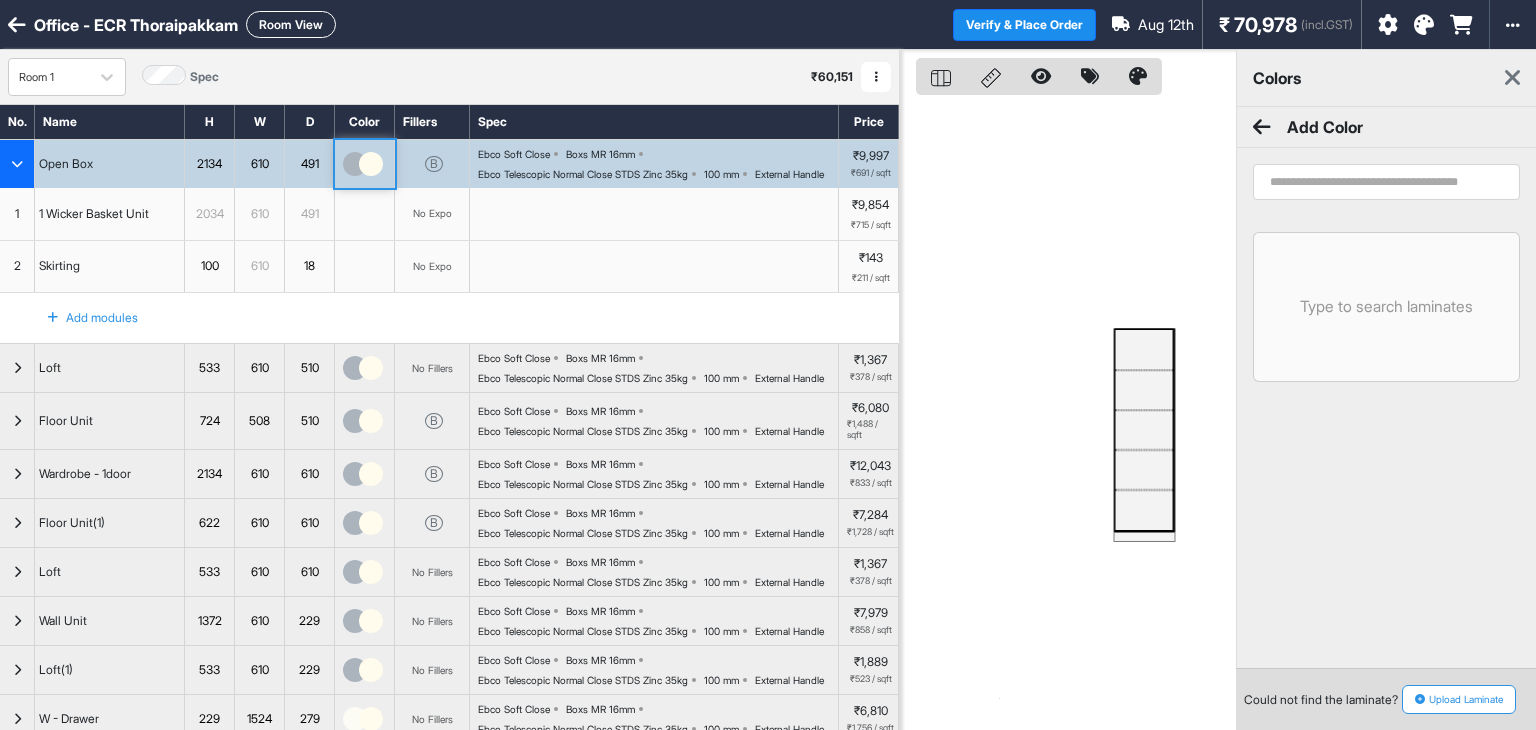 click at bounding box center (17, 164) 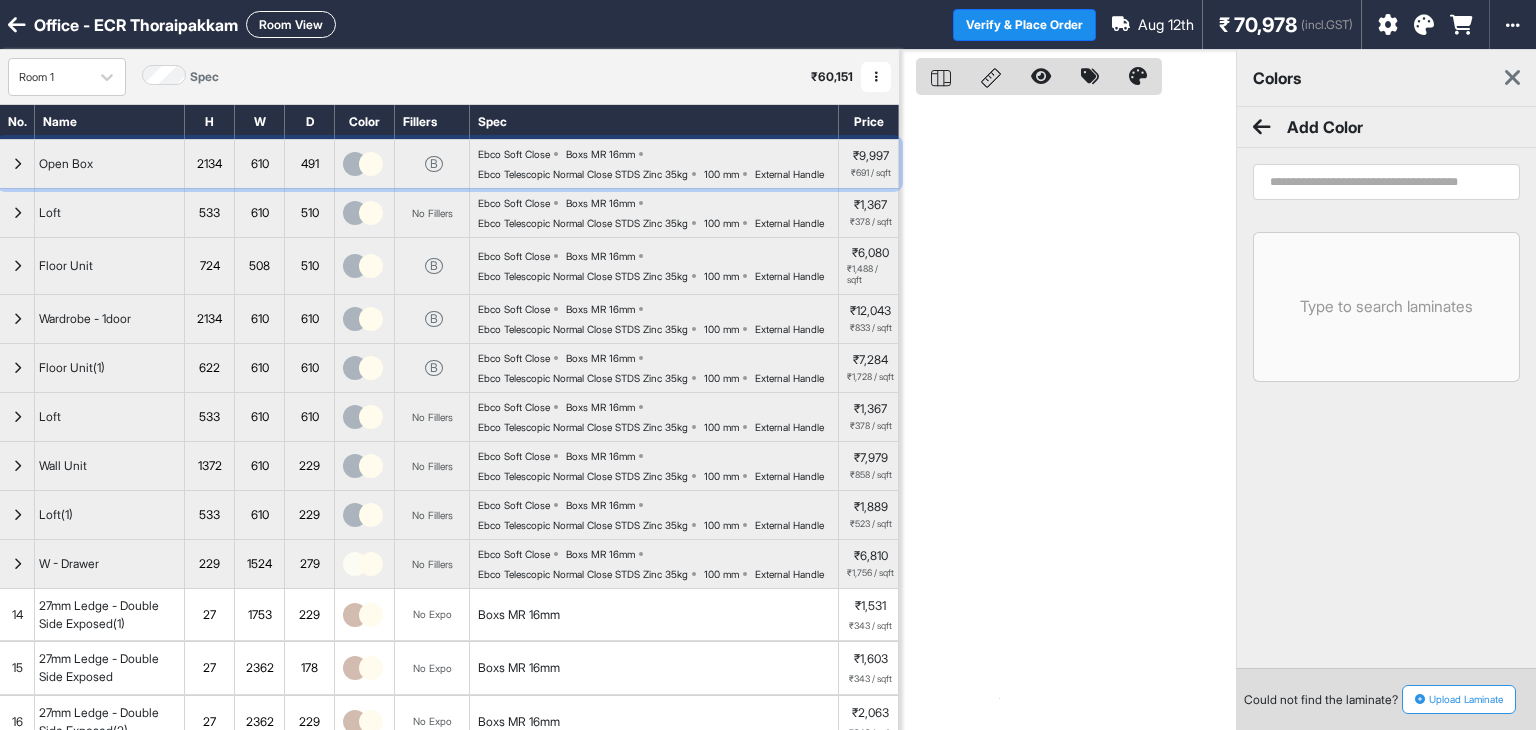 click at bounding box center (17, 164) 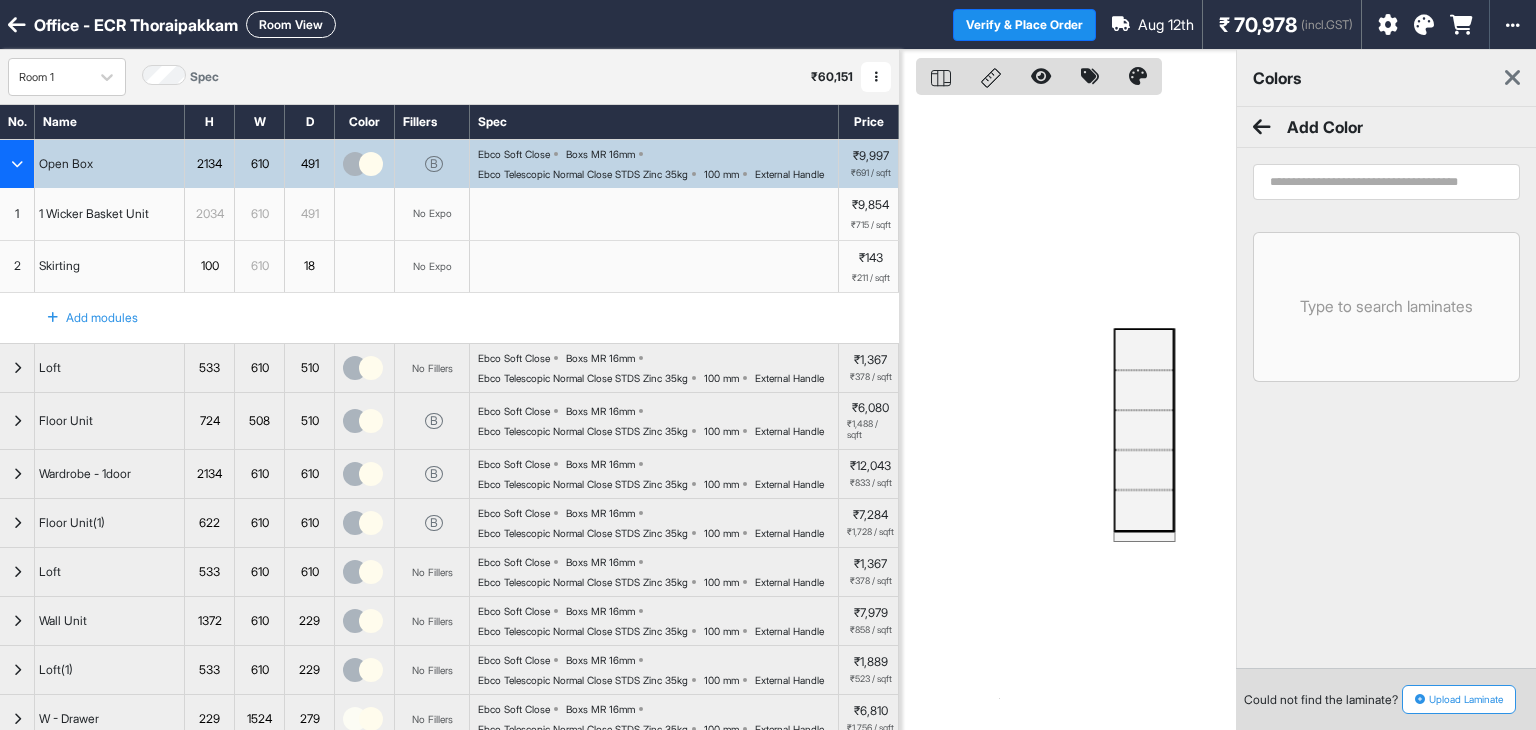 click at bounding box center [17, 164] 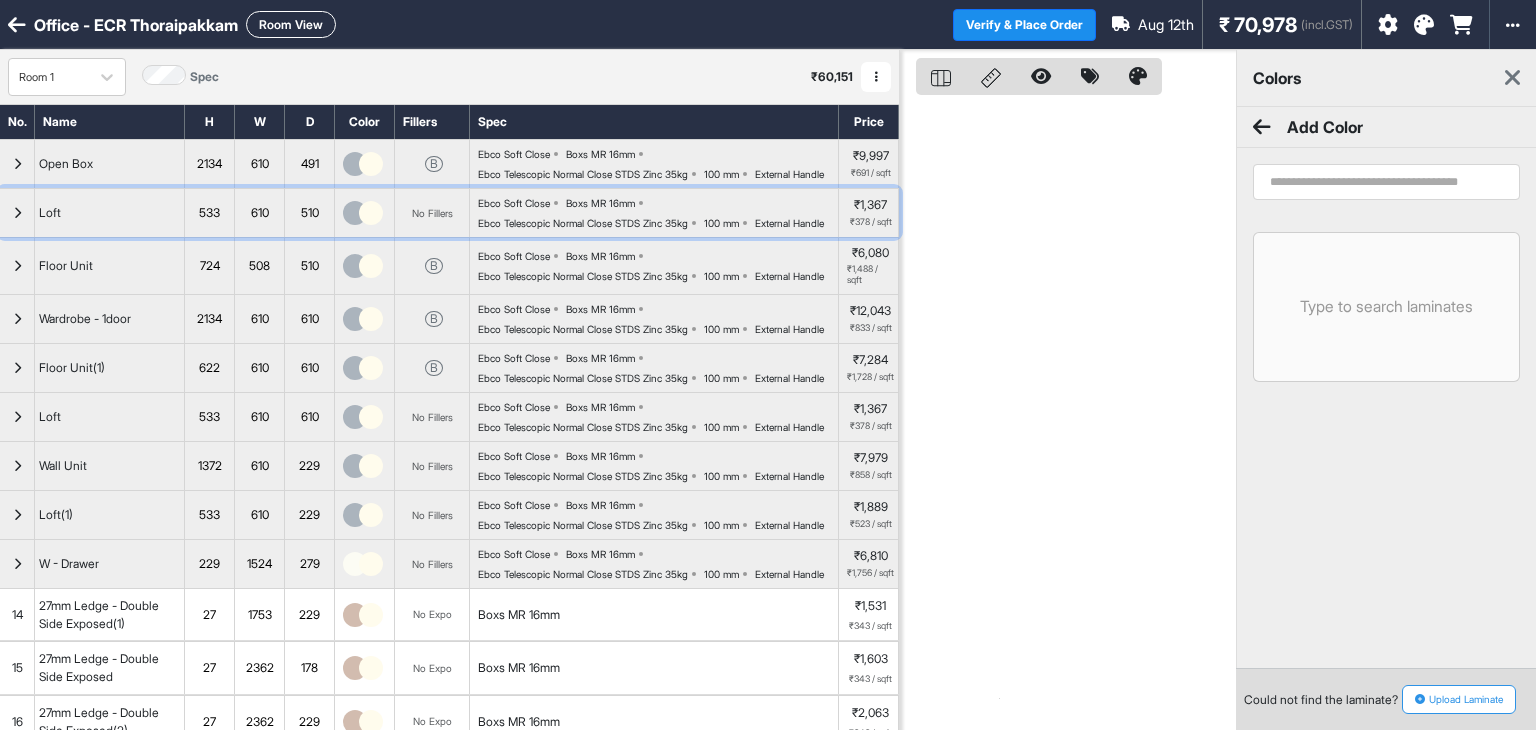 click at bounding box center (17, 213) 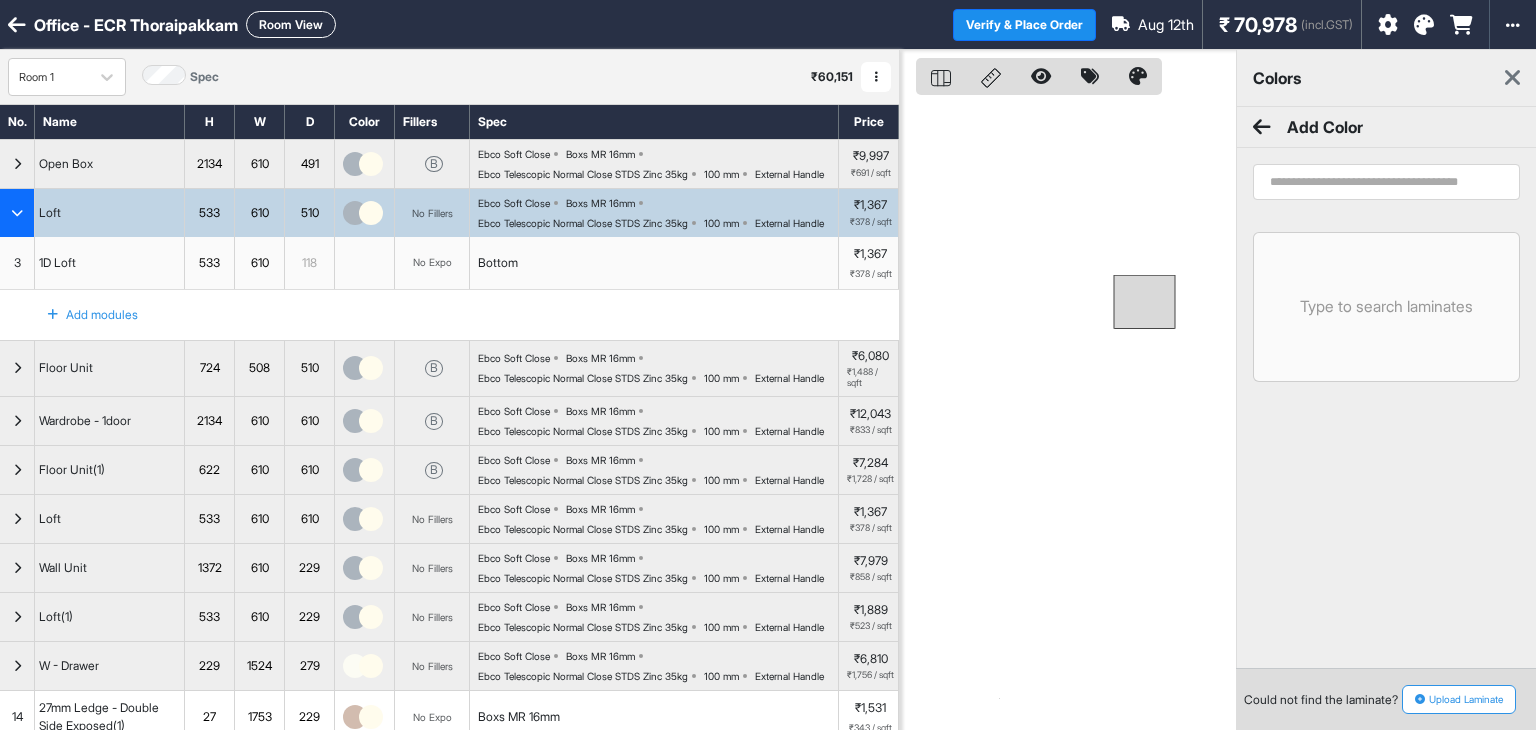 click at bounding box center [17, 213] 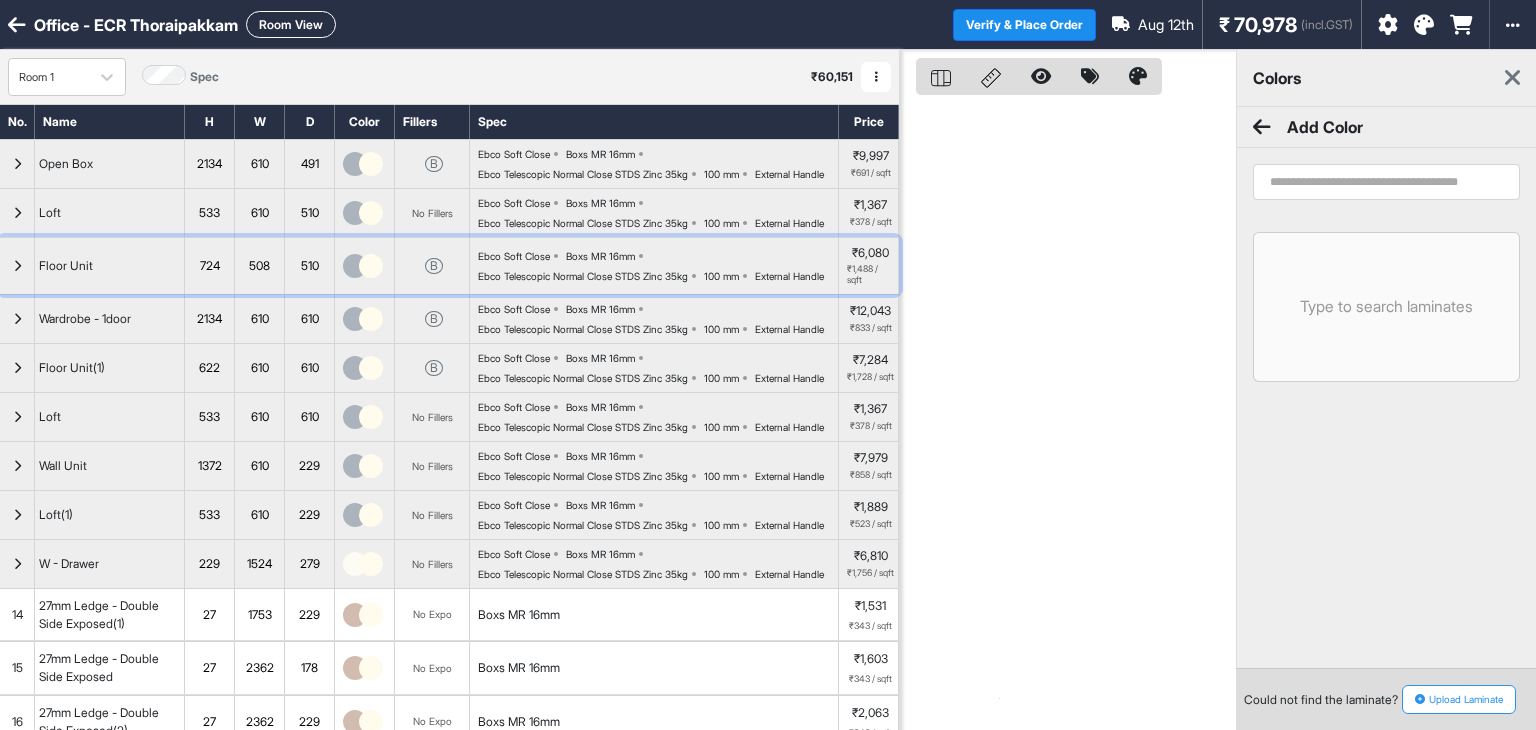 click at bounding box center (17, 266) 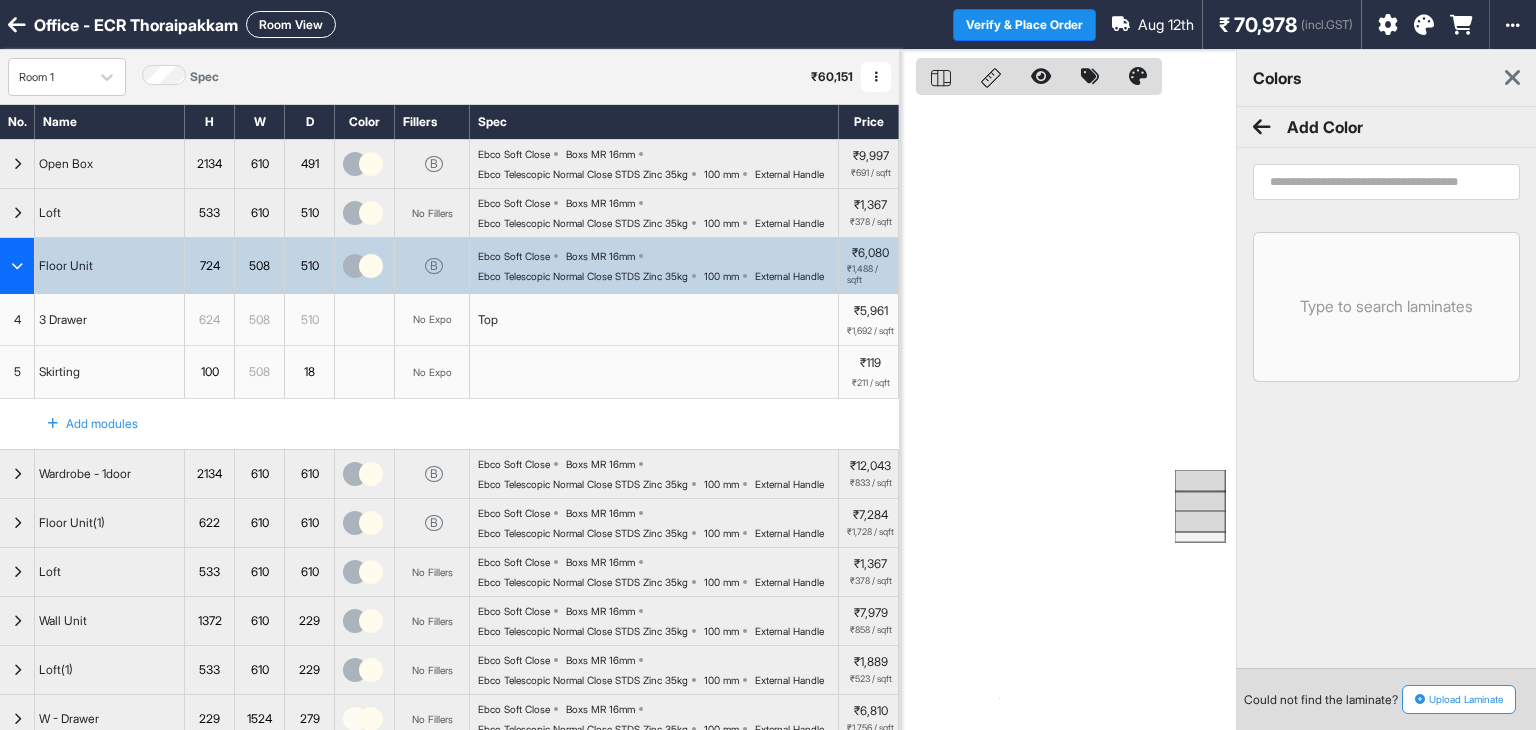 click at bounding box center (17, 266) 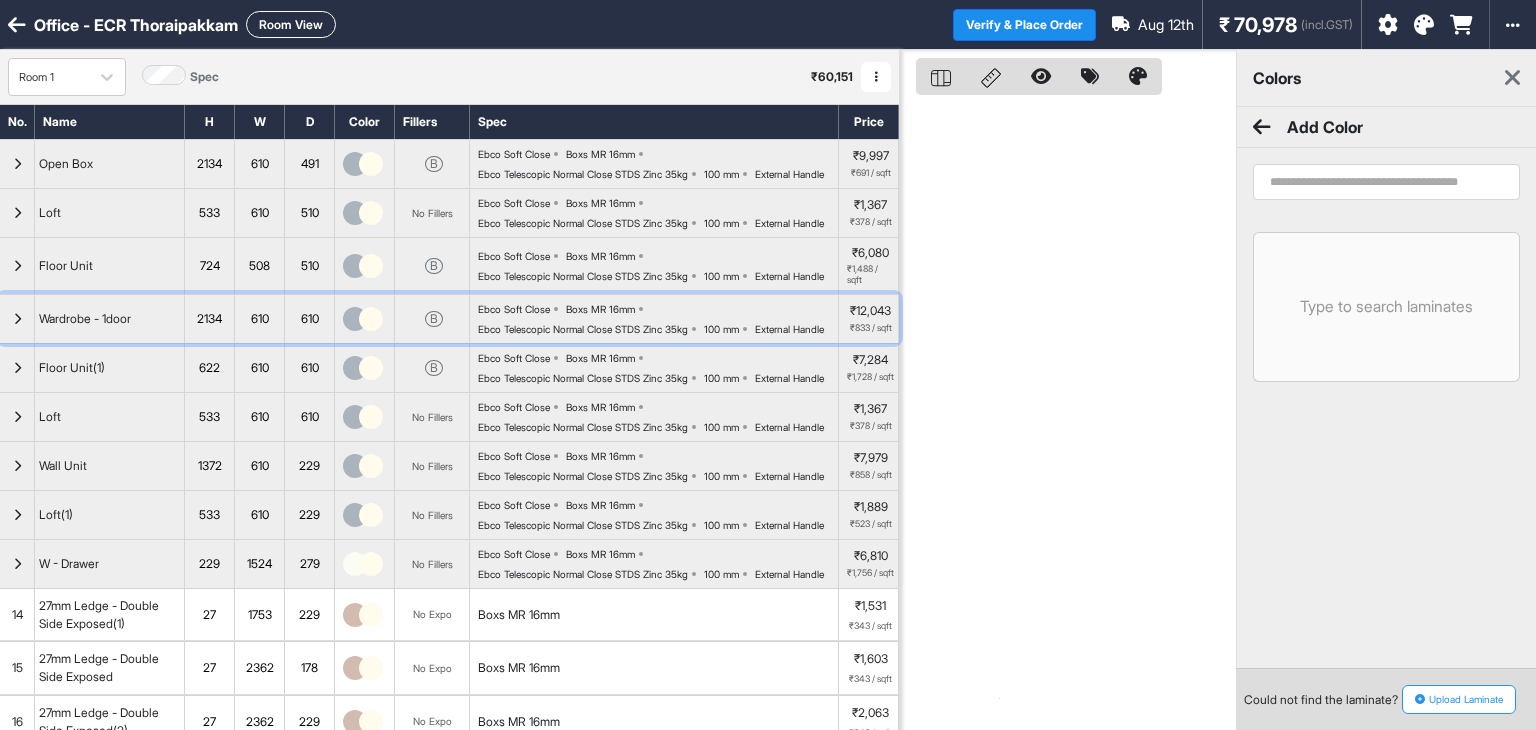 click at bounding box center [17, 319] 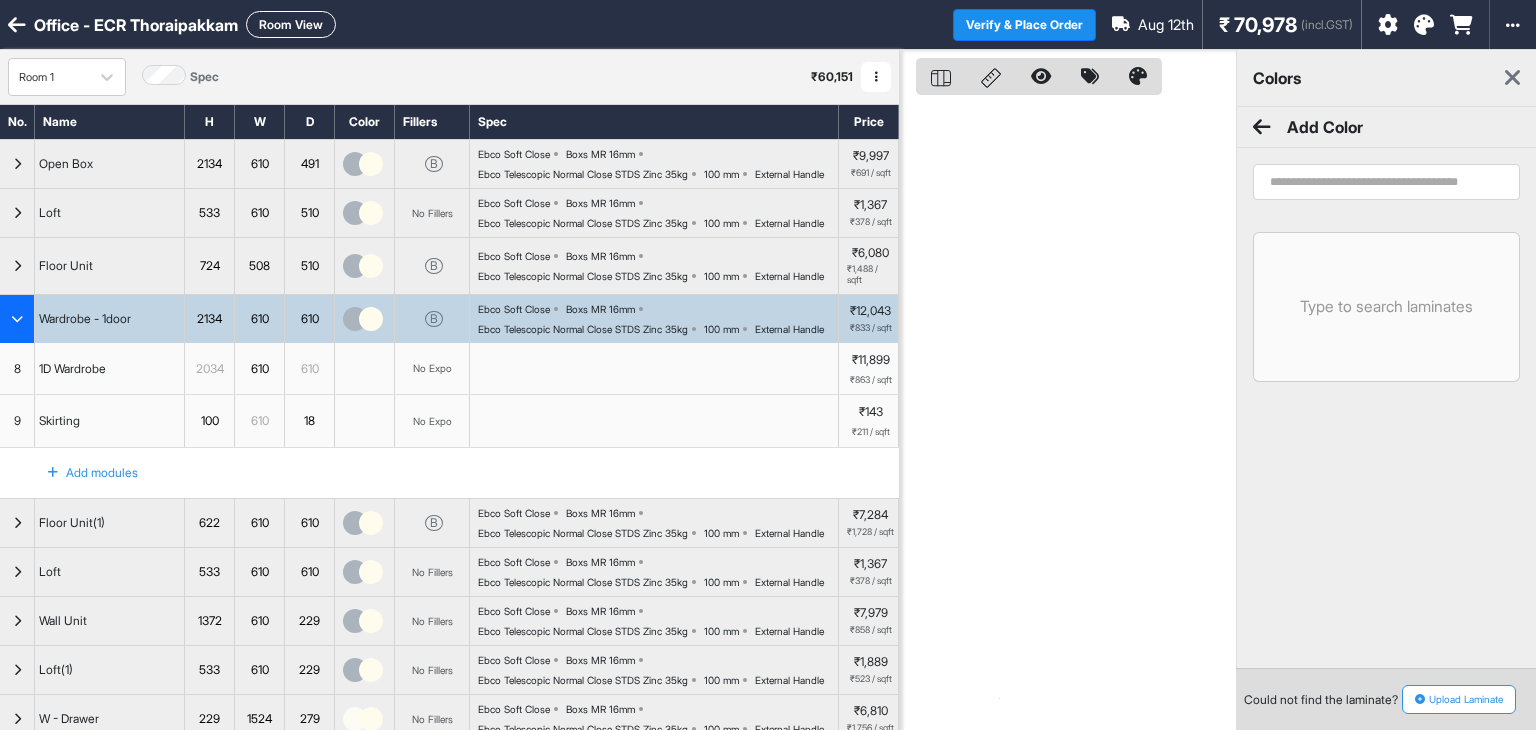 click at bounding box center [17, 319] 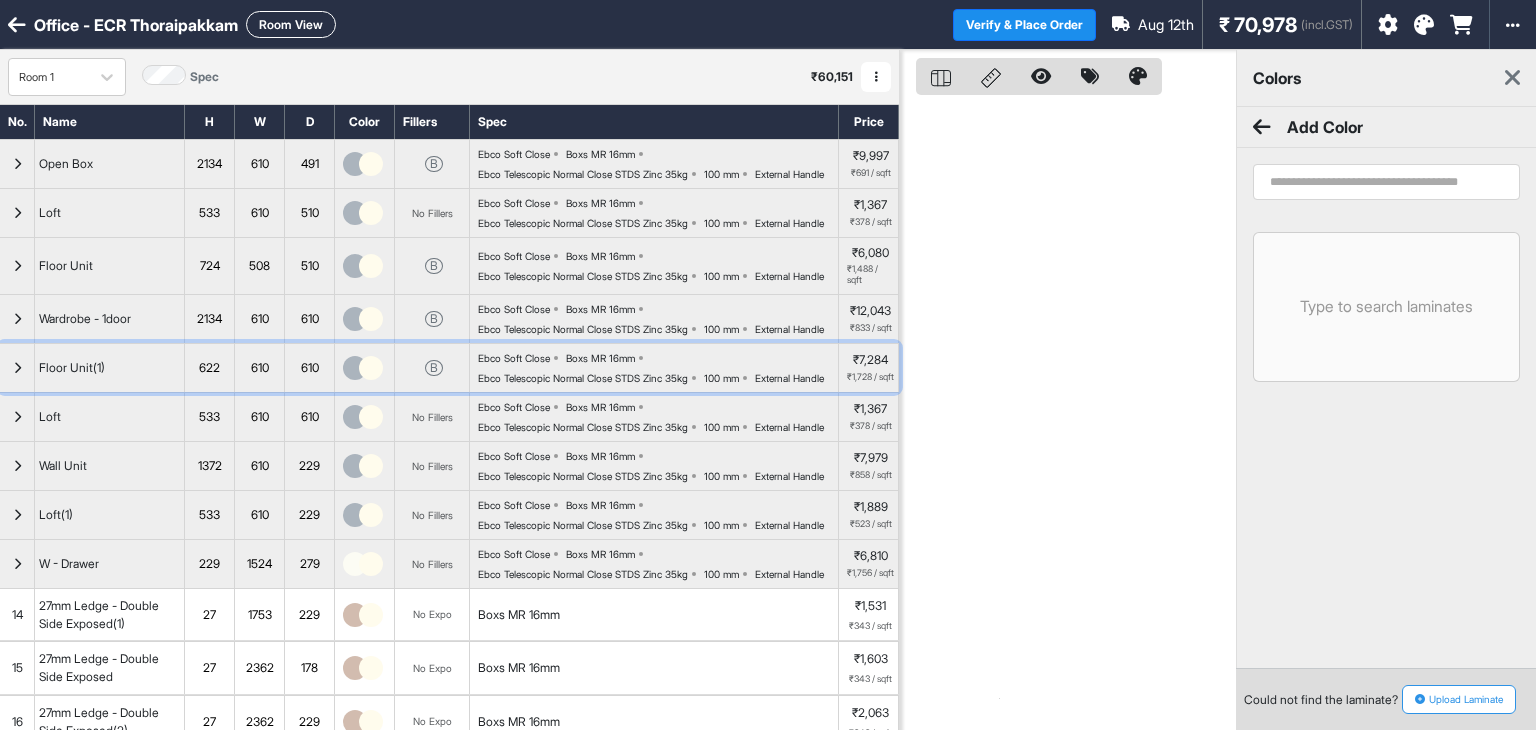 click at bounding box center [17, 368] 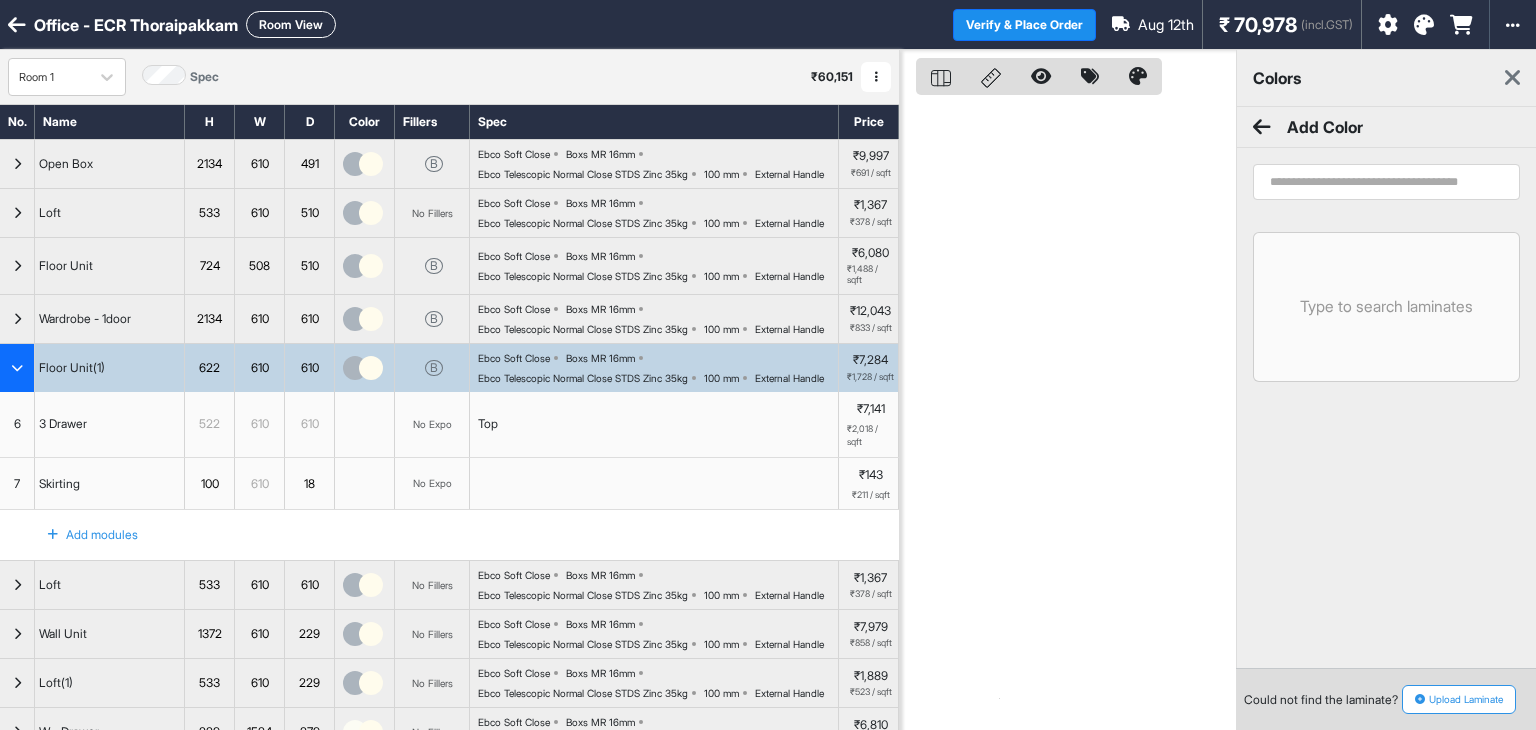 click at bounding box center (17, 368) 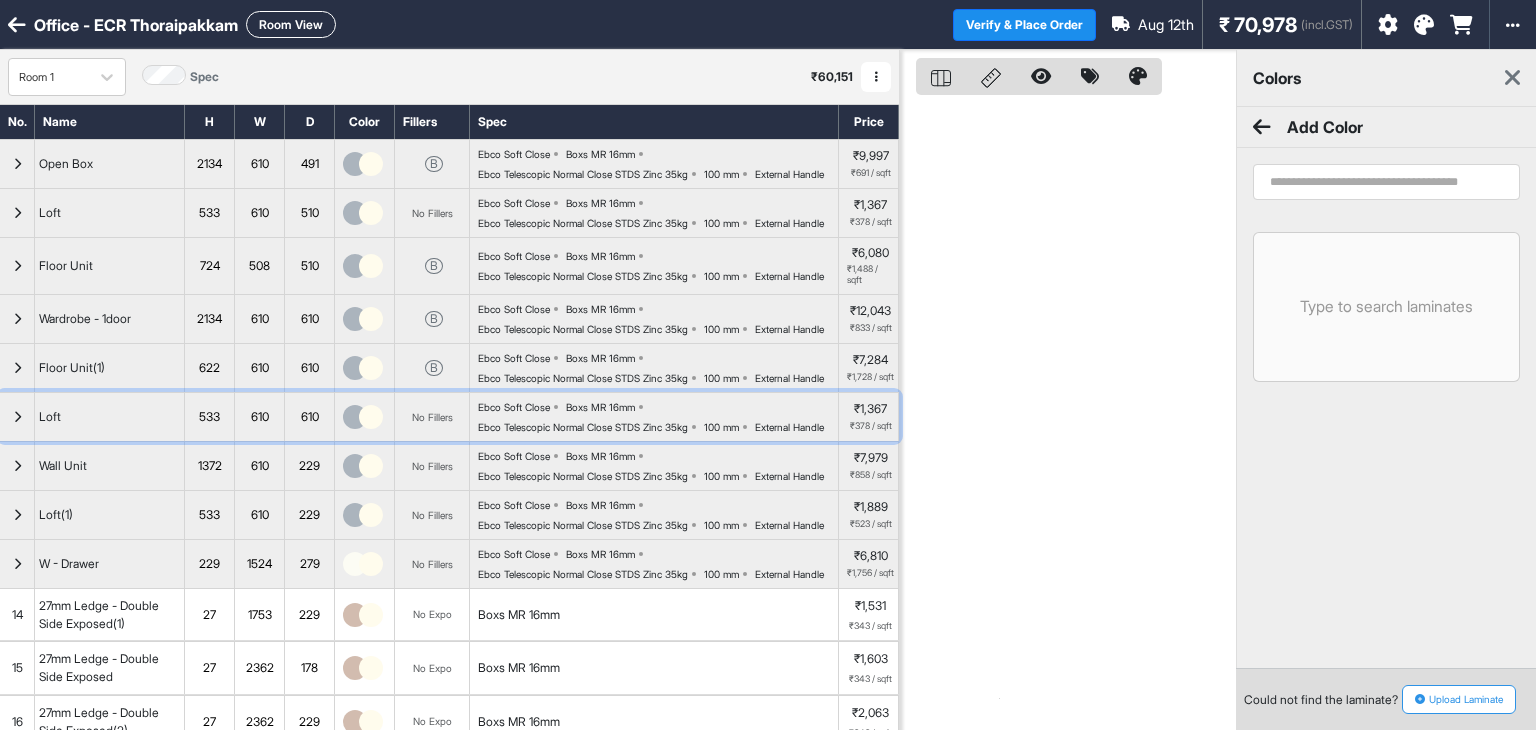 click at bounding box center (17, 417) 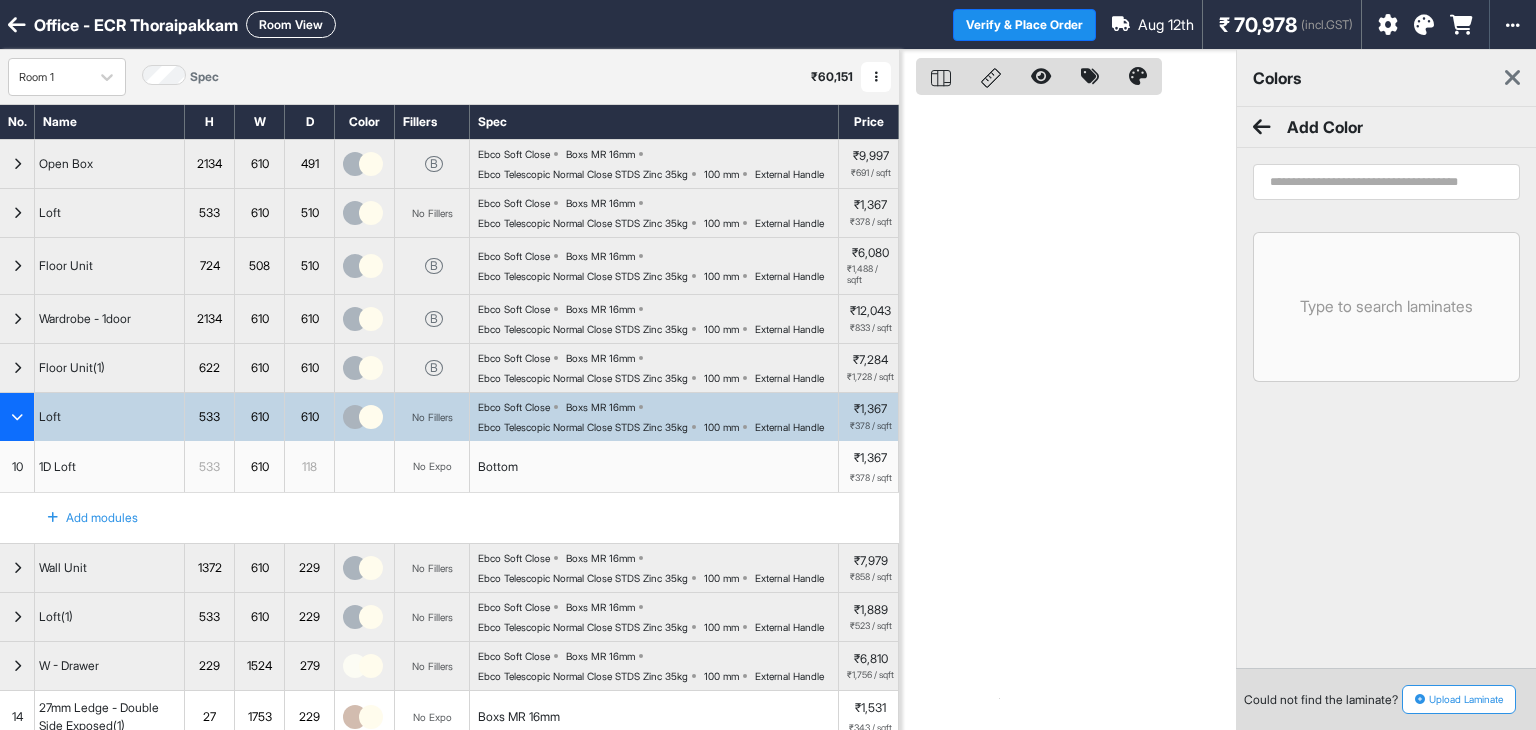 click at bounding box center [17, 417] 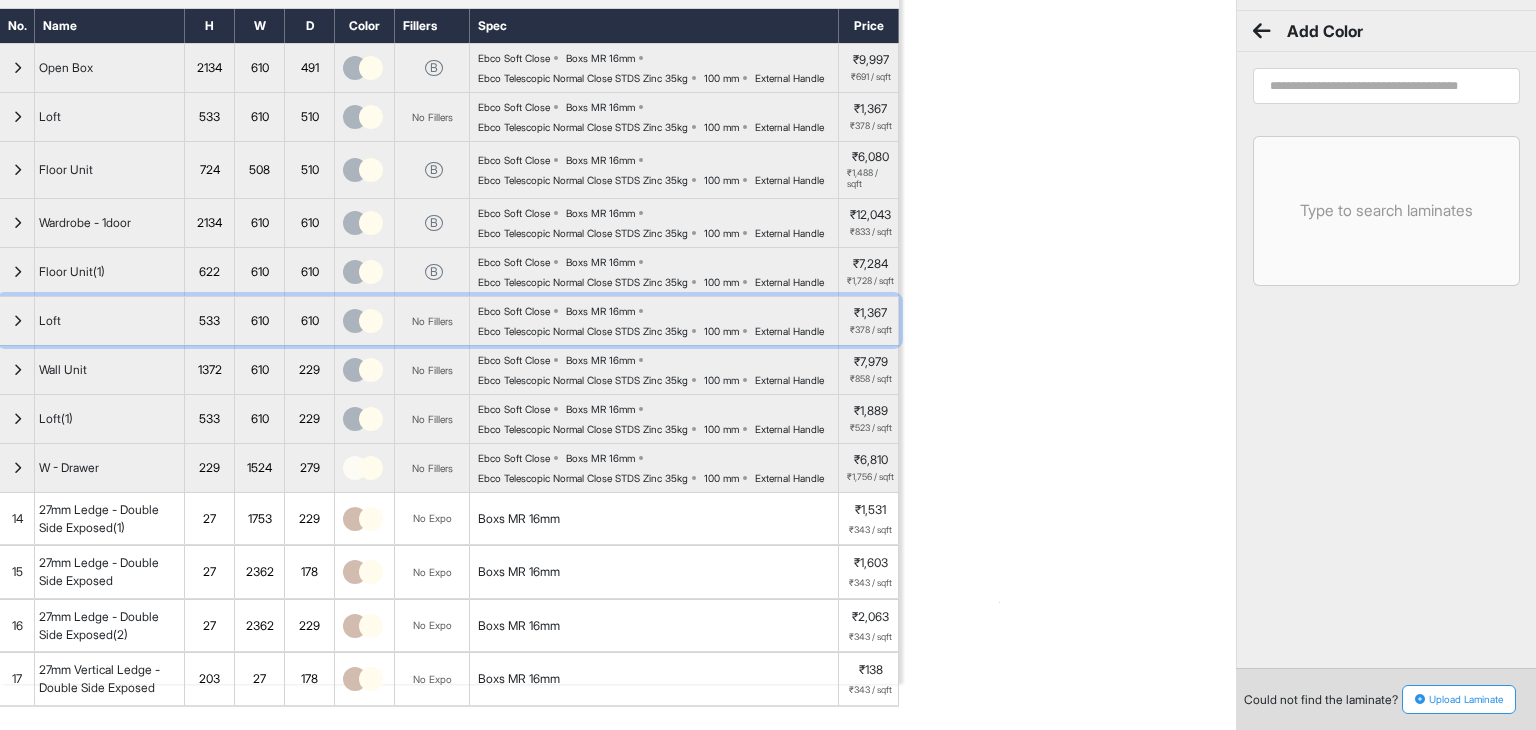 scroll, scrollTop: 100, scrollLeft: 0, axis: vertical 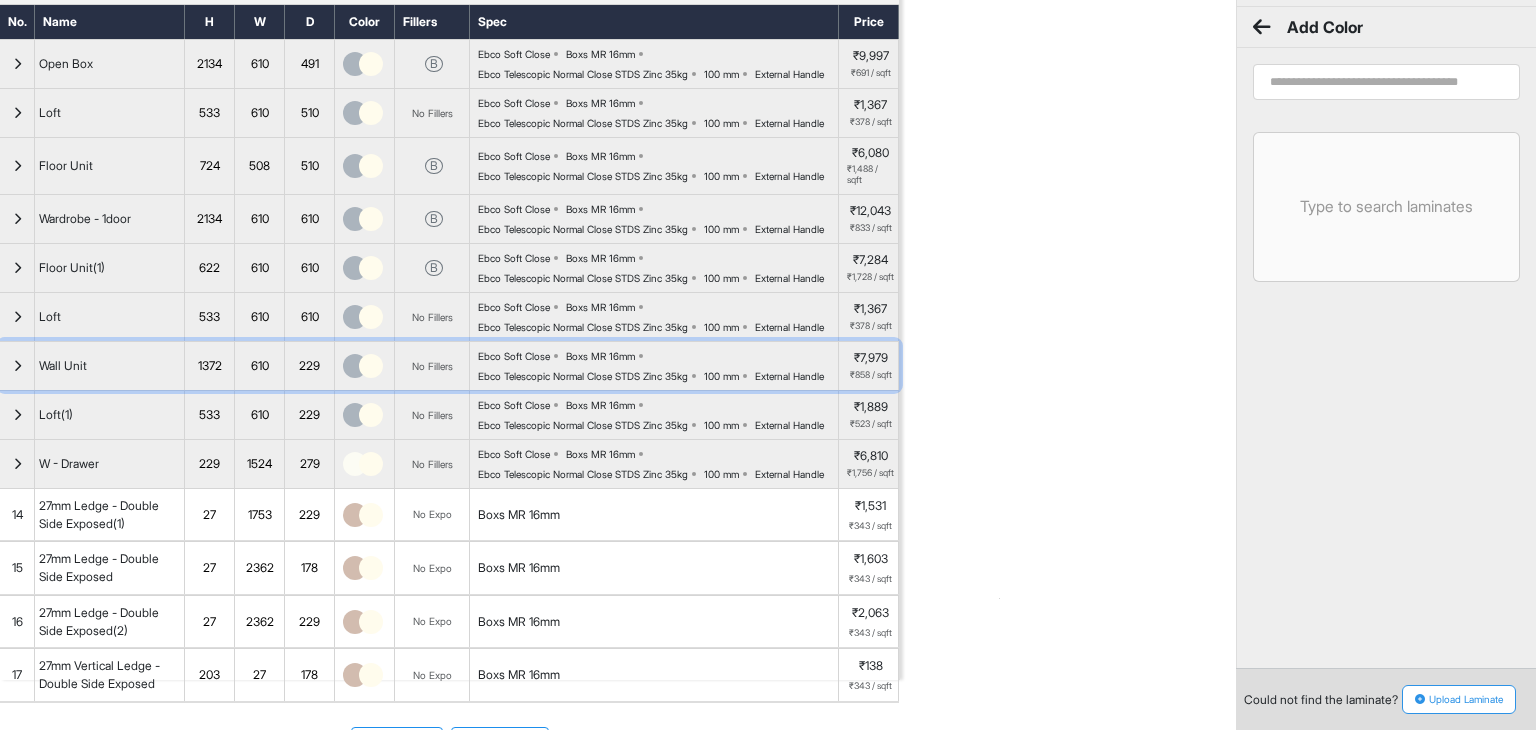 click at bounding box center (17, 366) 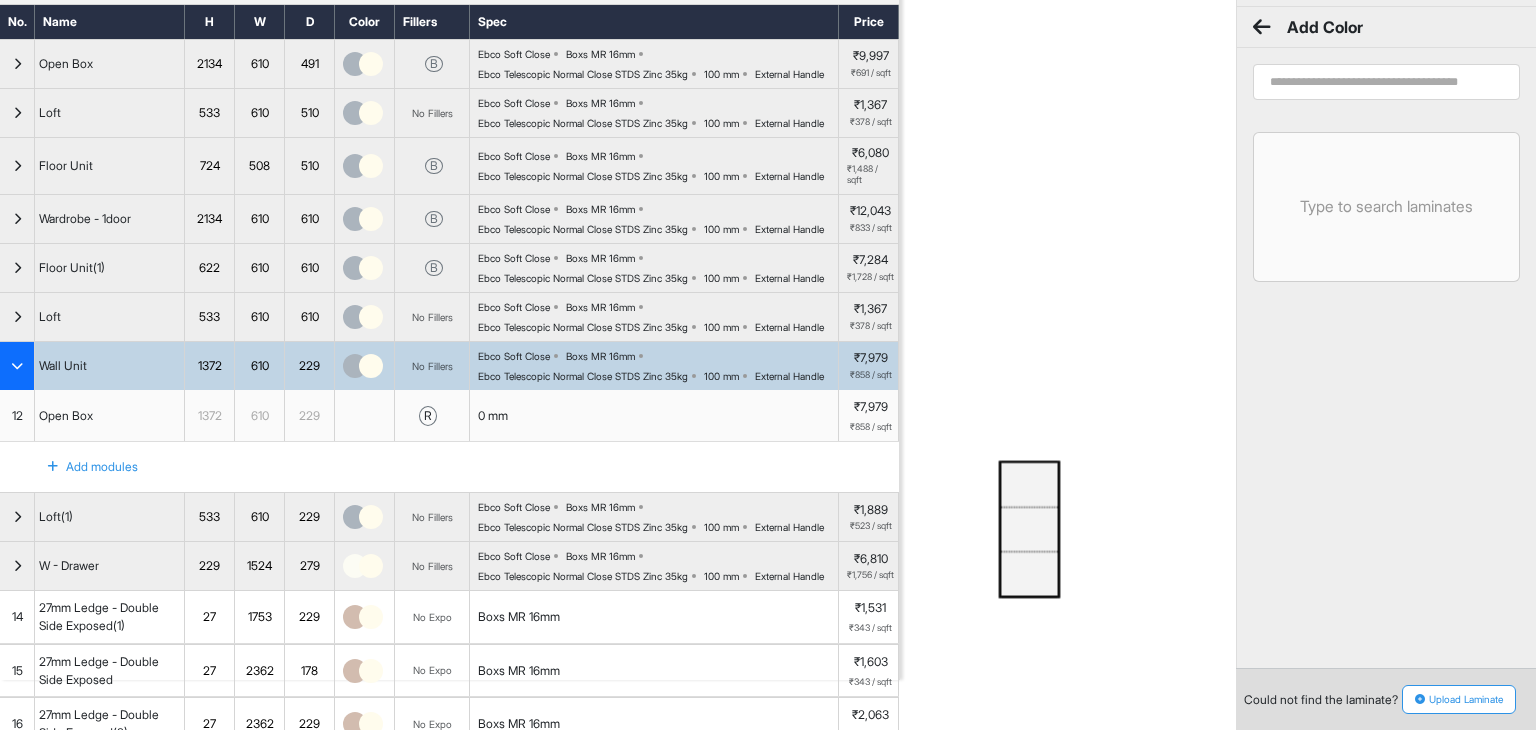 click at bounding box center (17, 366) 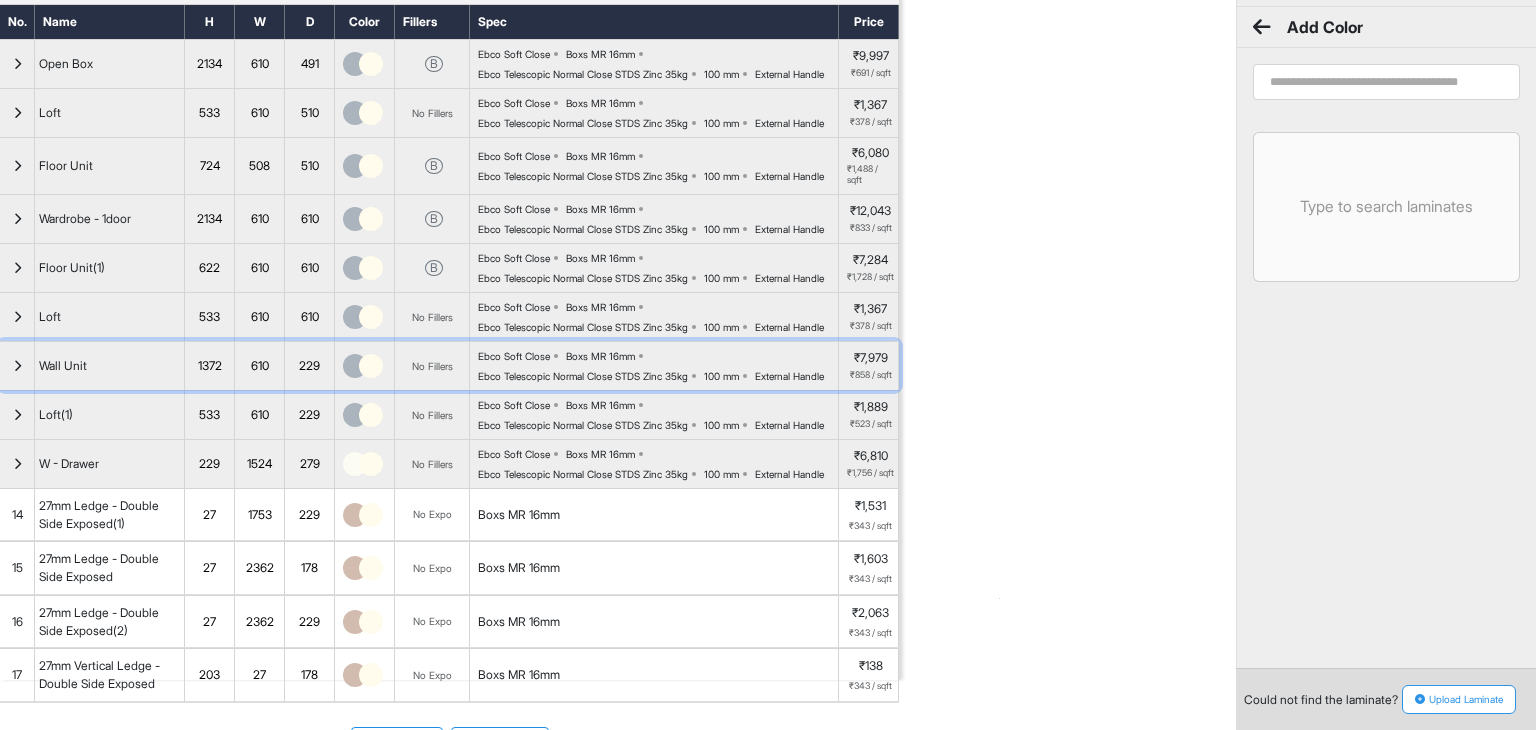 click at bounding box center (17, 366) 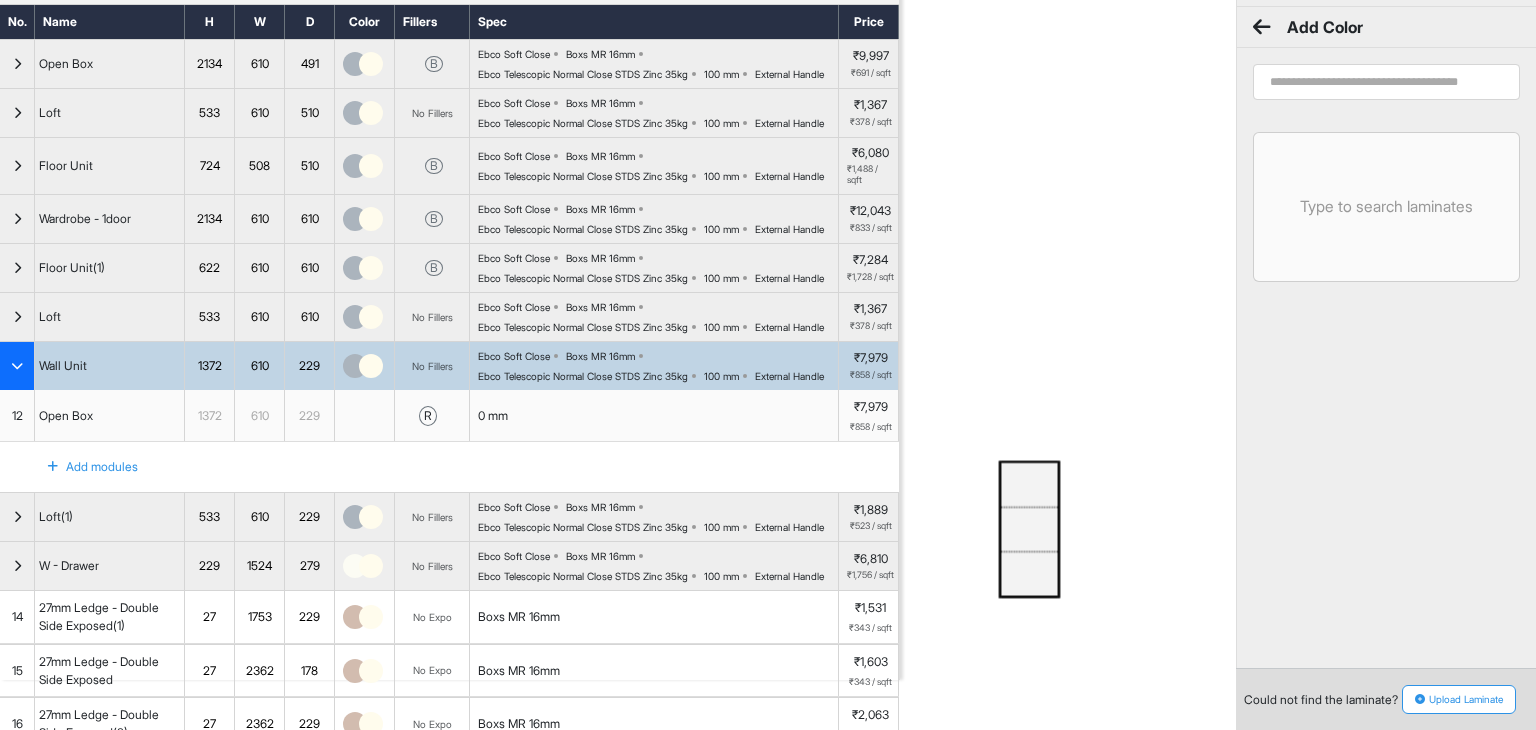 click at bounding box center (17, 366) 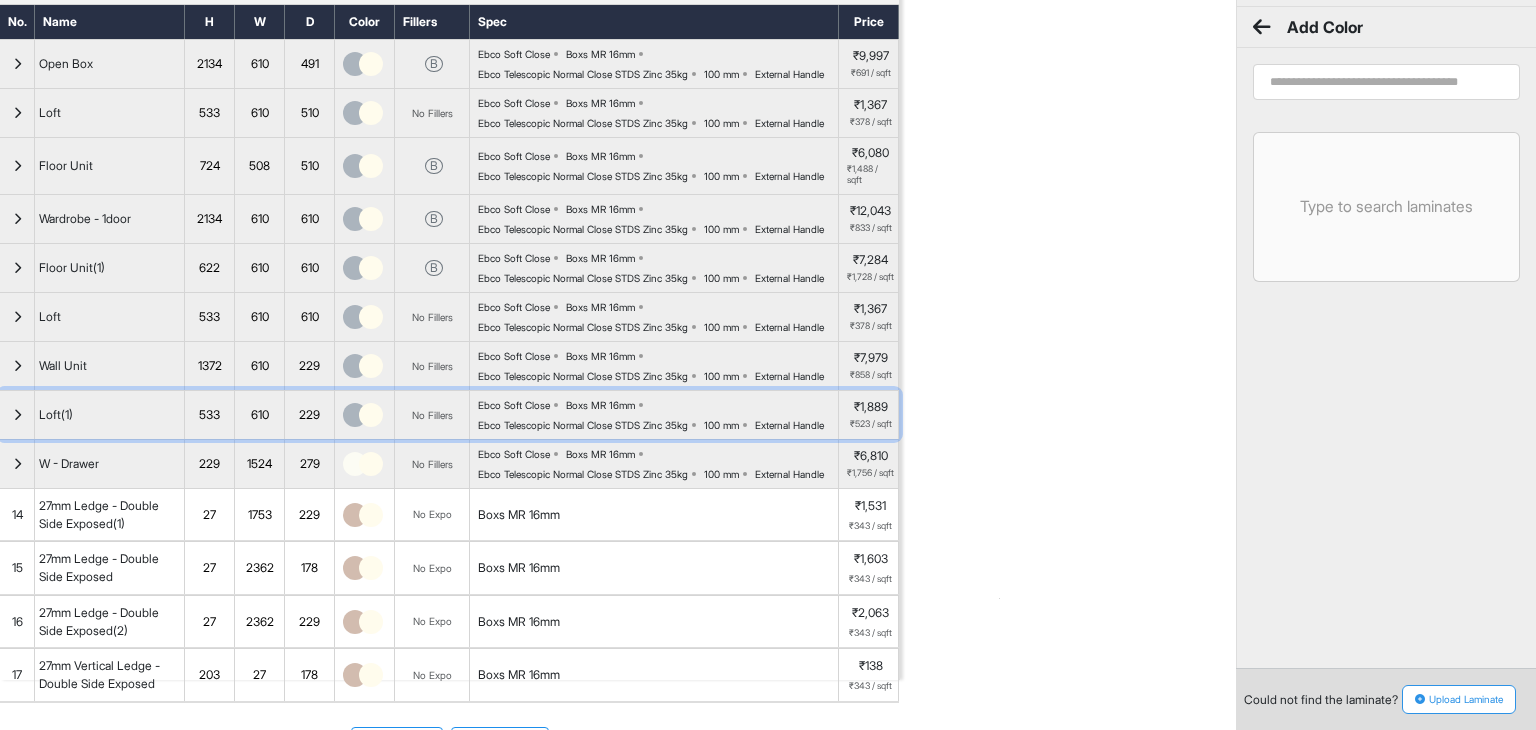click at bounding box center [17, 415] 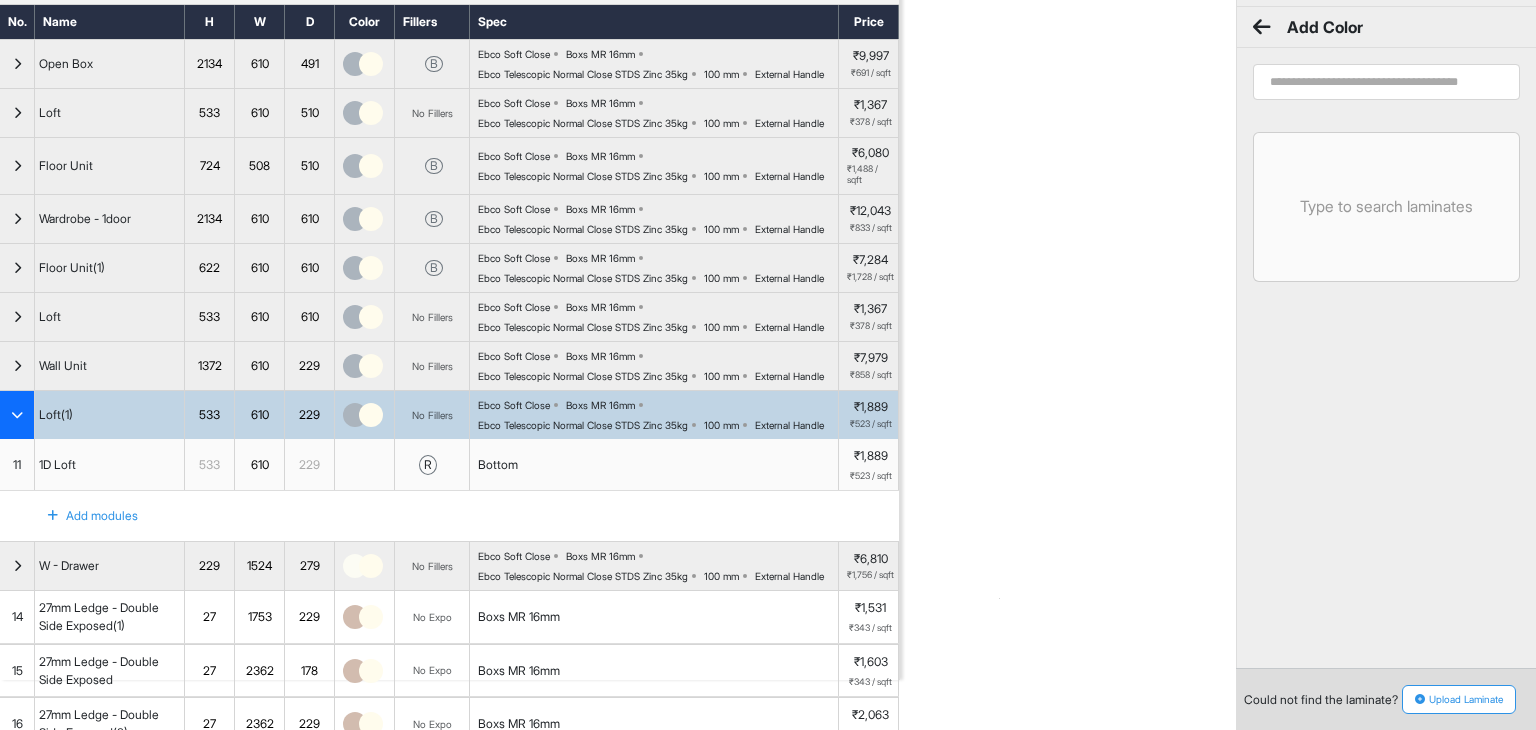 click at bounding box center (17, 415) 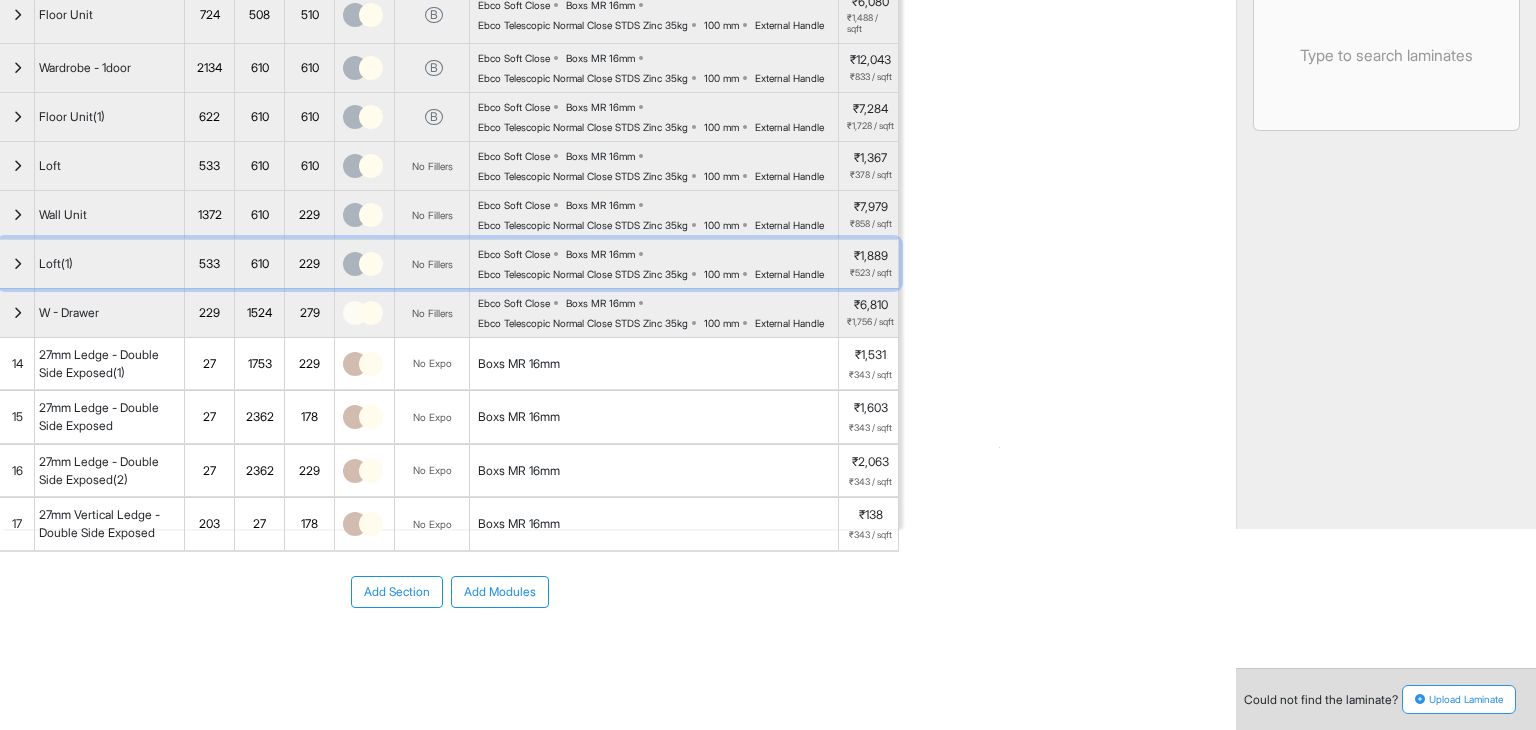 scroll, scrollTop: 300, scrollLeft: 0, axis: vertical 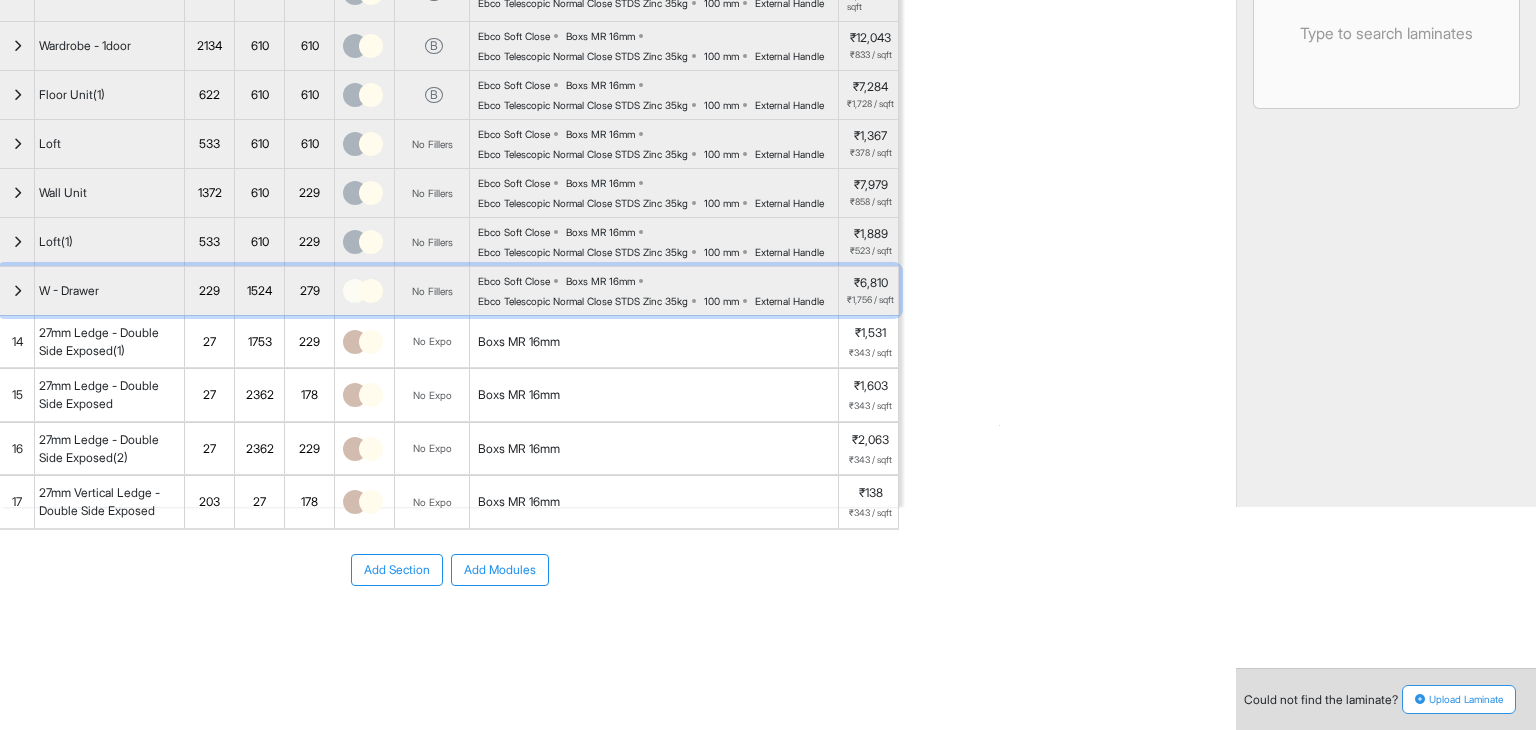 click at bounding box center (17, 291) 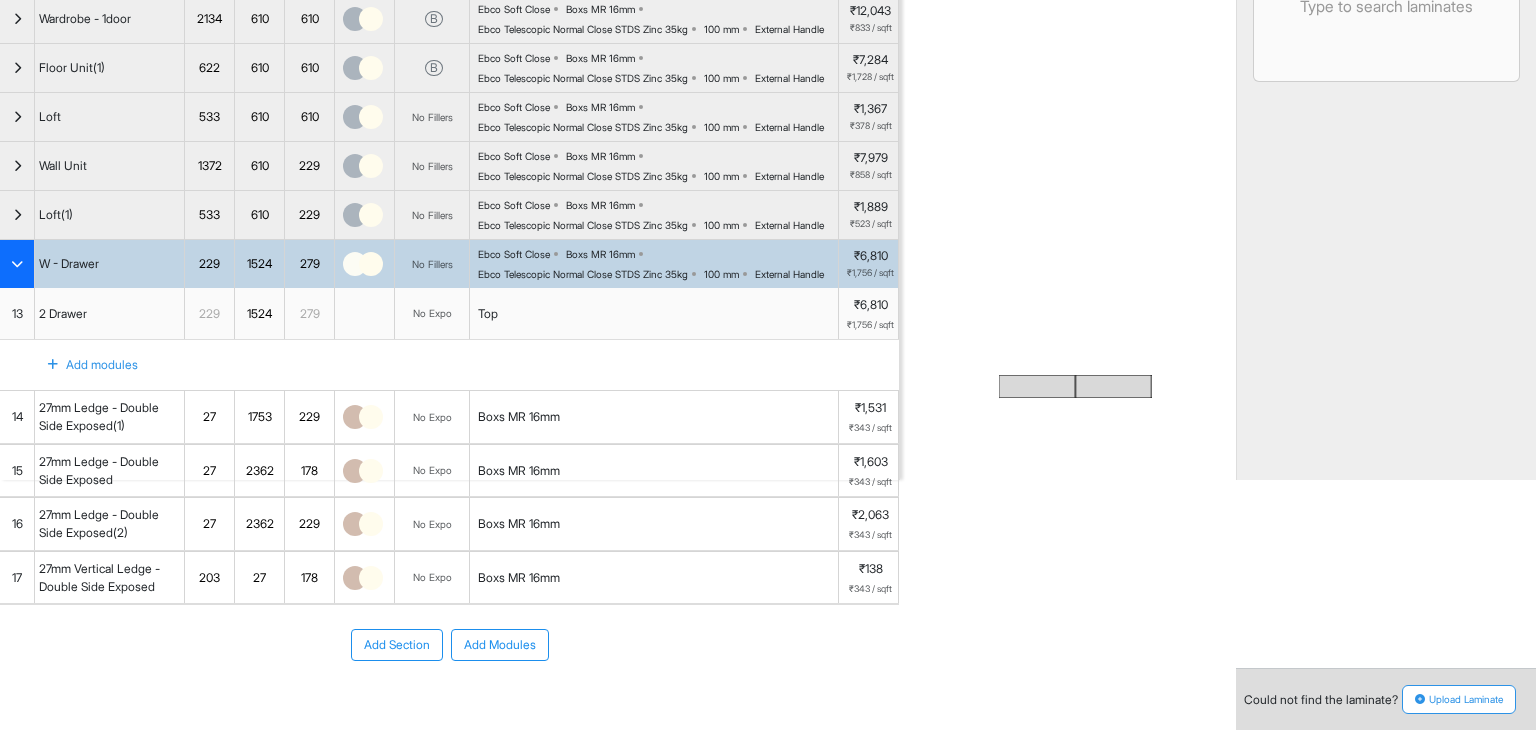 click at bounding box center [17, 264] 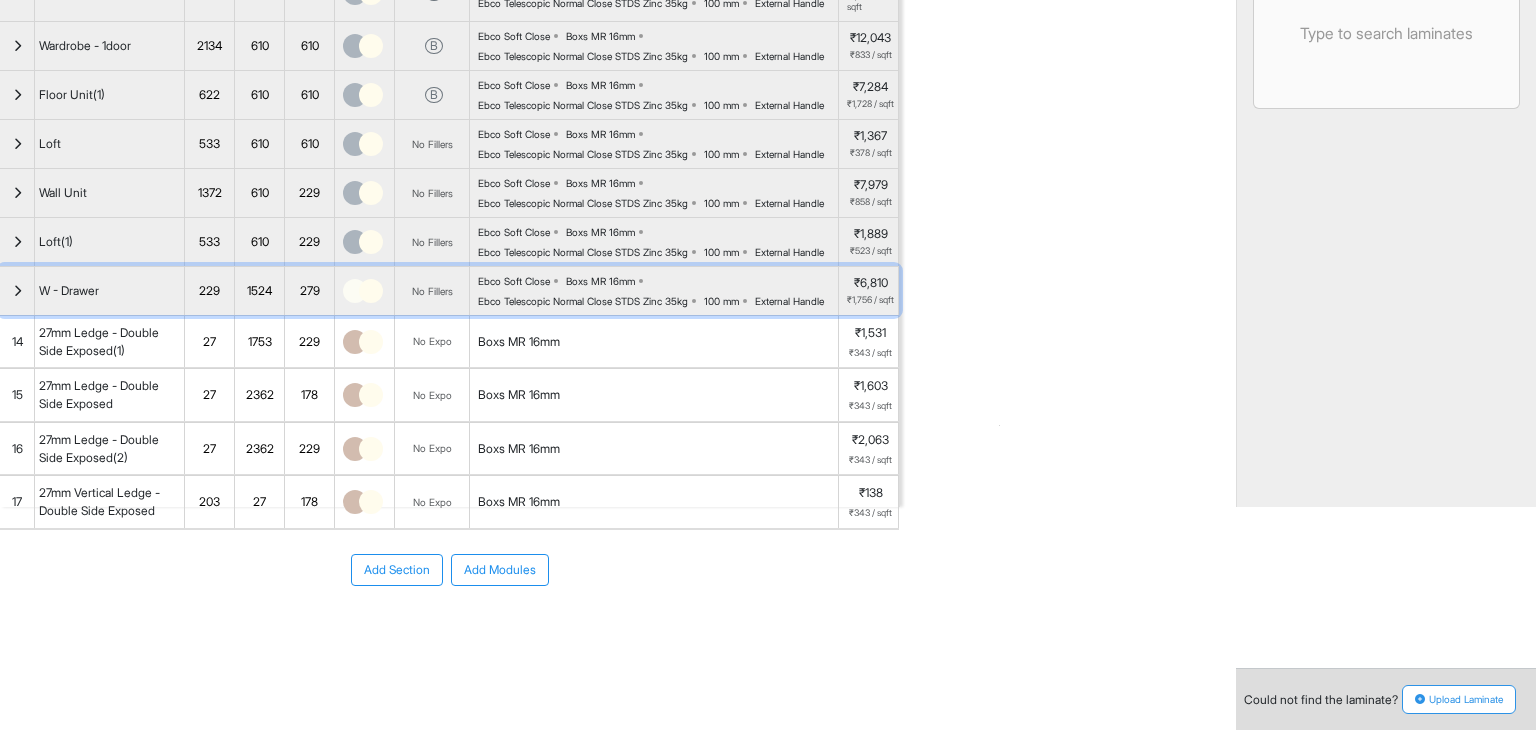 click at bounding box center [17, 291] 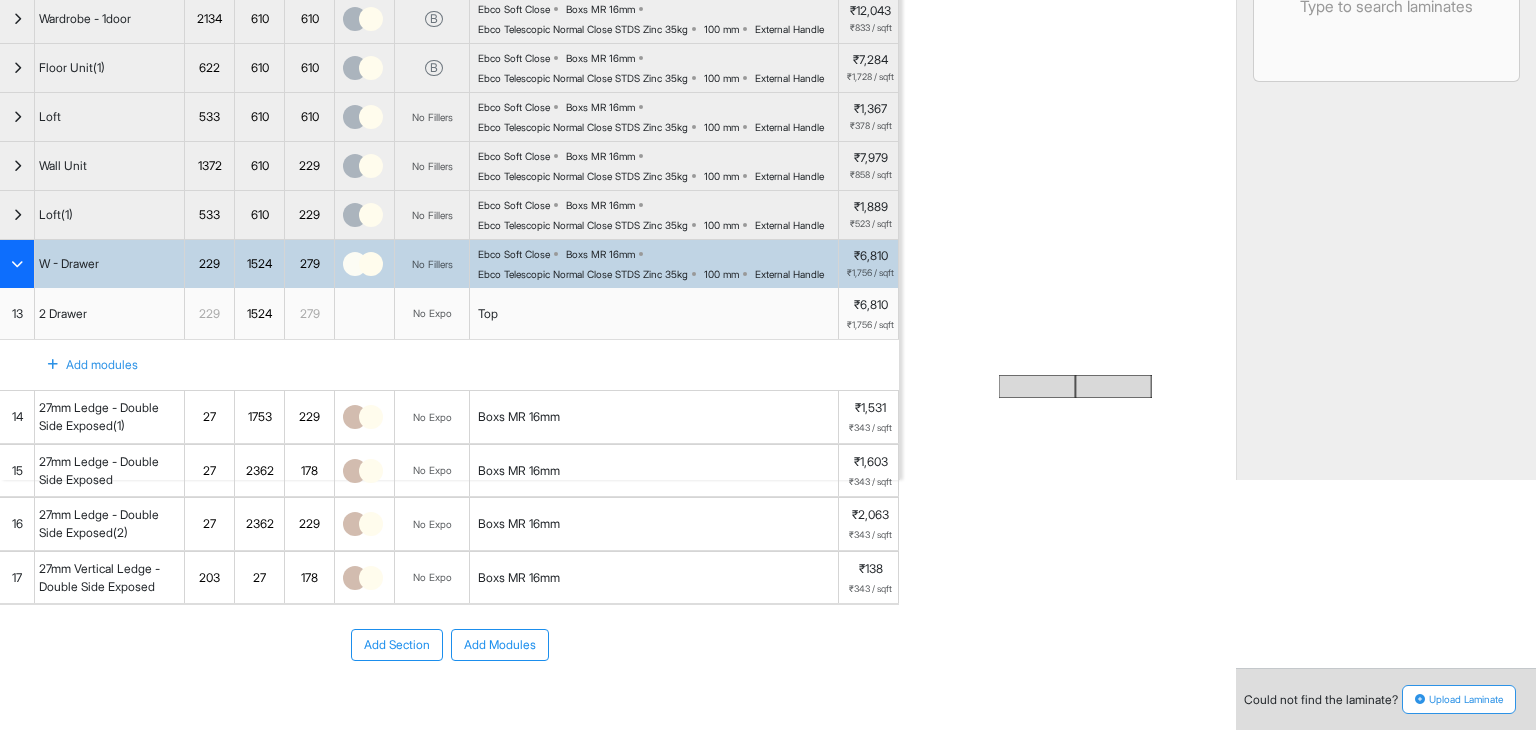 click at bounding box center [17, 264] 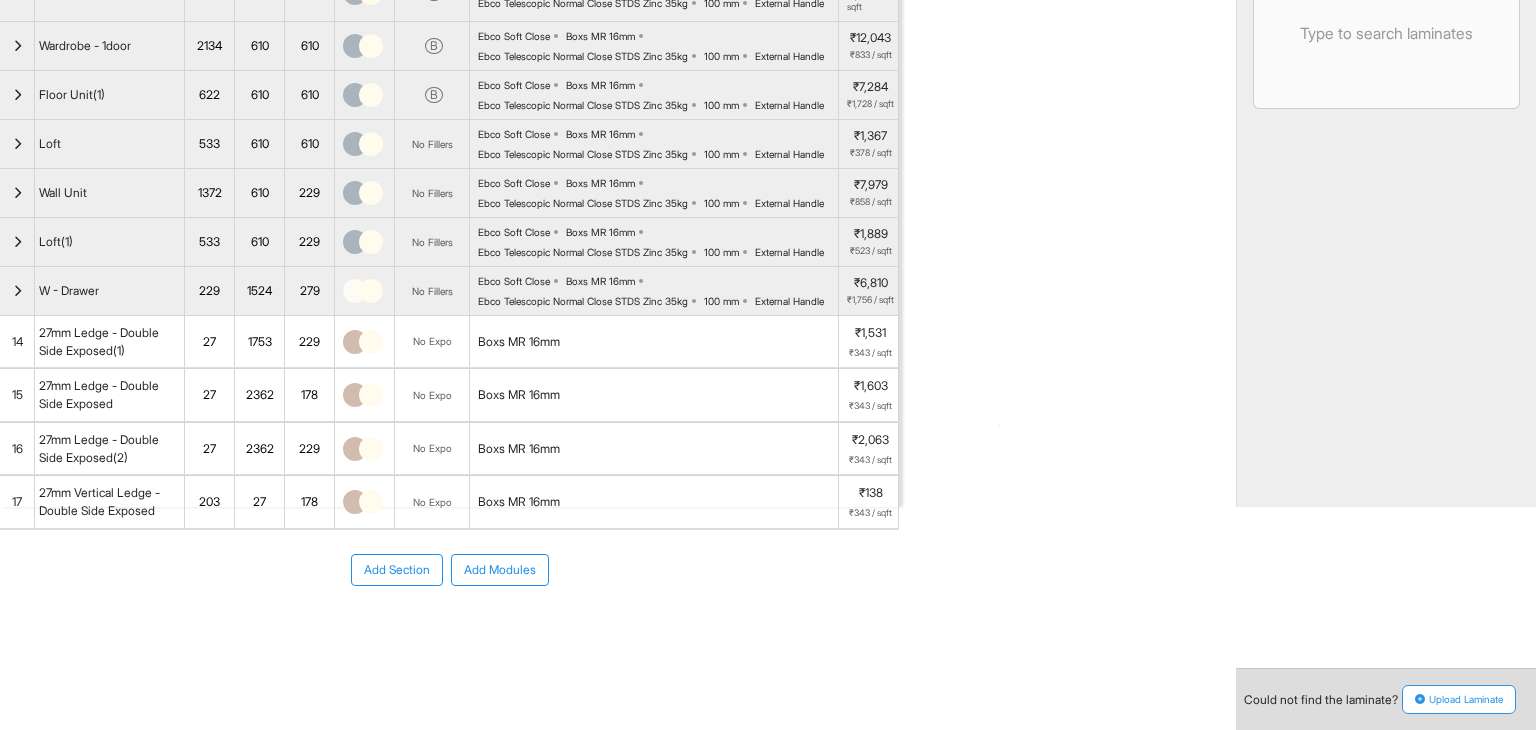 click on "14" at bounding box center (17, 342) 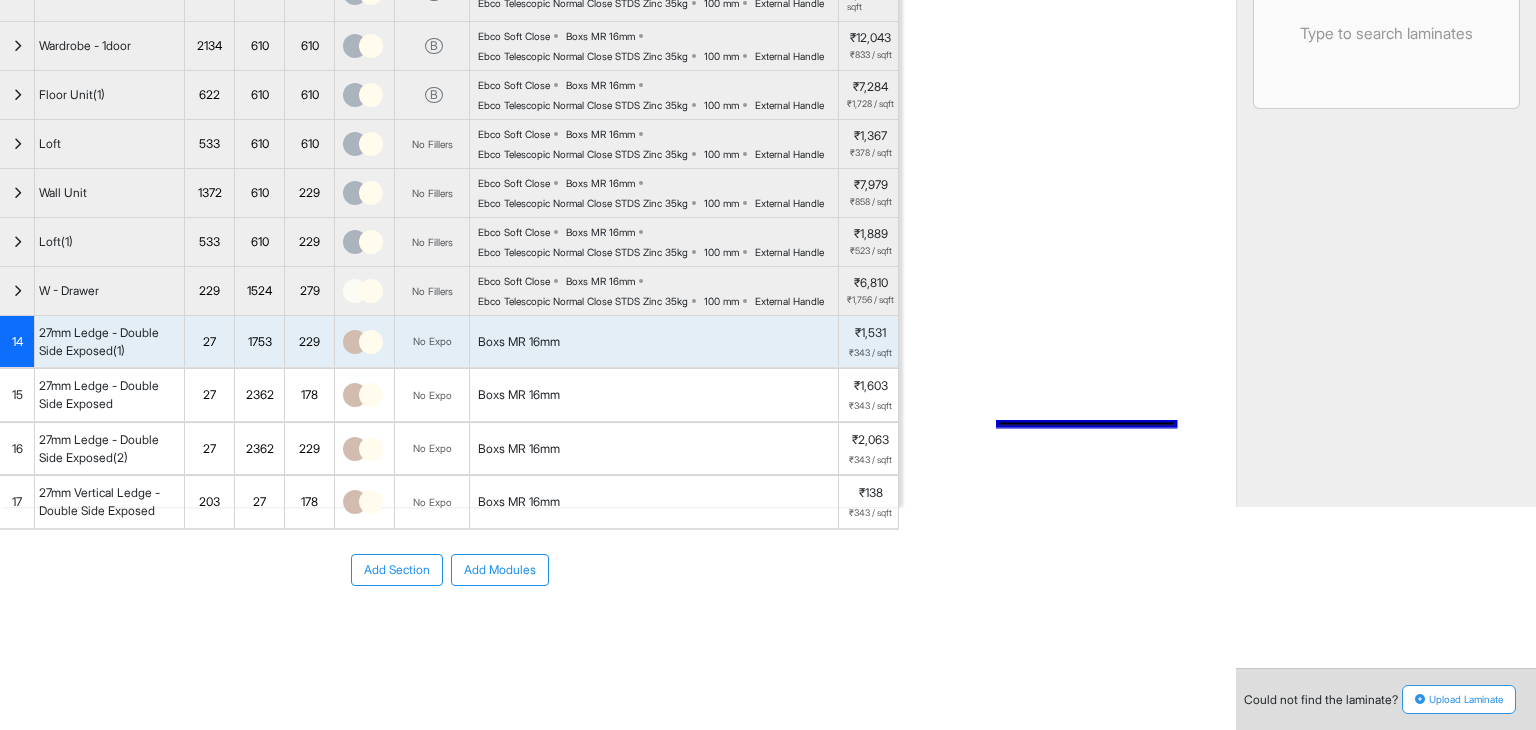 click on "15" at bounding box center [17, 395] 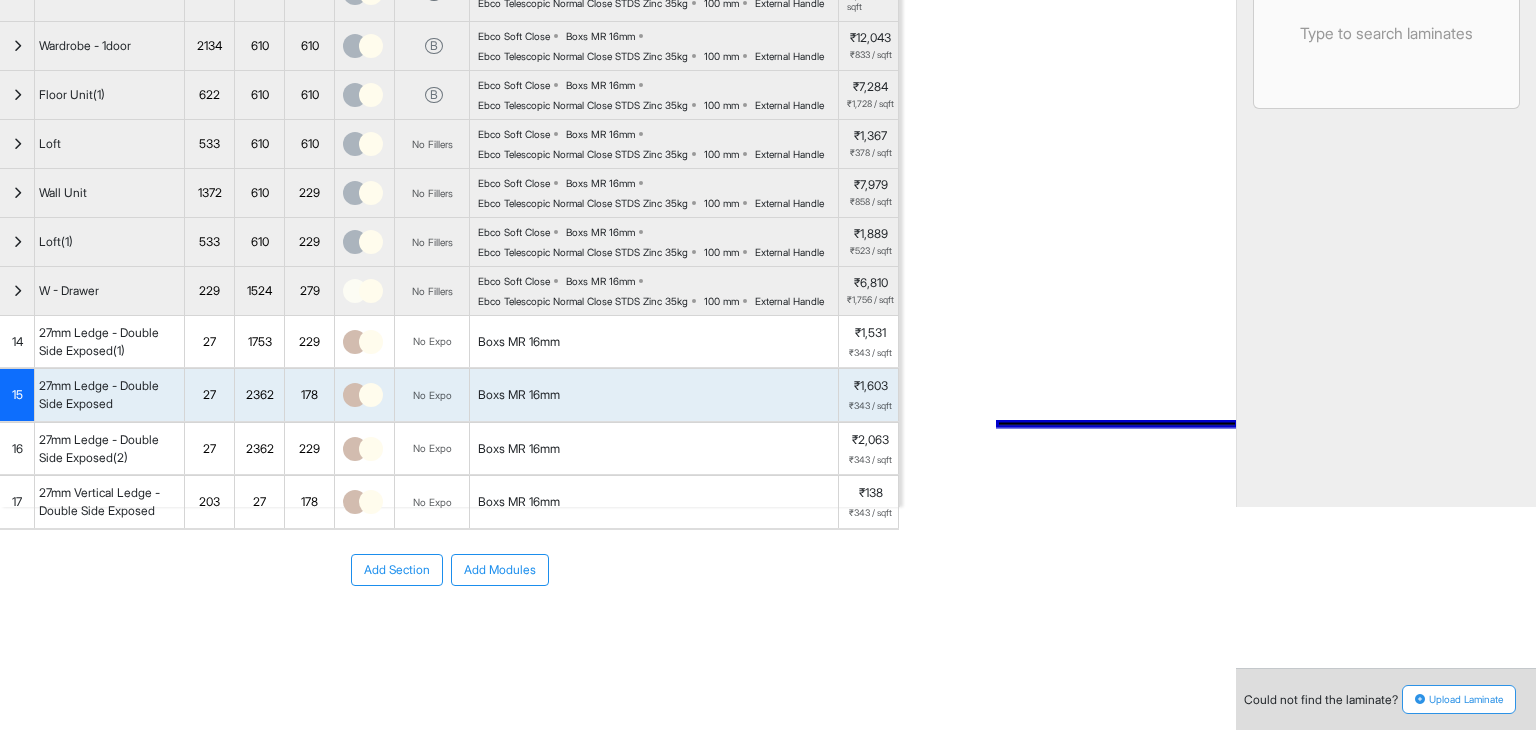 click on "16" at bounding box center (17, 449) 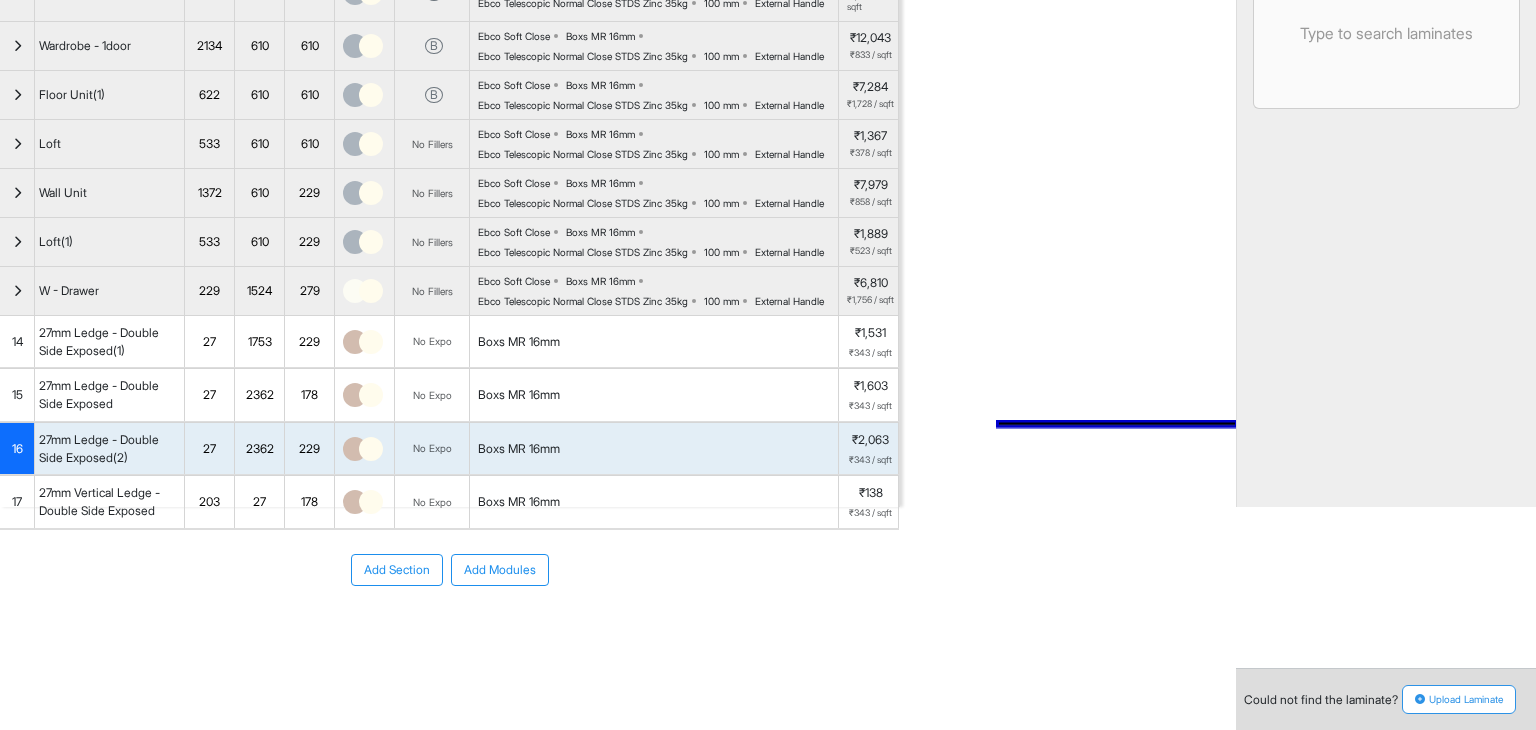 click on "17" at bounding box center [17, 502] 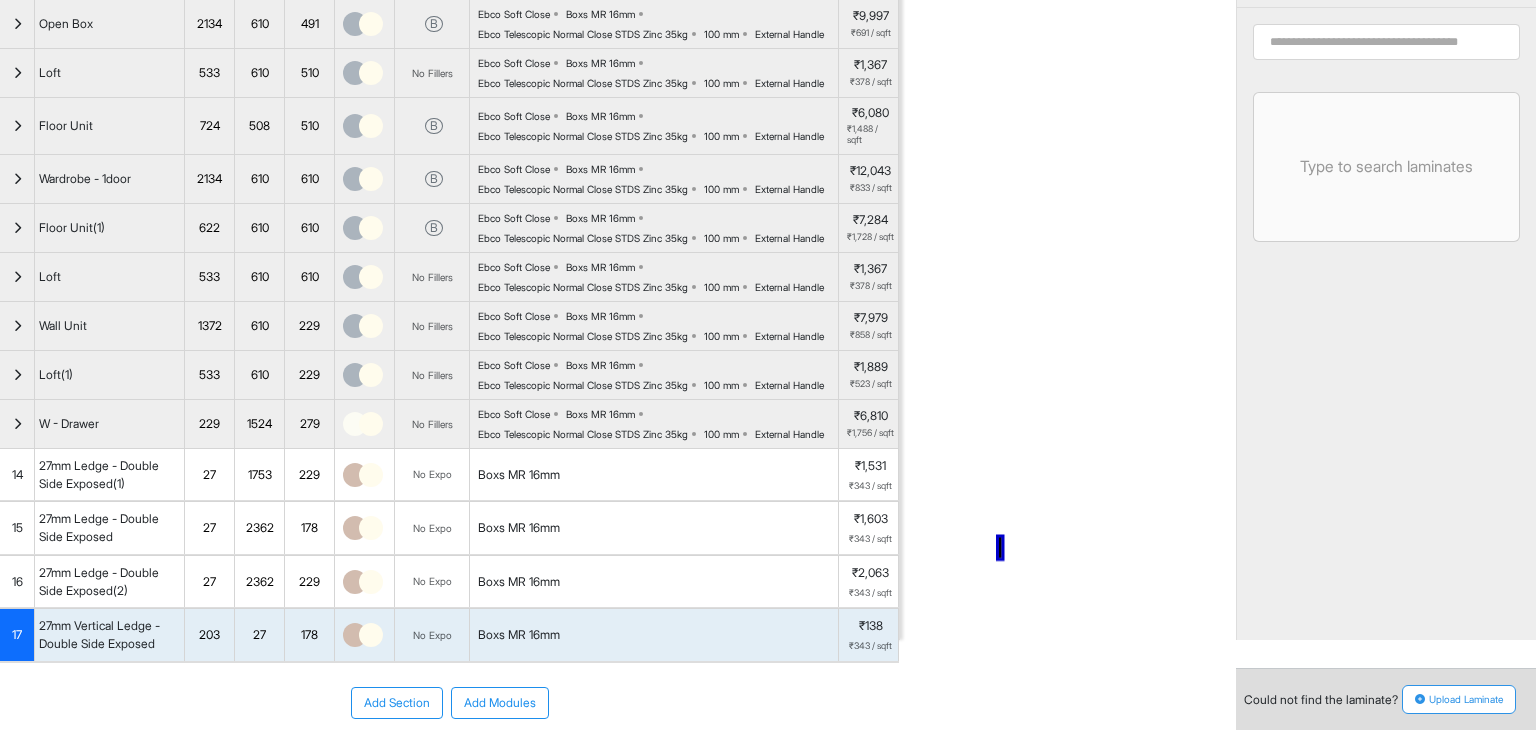 scroll, scrollTop: 0, scrollLeft: 0, axis: both 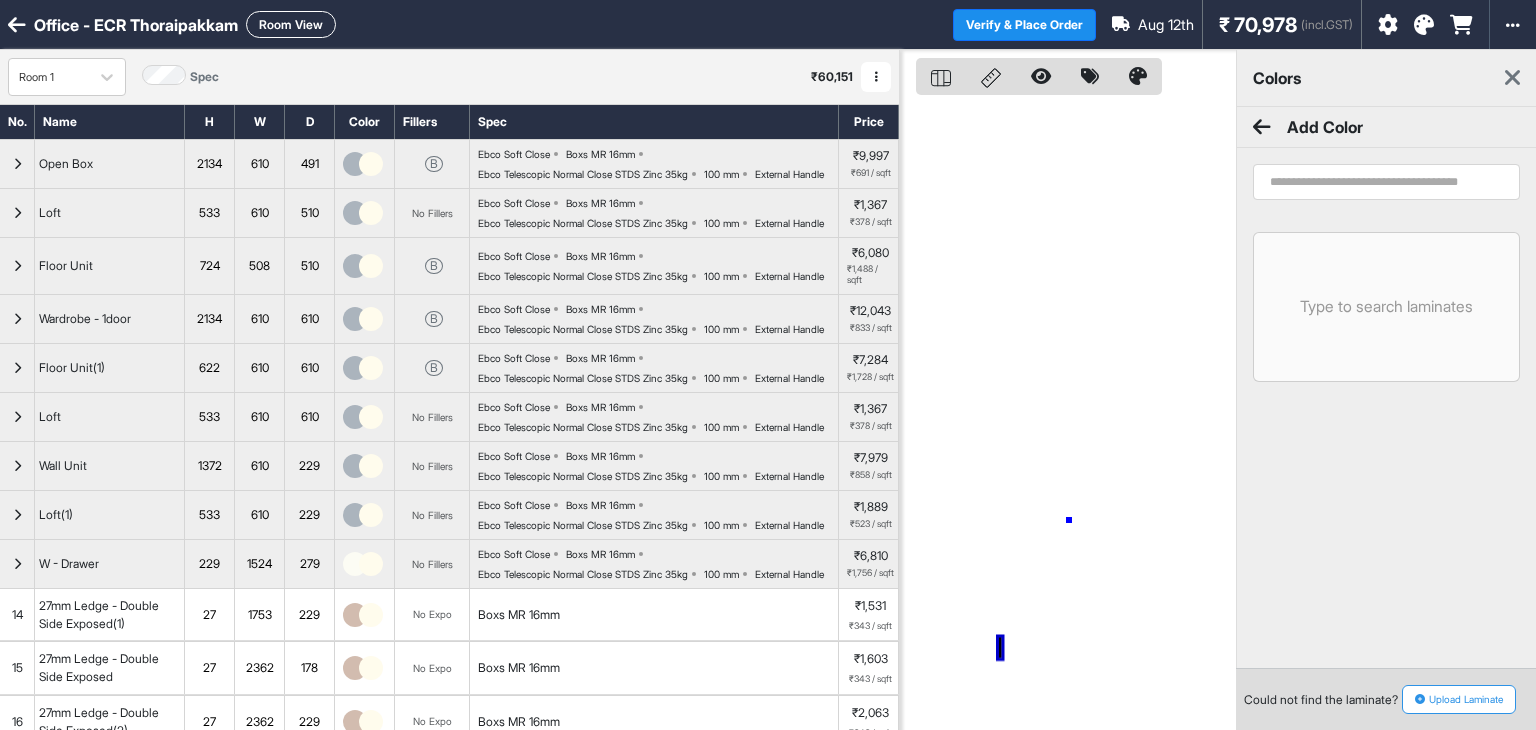 click at bounding box center [1068, 415] 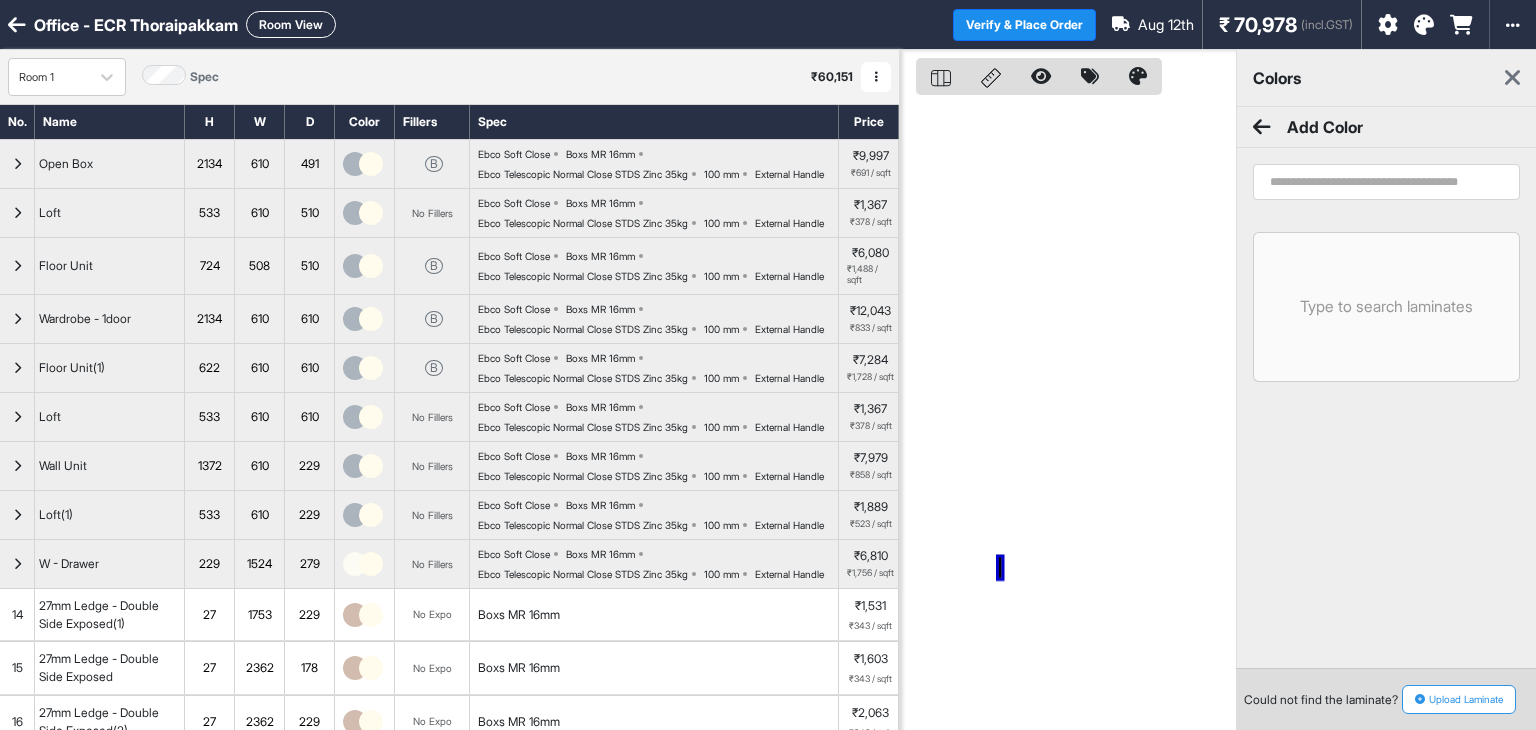 click at bounding box center (1068, 415) 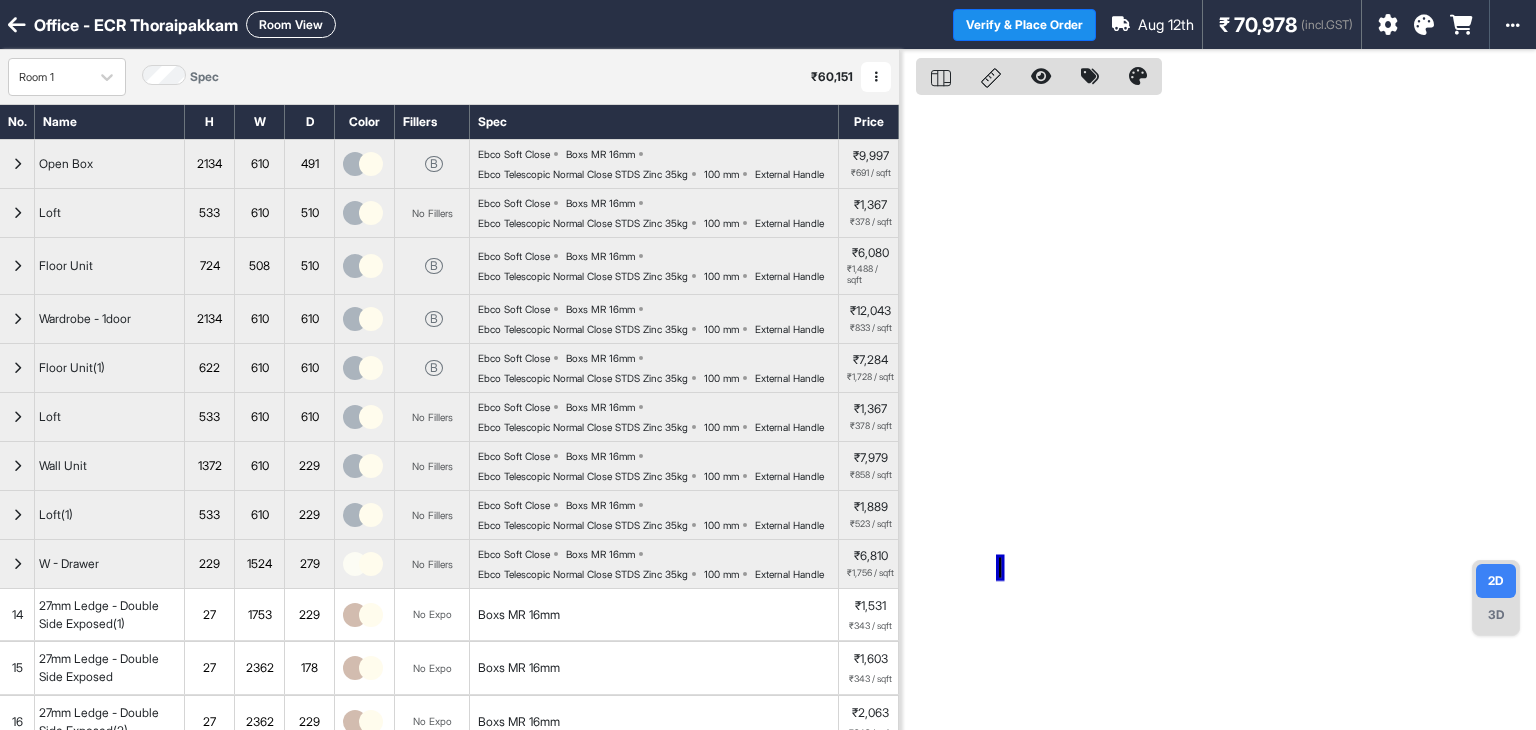click on "3D" at bounding box center [1496, 615] 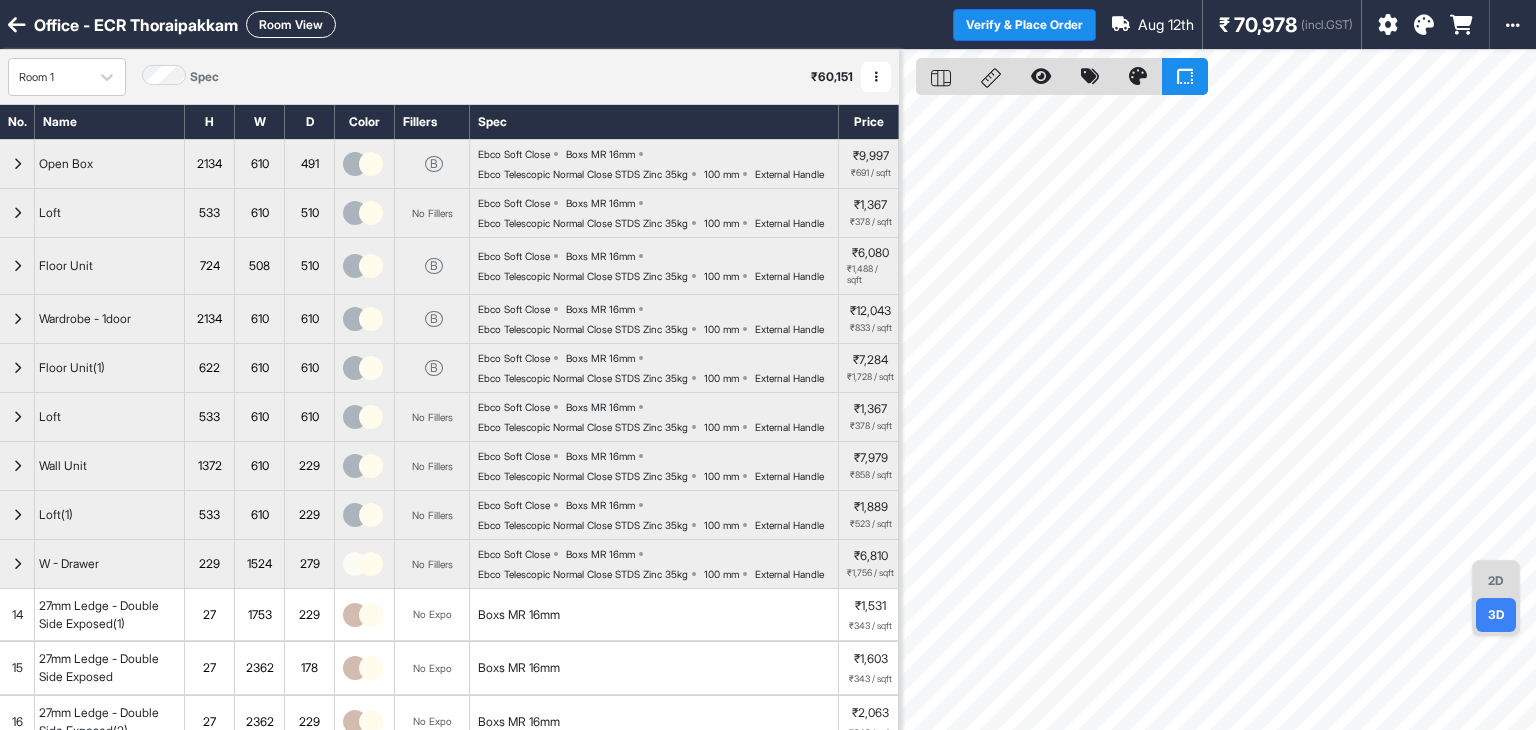 click at bounding box center [1041, 76] 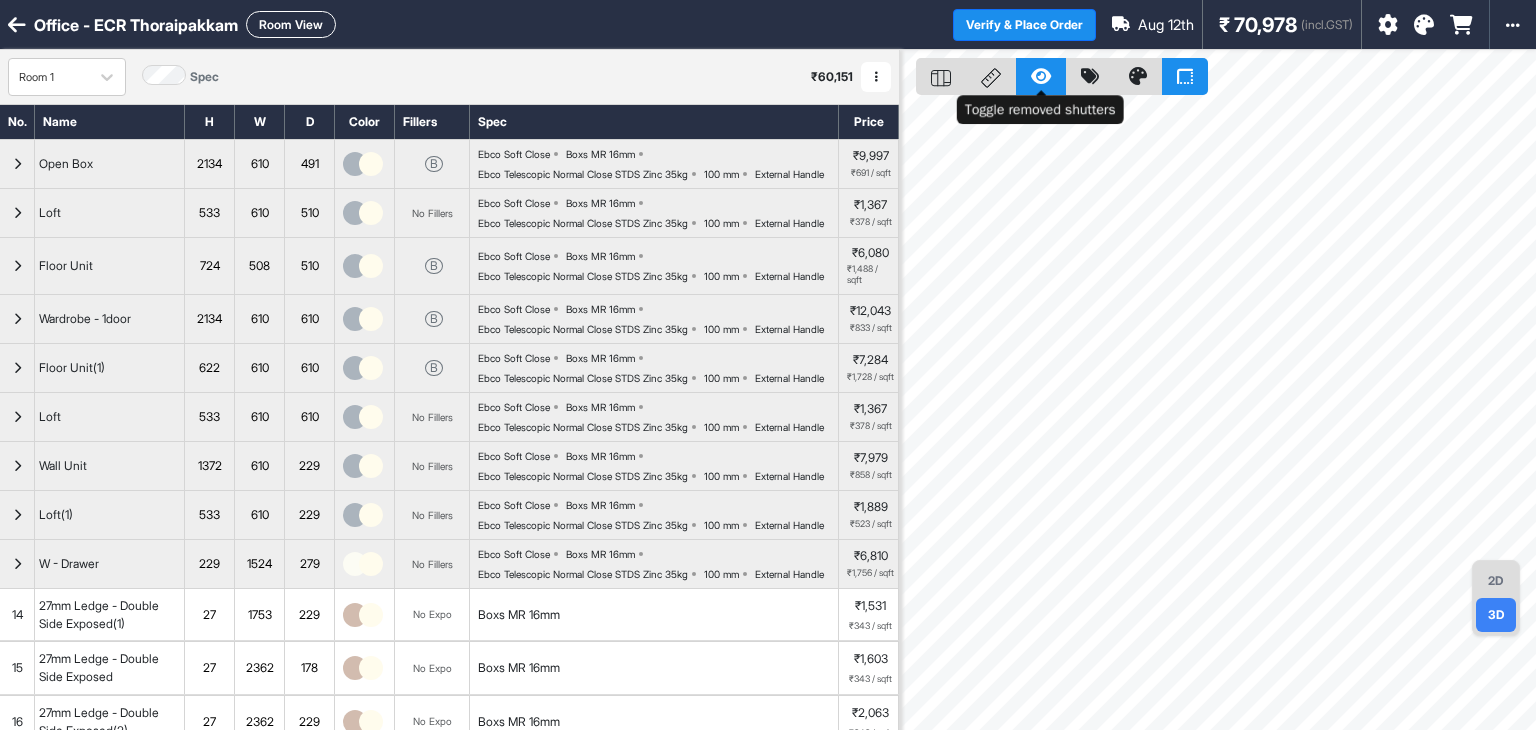 click at bounding box center (1041, 76) 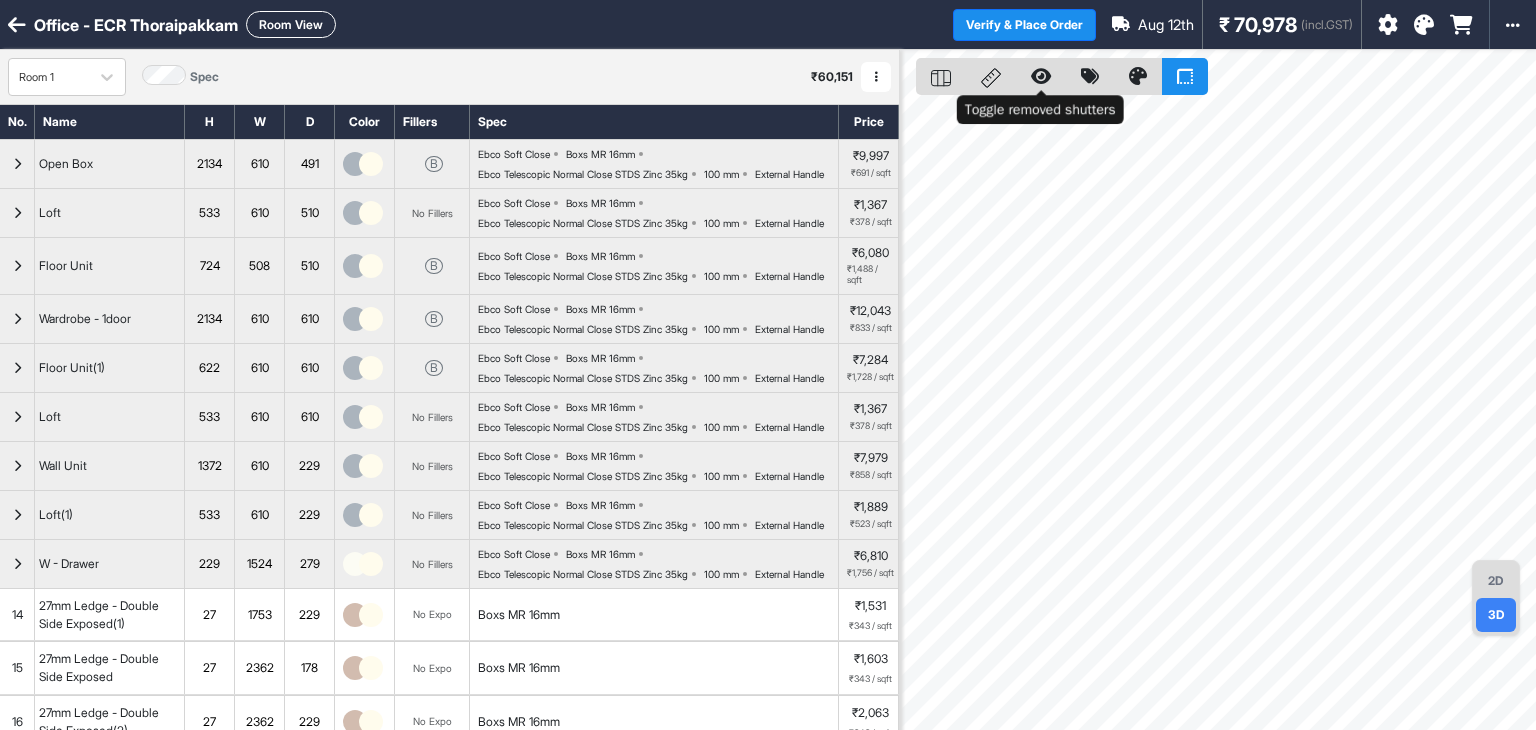 click at bounding box center (1041, 76) 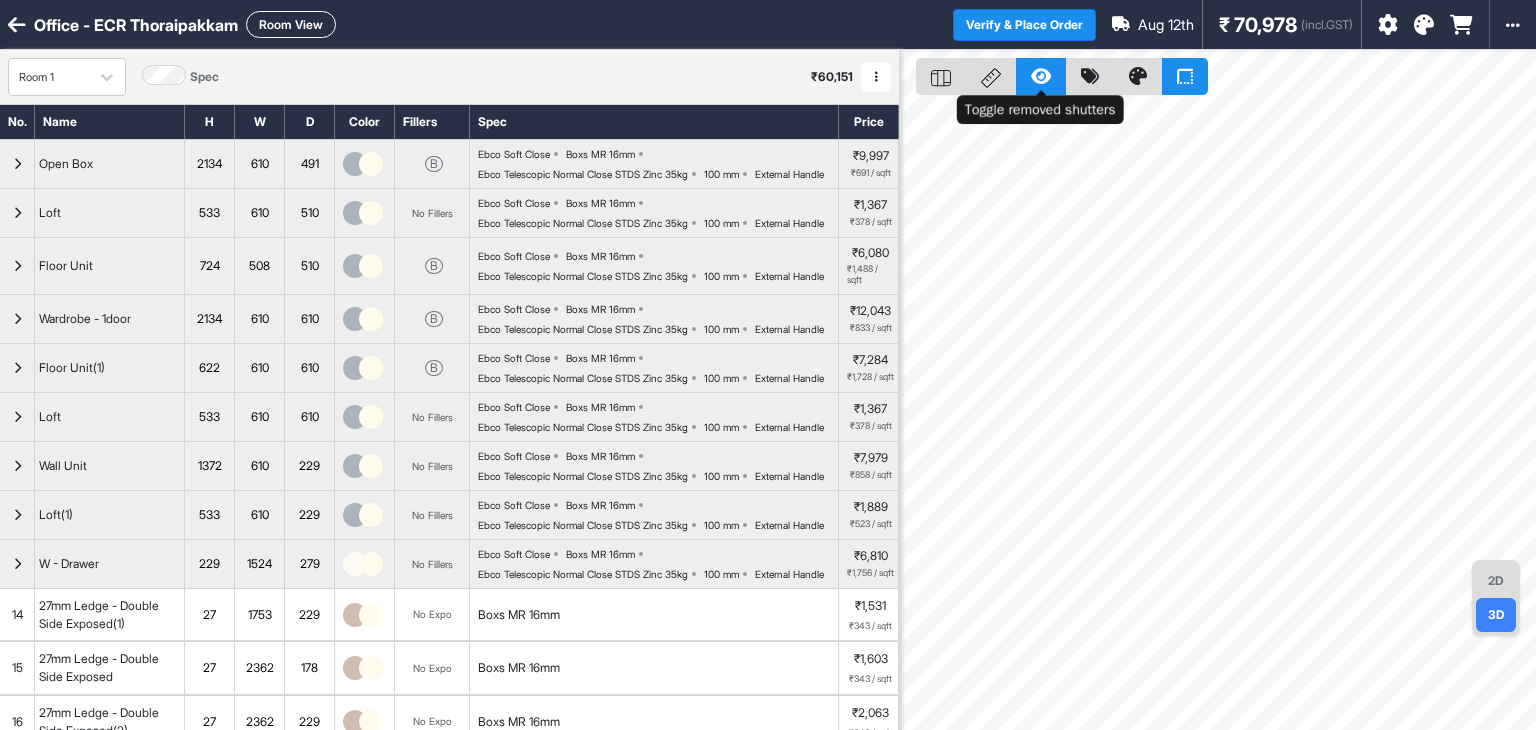 click at bounding box center [1041, 76] 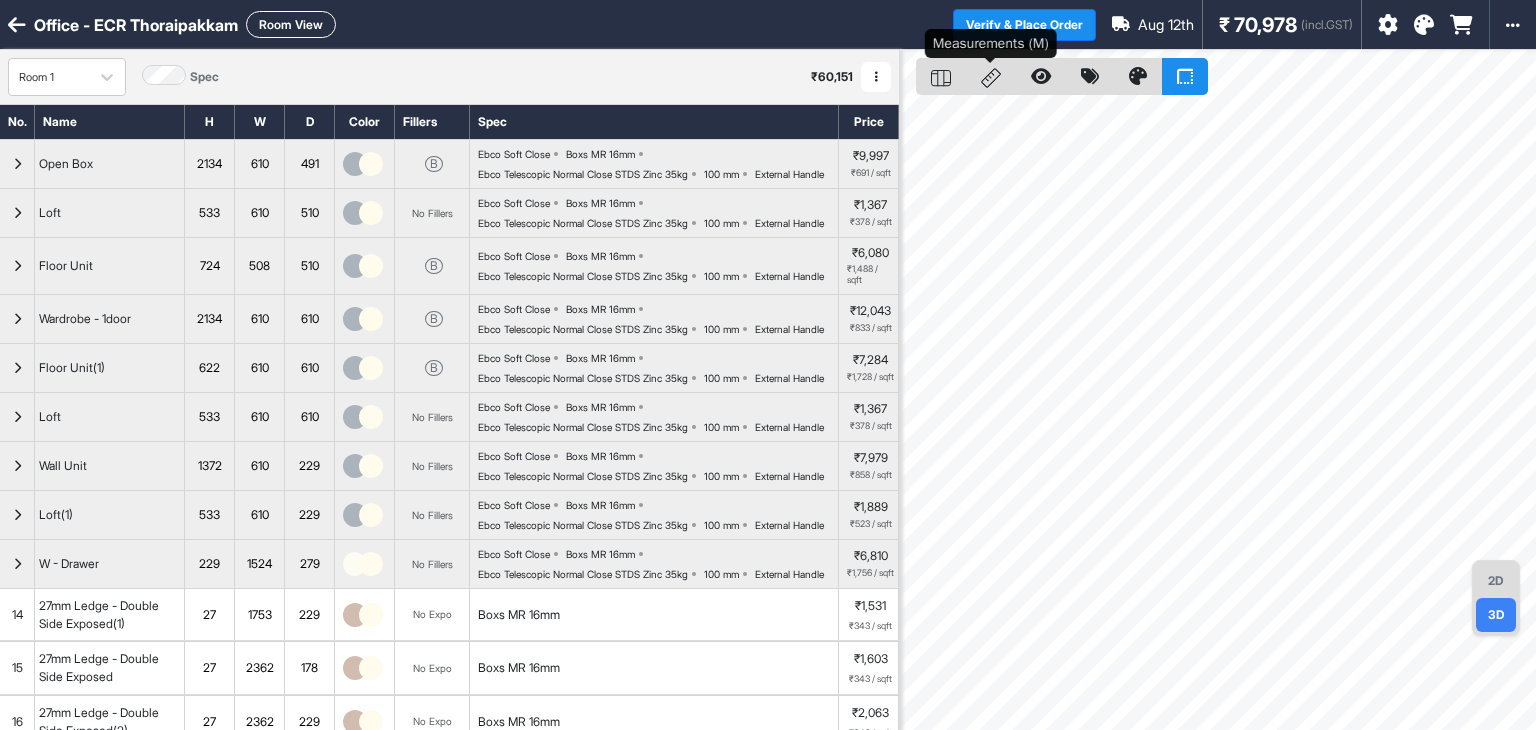click 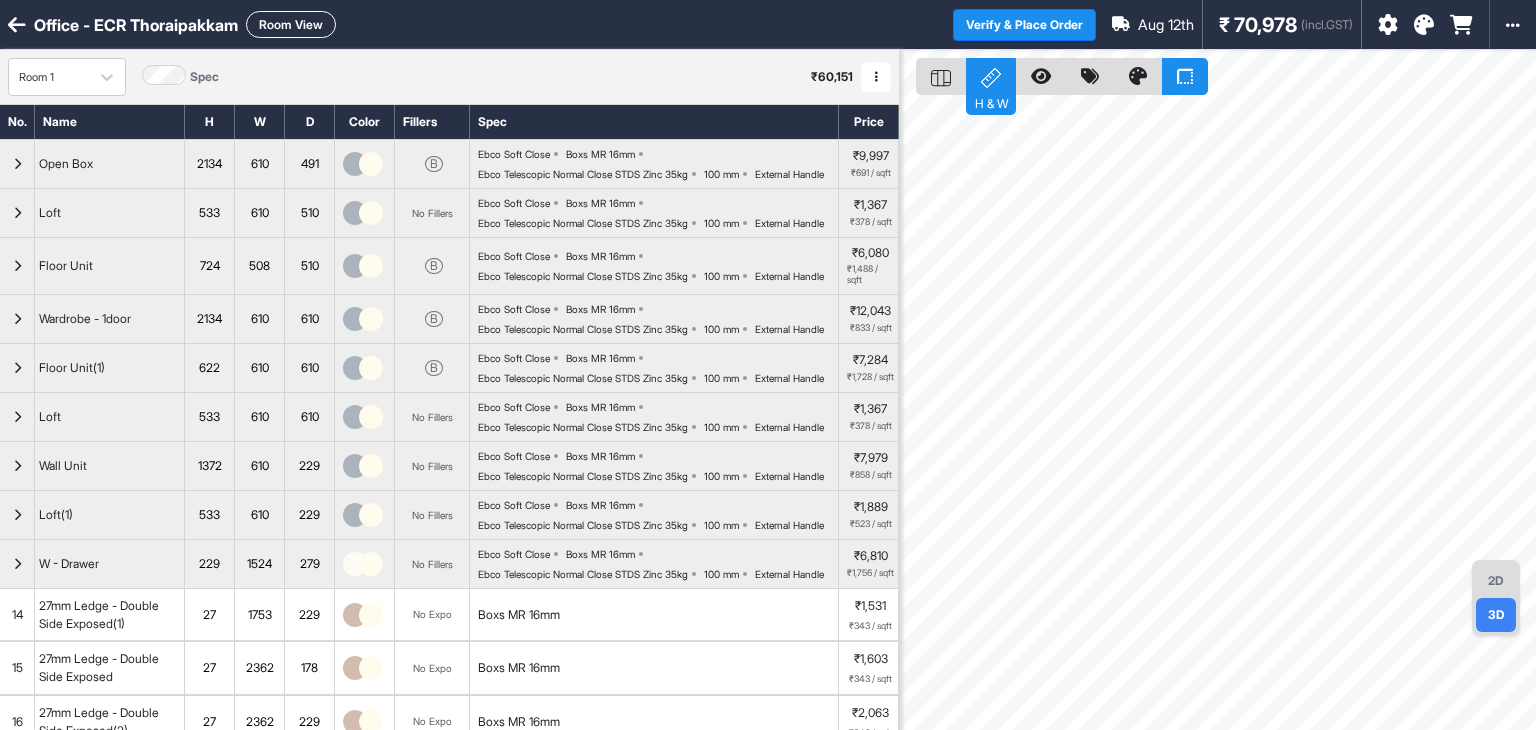 click on "2D" at bounding box center (1496, 581) 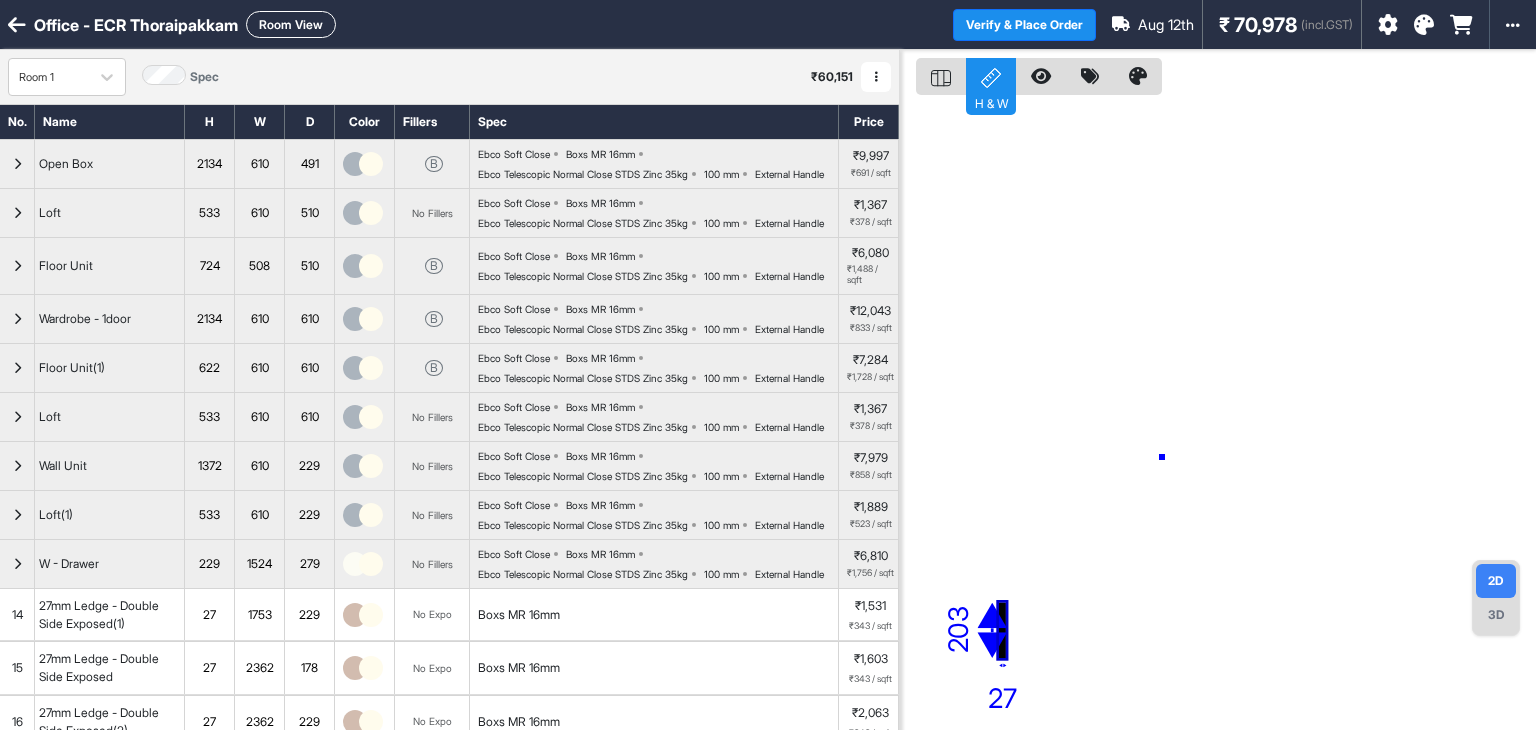 click on "203 27" at bounding box center [1218, 415] 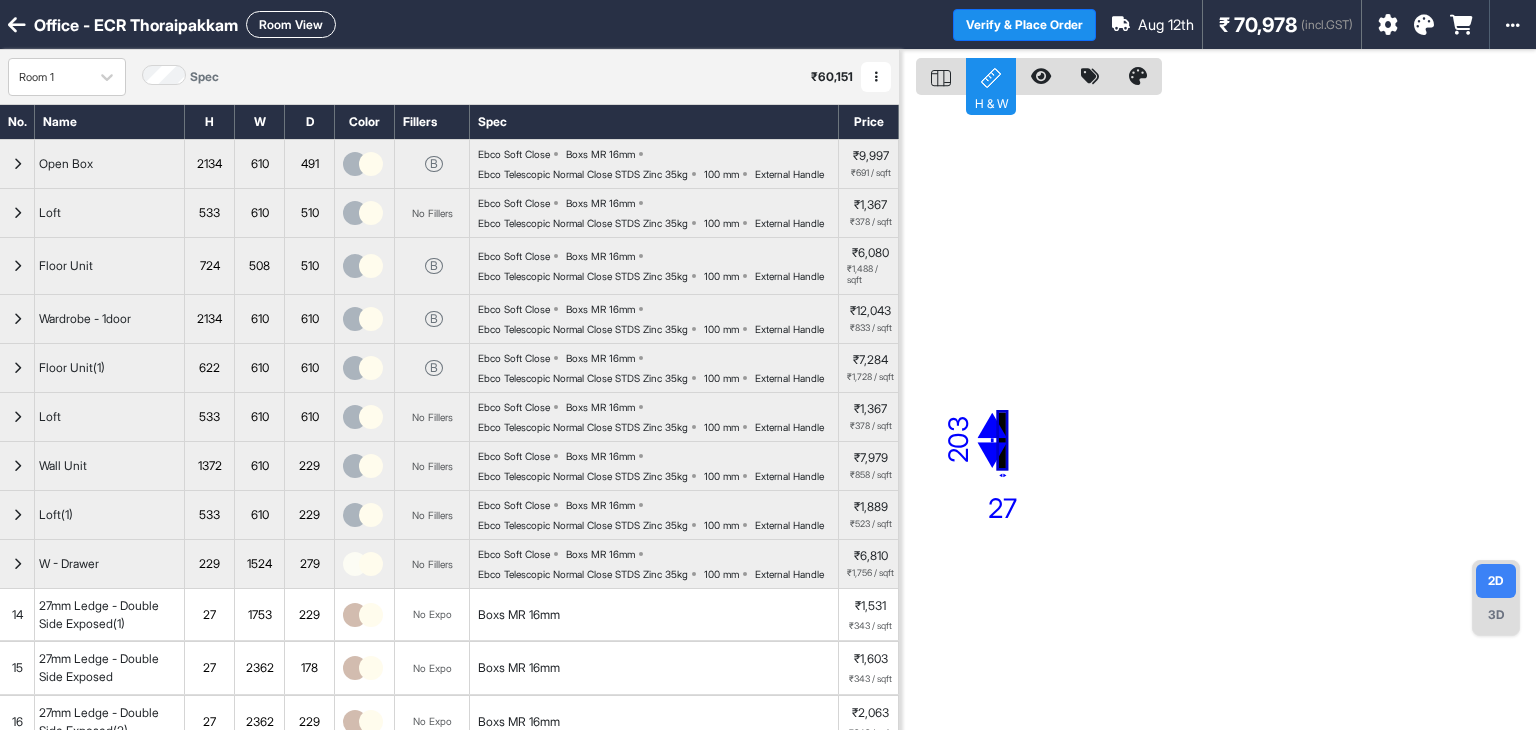click on "203 27" at bounding box center [1218, 415] 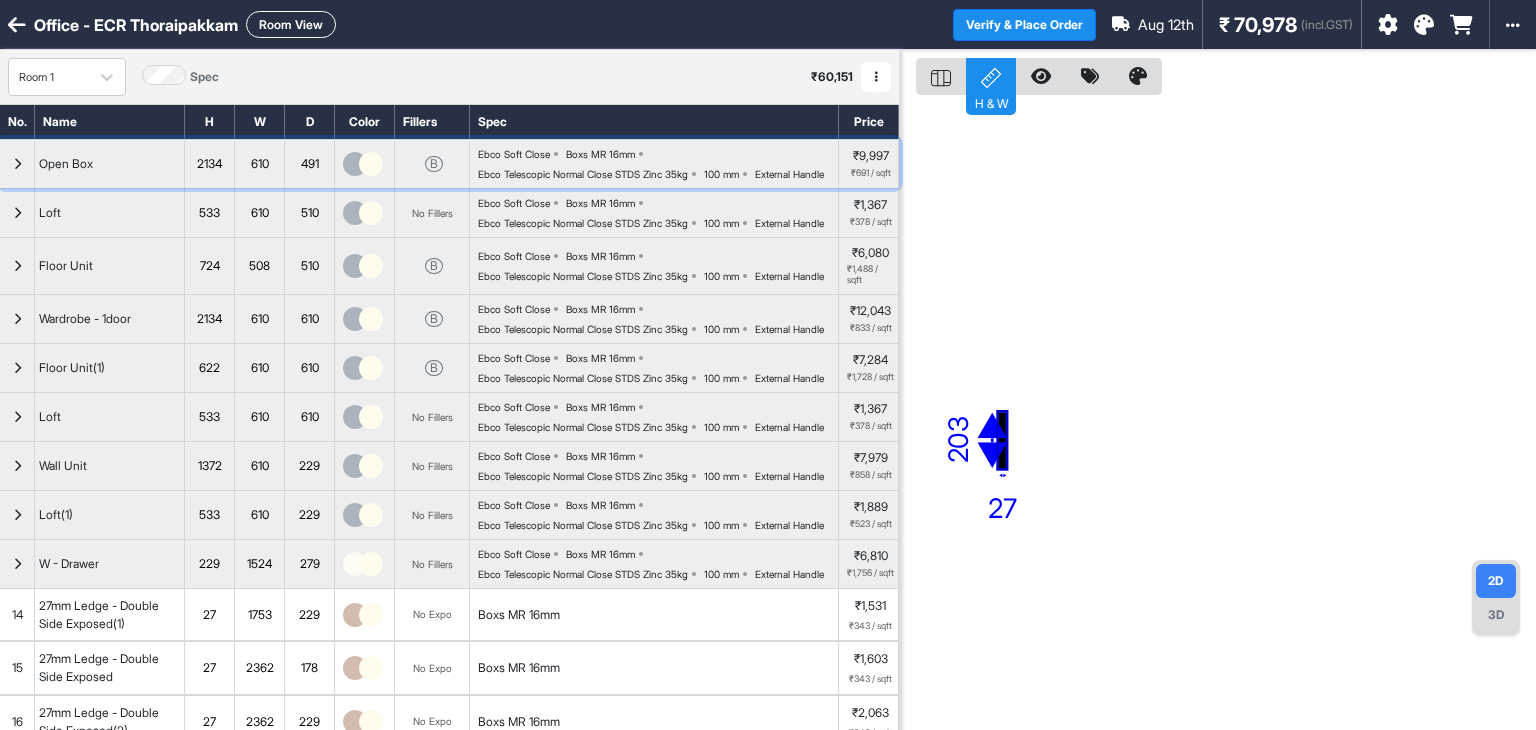 click at bounding box center (355, 164) 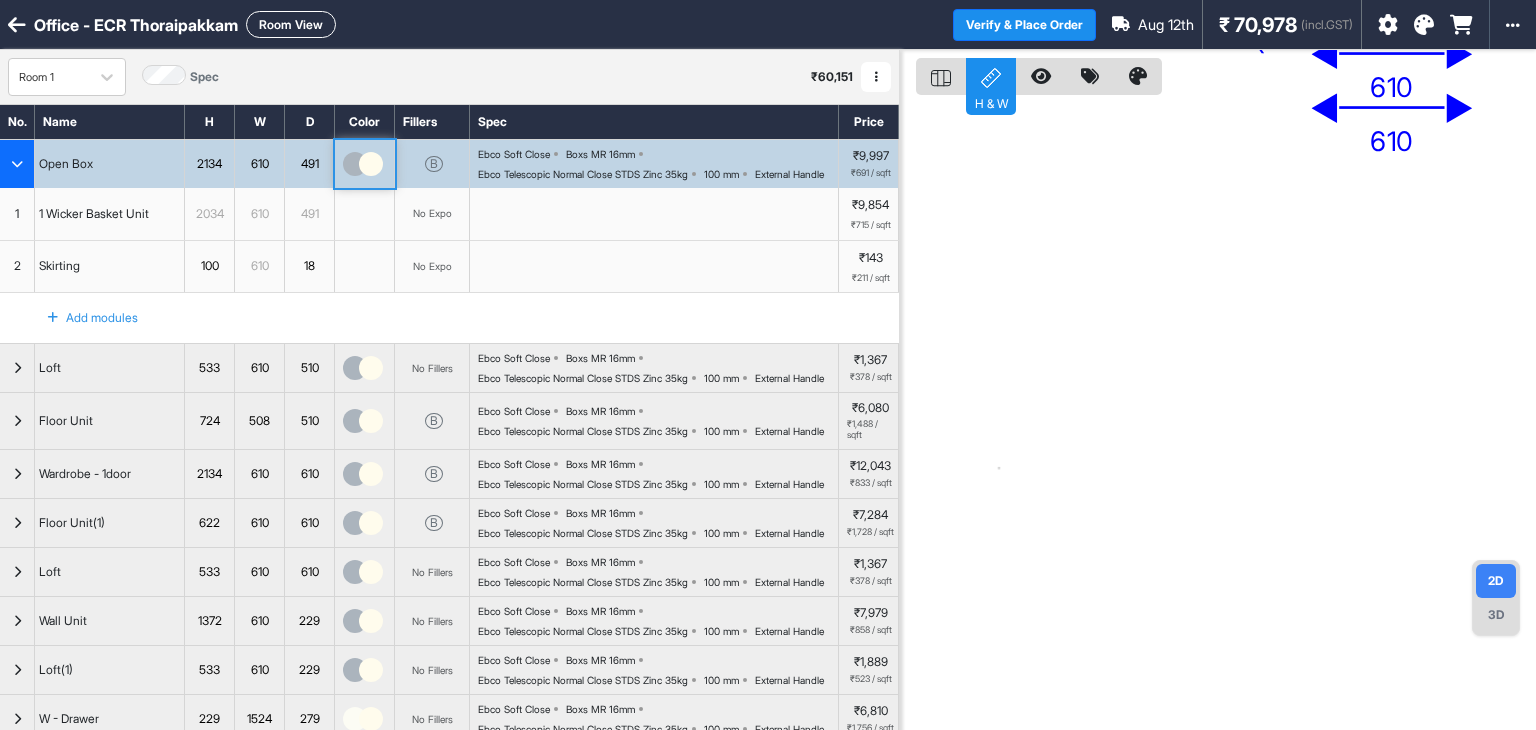 click at bounding box center (355, 164) 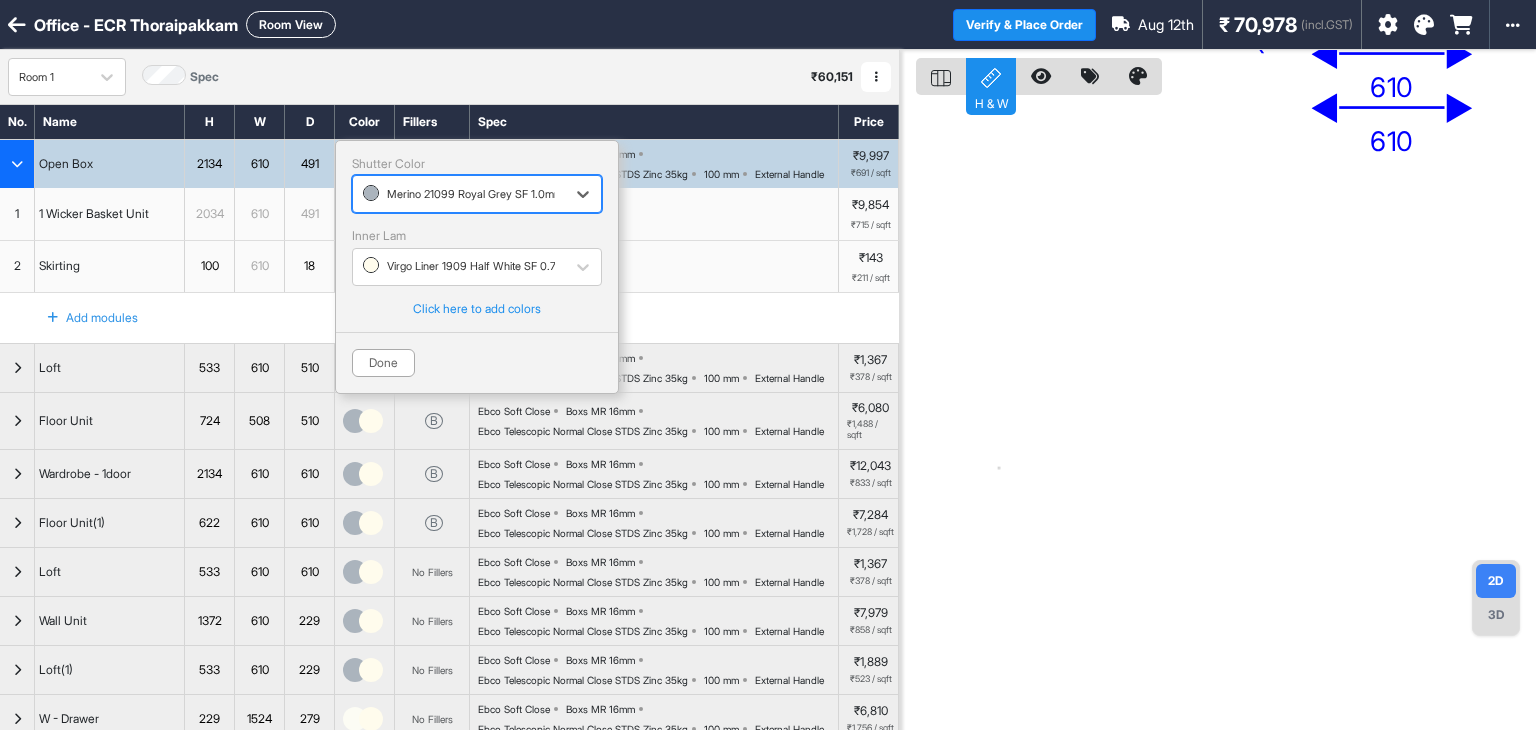 click on "eq eq eq eq eq 610 2034 100 610" at bounding box center [1218, 415] 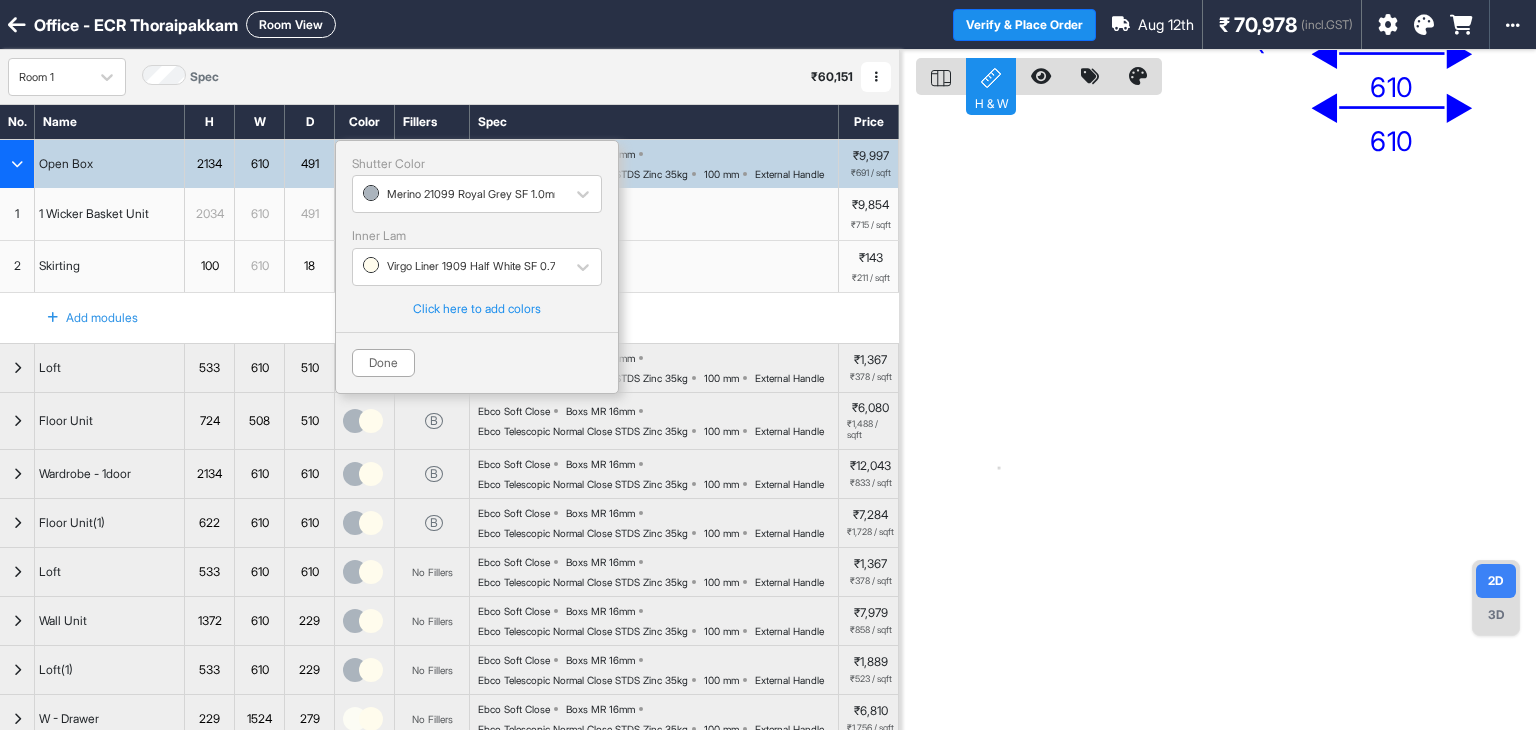 click at bounding box center [17, 164] 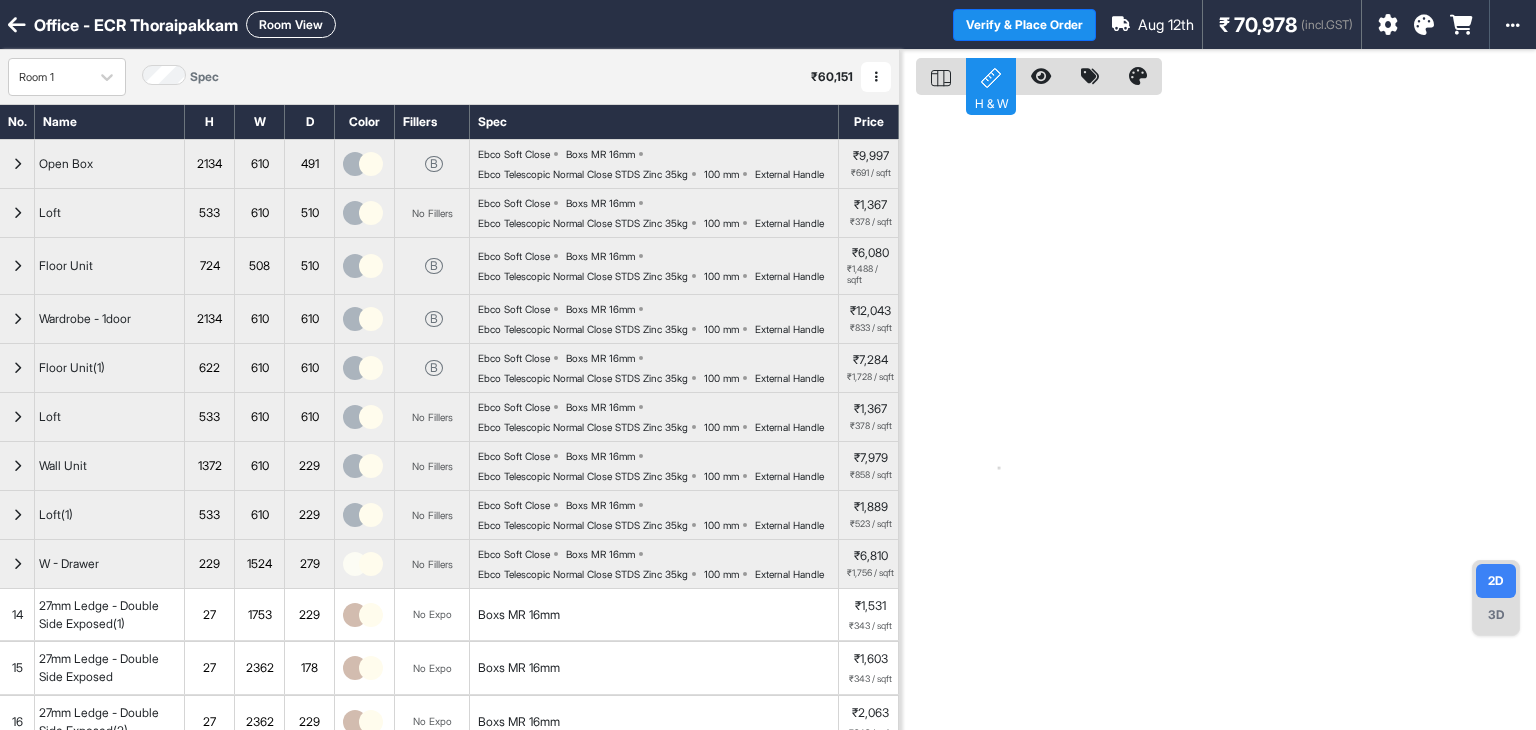 click at bounding box center [1218, 415] 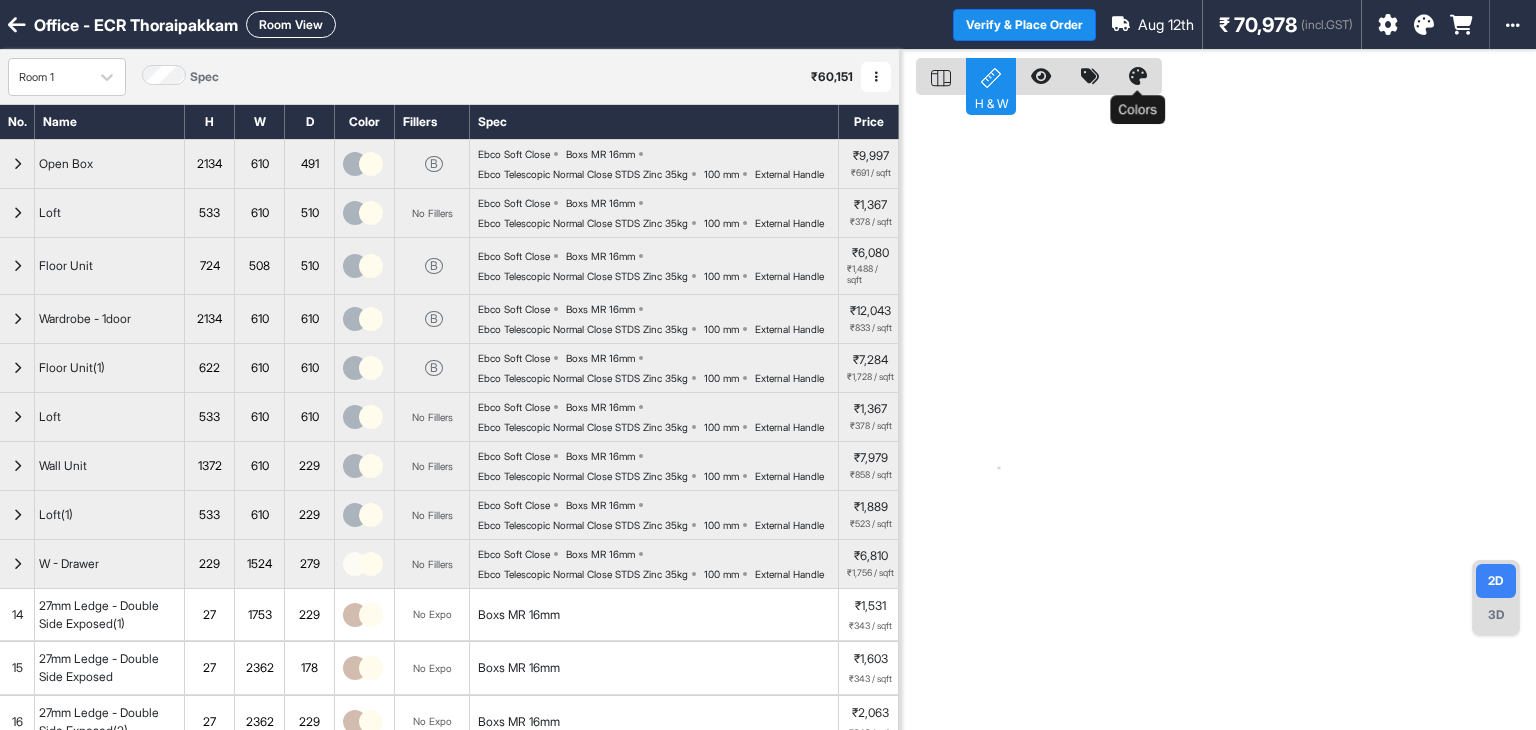 click at bounding box center (1138, 76) 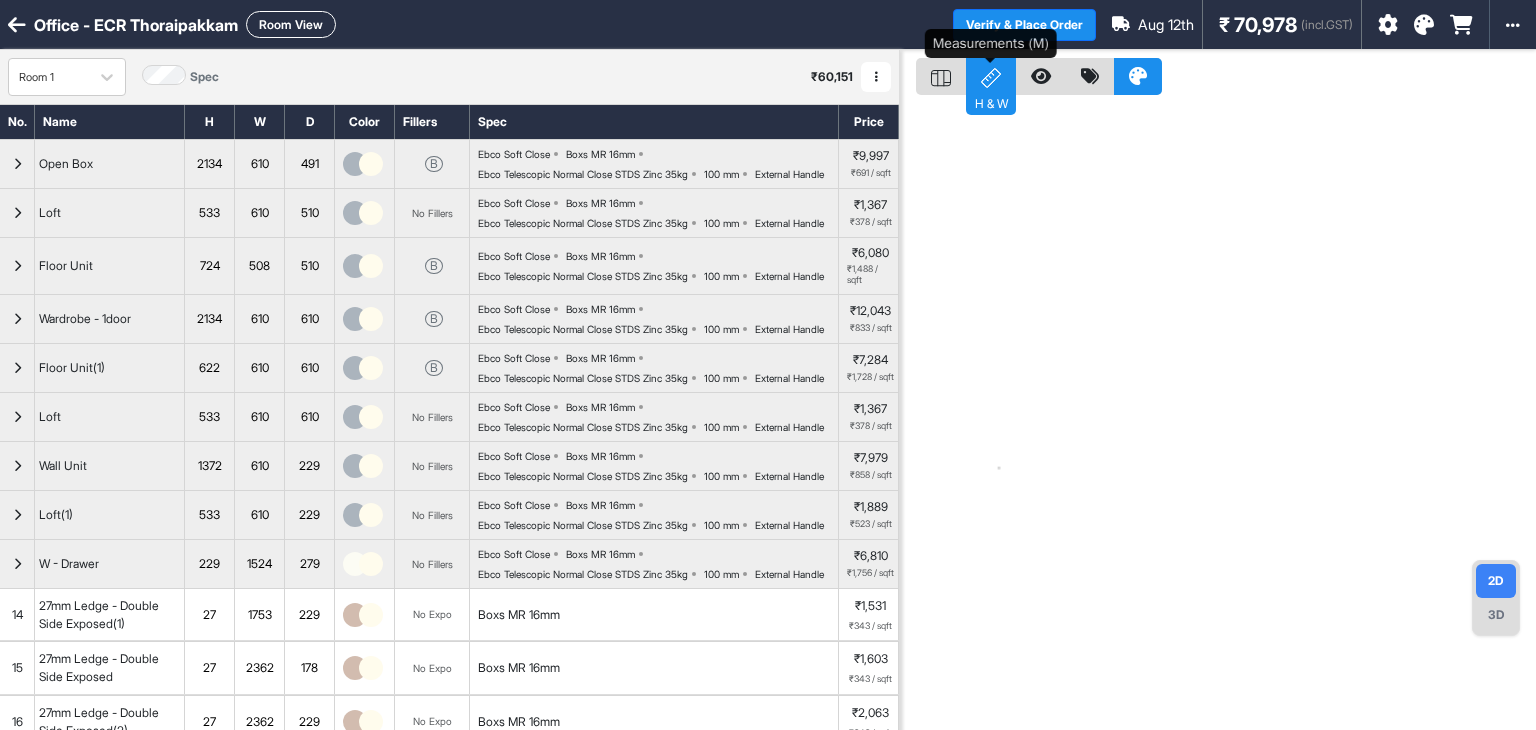 click 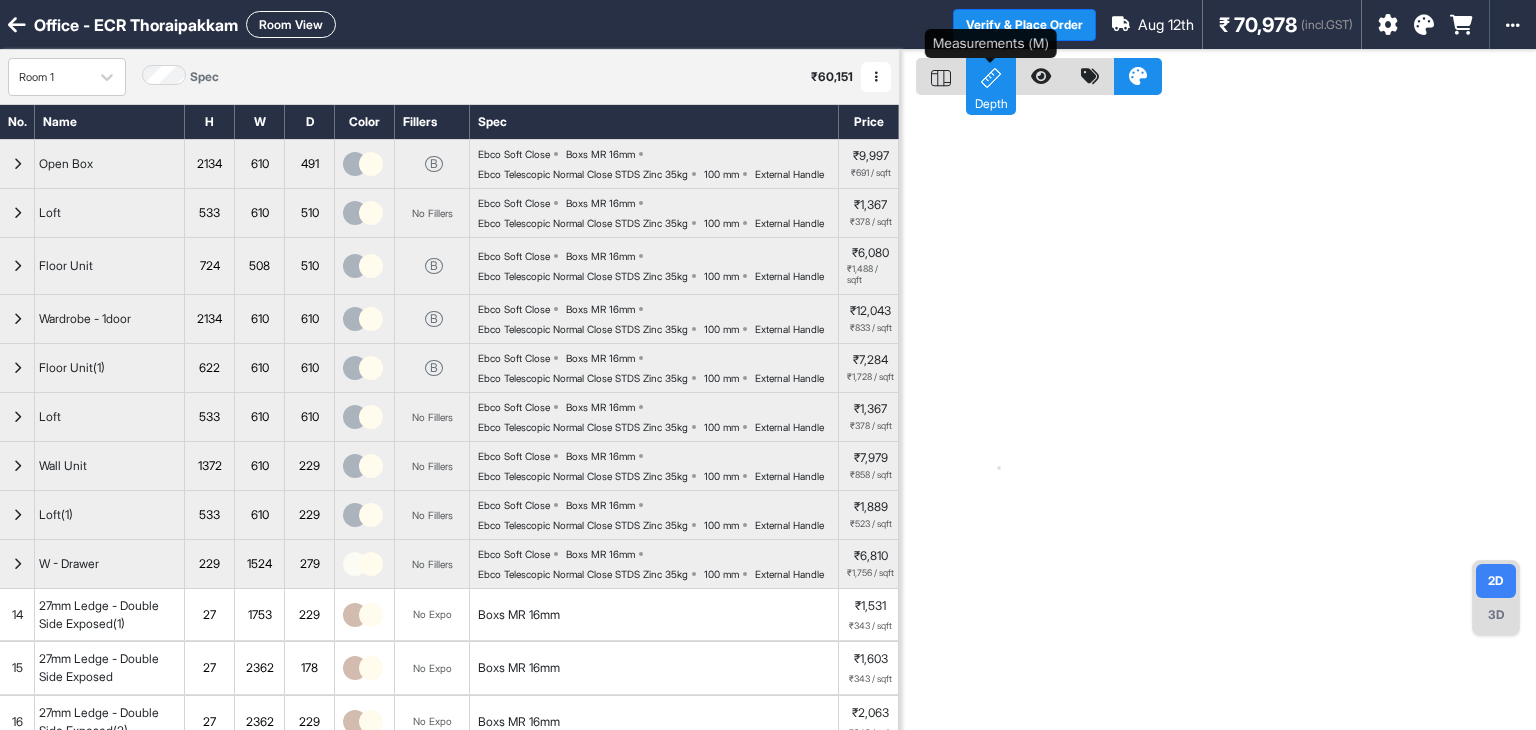 click on "Depth" at bounding box center (991, 76) 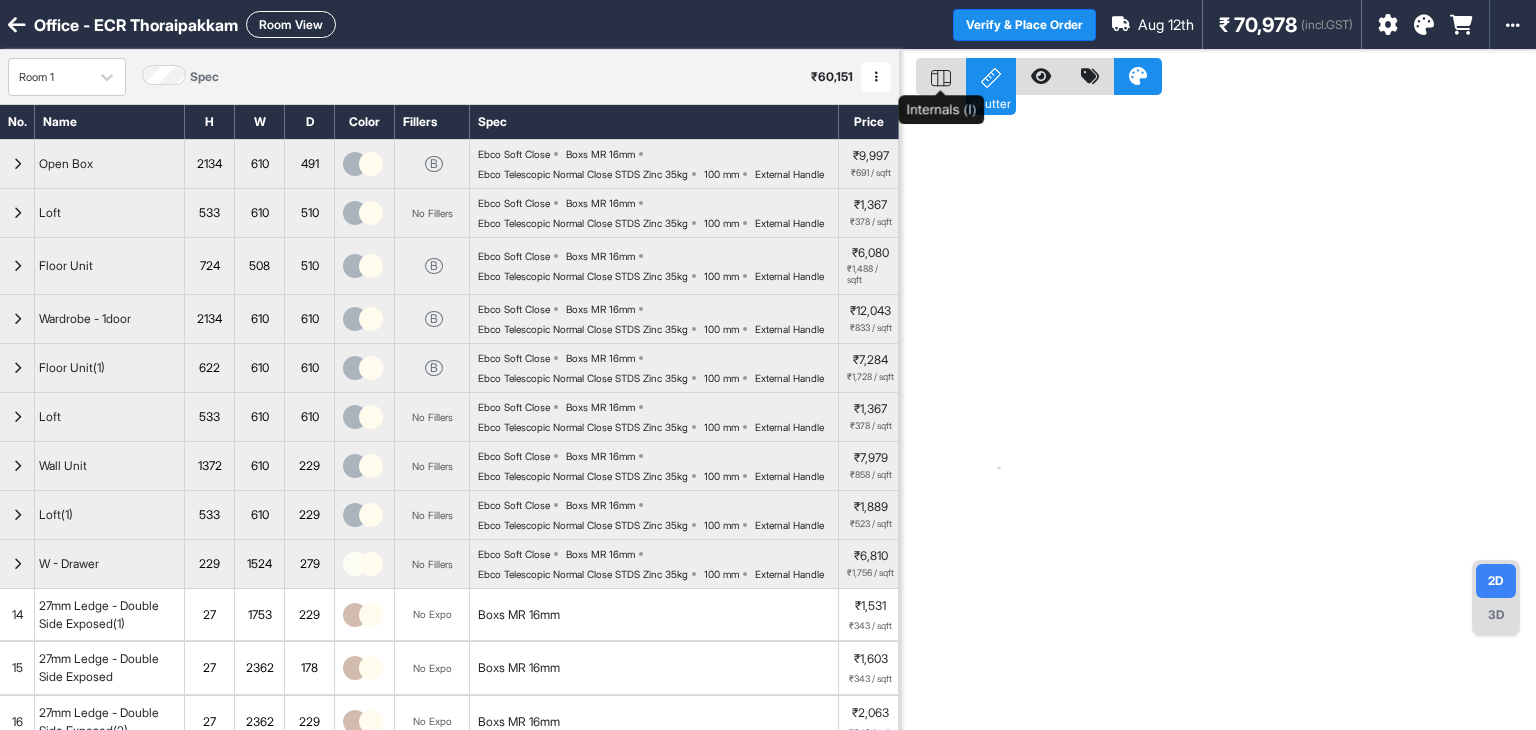 click at bounding box center [941, 76] 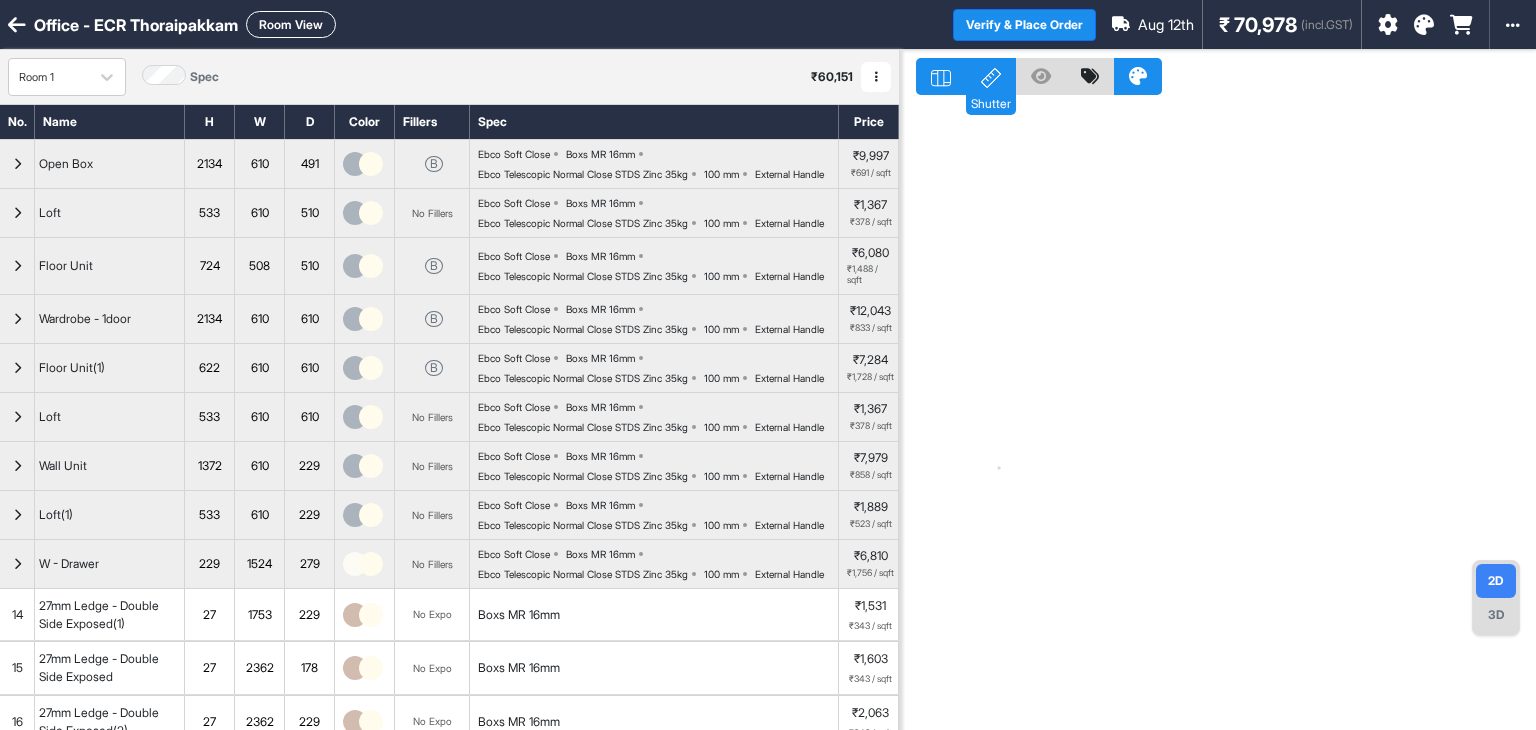 click at bounding box center [1218, 415] 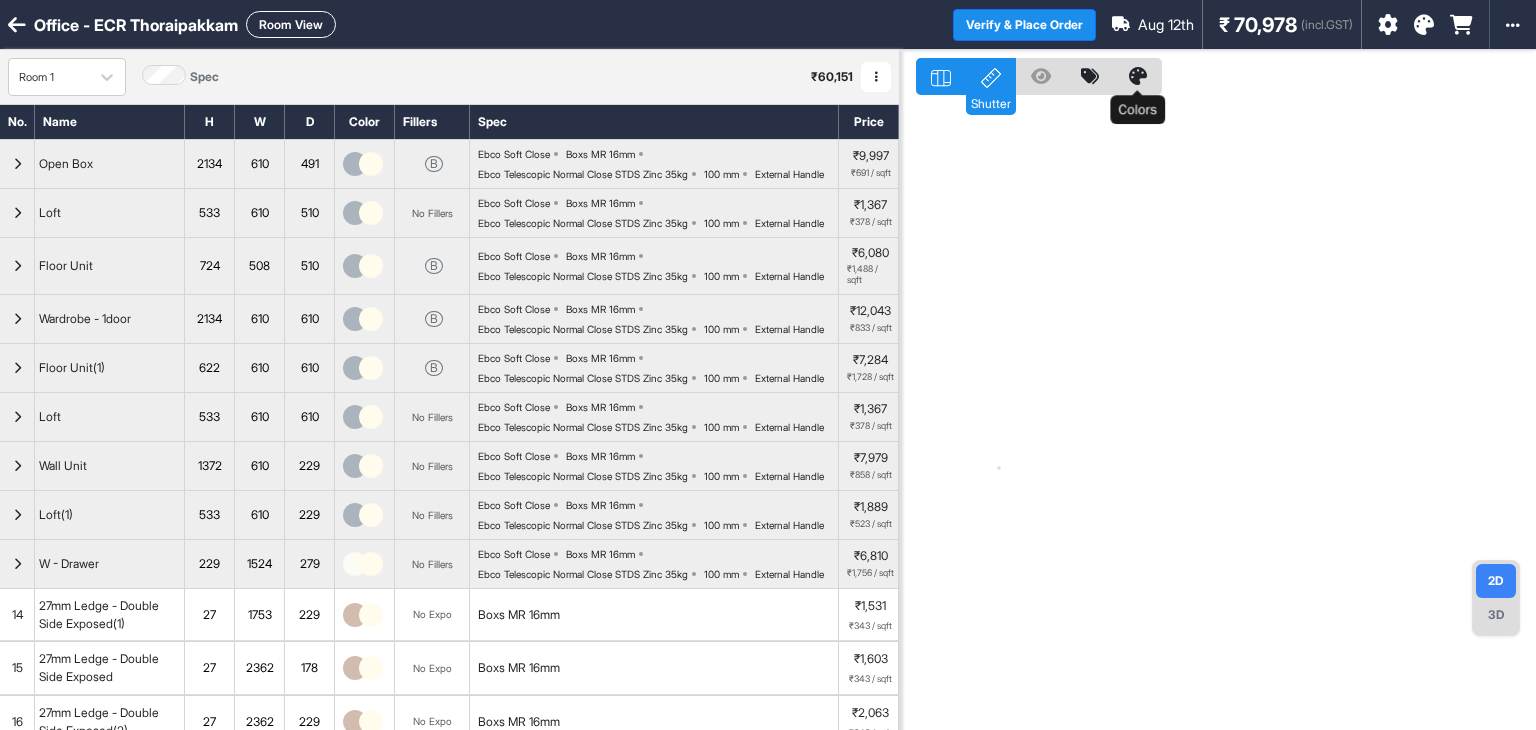 click at bounding box center [1138, 76] 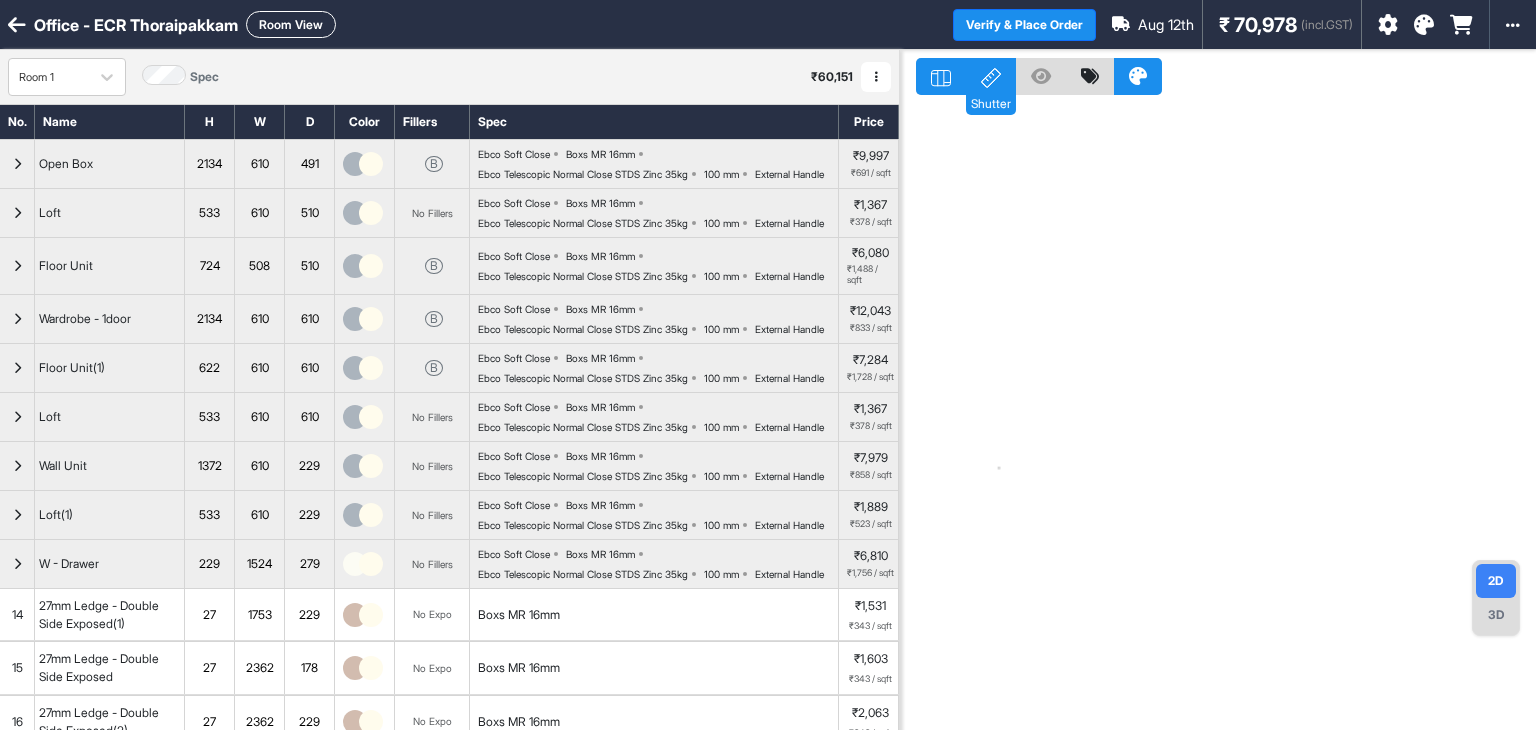 click at bounding box center (1424, 25) 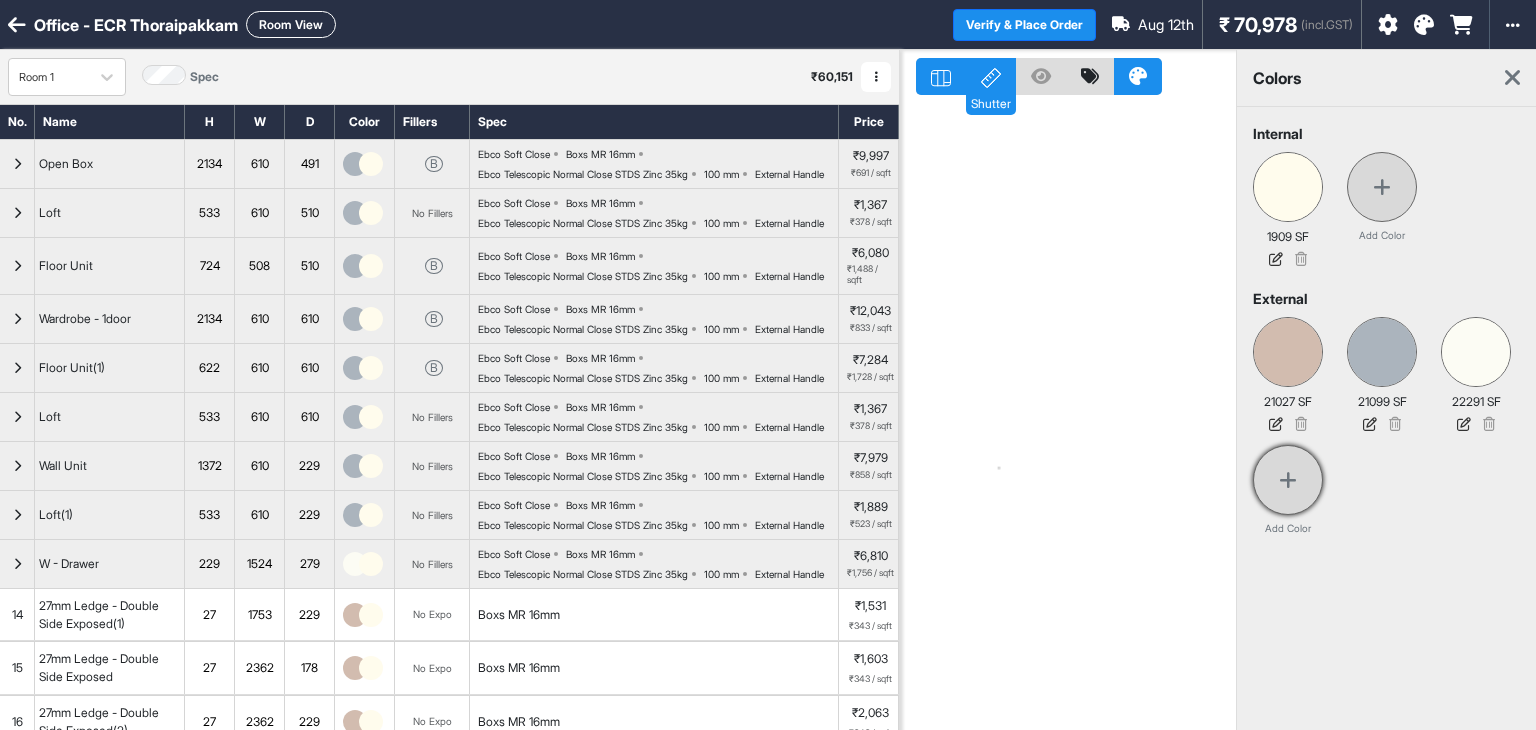 click at bounding box center [1288, 480] 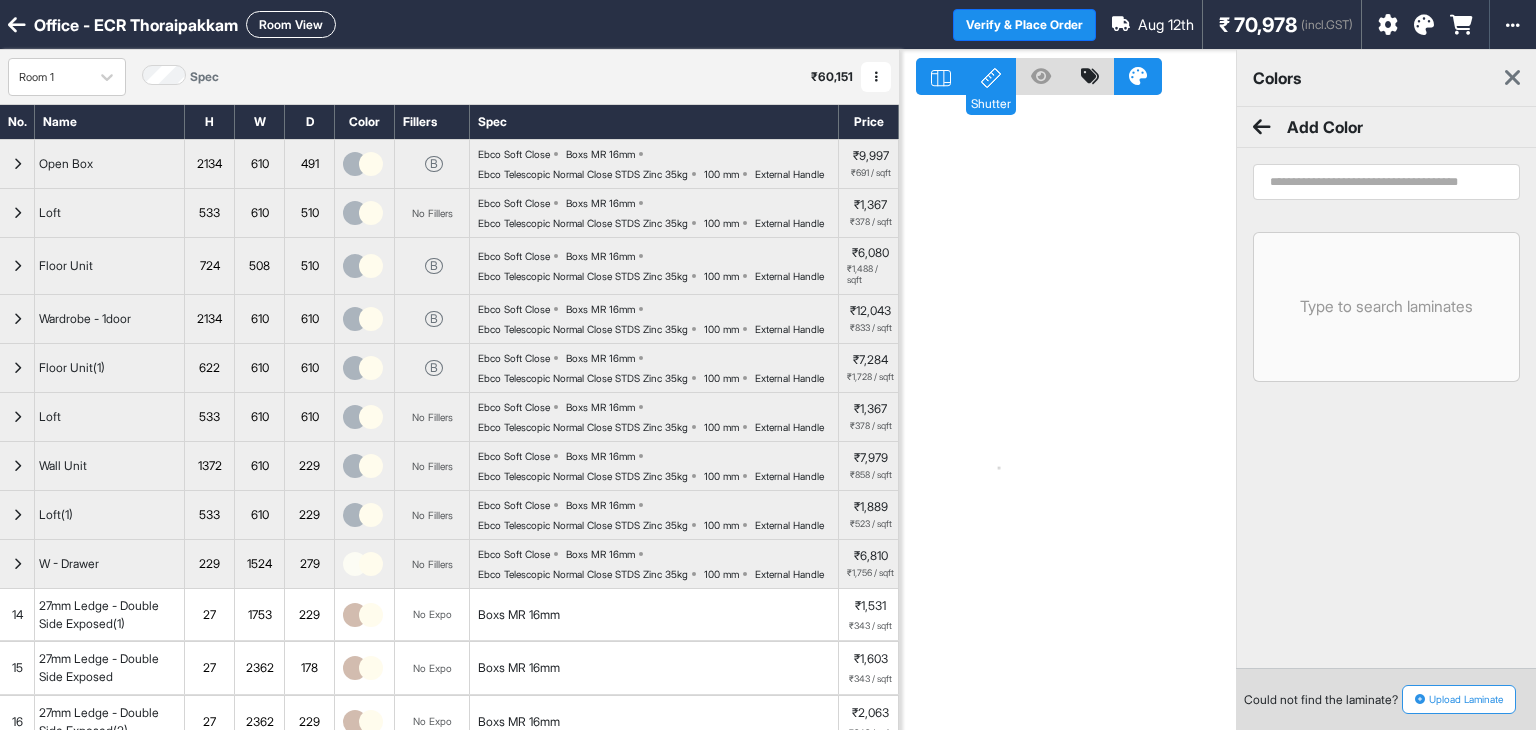 click at bounding box center [1386, 182] 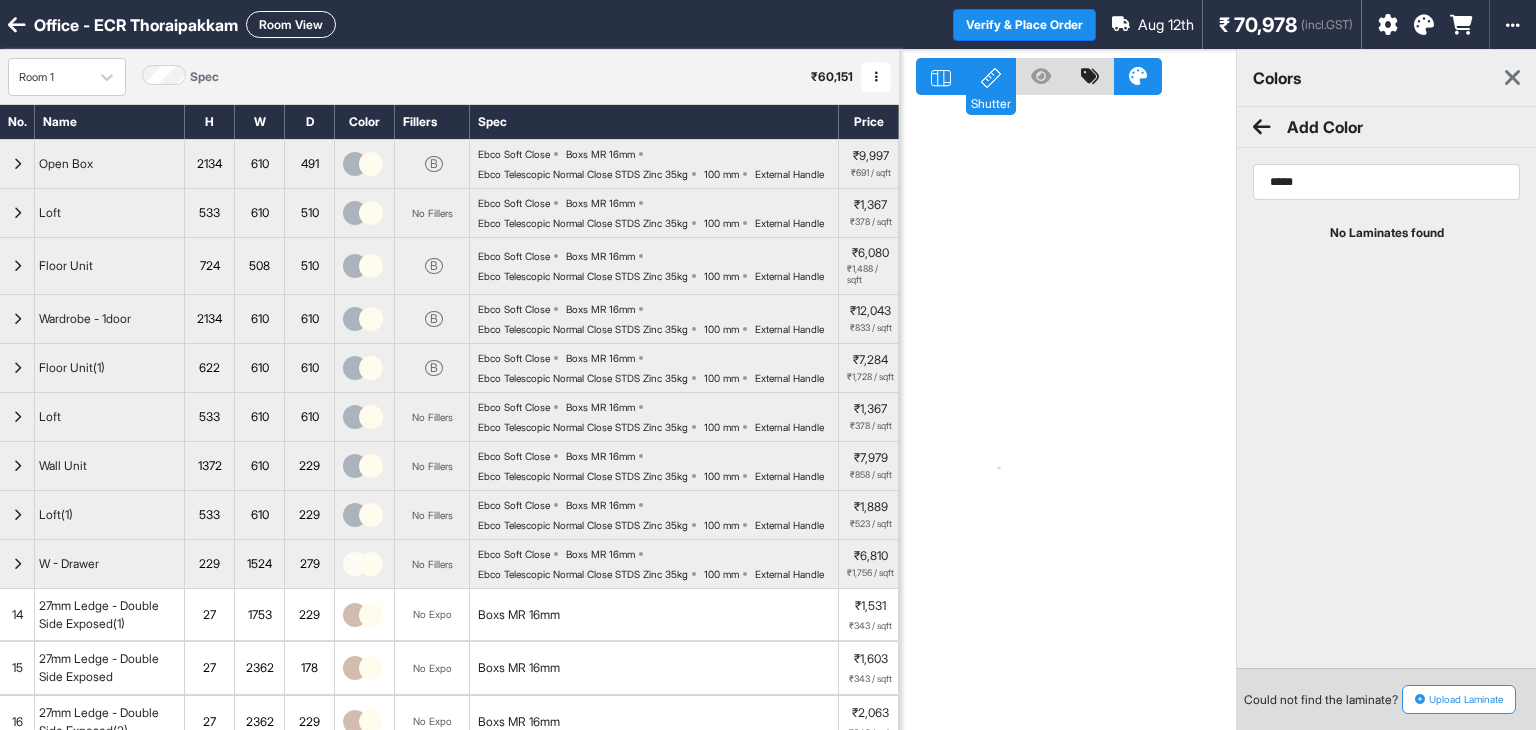 click on "*****" at bounding box center (1386, 182) 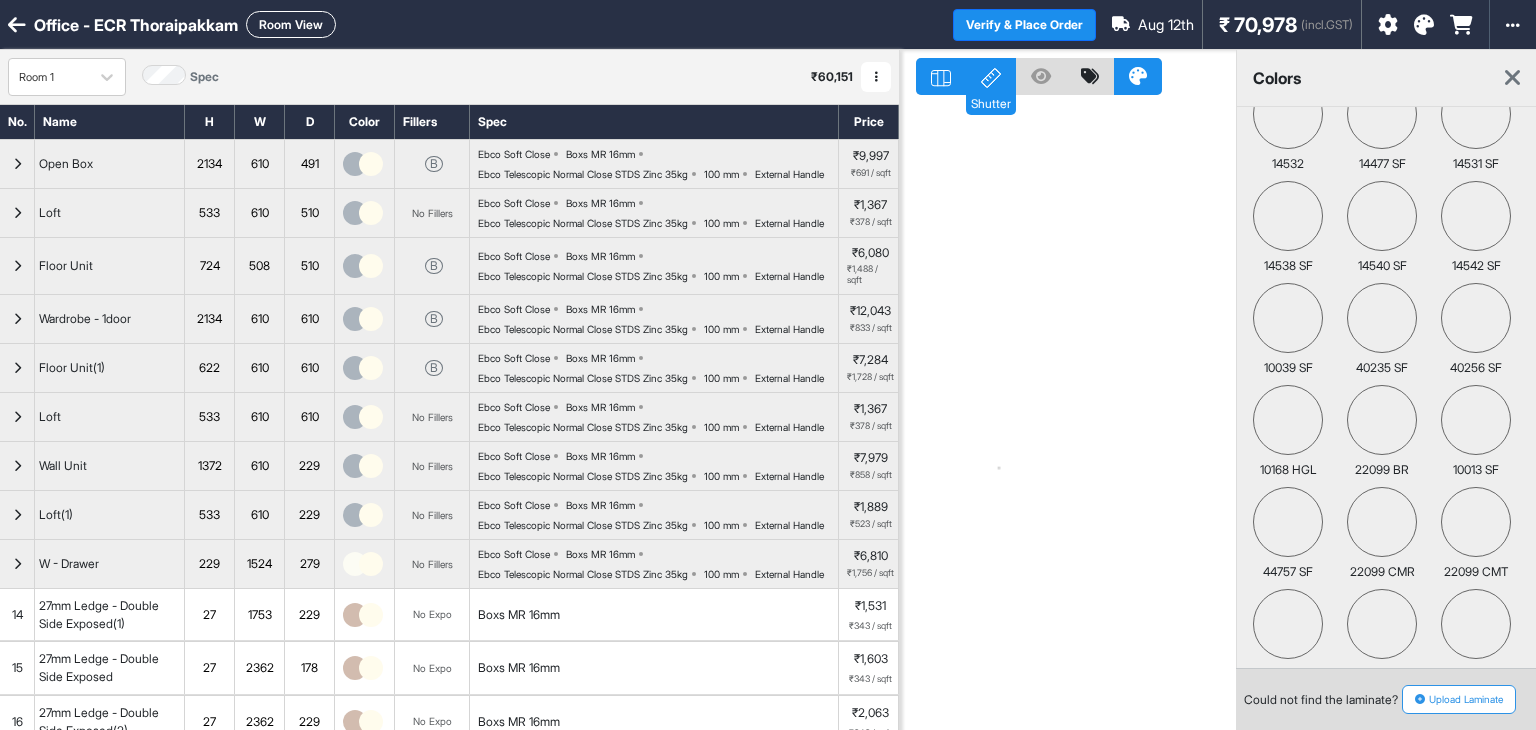 scroll, scrollTop: 12100, scrollLeft: 0, axis: vertical 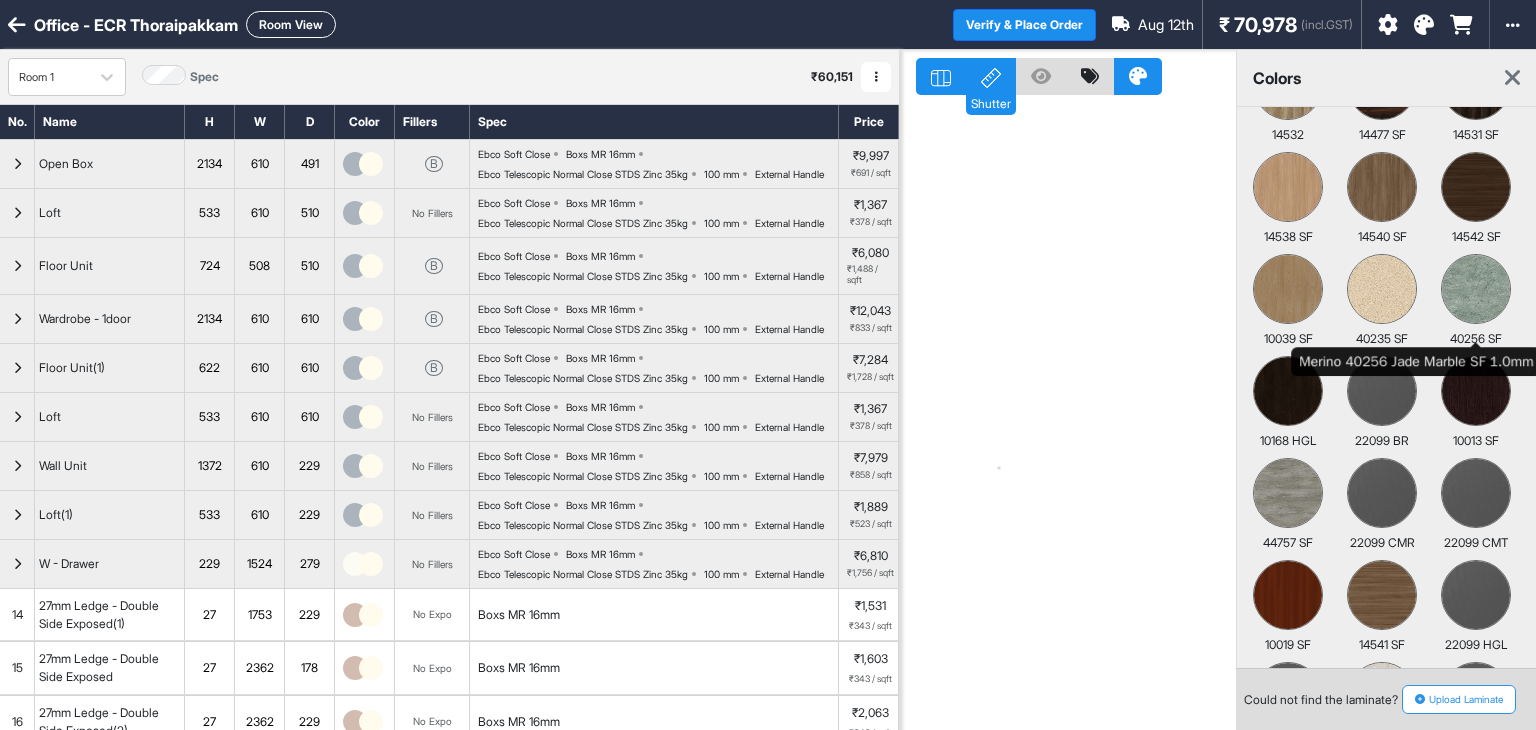 type on "******" 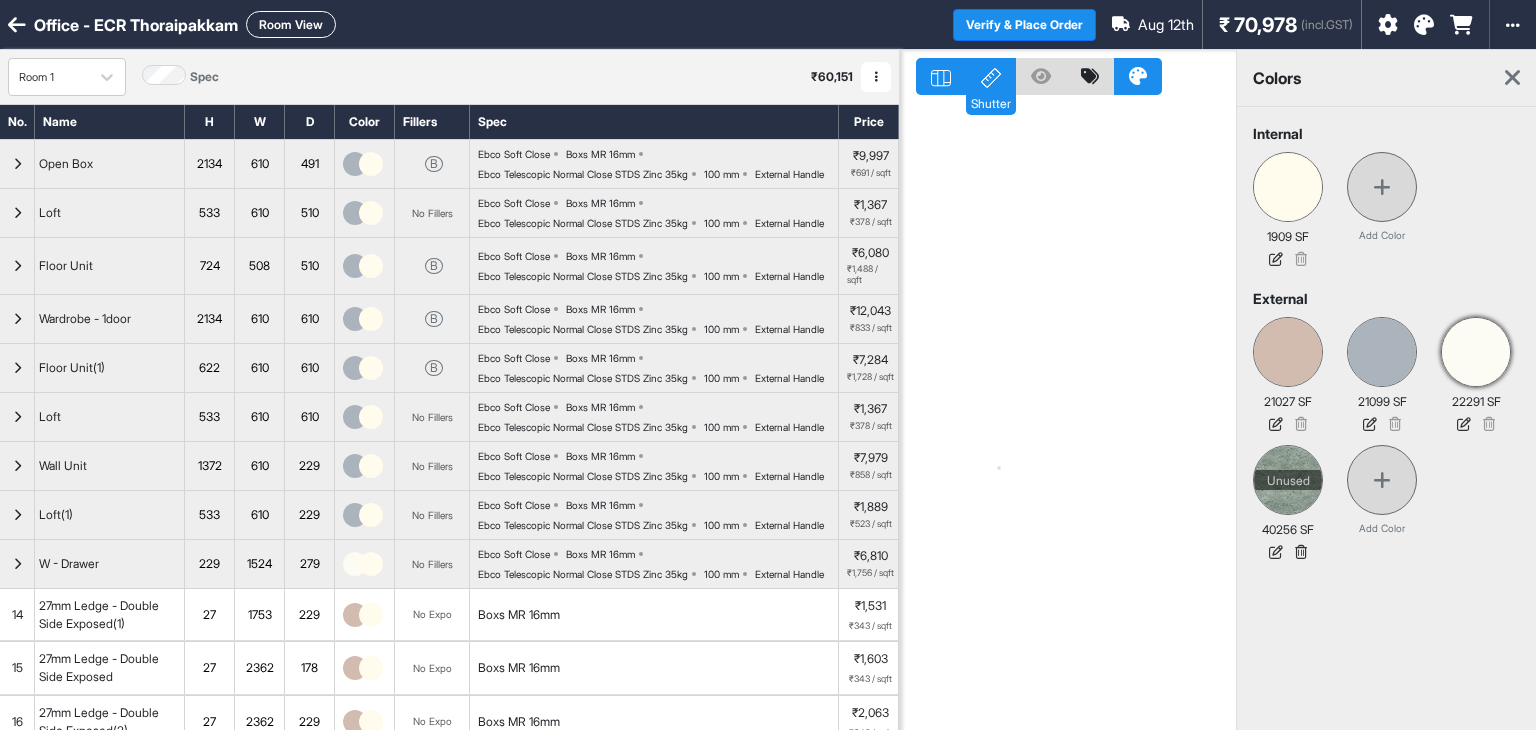 scroll, scrollTop: 0, scrollLeft: 0, axis: both 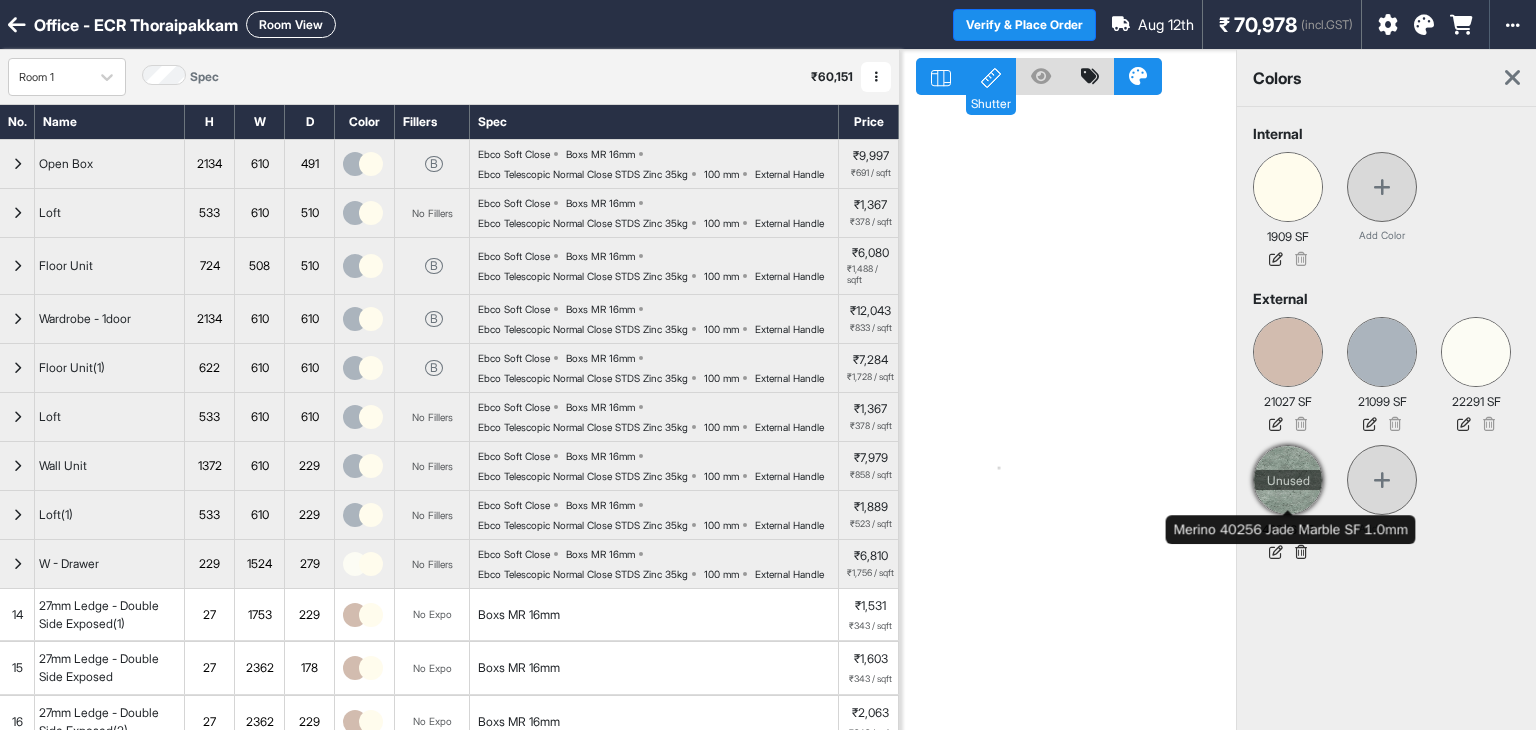 click at bounding box center (1288, 480) 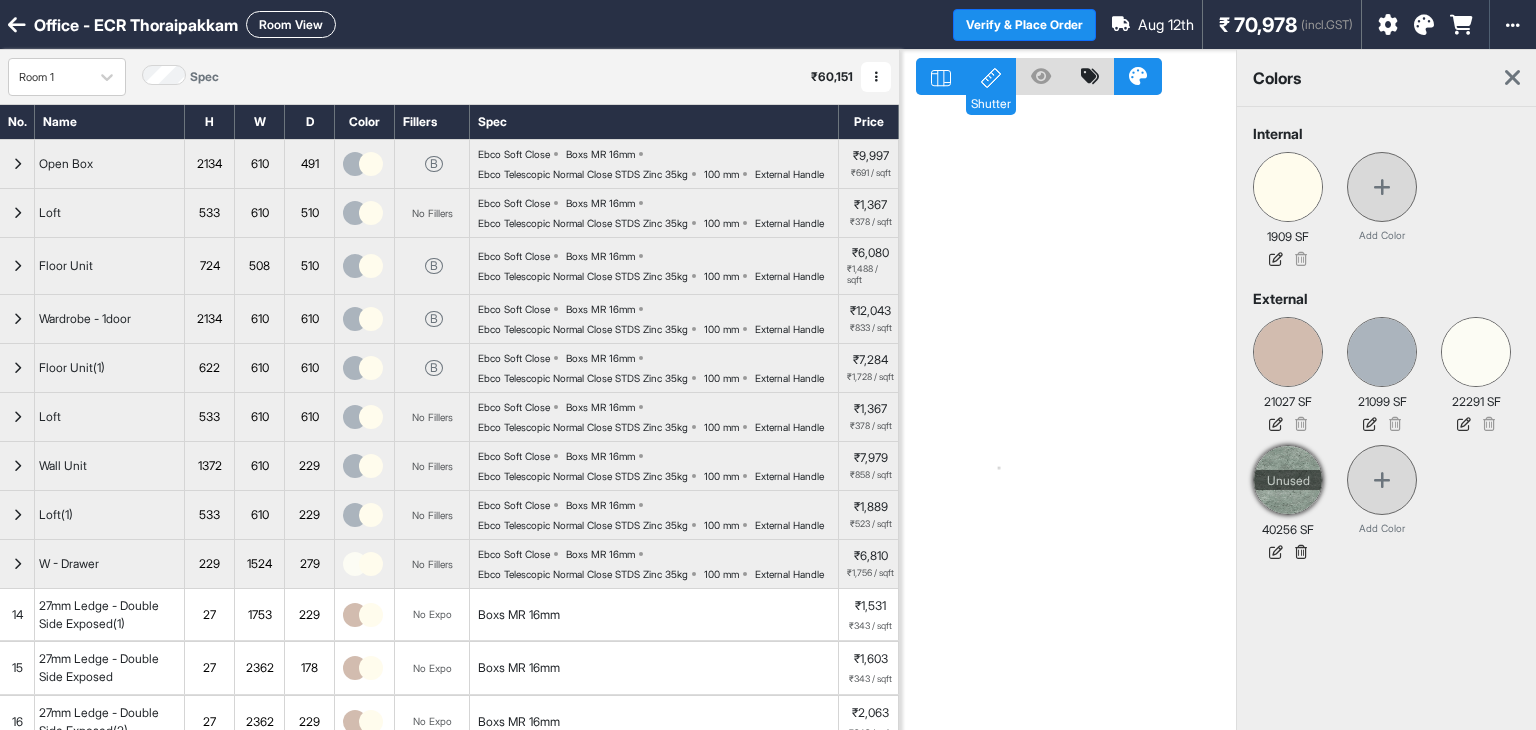 click on "Unused" at bounding box center (1288, 480) 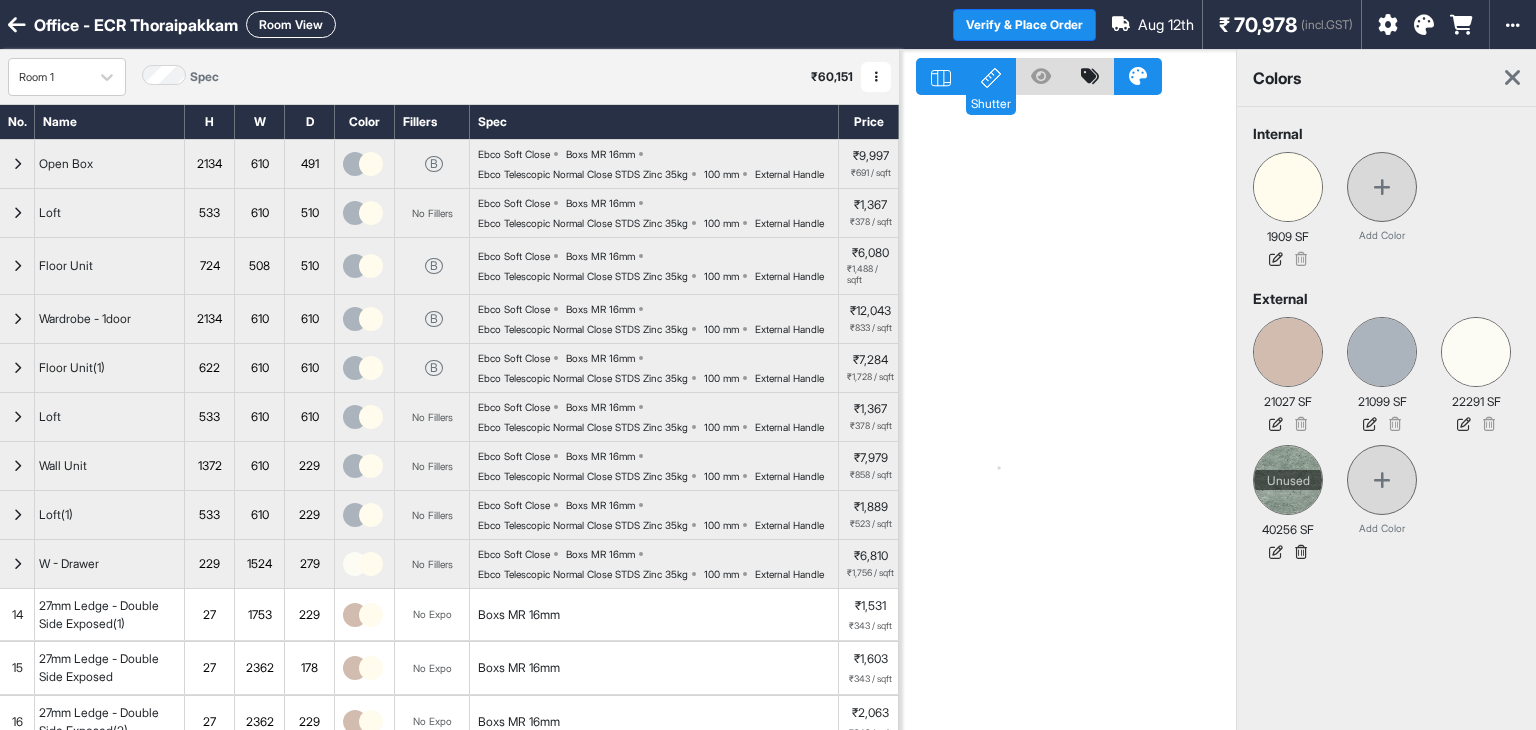 click at bounding box center [1068, 415] 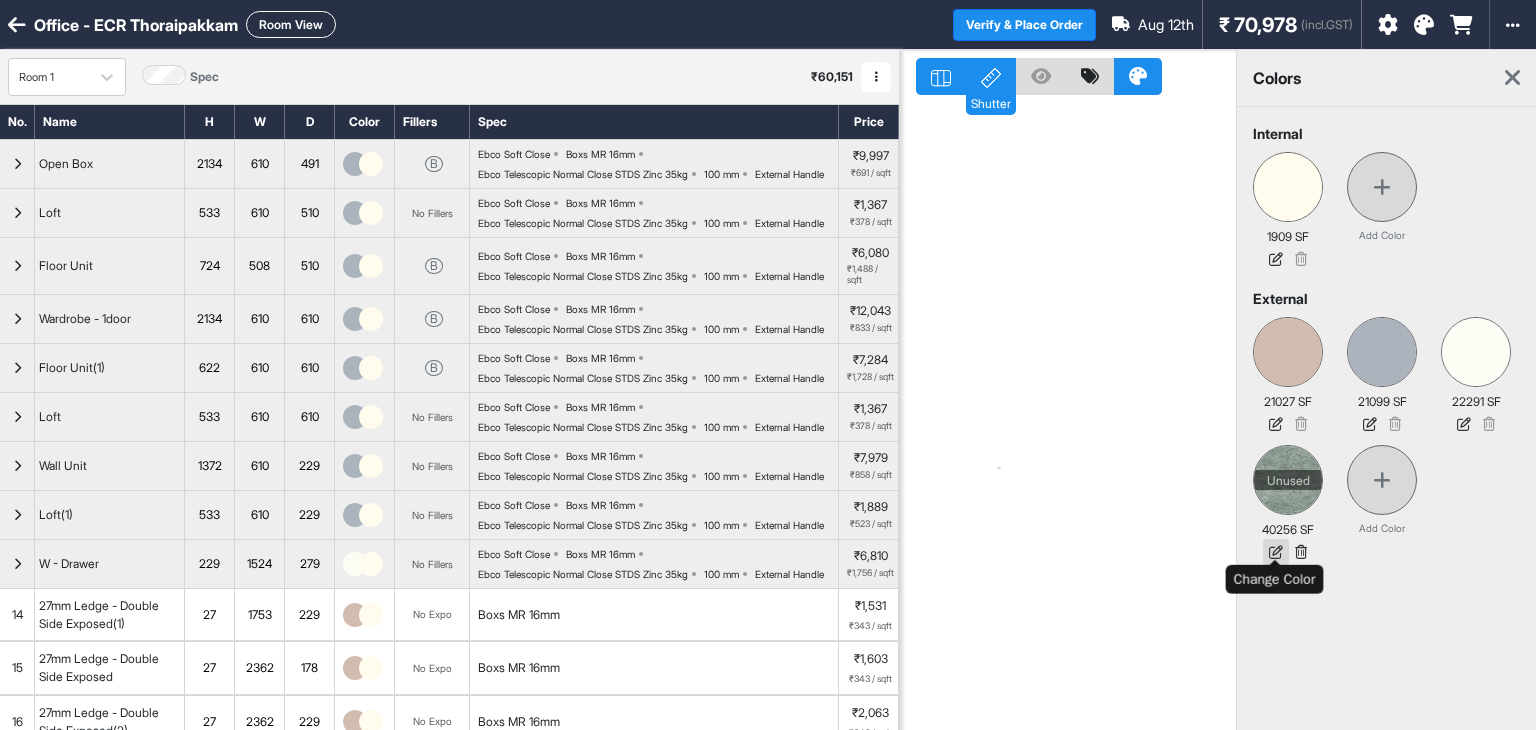 click at bounding box center (1276, 552) 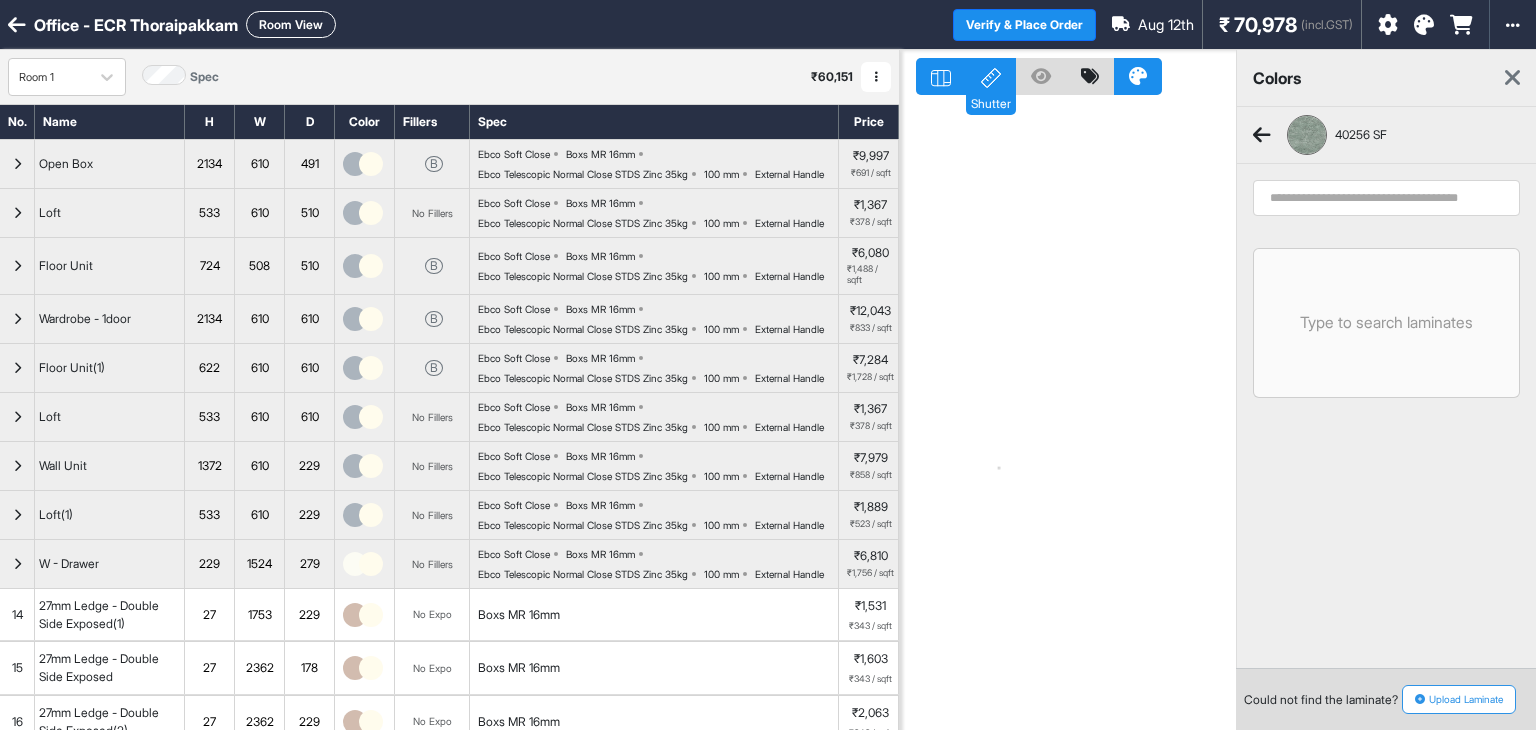 click at bounding box center (1262, 135) 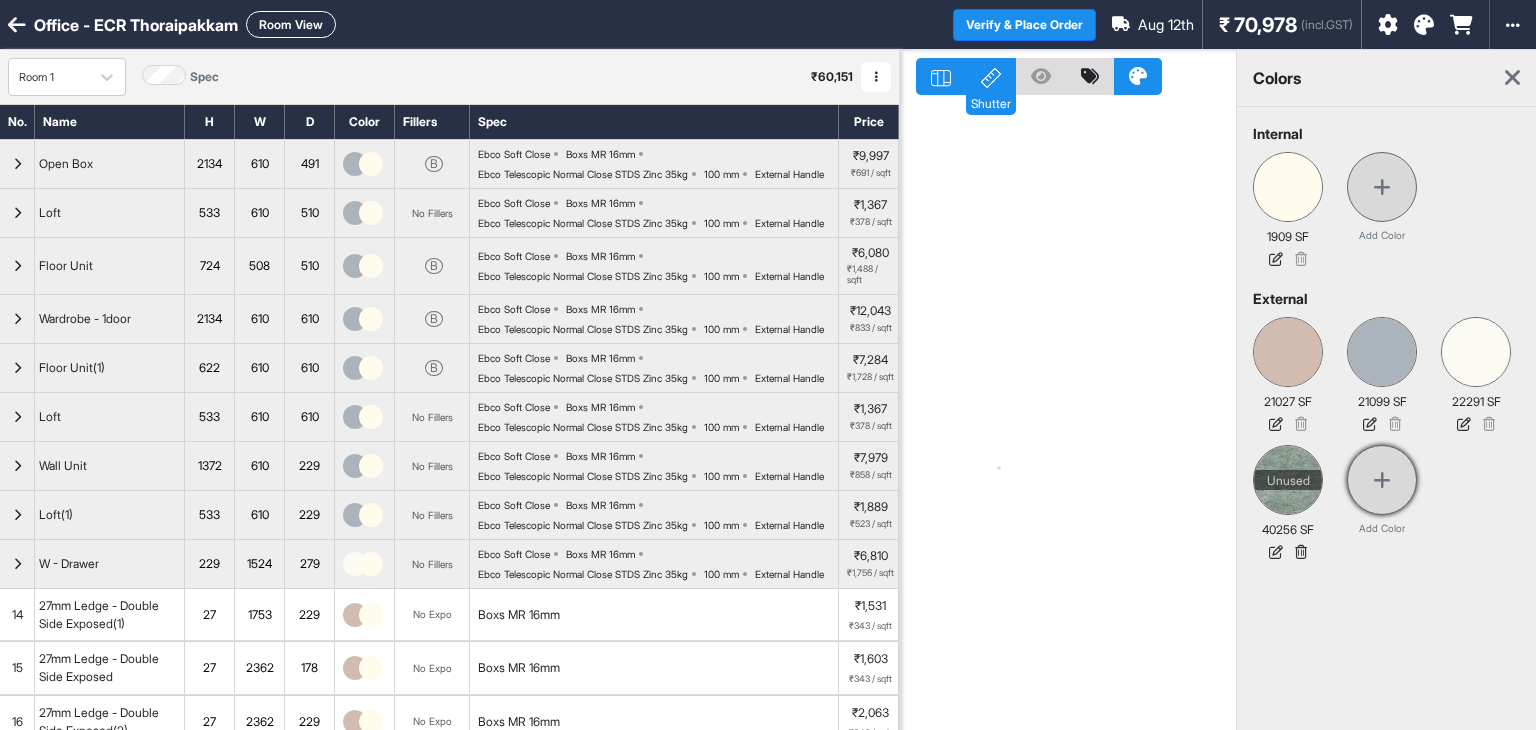 click at bounding box center [1382, 480] 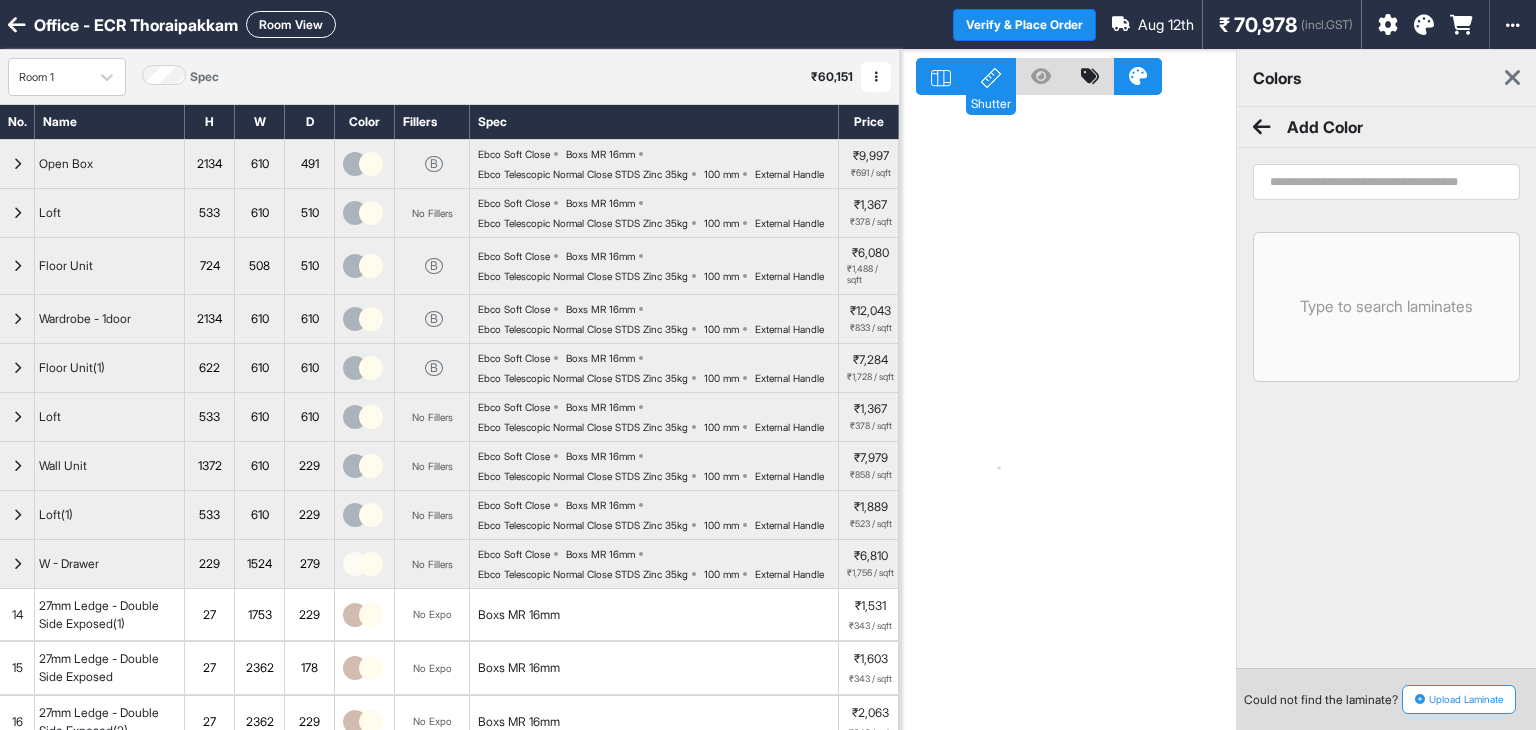 click at bounding box center [1386, 182] 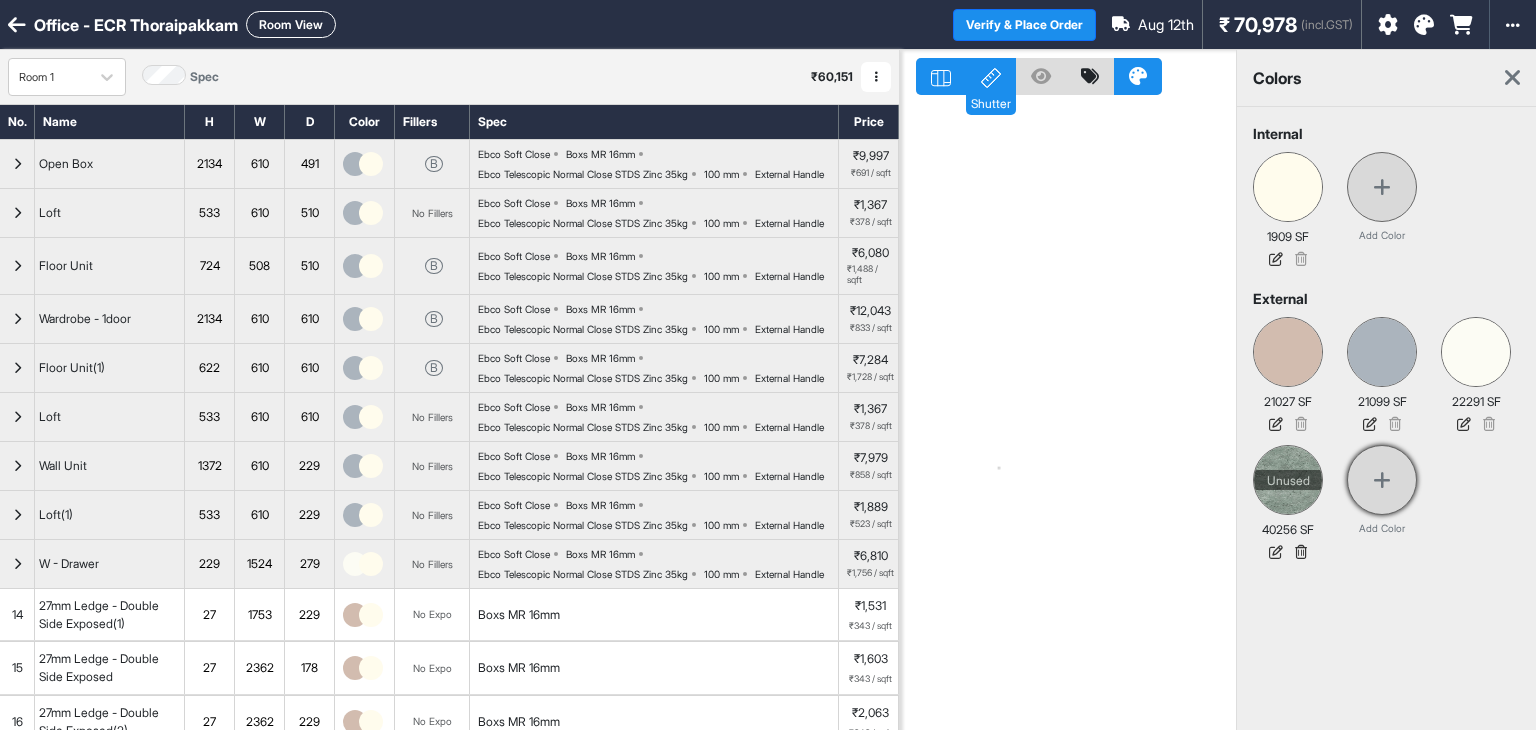 click at bounding box center [1382, 480] 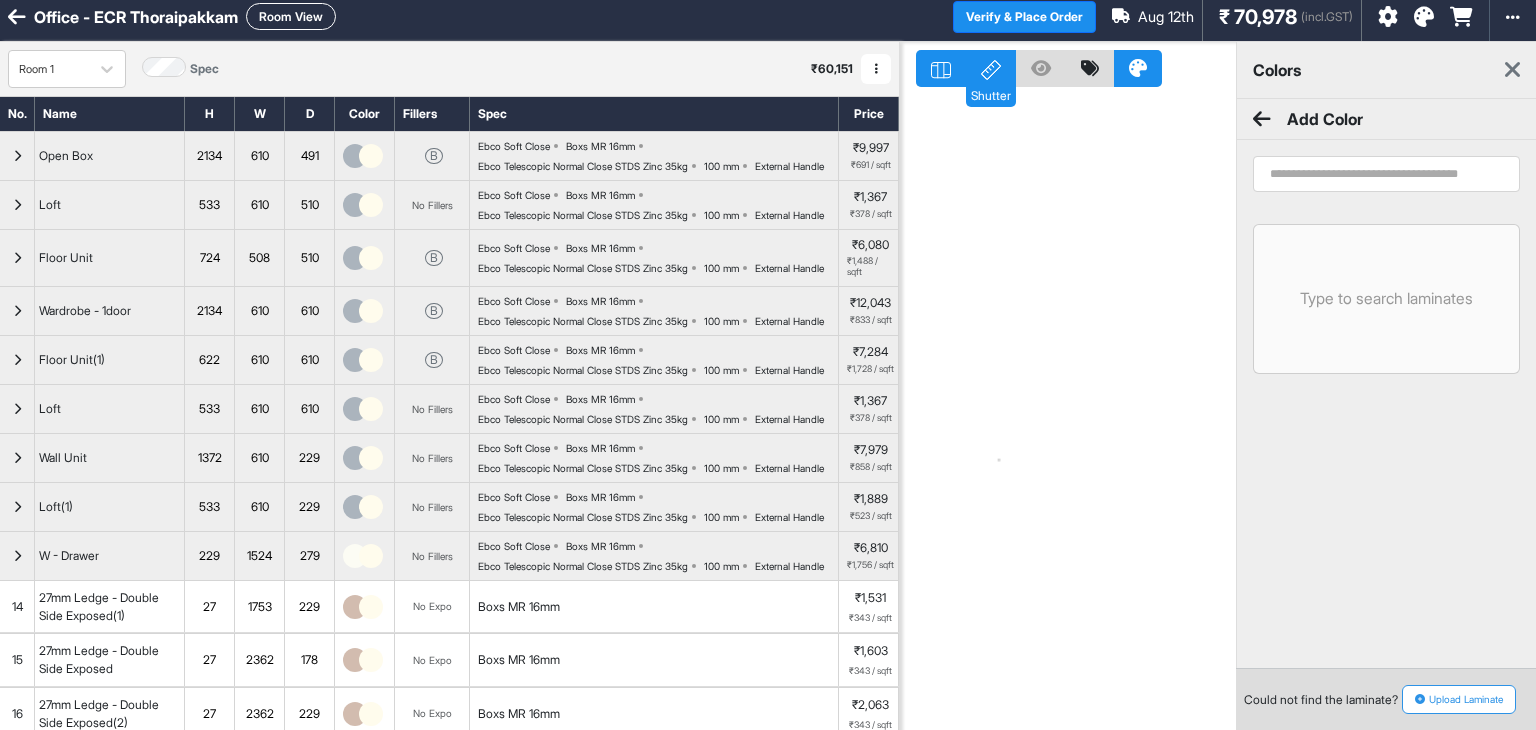 scroll, scrollTop: 0, scrollLeft: 0, axis: both 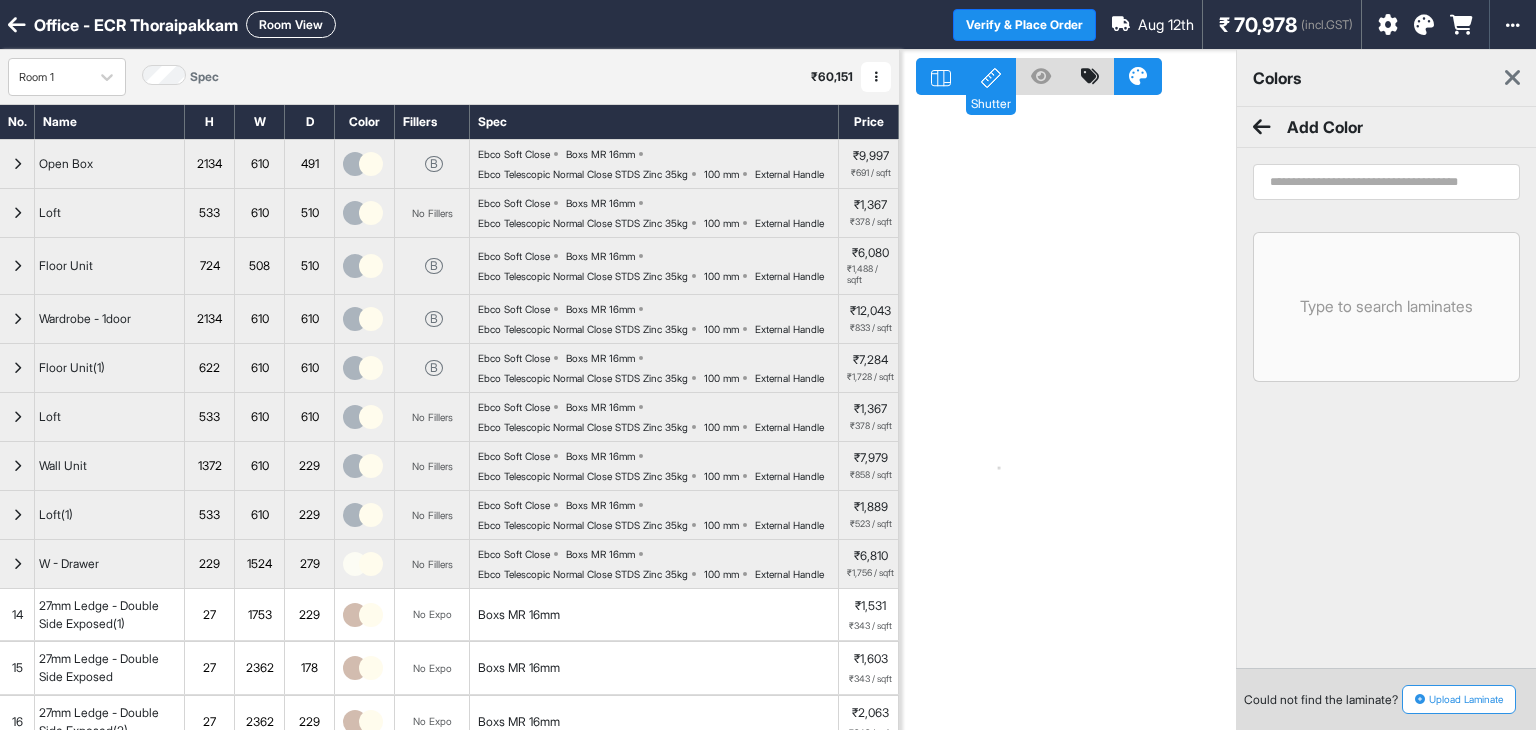 click at bounding box center (1386, 182) 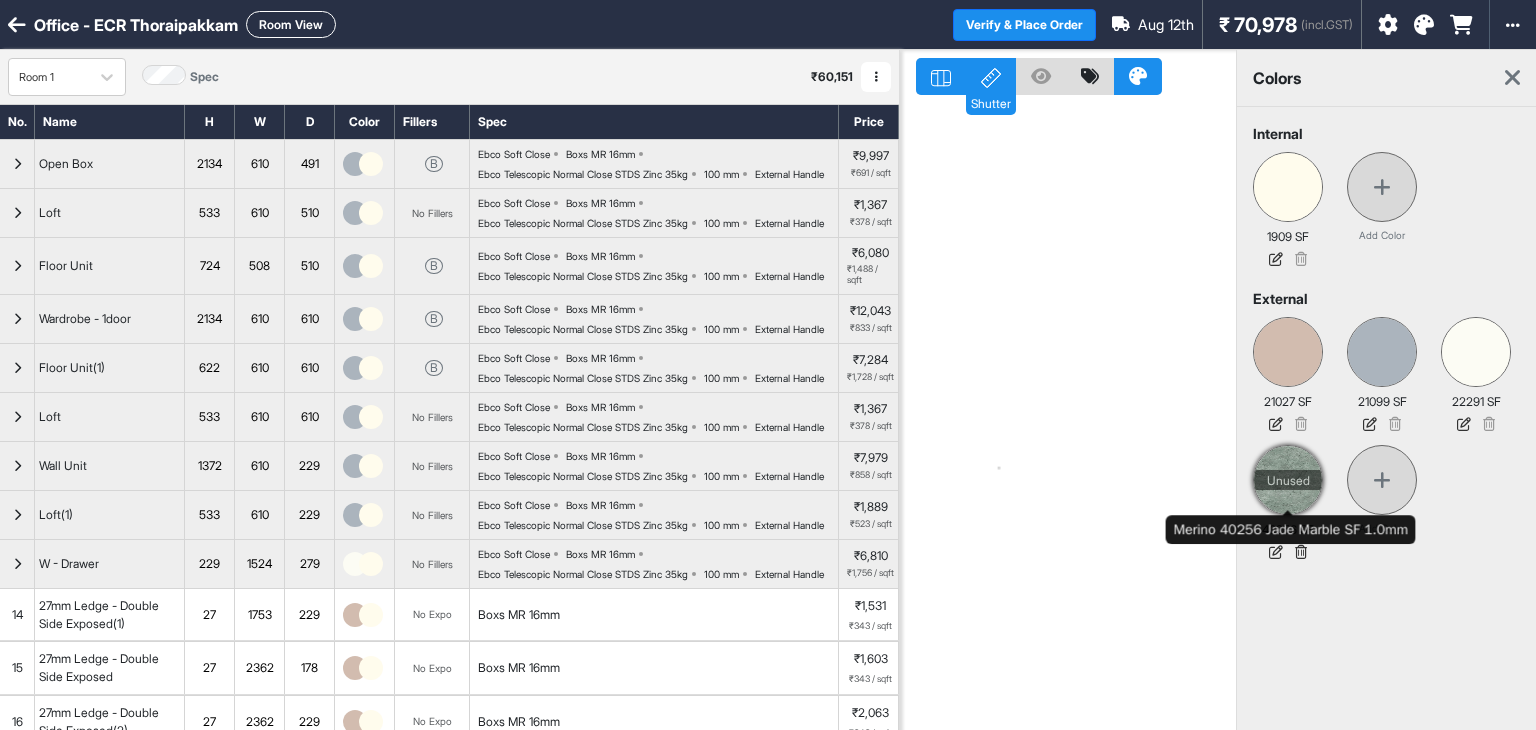 click on "Unused" at bounding box center (1288, 480) 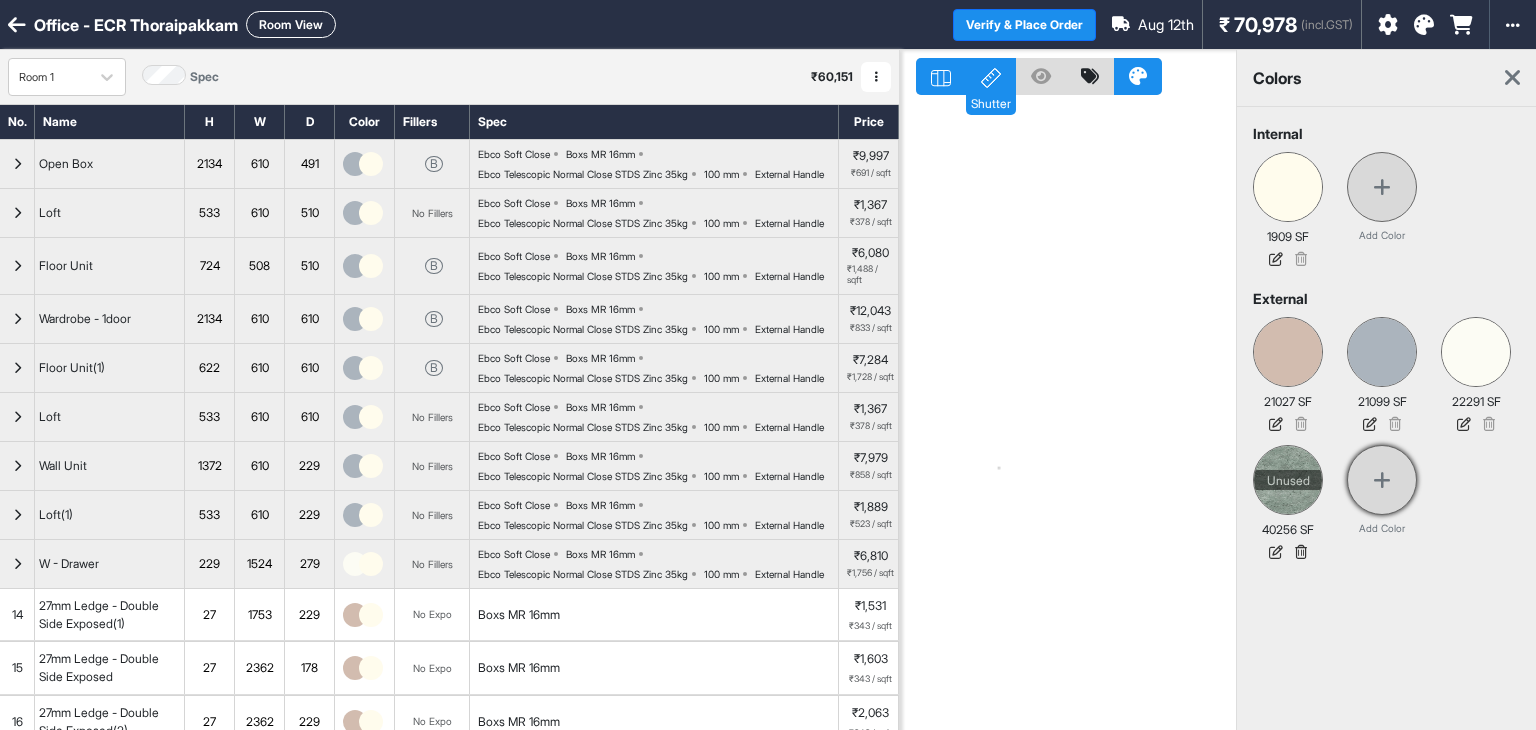 click at bounding box center (1382, 480) 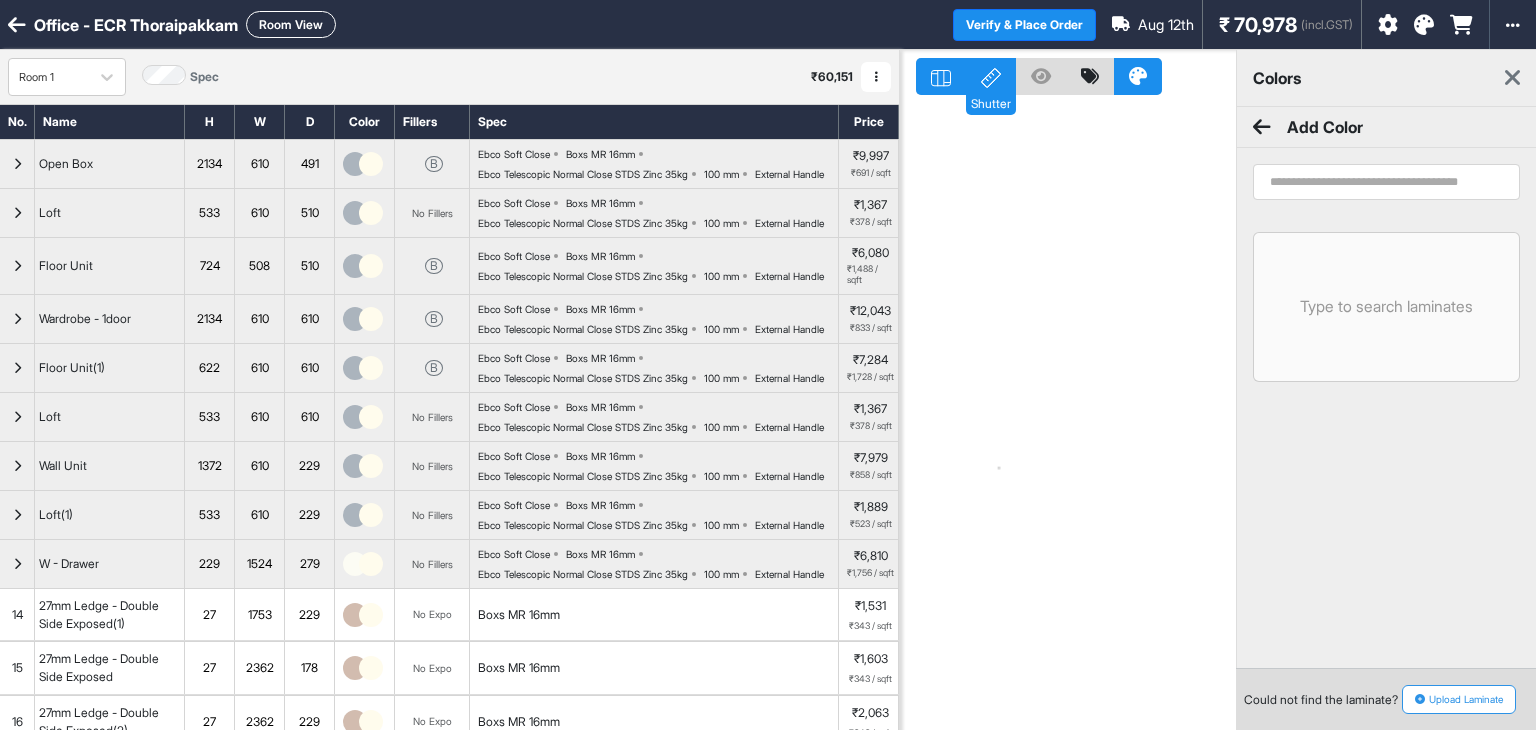 click at bounding box center (1386, 182) 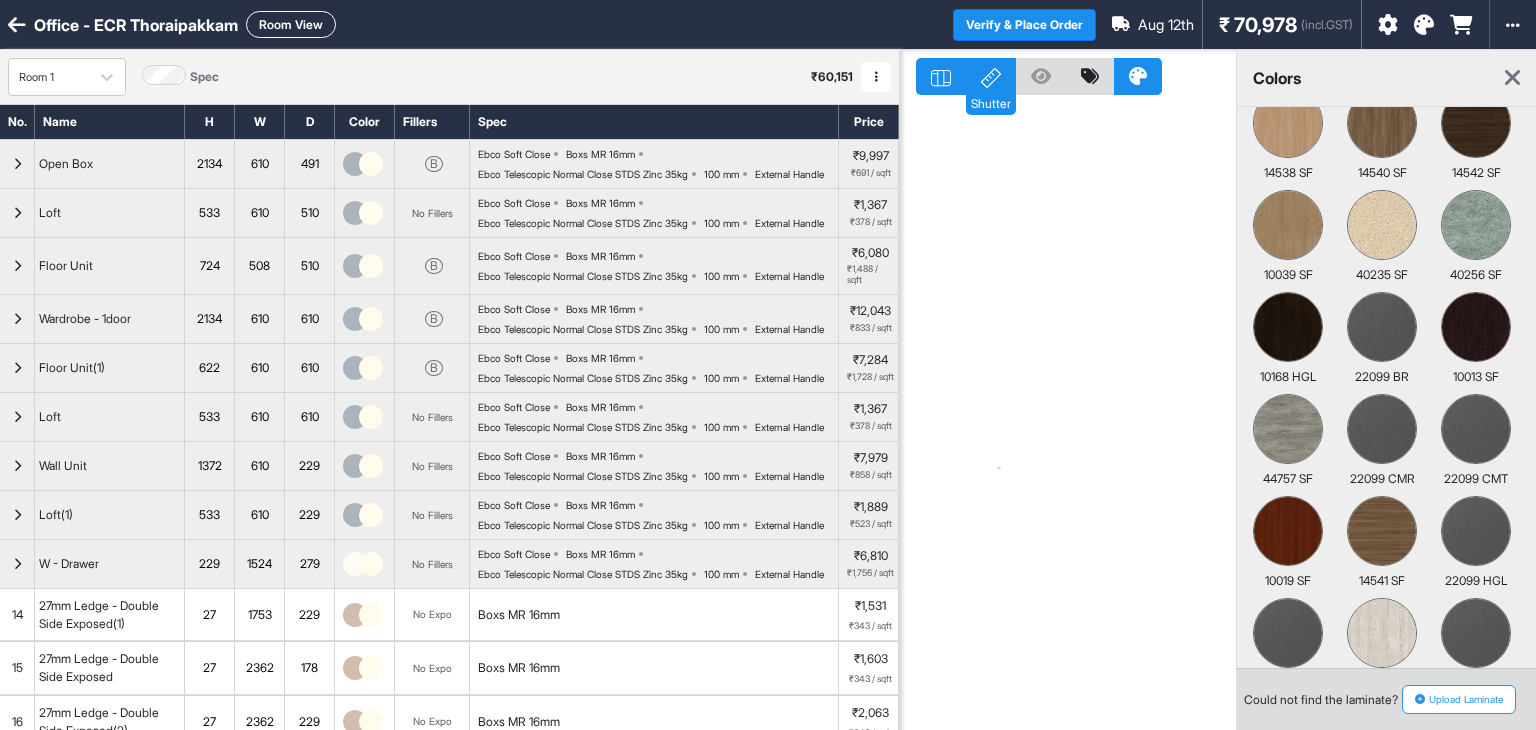 scroll, scrollTop: 12100, scrollLeft: 0, axis: vertical 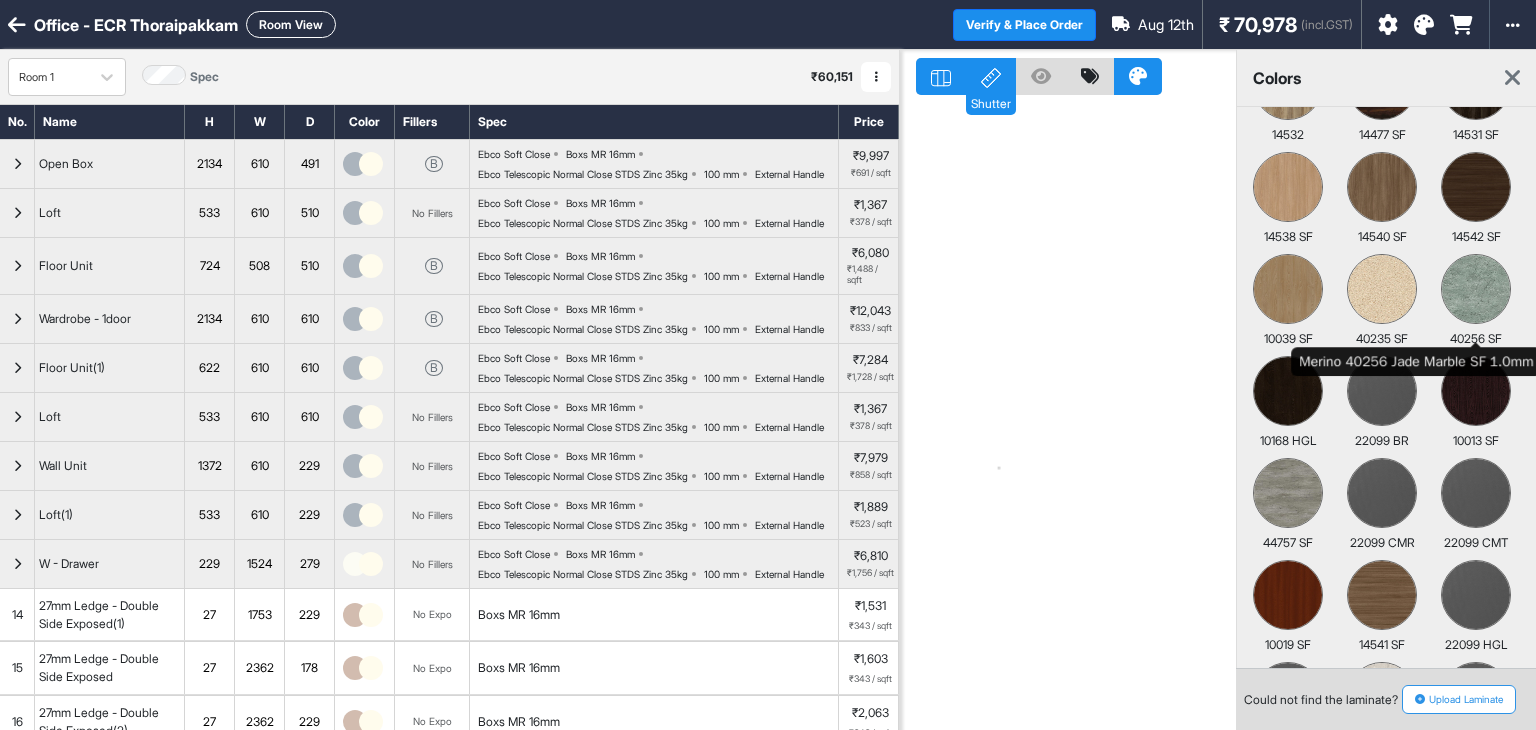 type on "******" 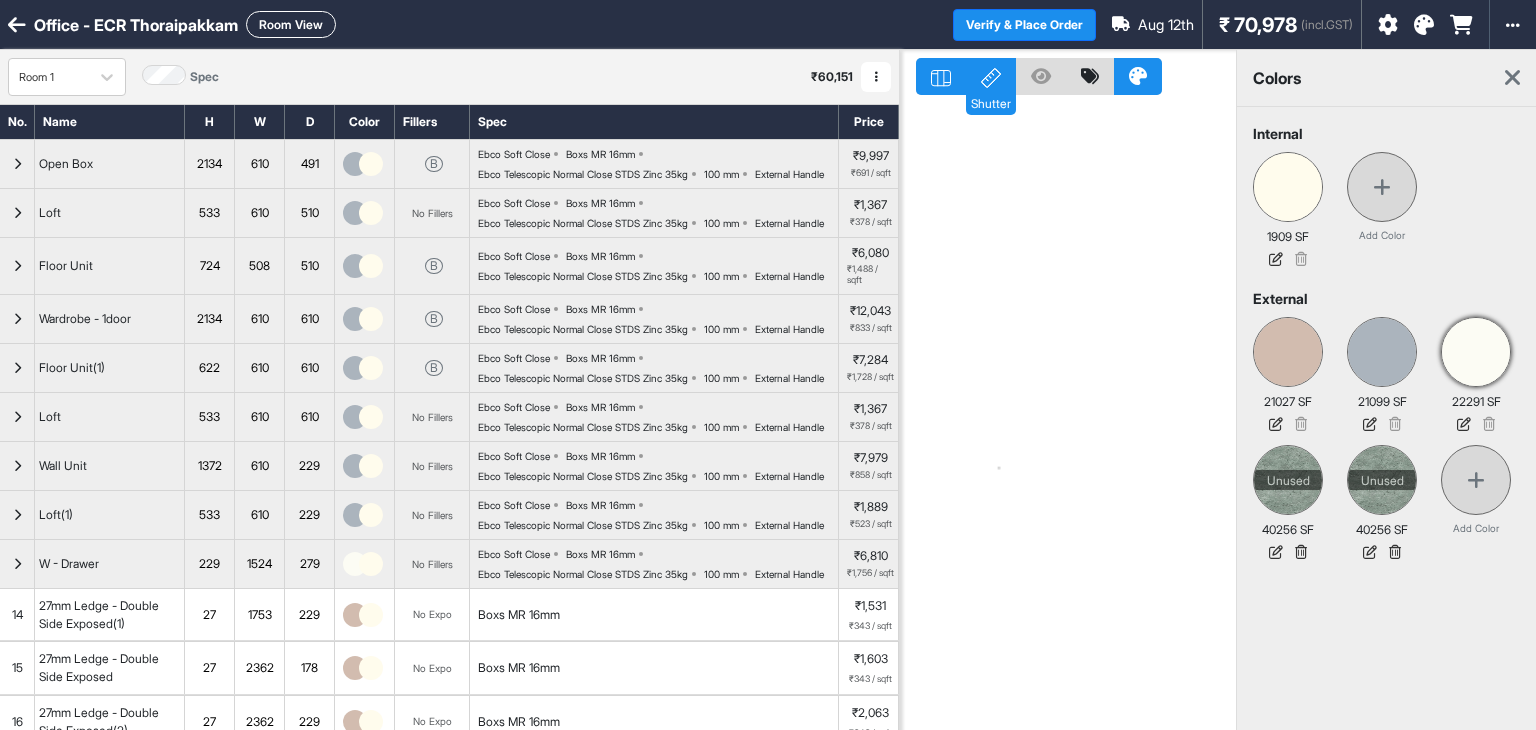 scroll, scrollTop: 0, scrollLeft: 0, axis: both 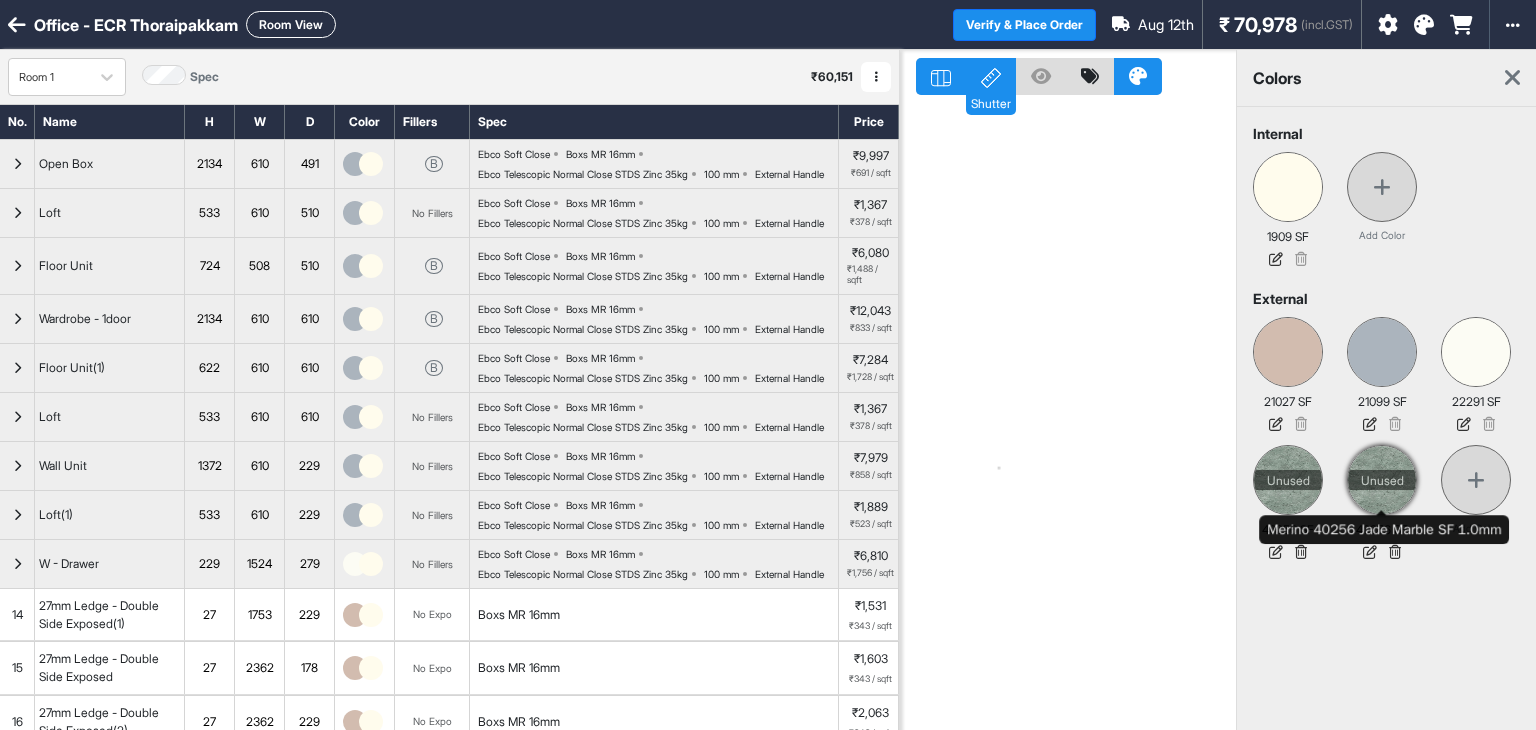 click on "Unused" at bounding box center (1382, 480) 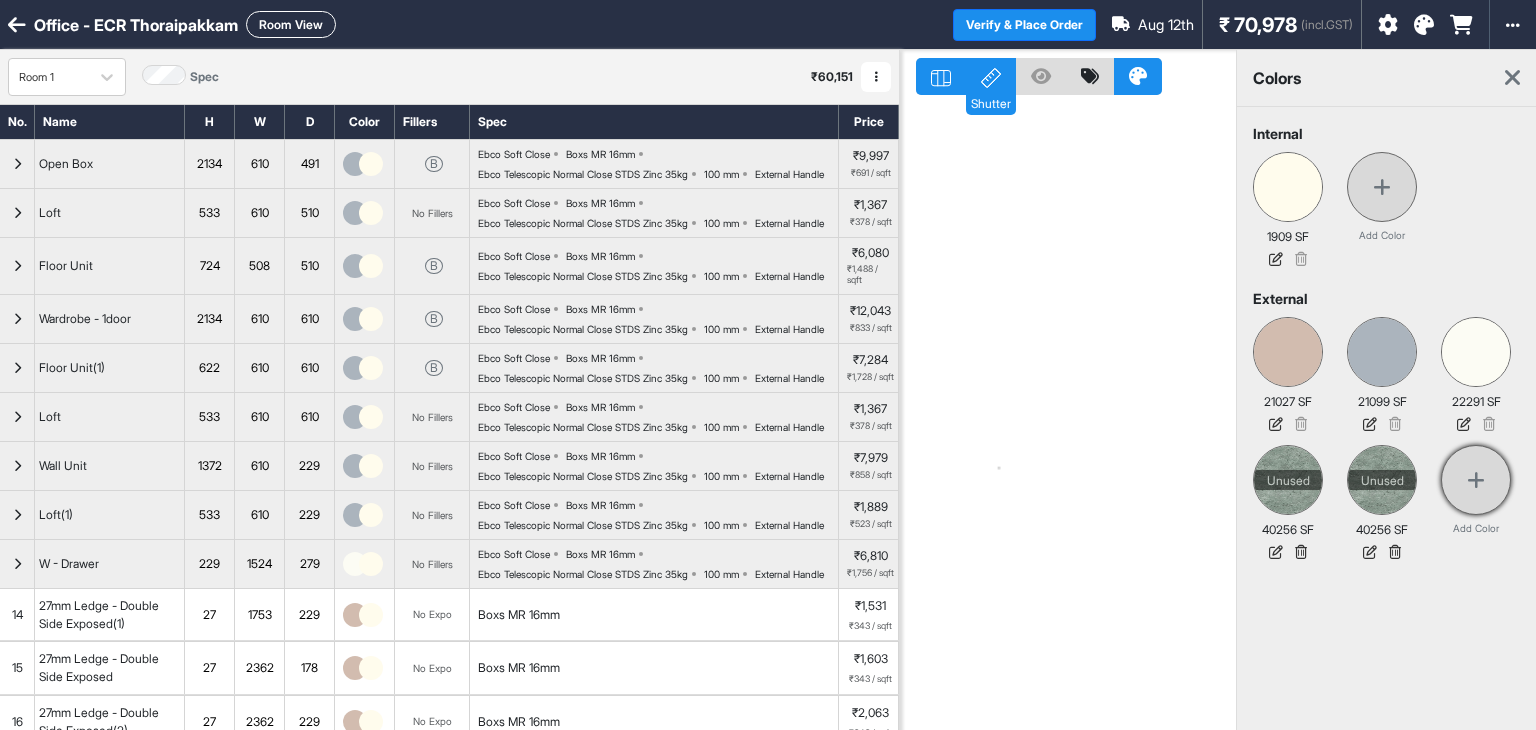 click at bounding box center (1476, 480) 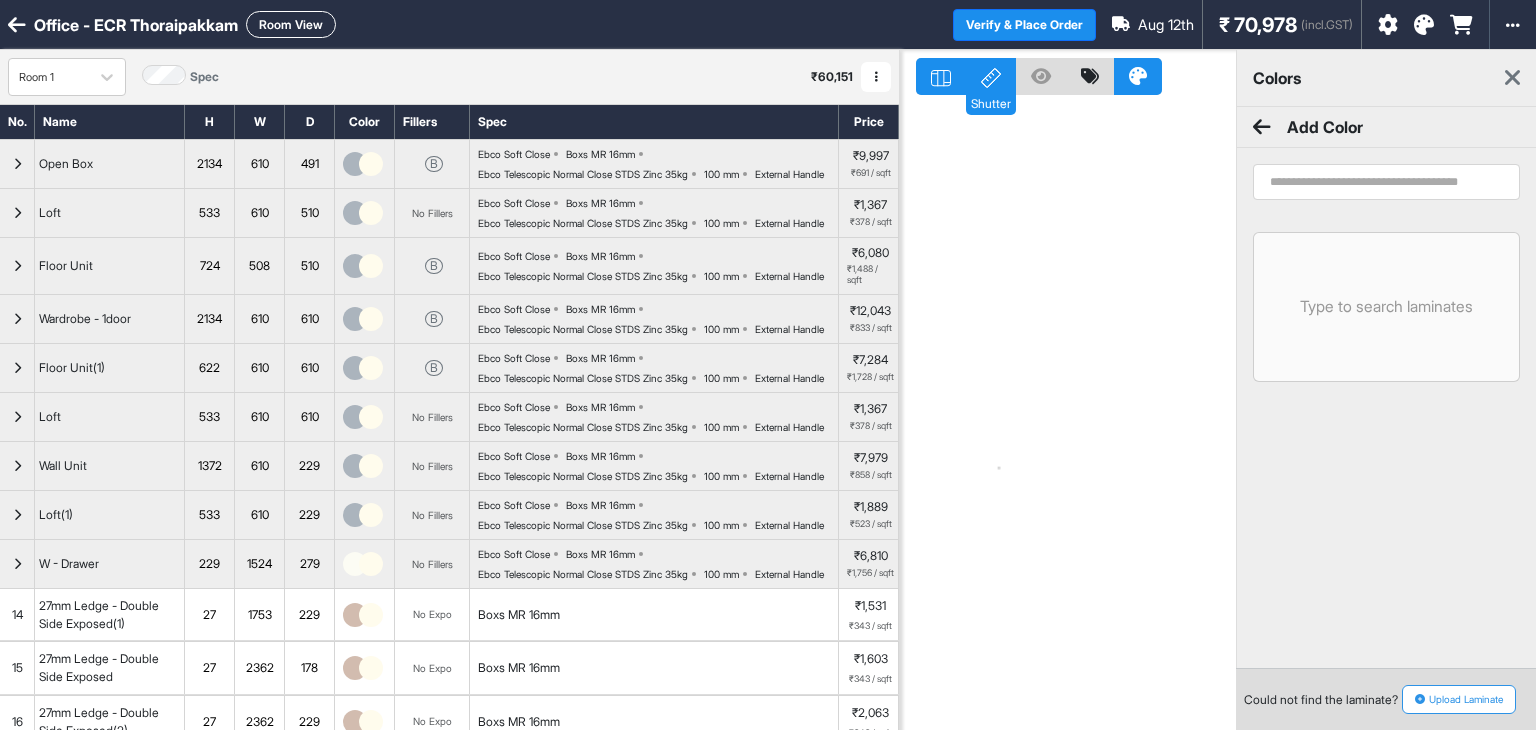 click at bounding box center (1386, 182) 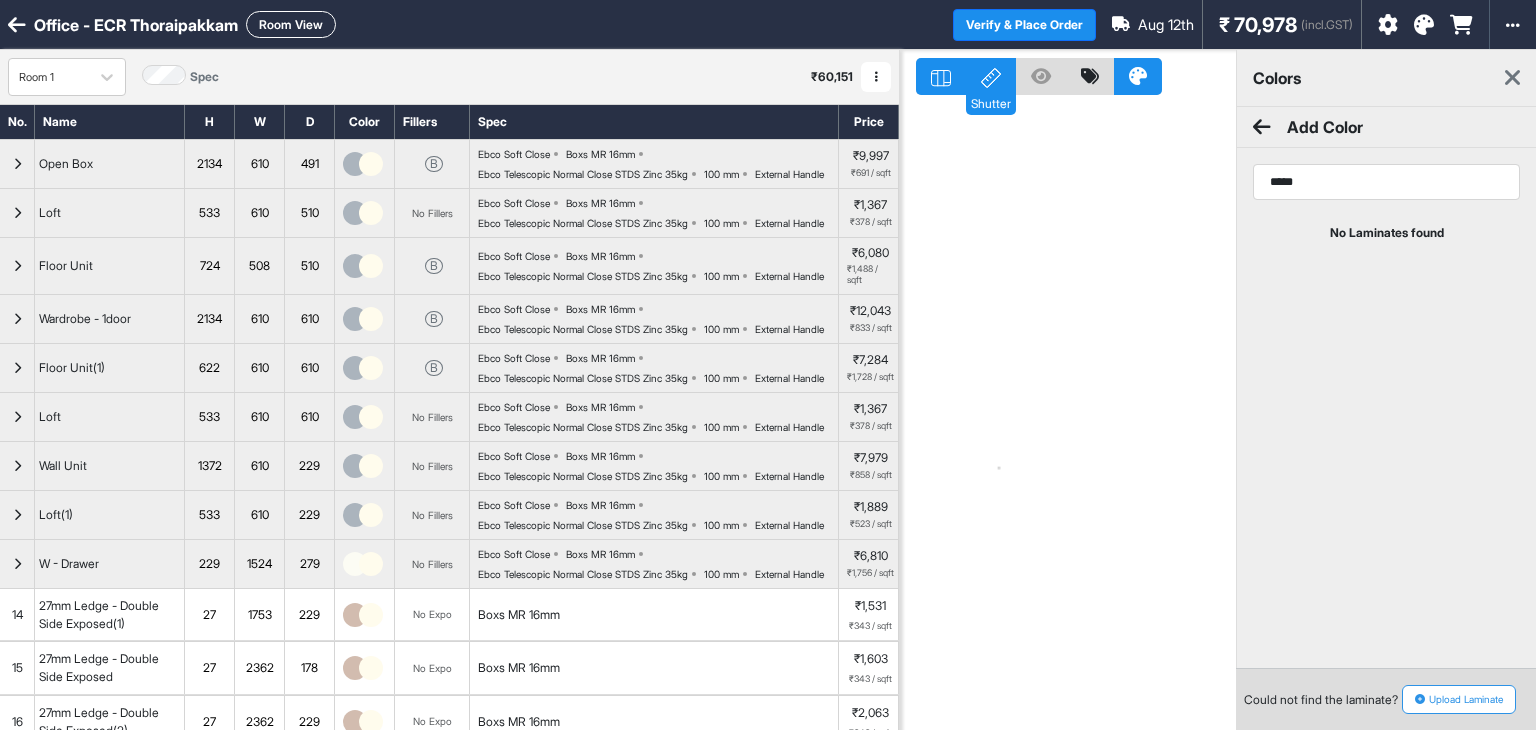 click on "*****" at bounding box center [1386, 182] 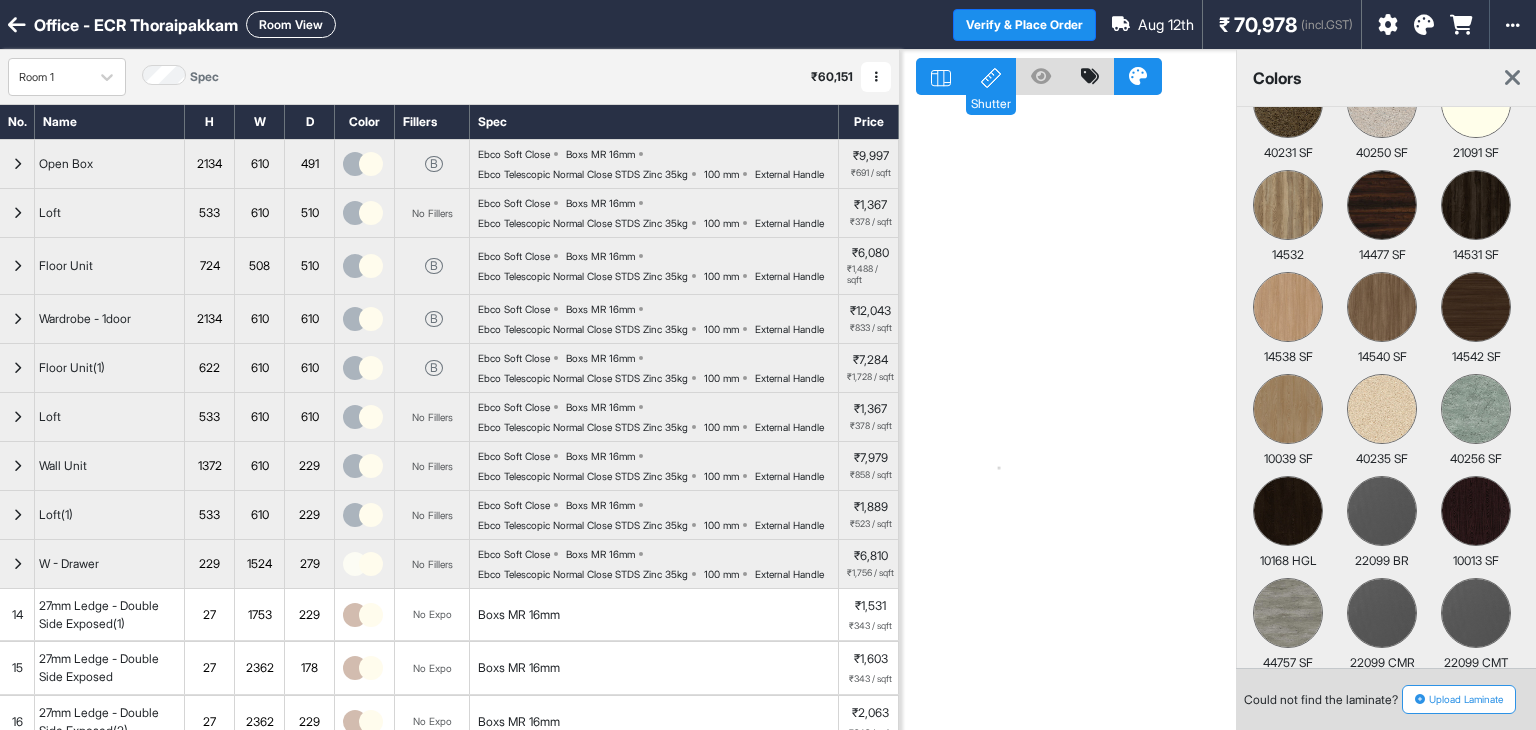 scroll, scrollTop: 12000, scrollLeft: 0, axis: vertical 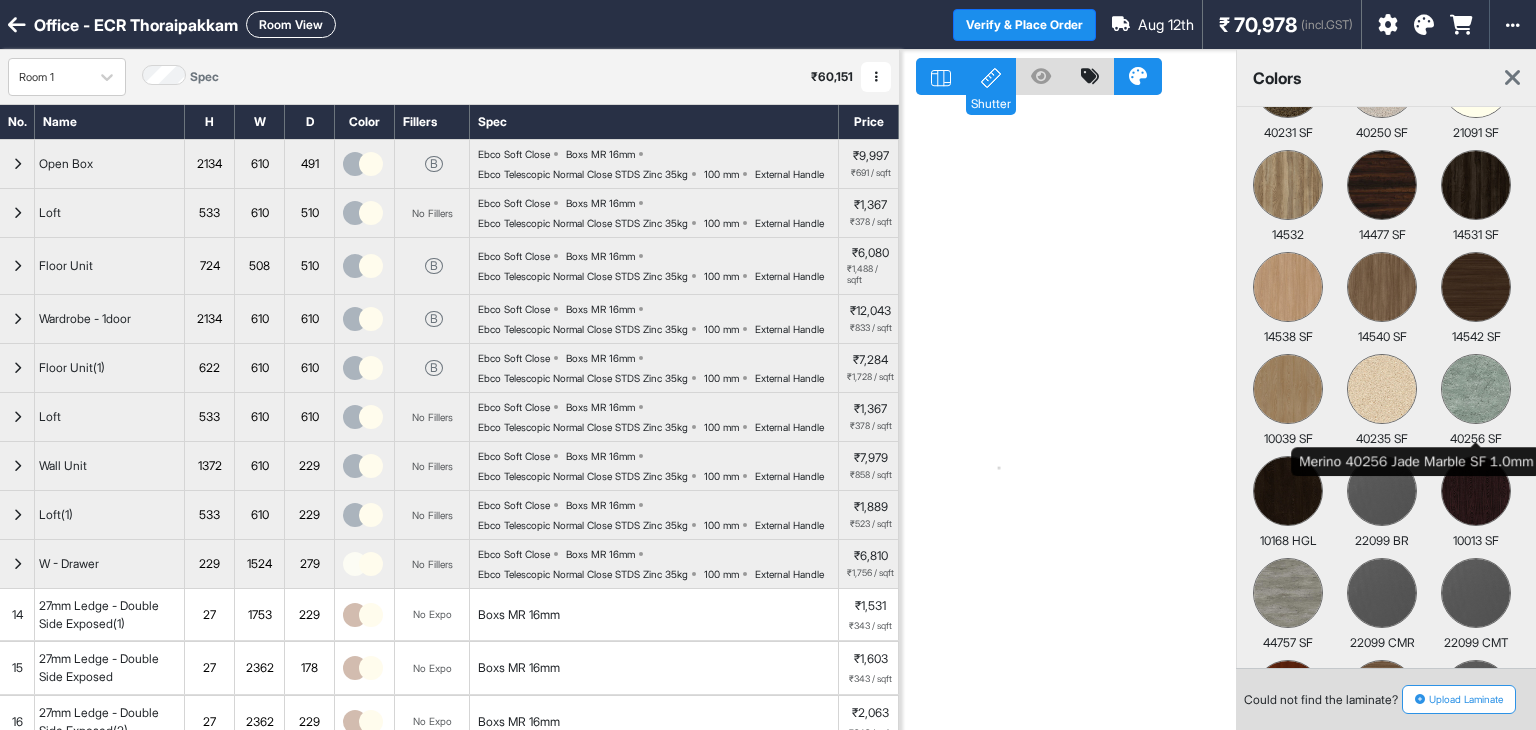 type on "******" 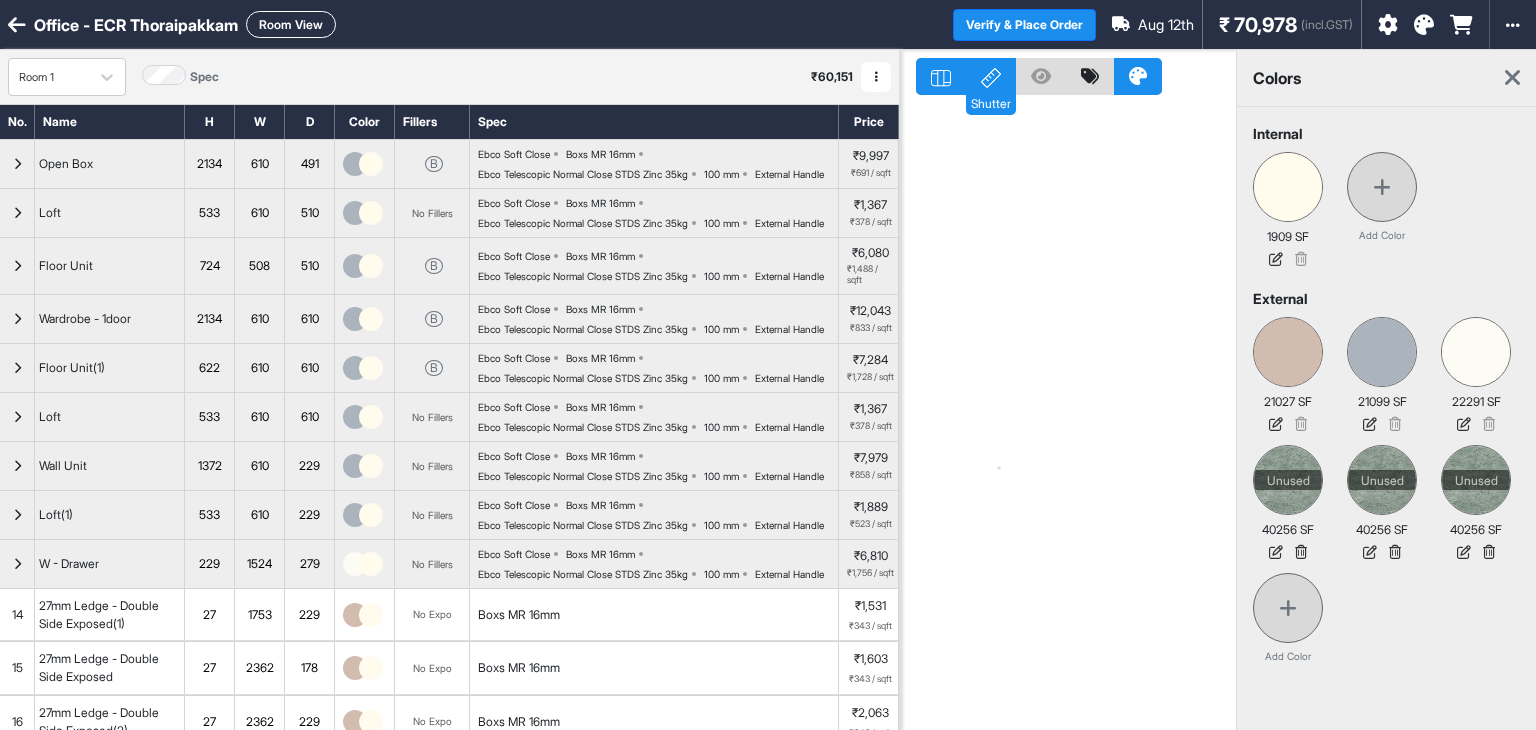 scroll, scrollTop: 0, scrollLeft: 0, axis: both 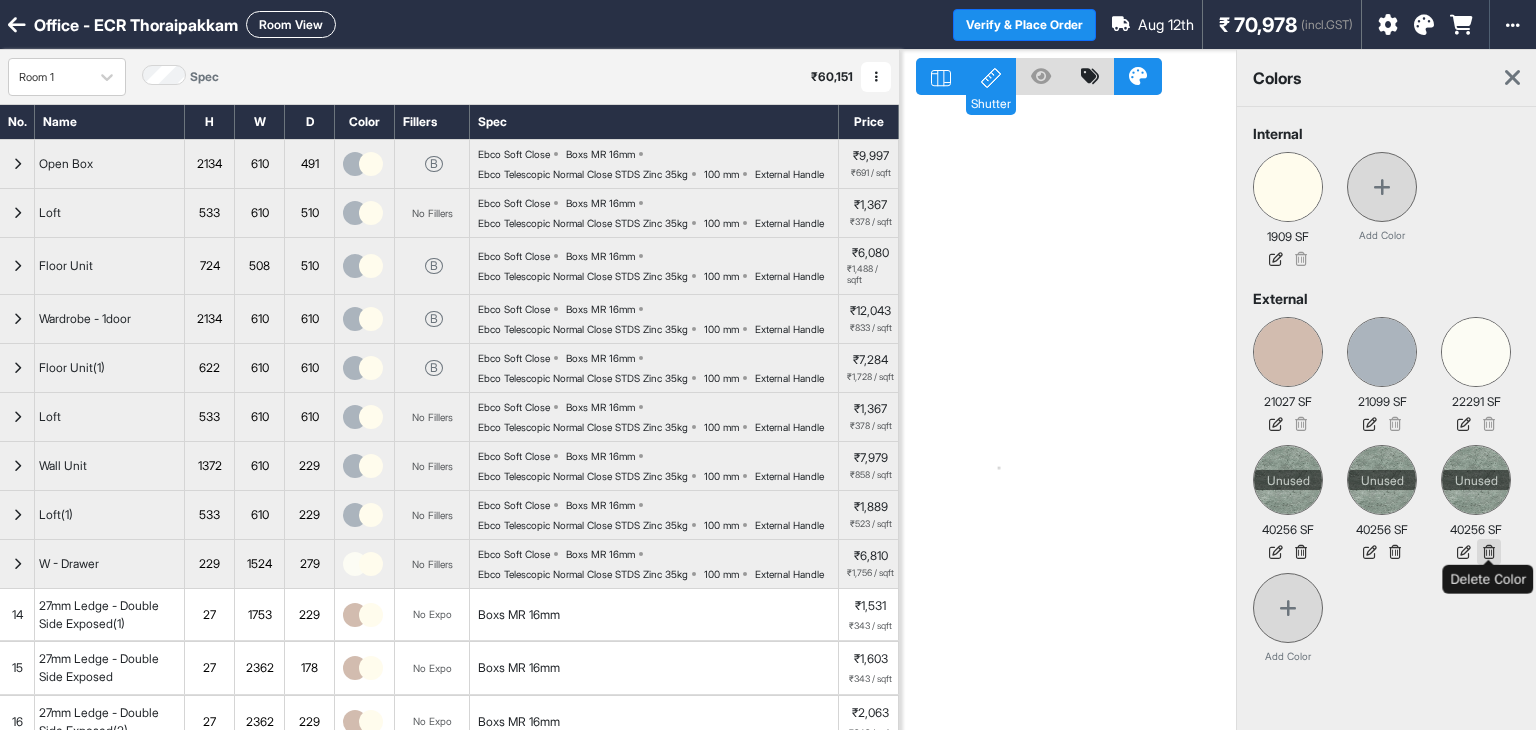 click at bounding box center (1489, 552) 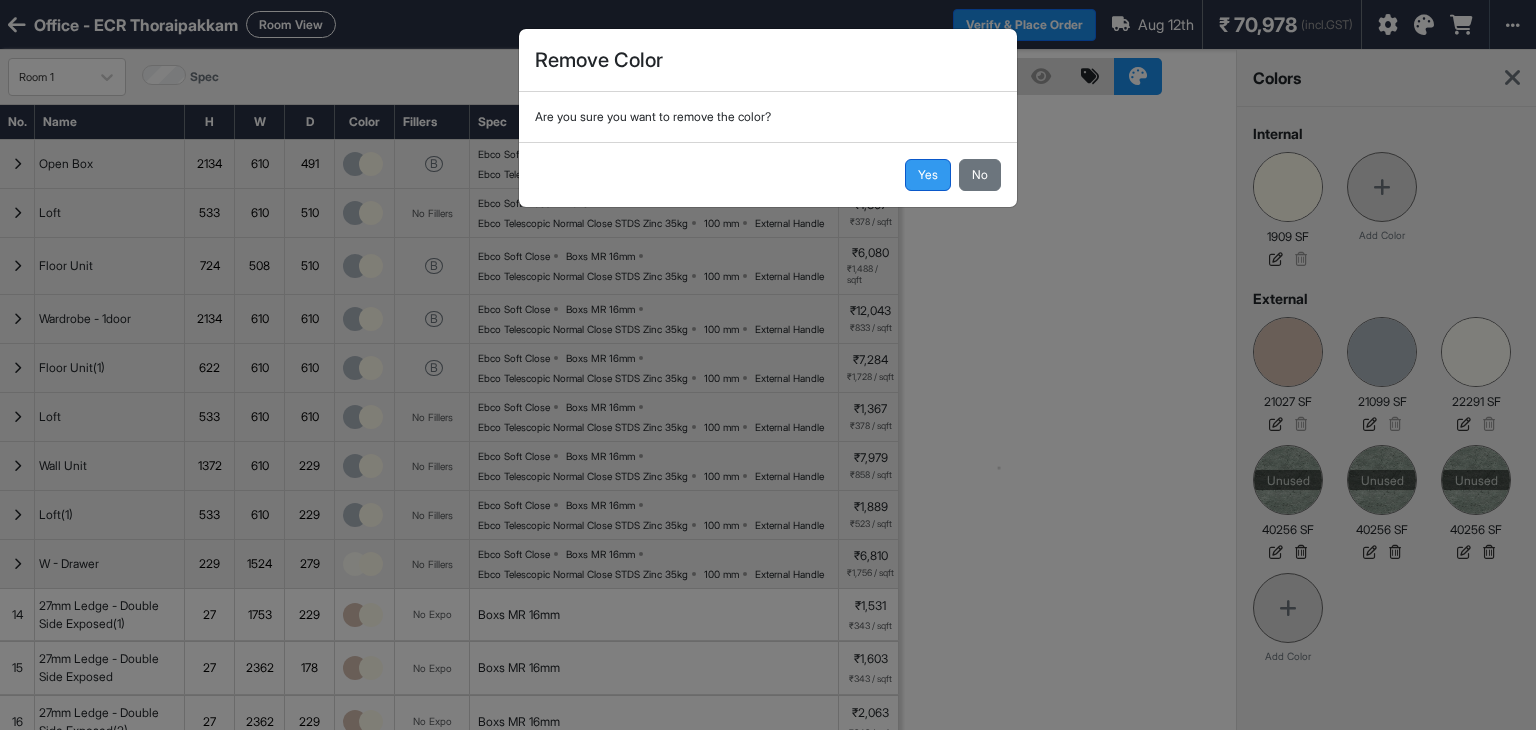 click on "Yes" at bounding box center (928, 175) 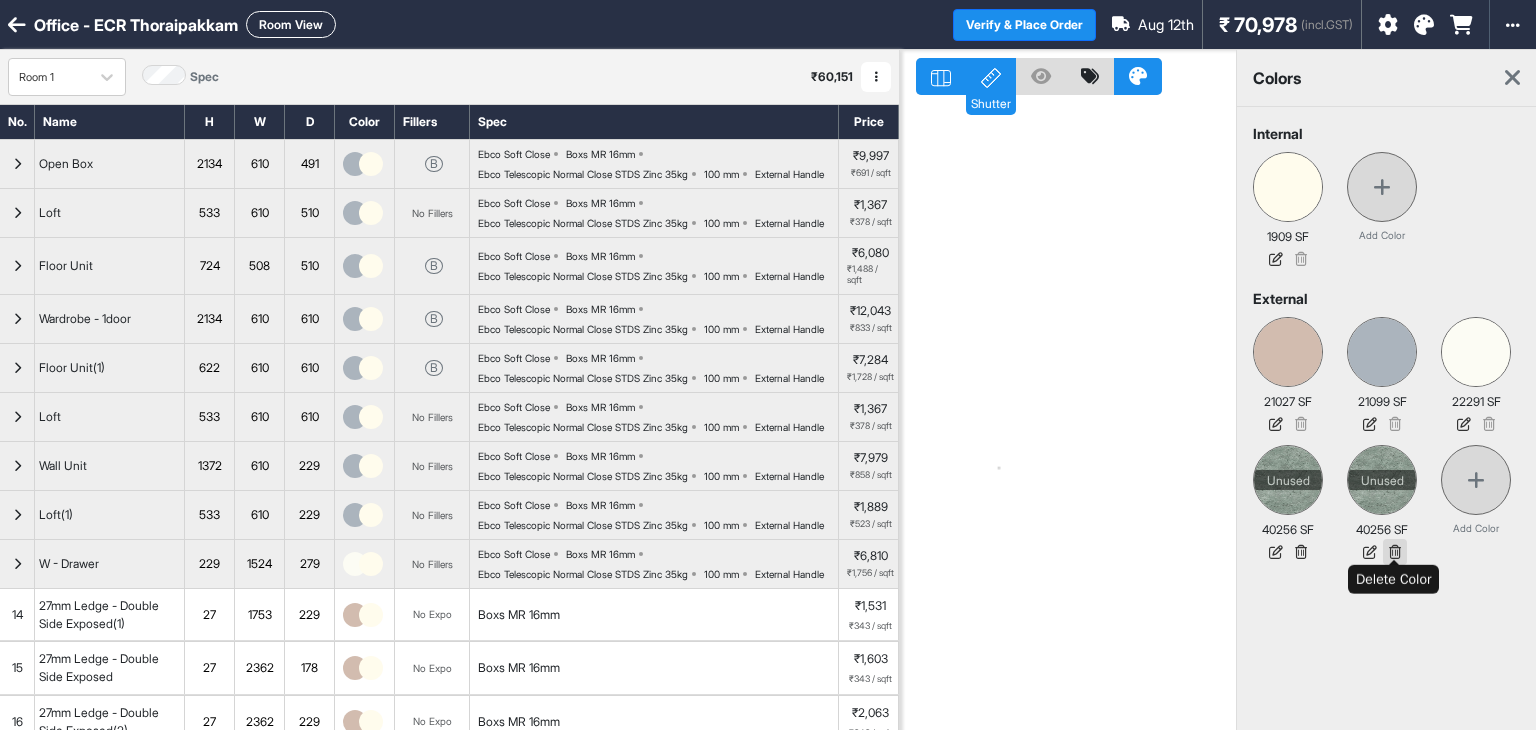 click at bounding box center (1395, 552) 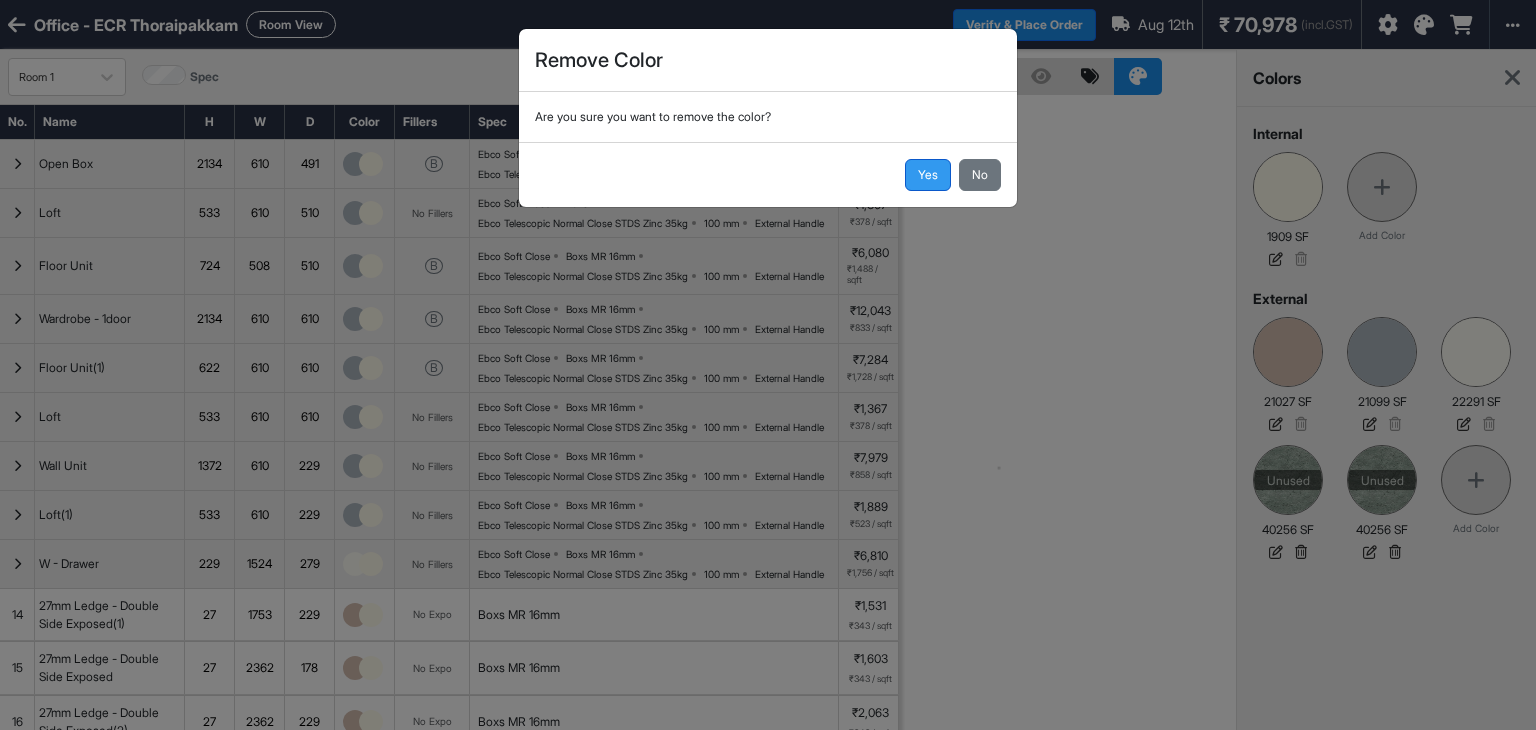 click on "Yes" at bounding box center [928, 175] 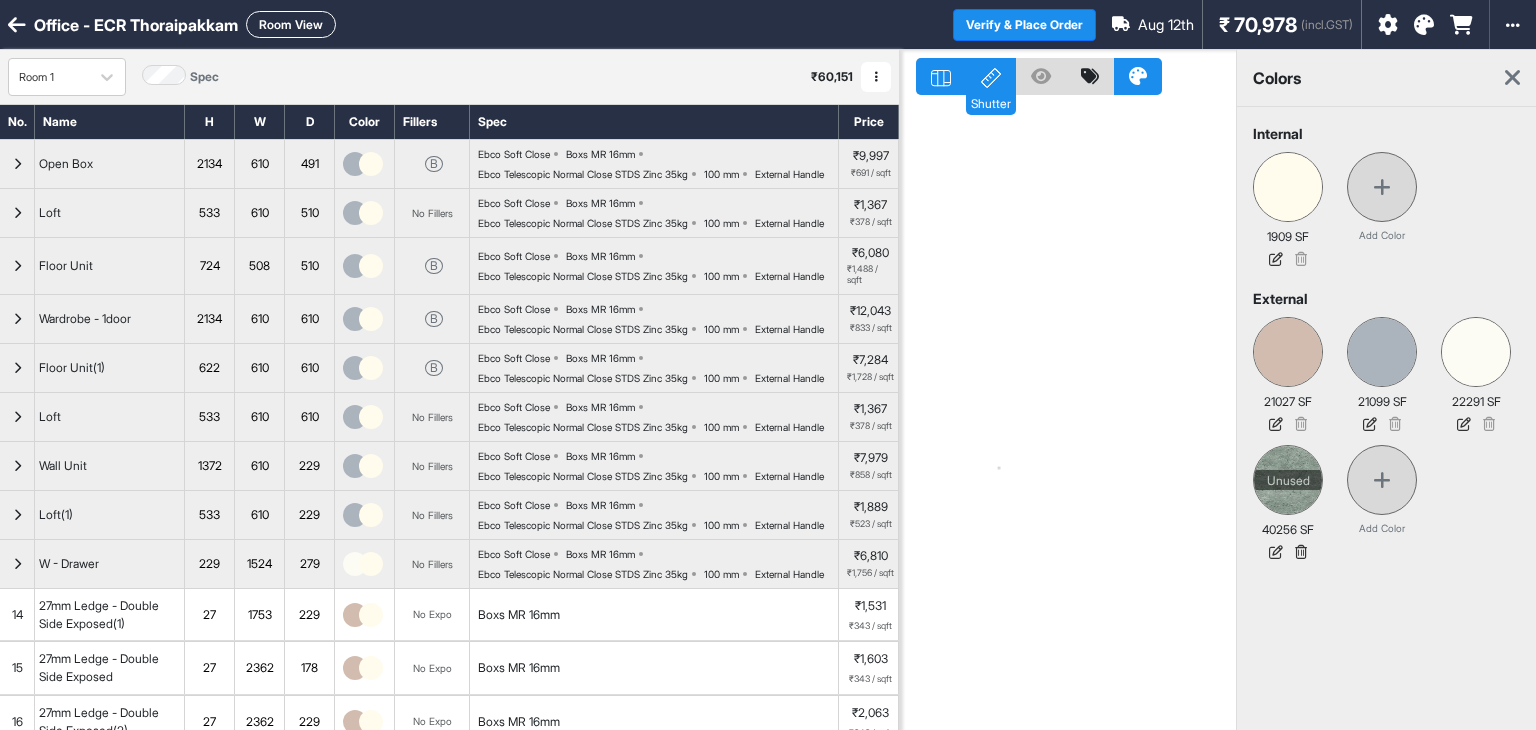 click at bounding box center (1382, 480) 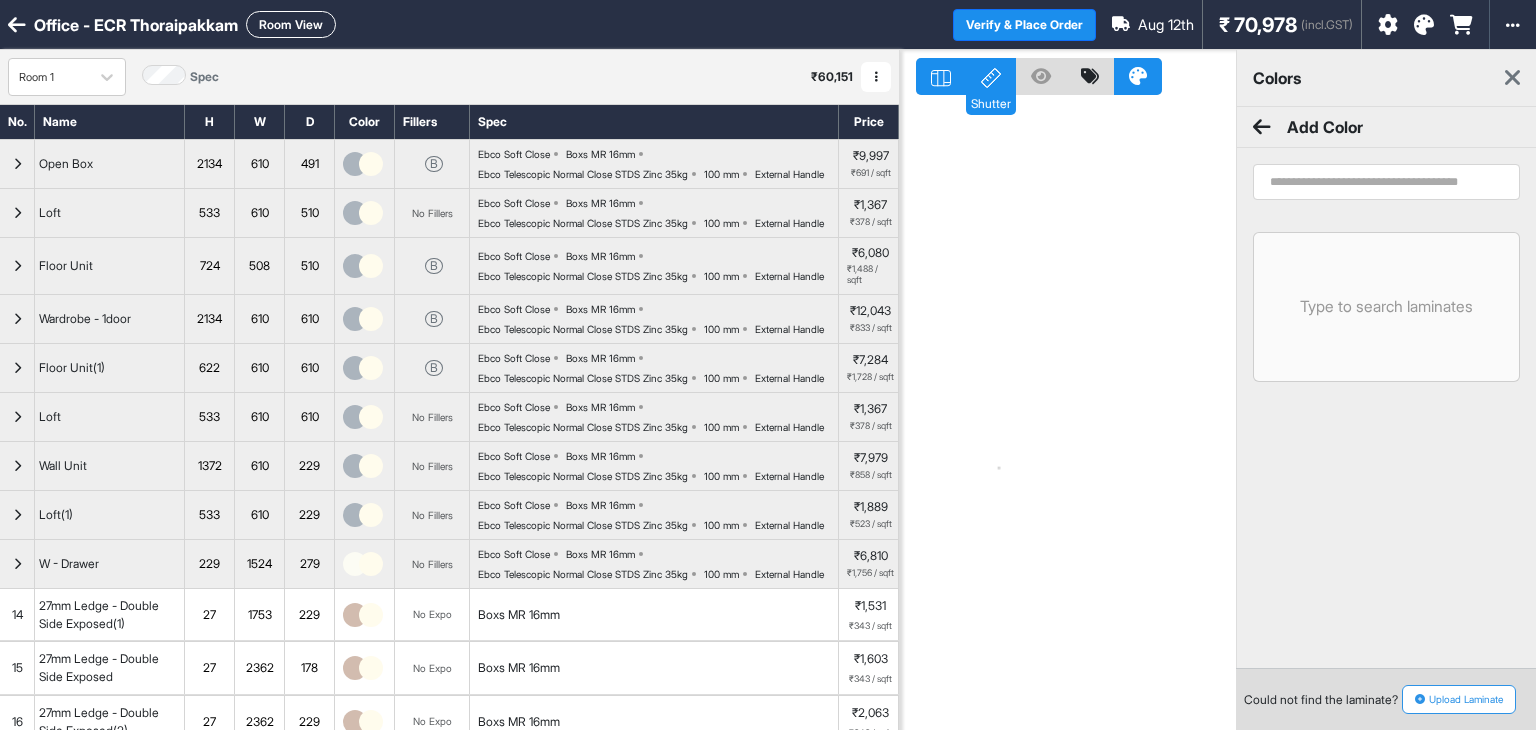 click at bounding box center (1386, 182) 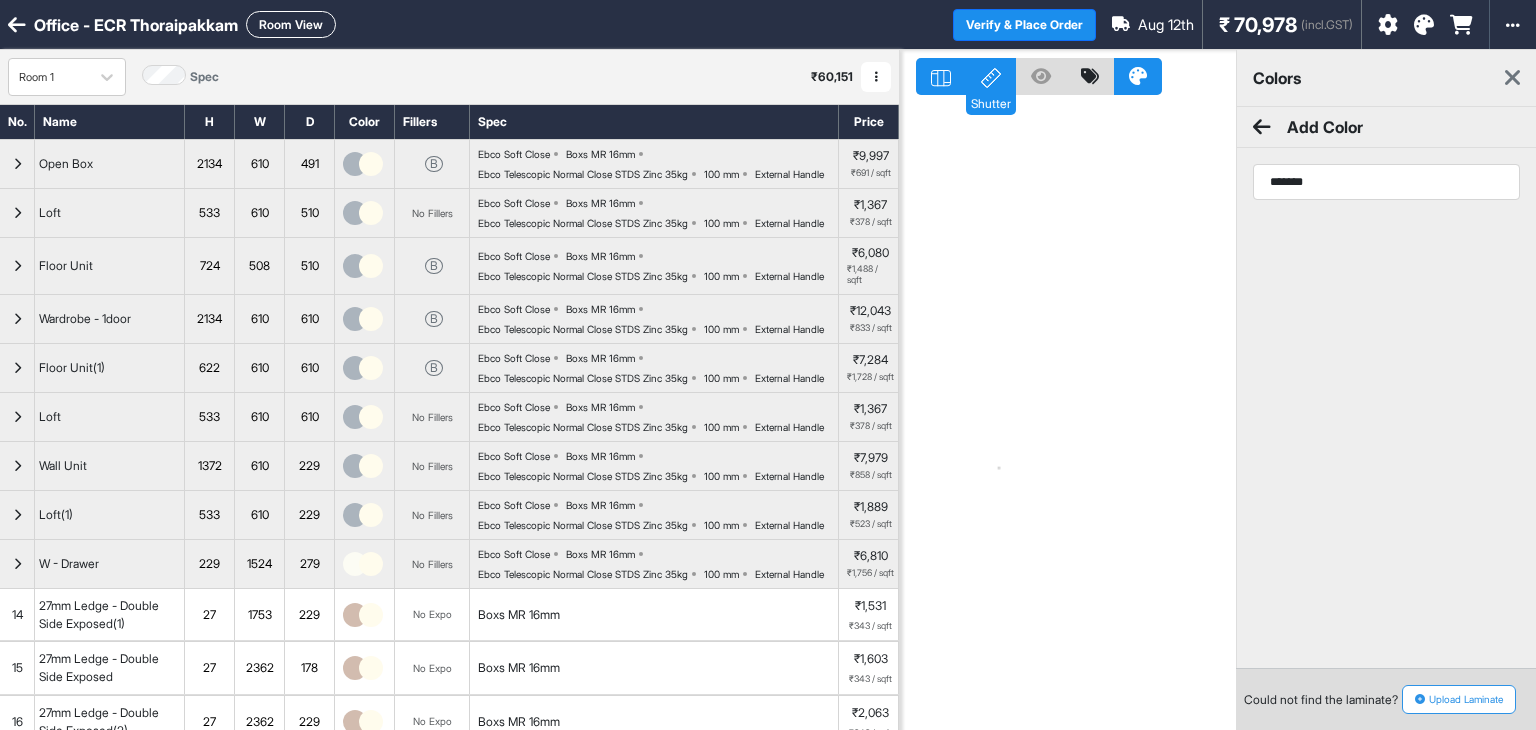 type on "********" 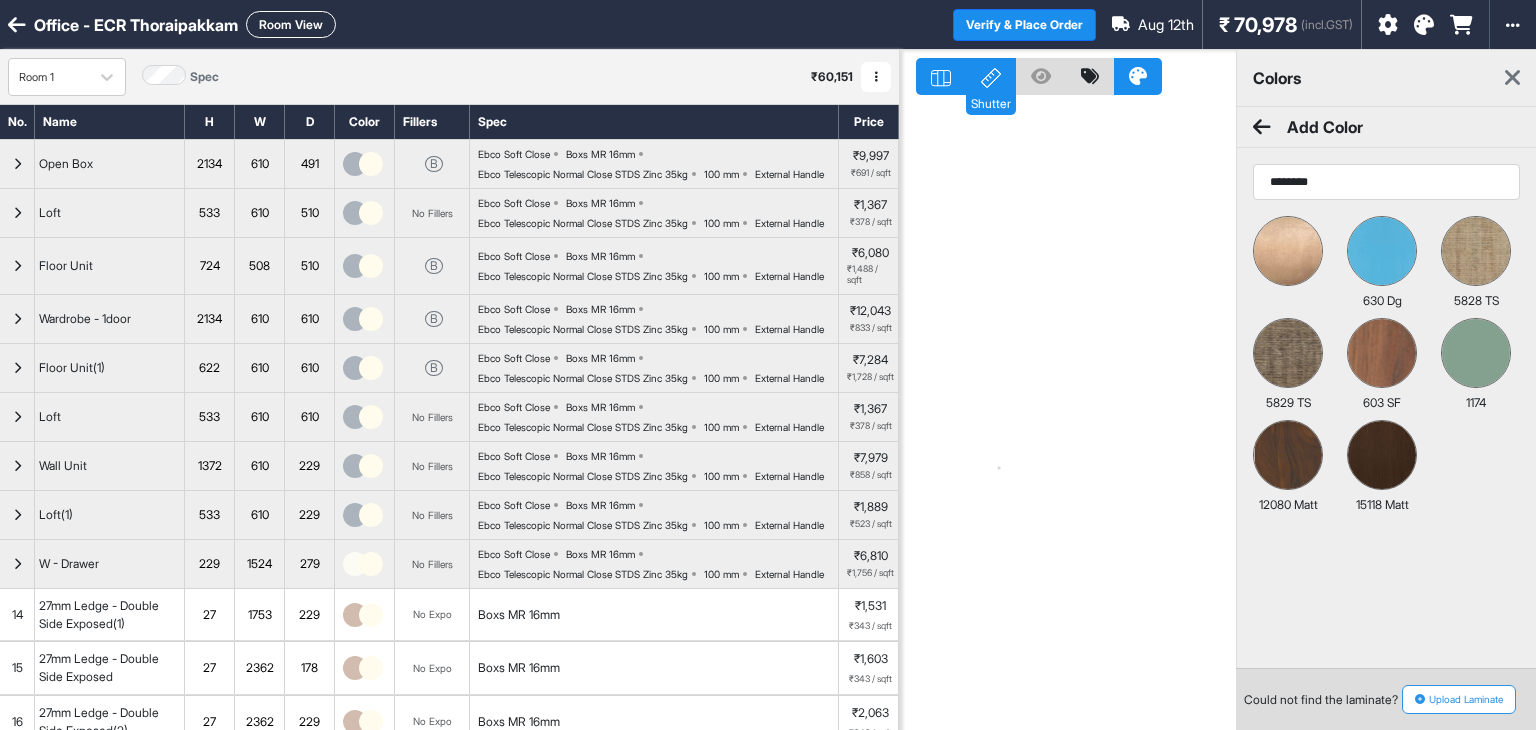click on "********" at bounding box center (1386, 182) 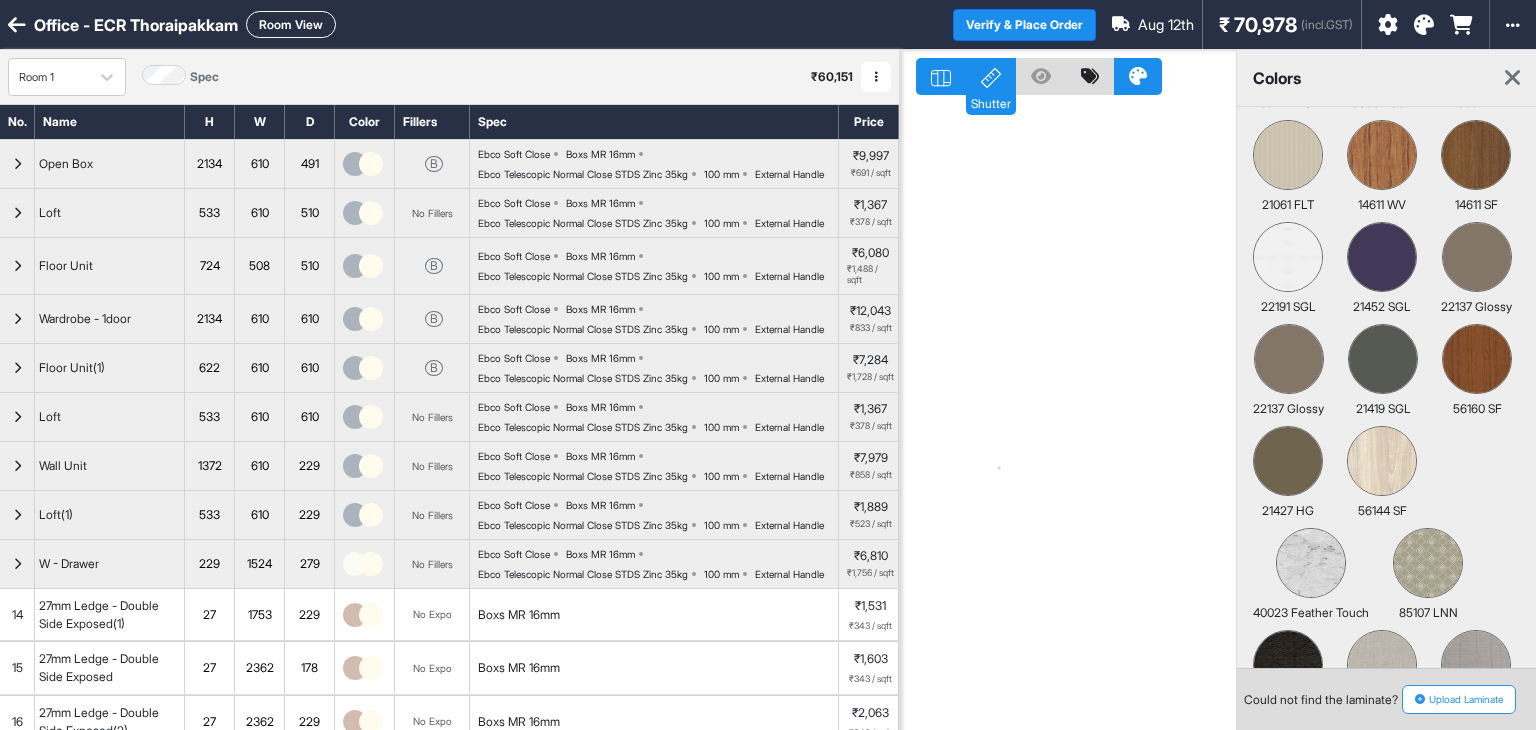 scroll, scrollTop: 26572, scrollLeft: 0, axis: vertical 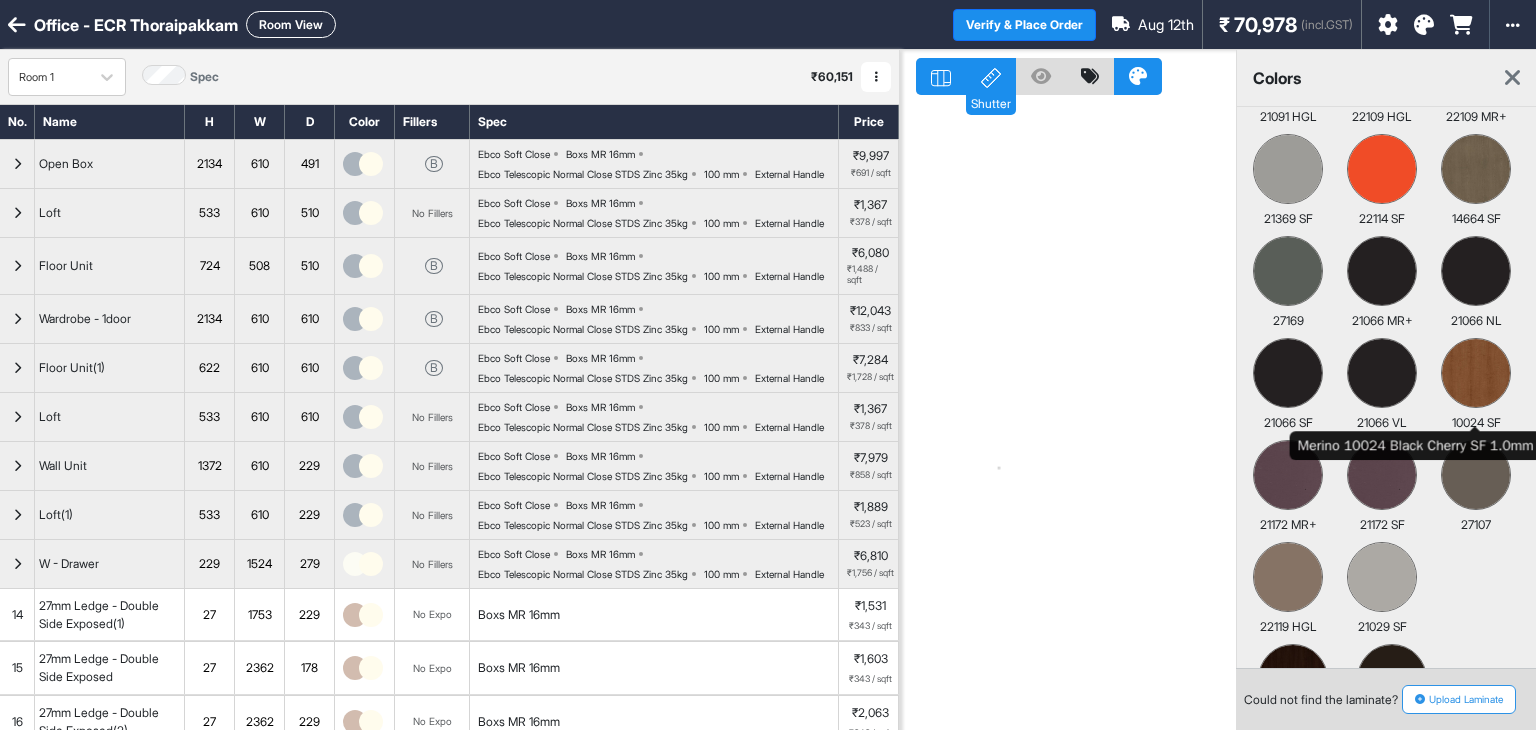 type on "******" 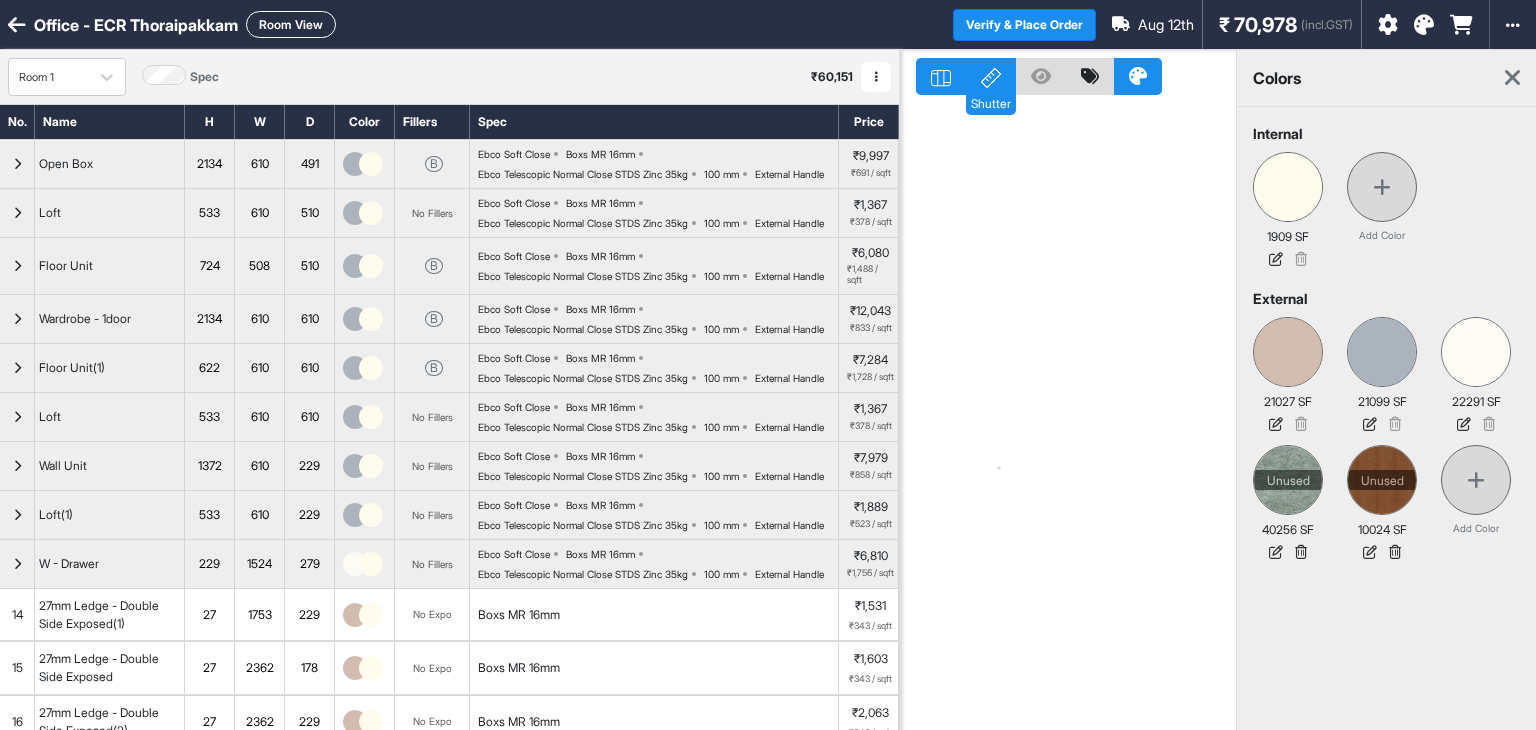 scroll, scrollTop: 0, scrollLeft: 0, axis: both 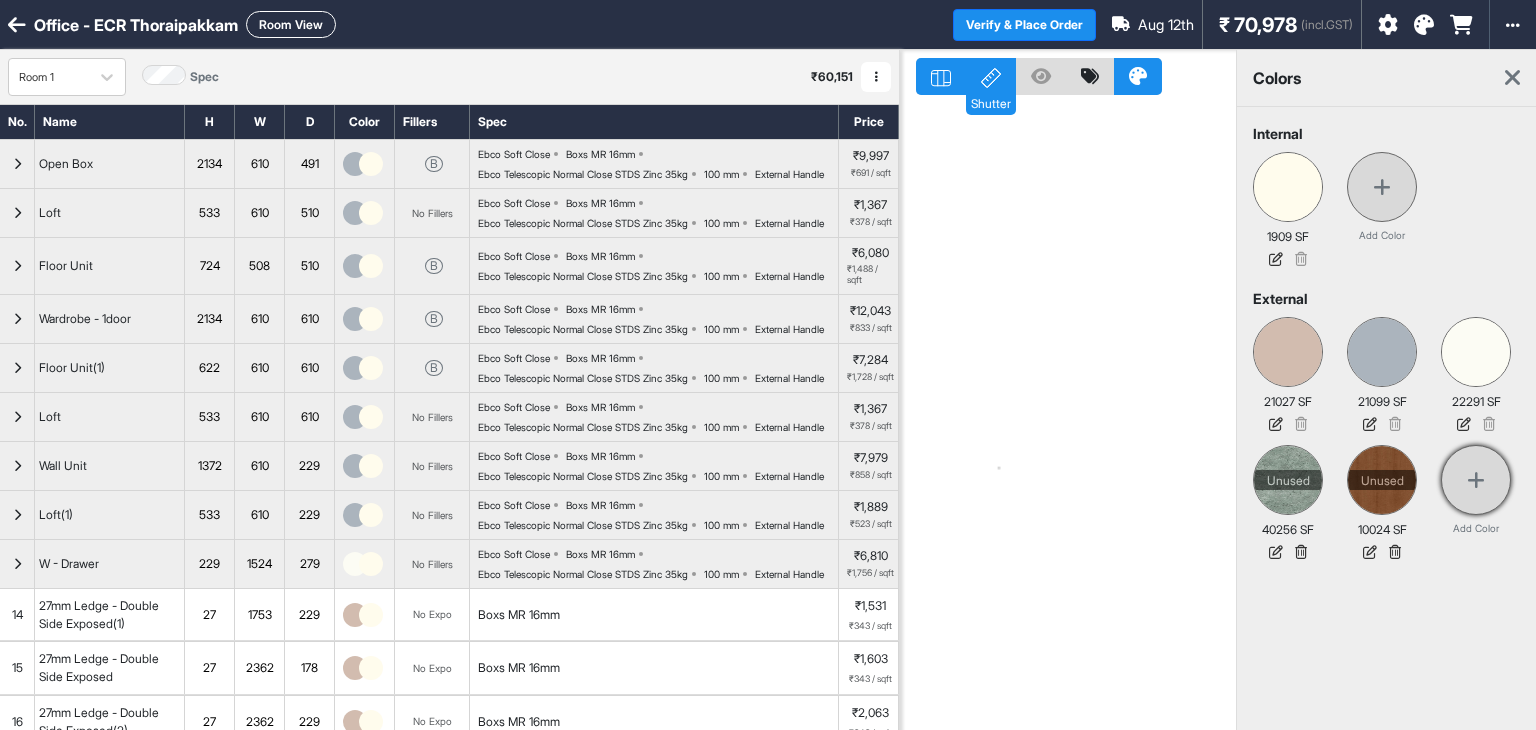 click at bounding box center [1476, 480] 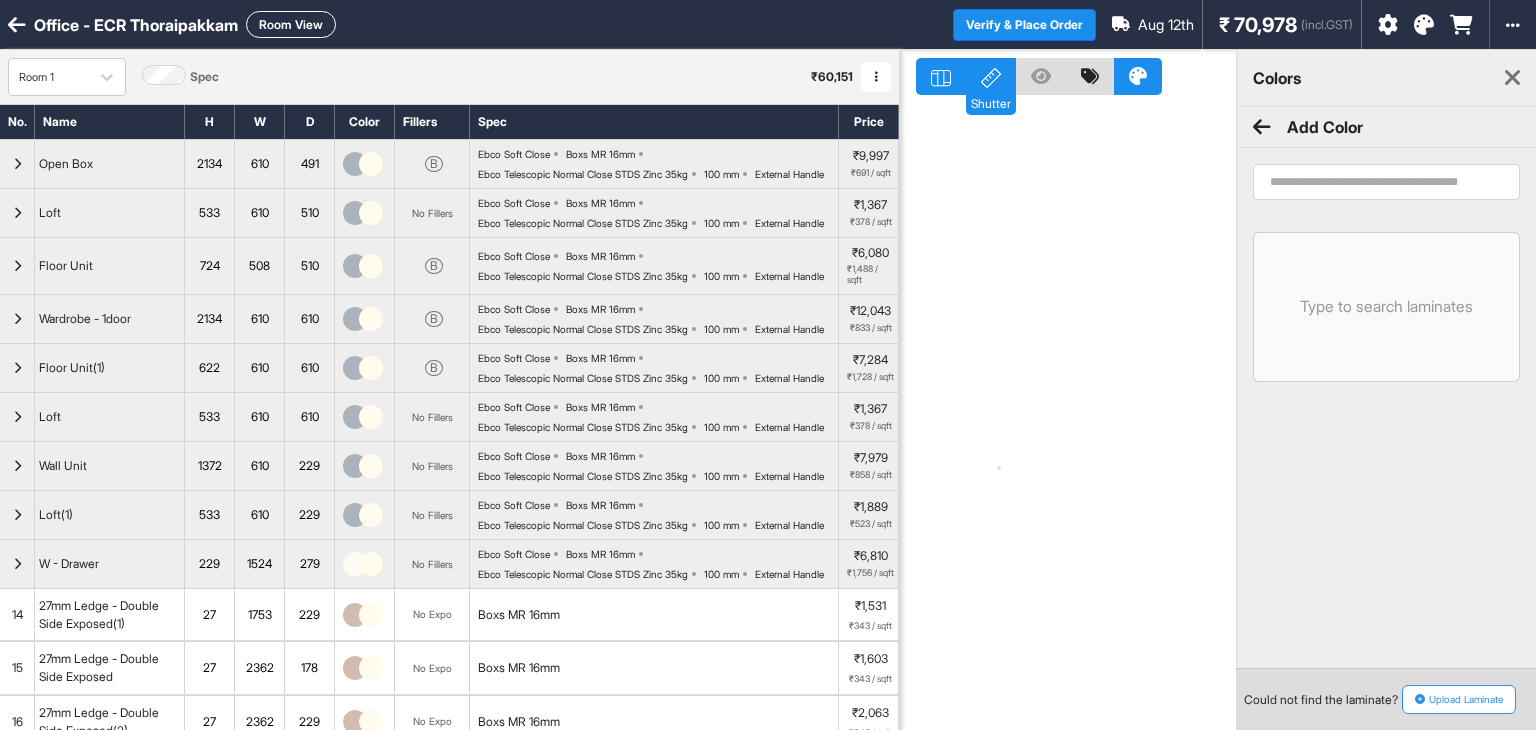 click at bounding box center (1386, 182) 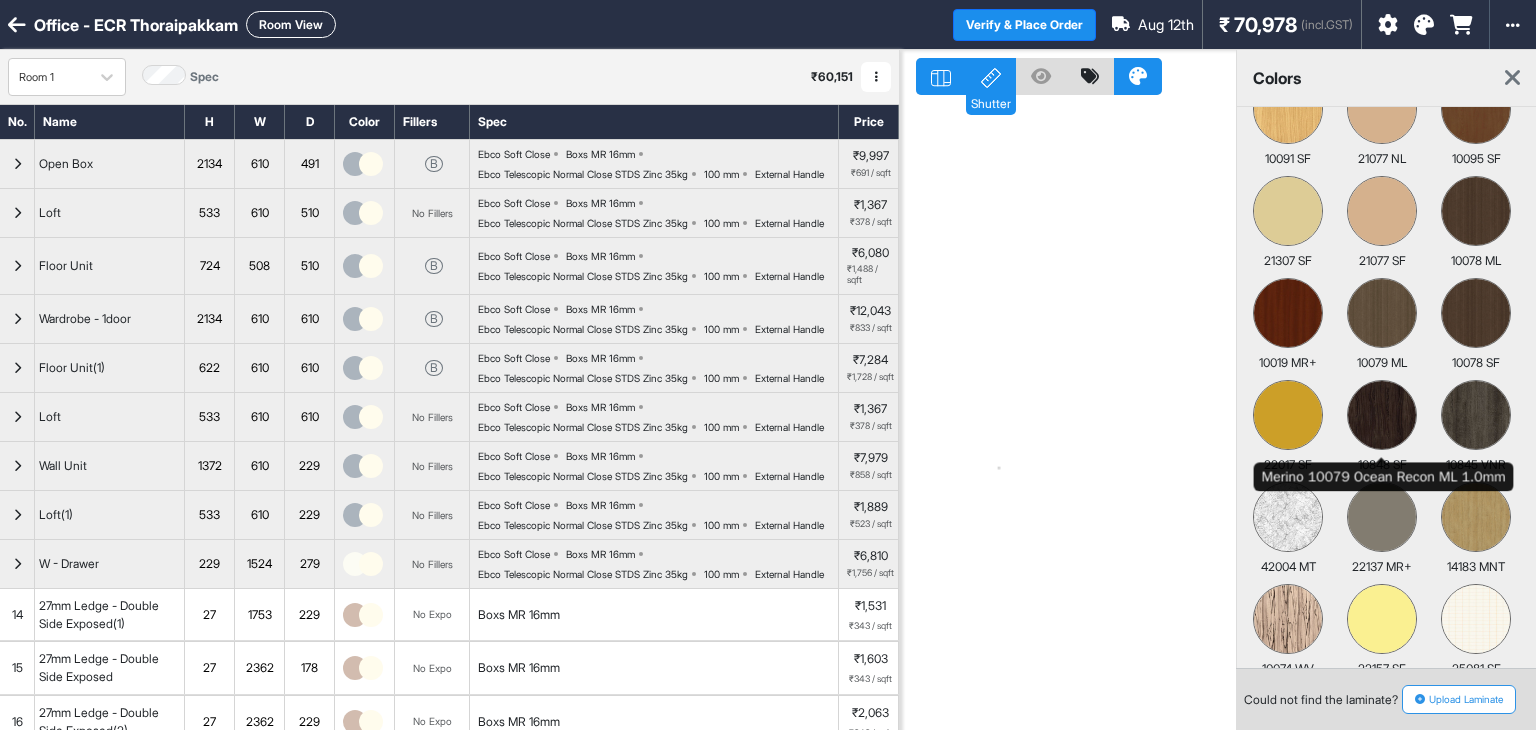 scroll, scrollTop: 7800, scrollLeft: 0, axis: vertical 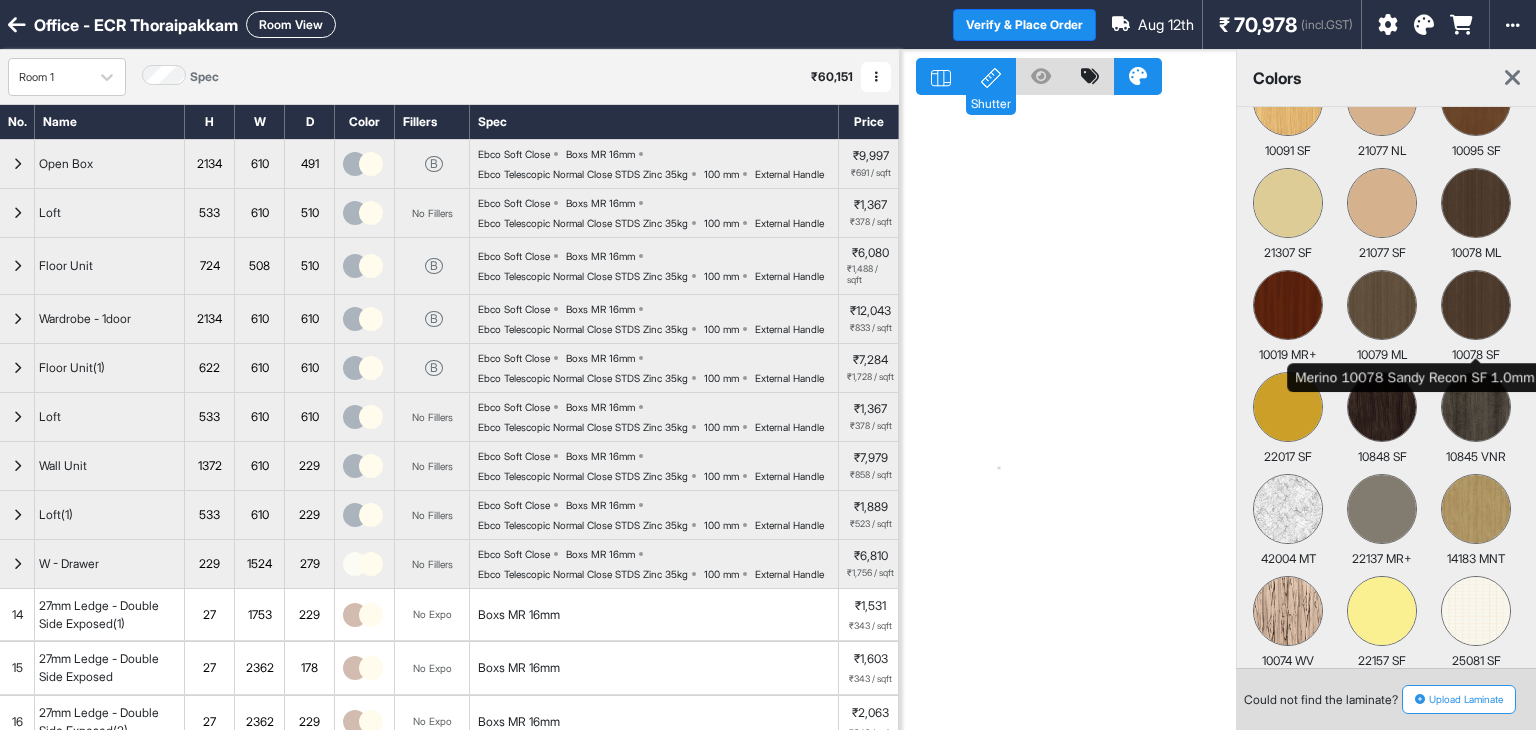 type on "******" 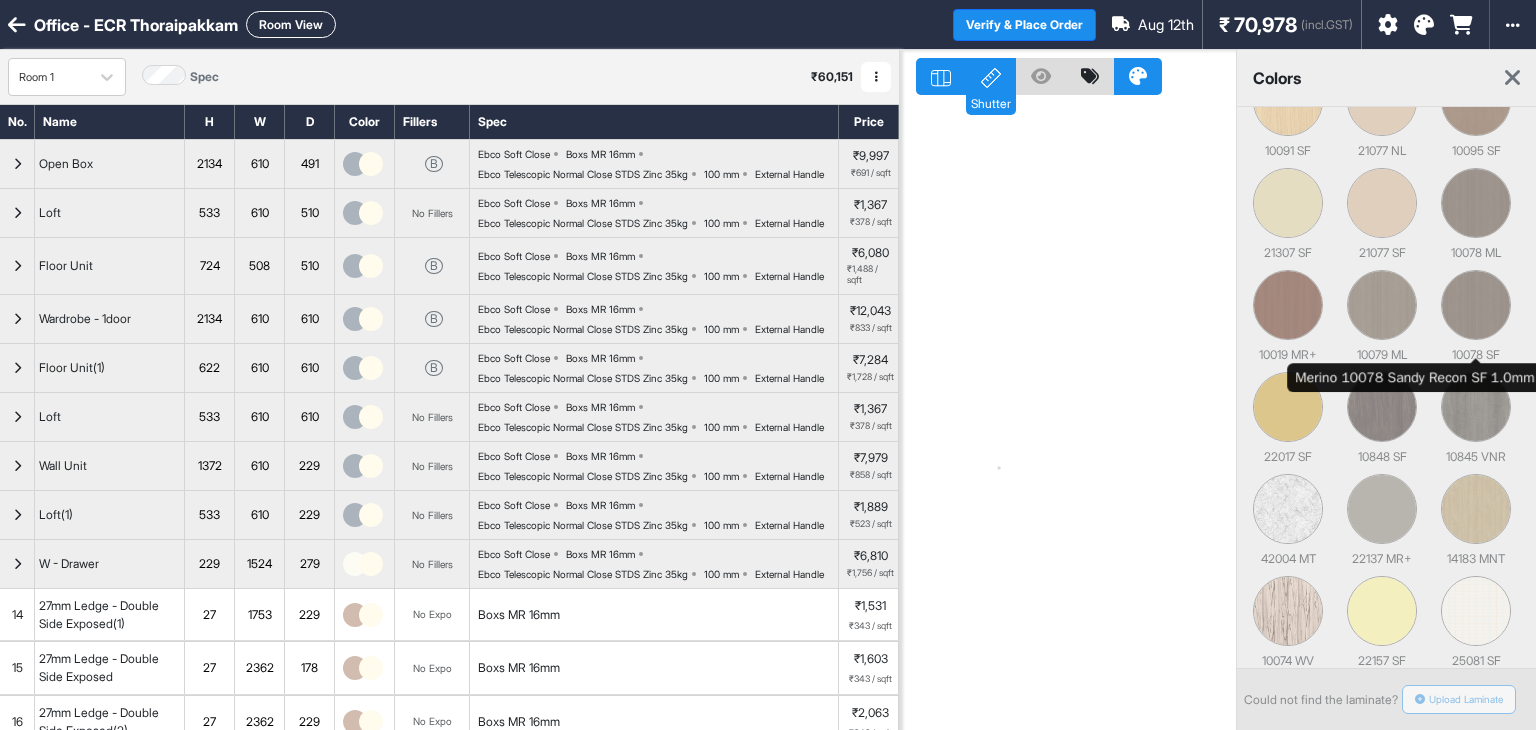 scroll, scrollTop: 0, scrollLeft: 0, axis: both 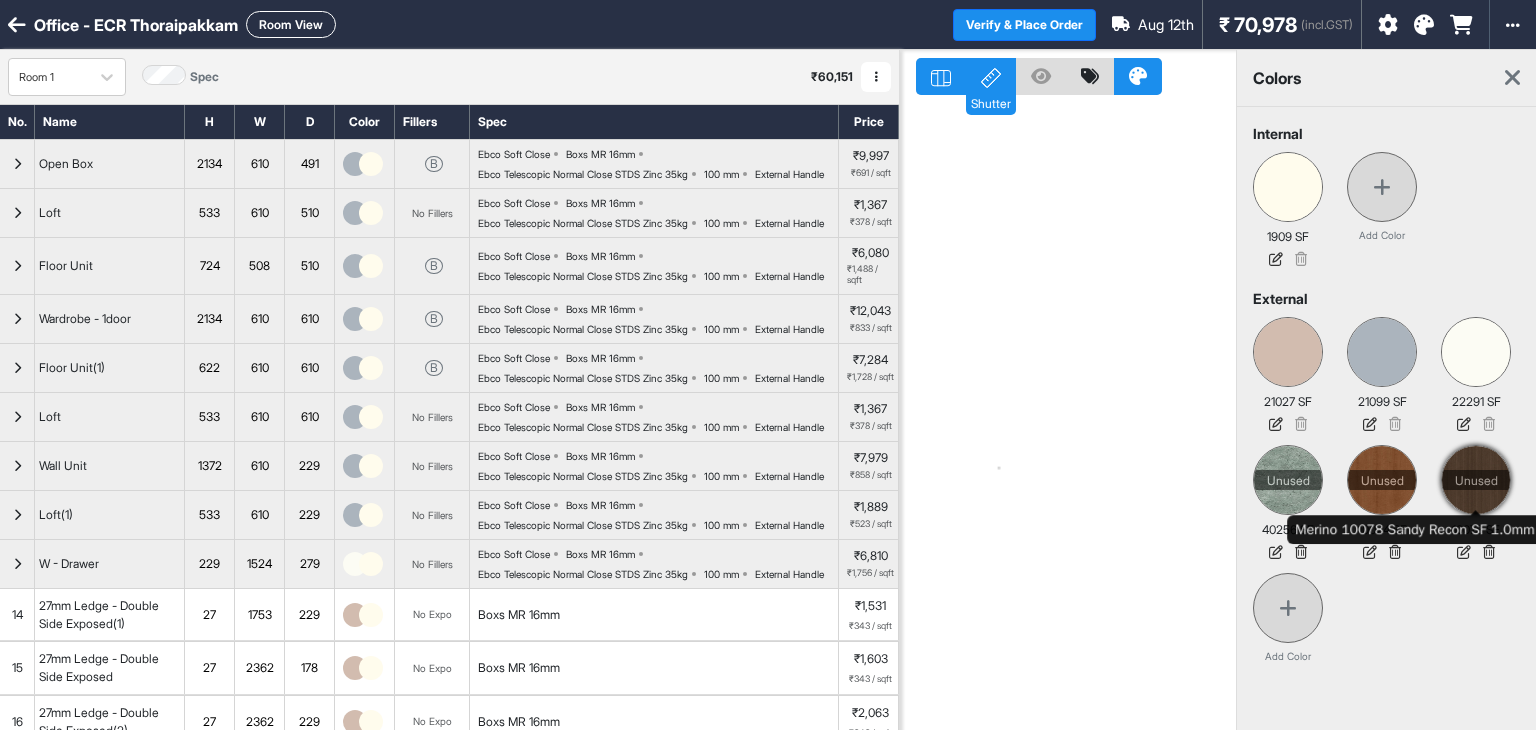 click at bounding box center (1476, 480) 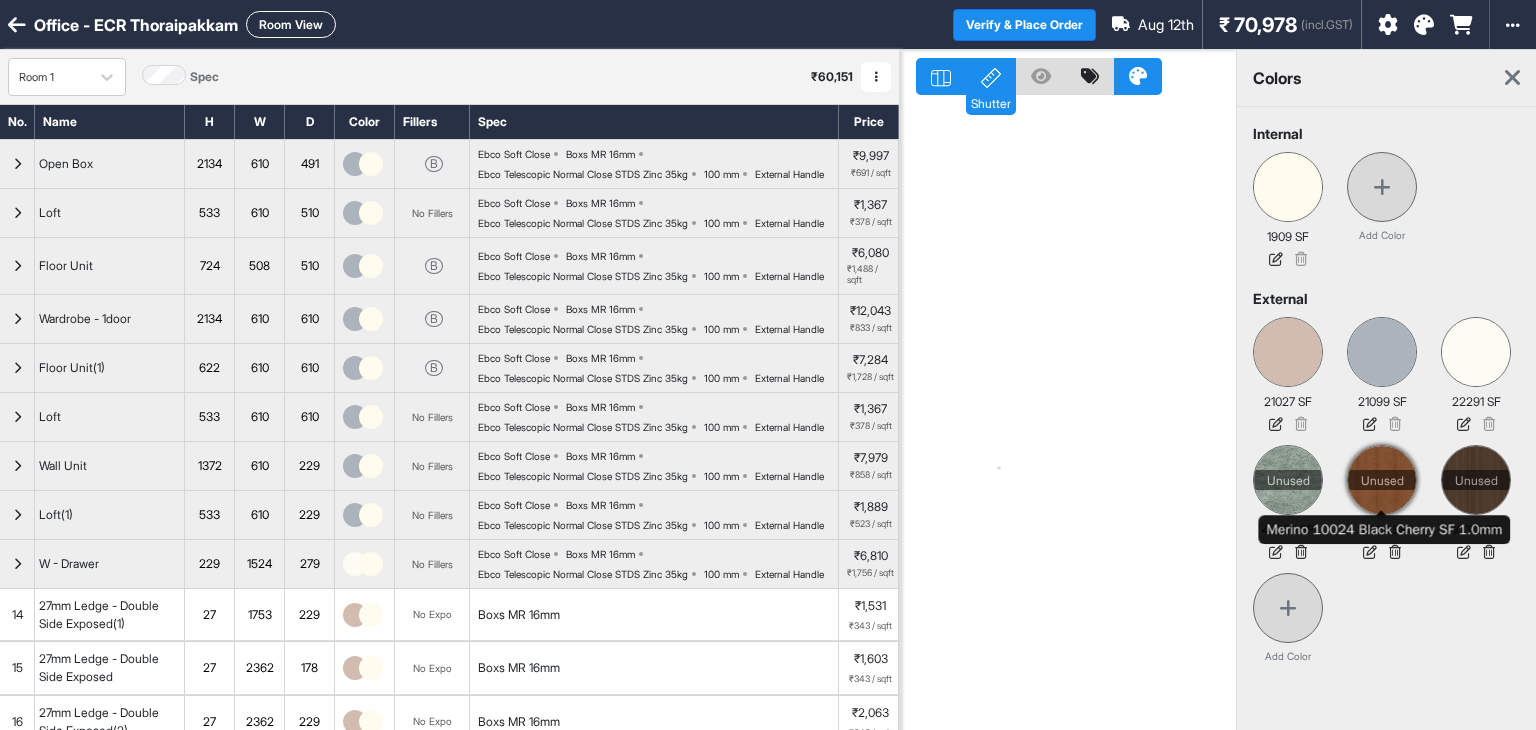 click on "Unused" at bounding box center [1382, 480] 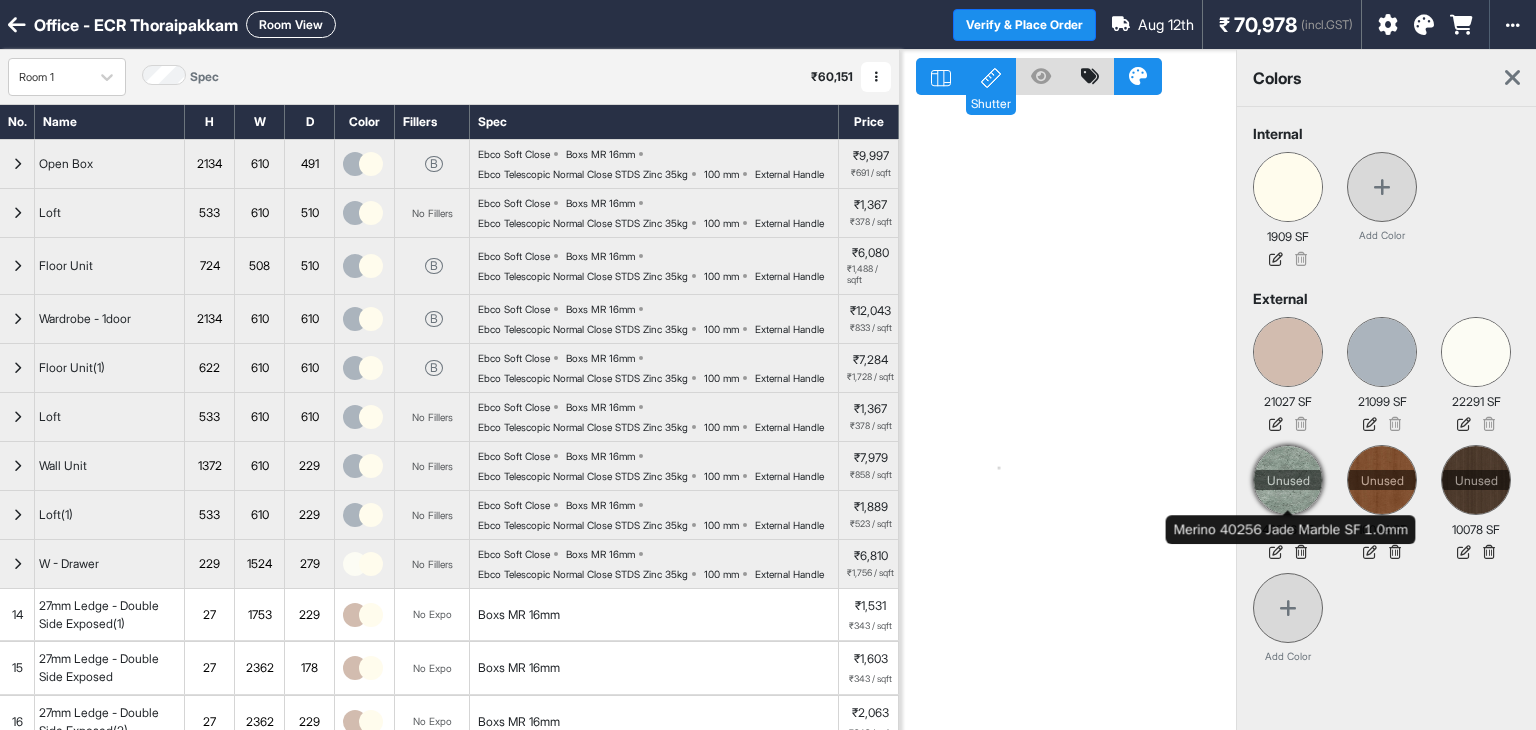 click at bounding box center [1288, 480] 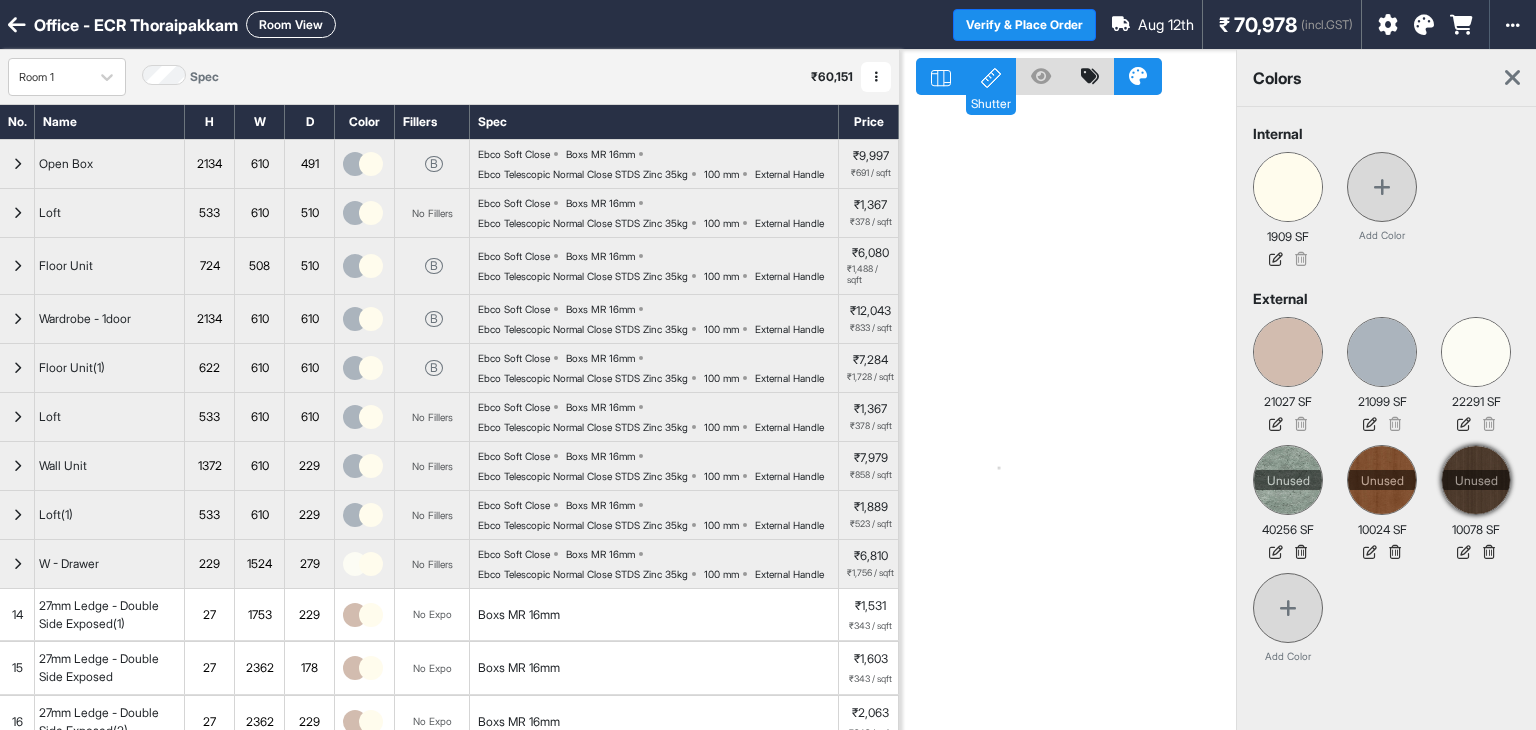 click at bounding box center (1476, 480) 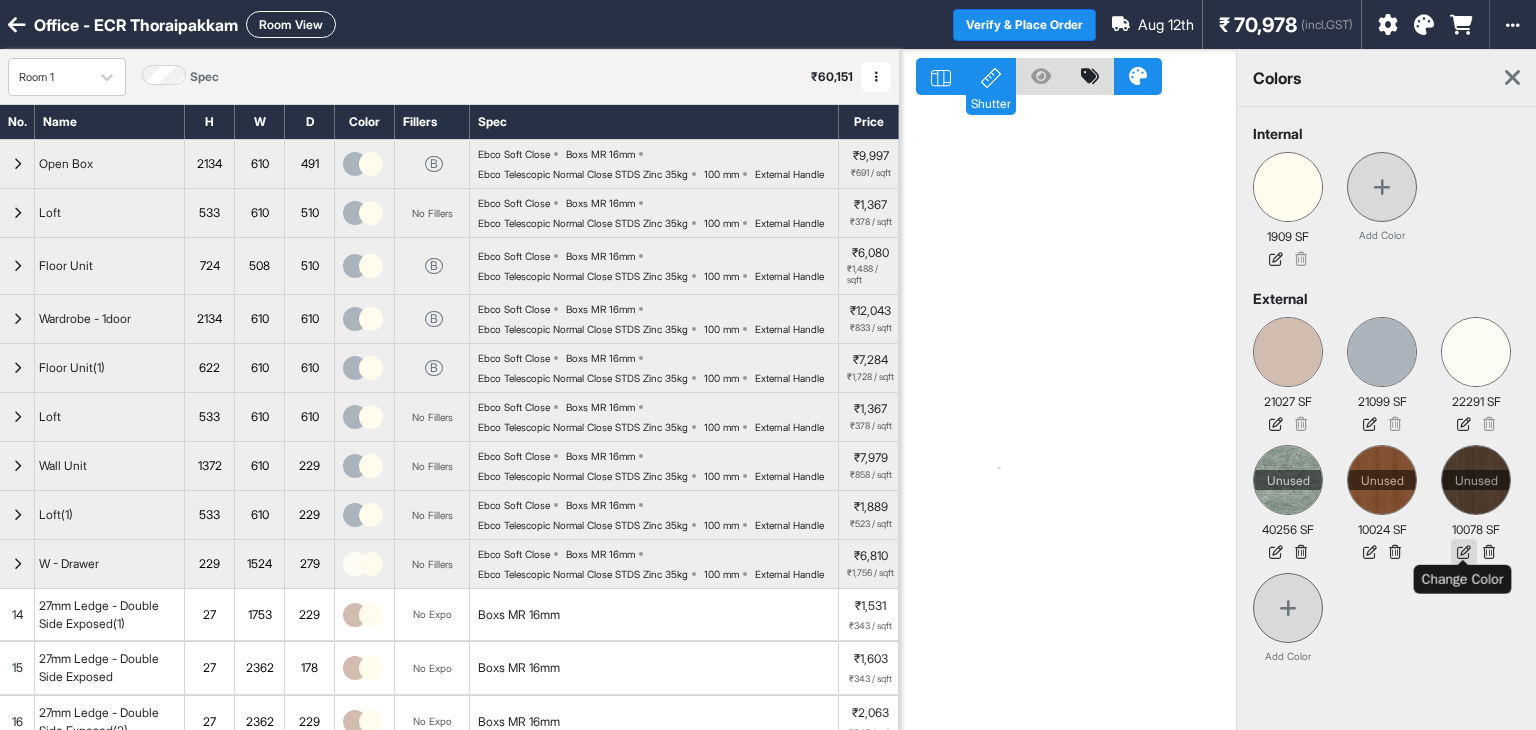 click at bounding box center [1464, 552] 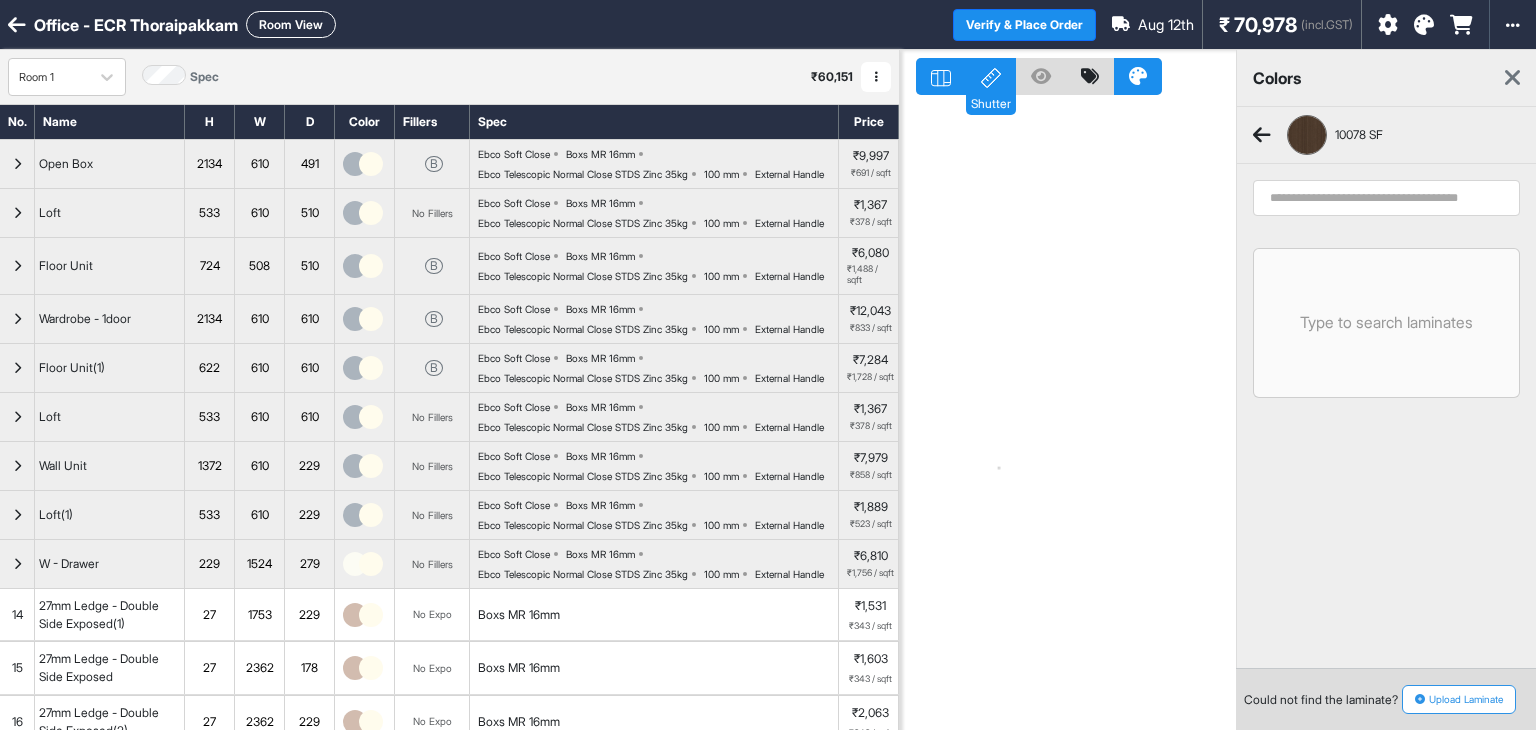 click on "10078 SF" at bounding box center (1318, 135) 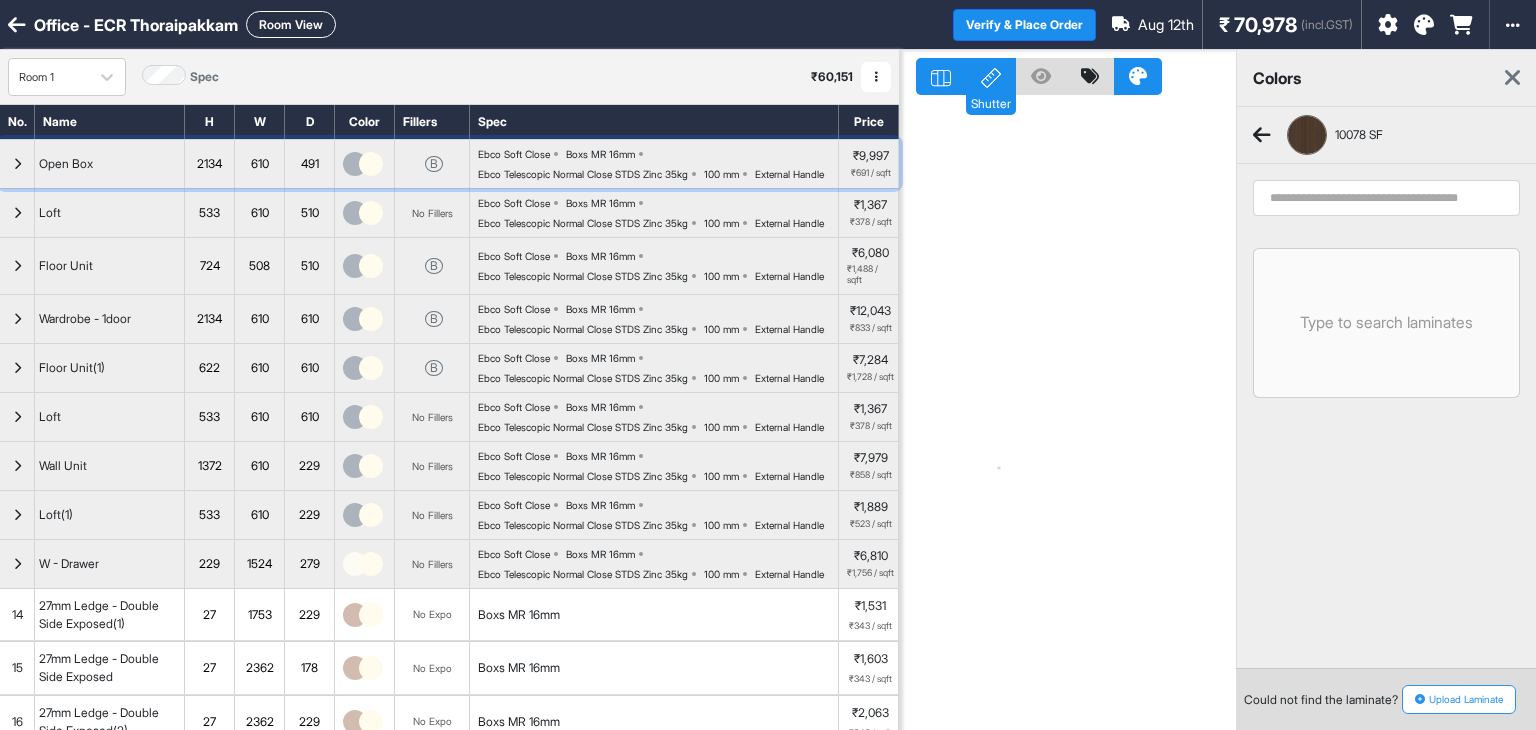 click at bounding box center [363, 164] 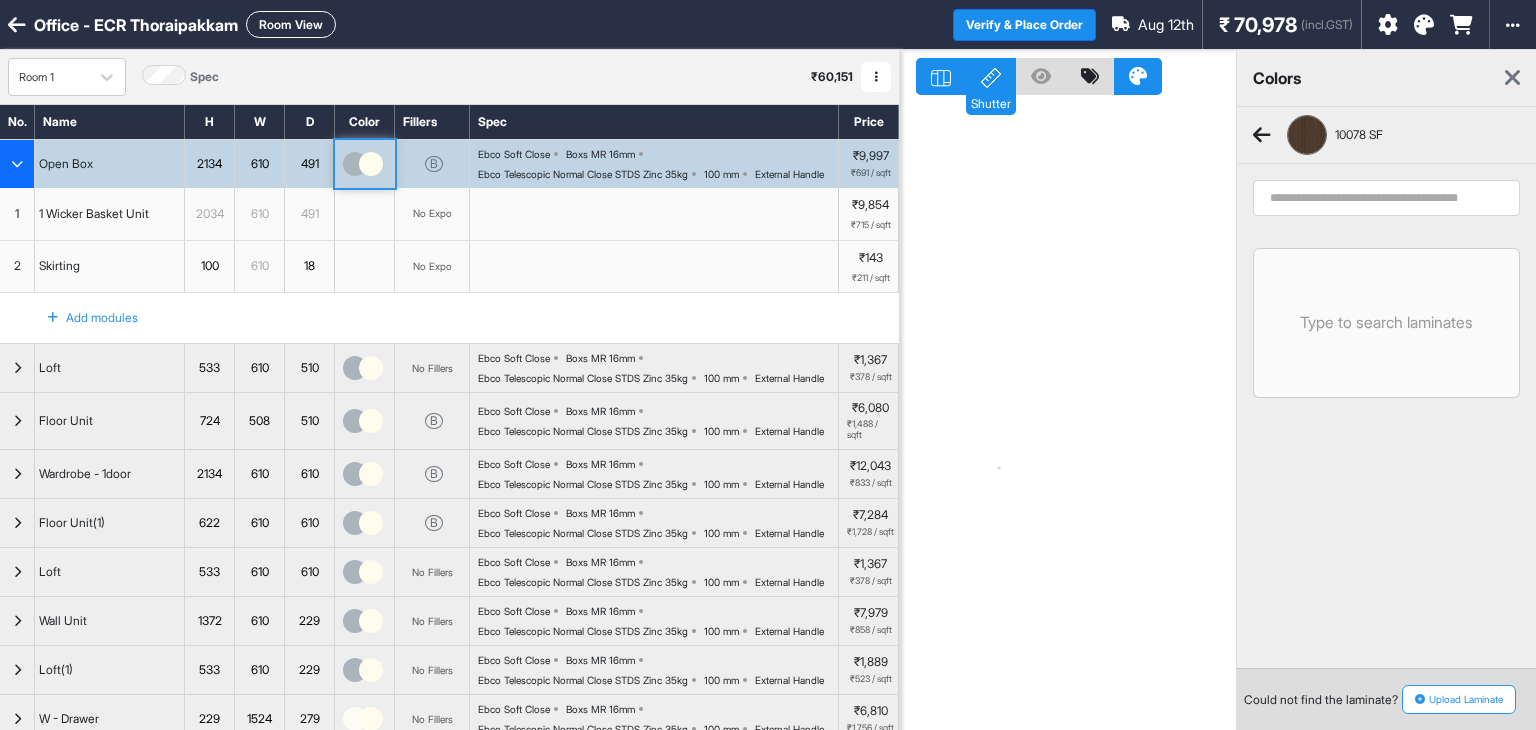 click at bounding box center [371, 164] 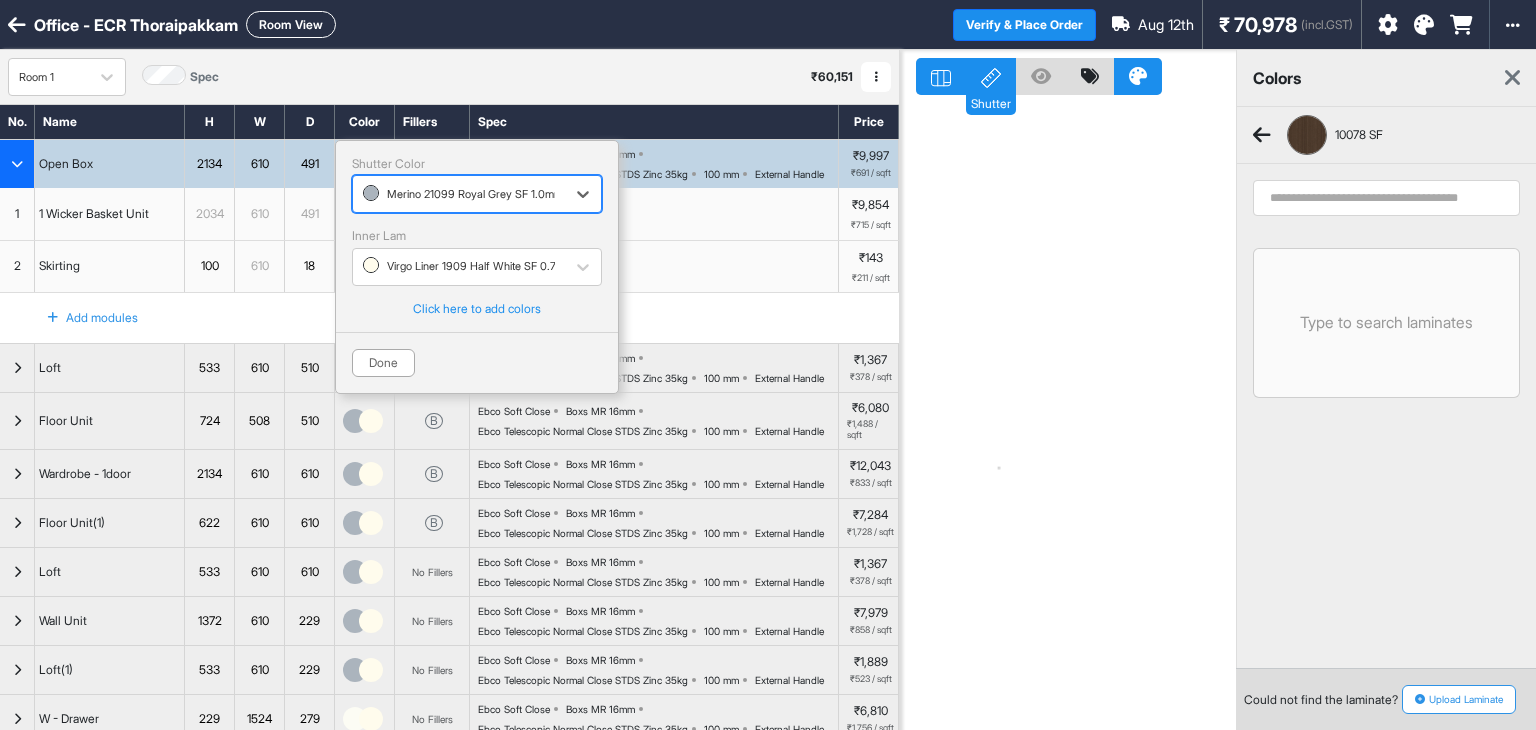 click on "Merino 21099 Royal Grey SF 1.0mm" at bounding box center [459, 194] 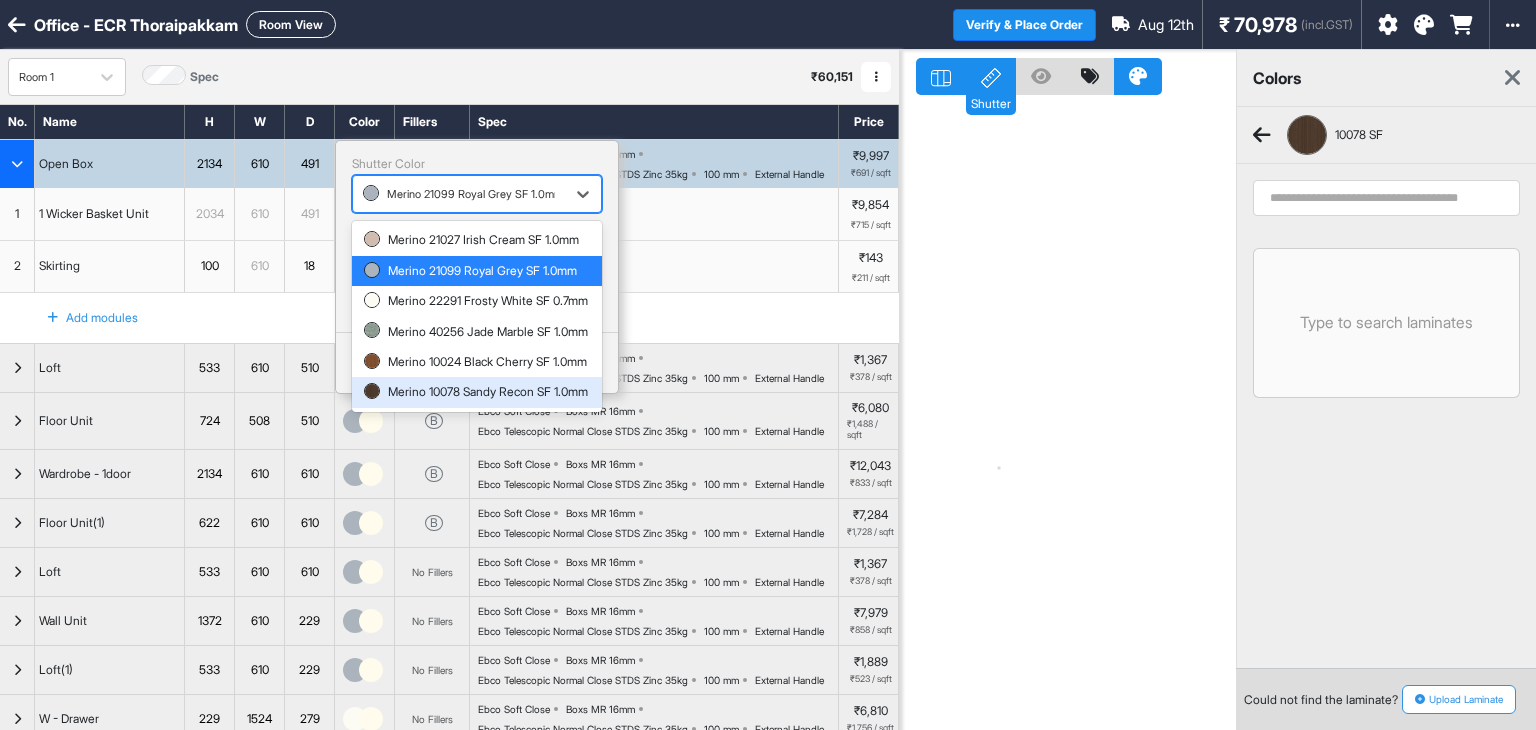click on "Merino 10078 Sandy Recon SF 1.0mm" at bounding box center (477, 392) 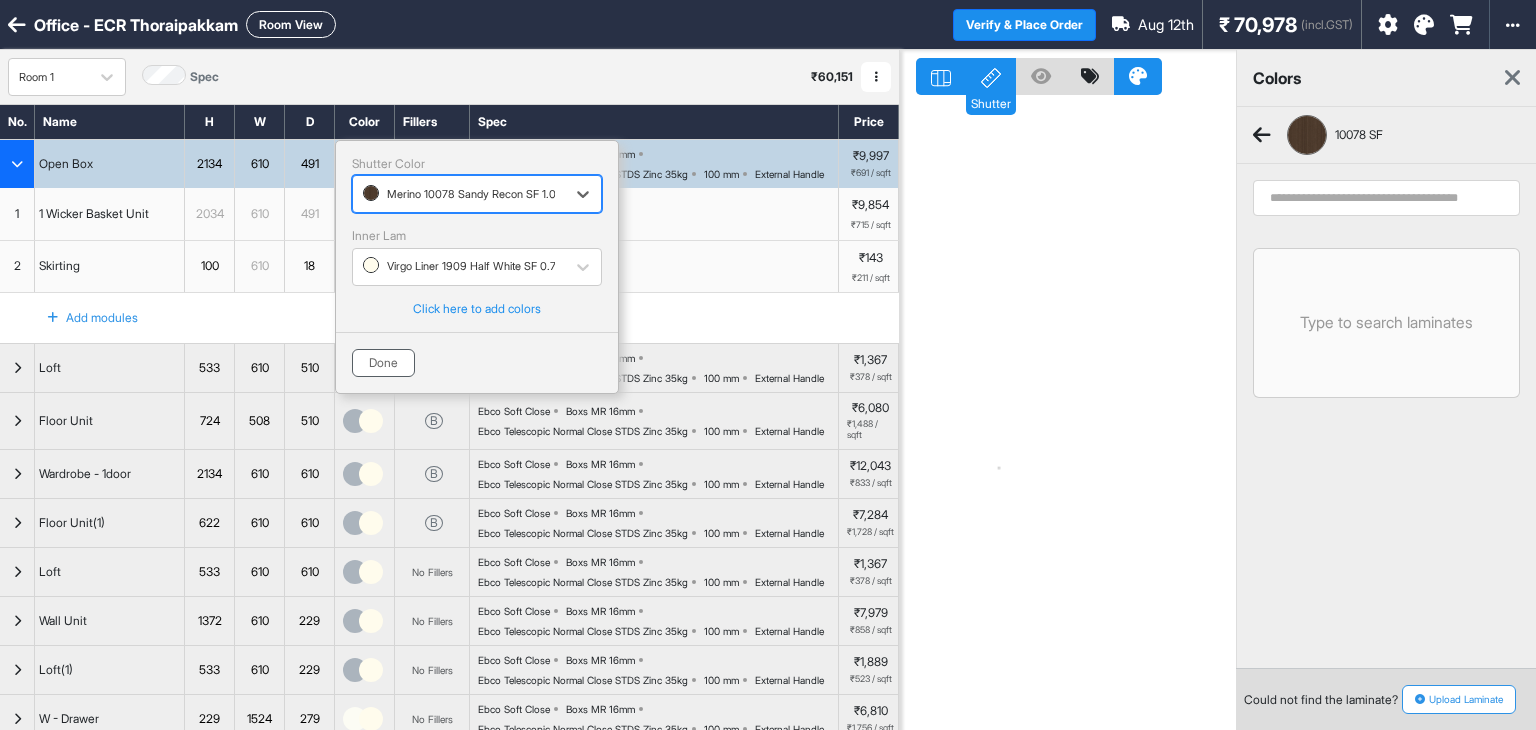 click on "Done" at bounding box center (383, 363) 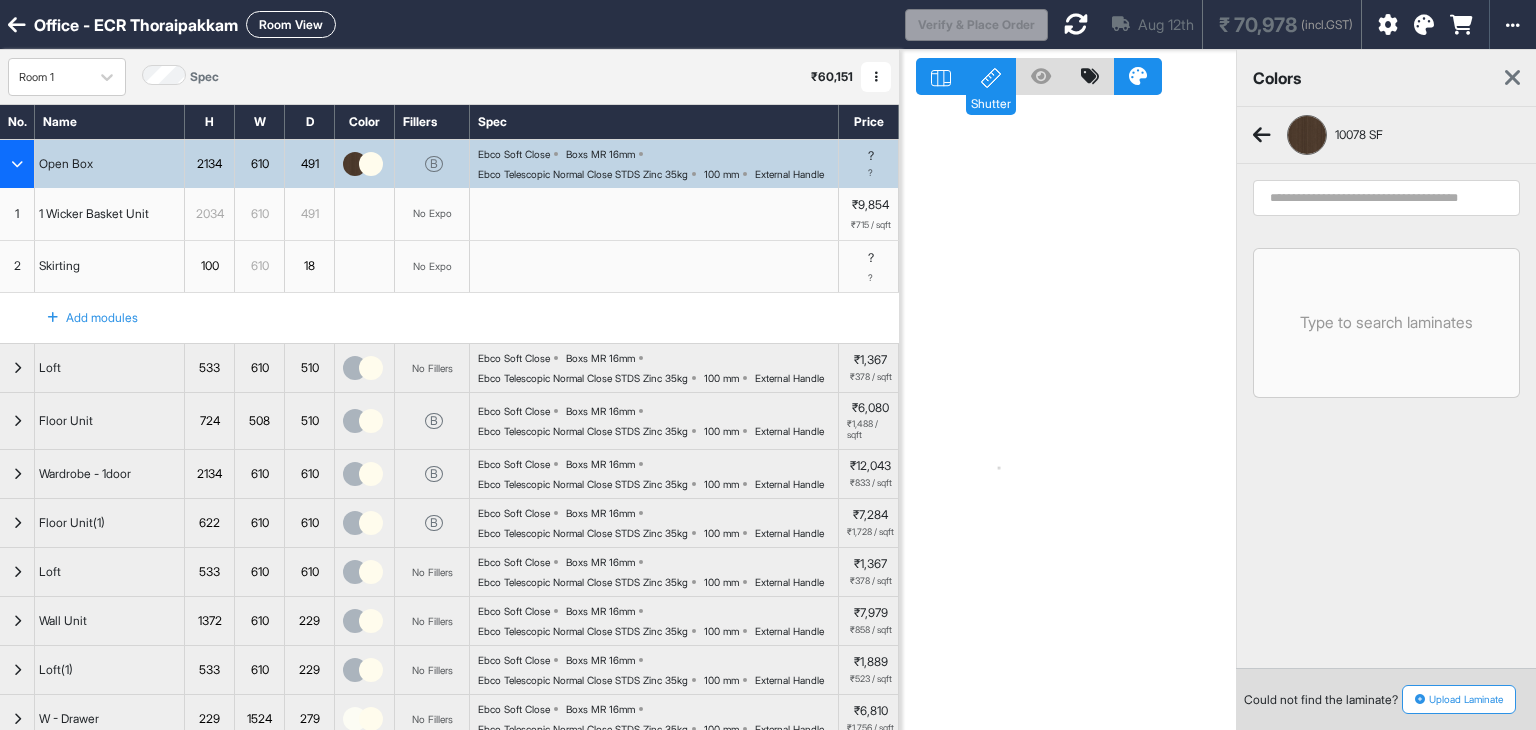 click at bounding box center (1076, 24) 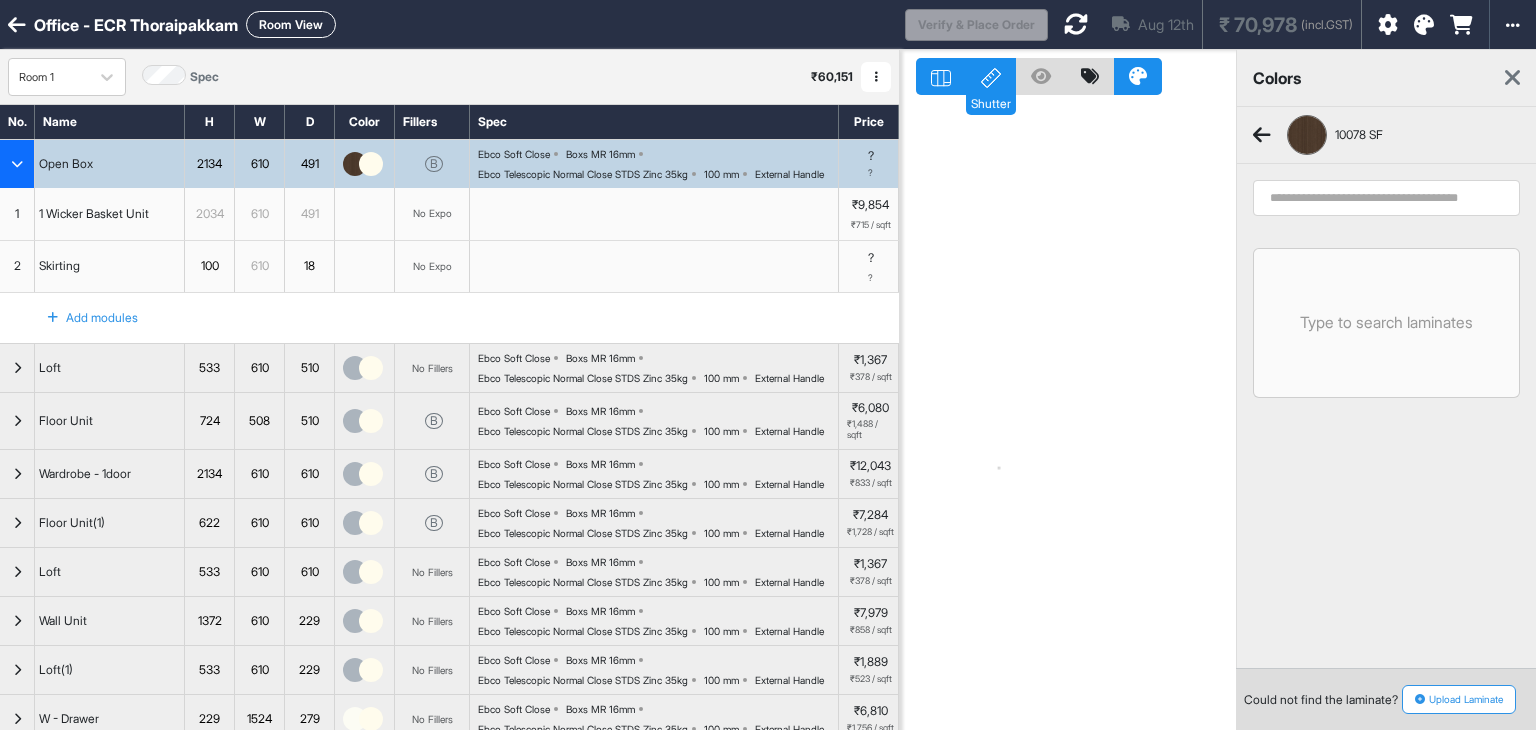 click at bounding box center [17, 164] 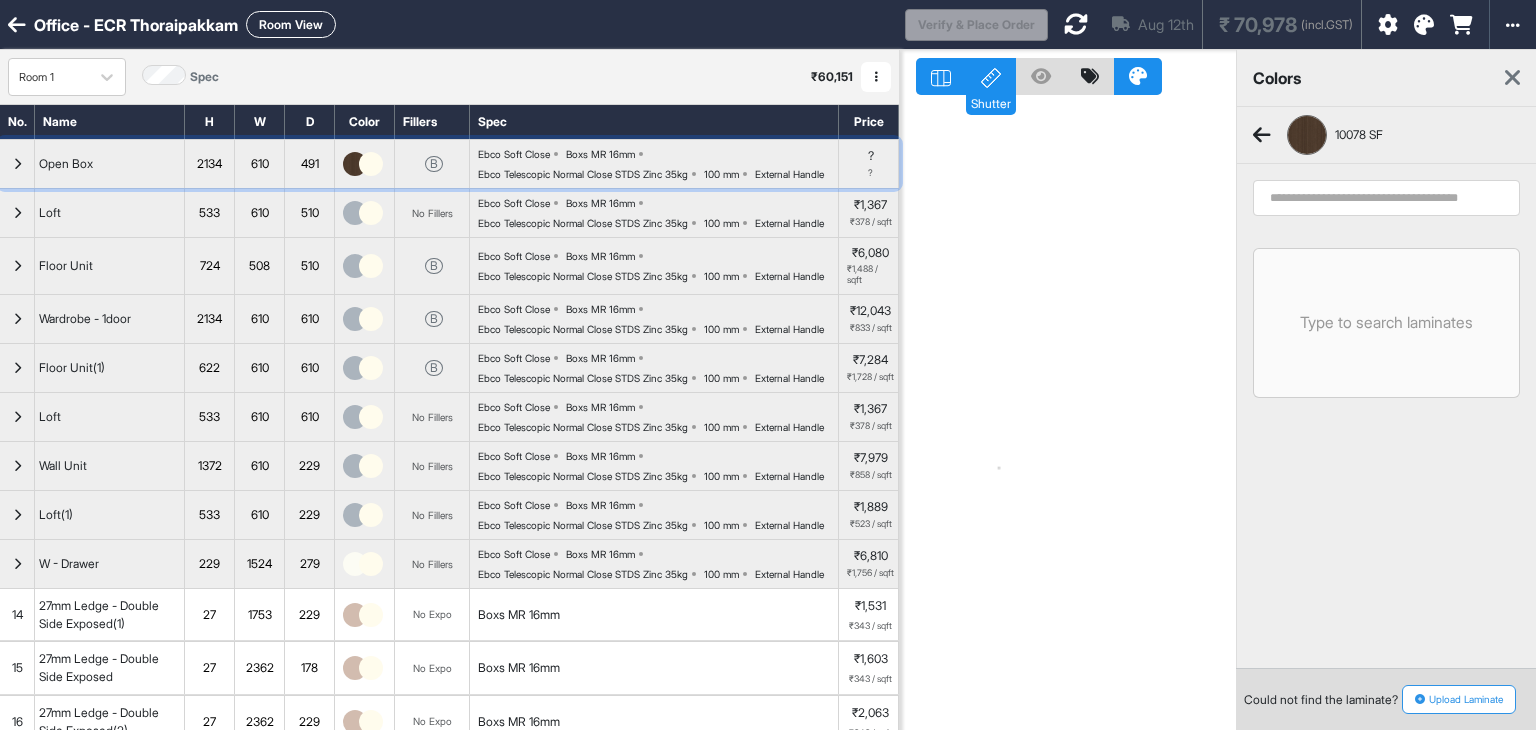click at bounding box center [371, 164] 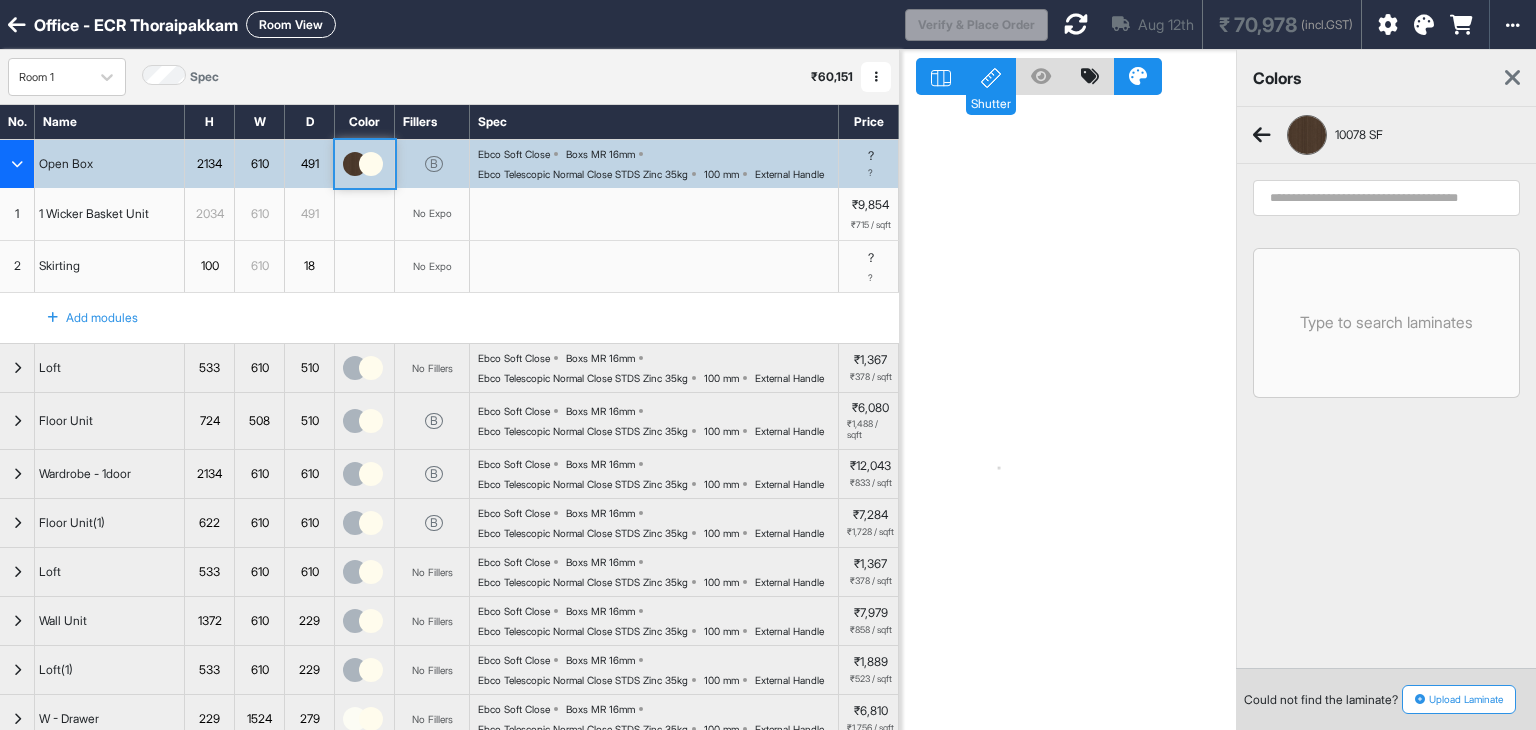 click at bounding box center [371, 164] 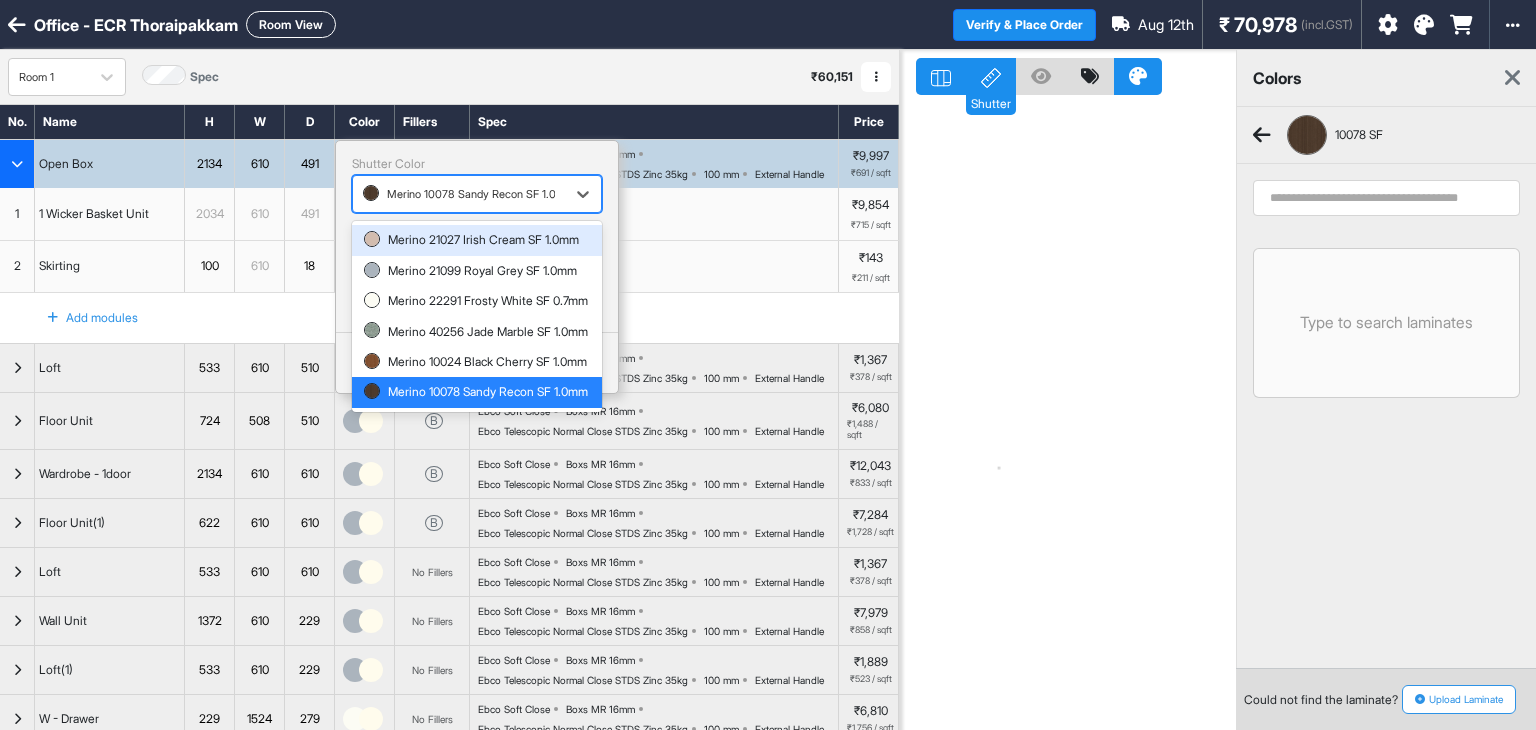 click at bounding box center [459, 194] 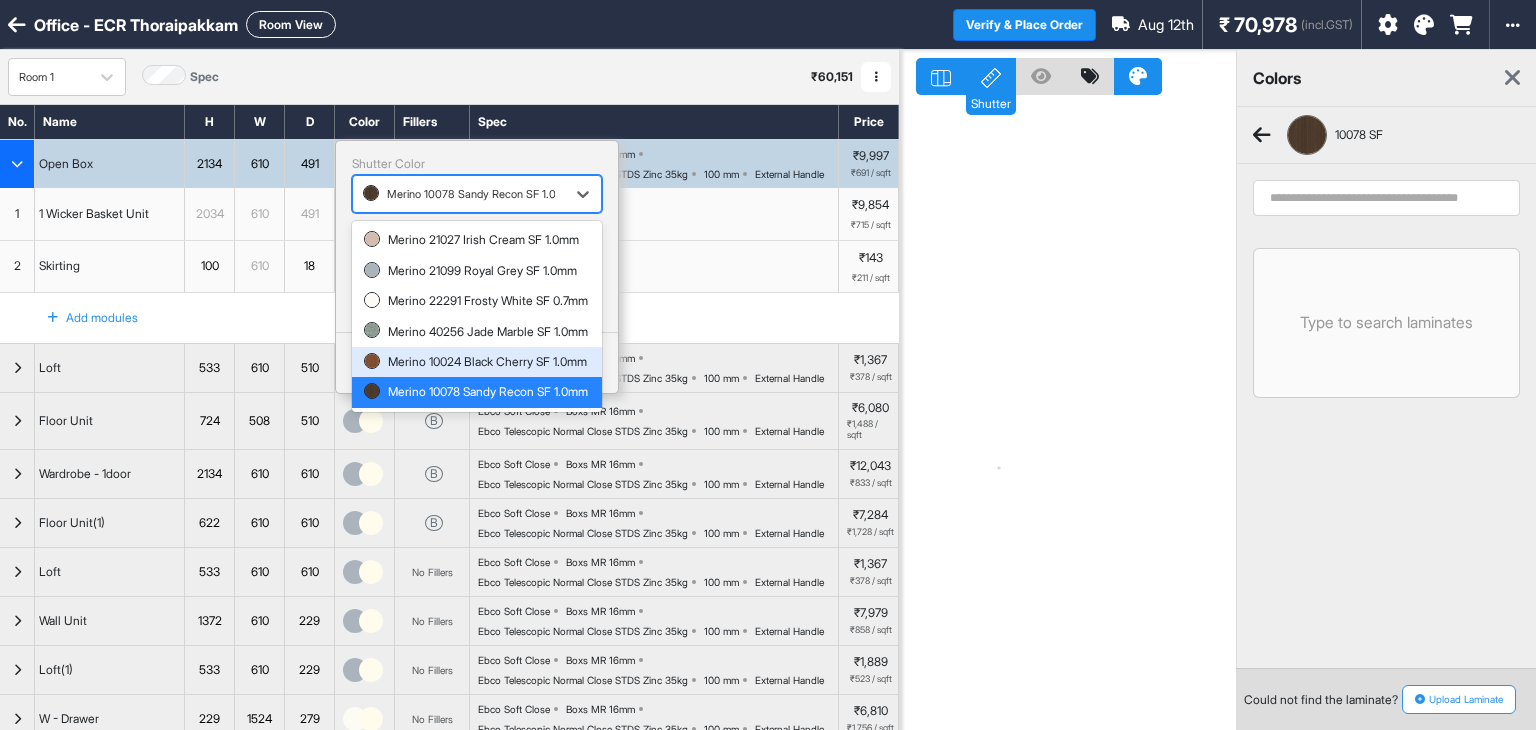 click on "Merino 10024 Black Cherry SF 1.0mm" at bounding box center [477, 362] 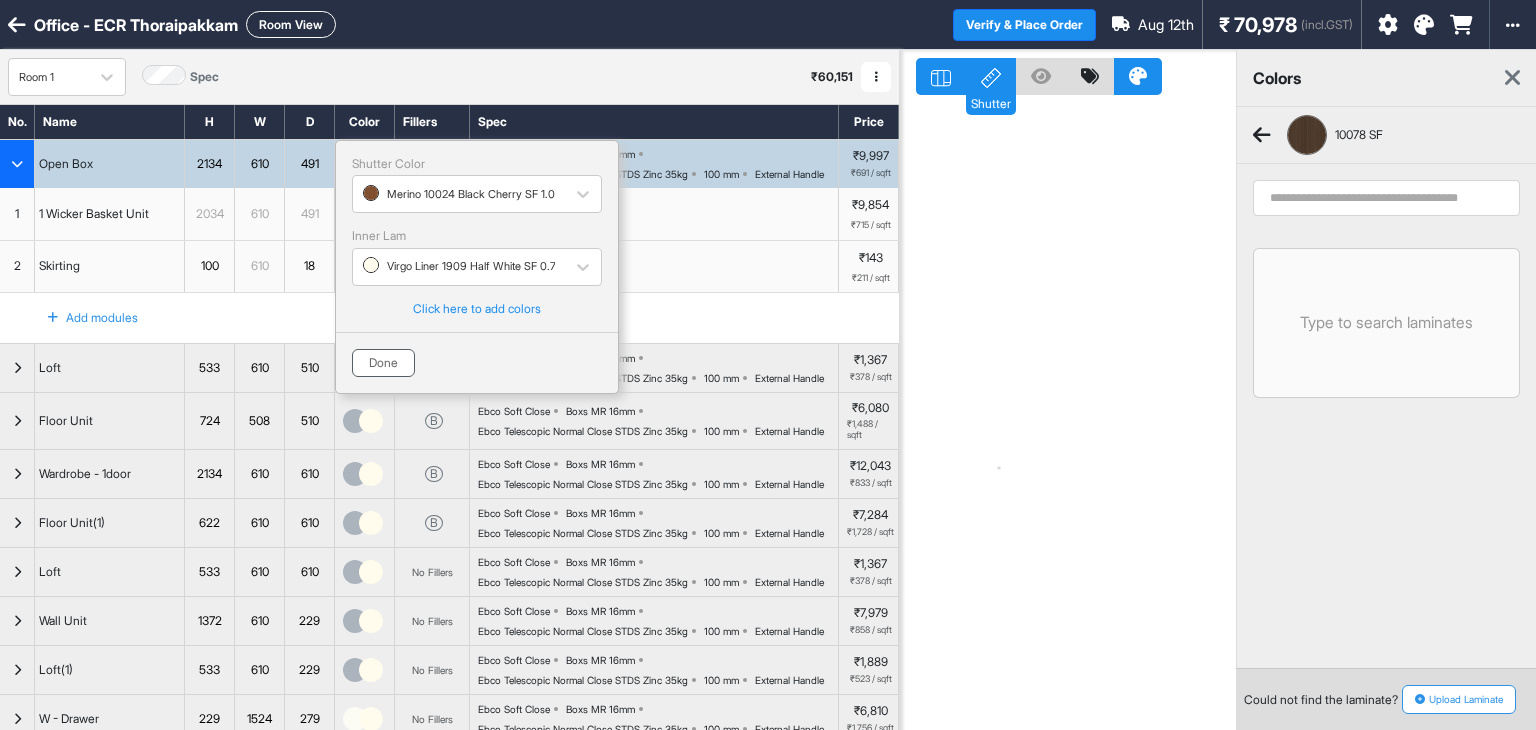 click on "Done" at bounding box center [383, 363] 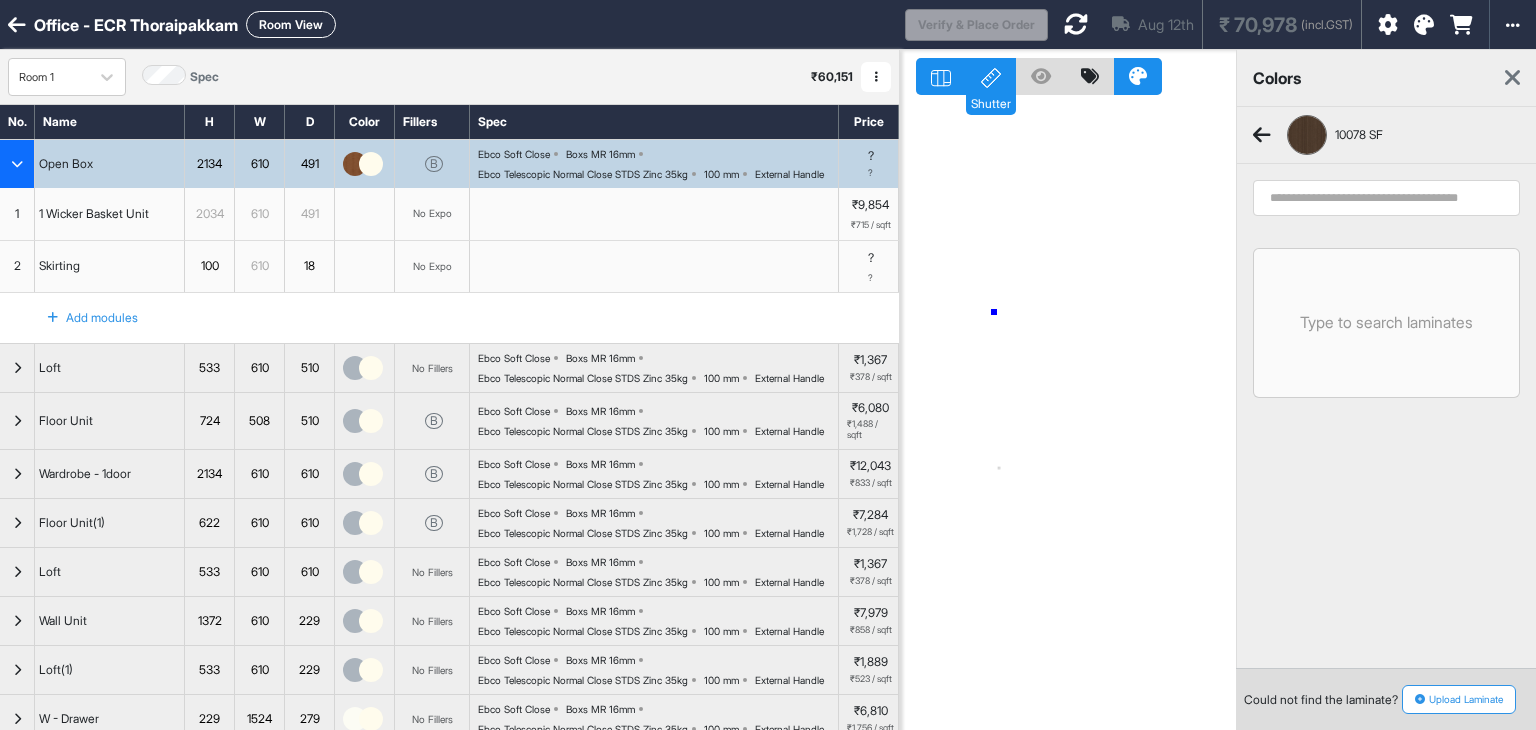 click at bounding box center (1068, 415) 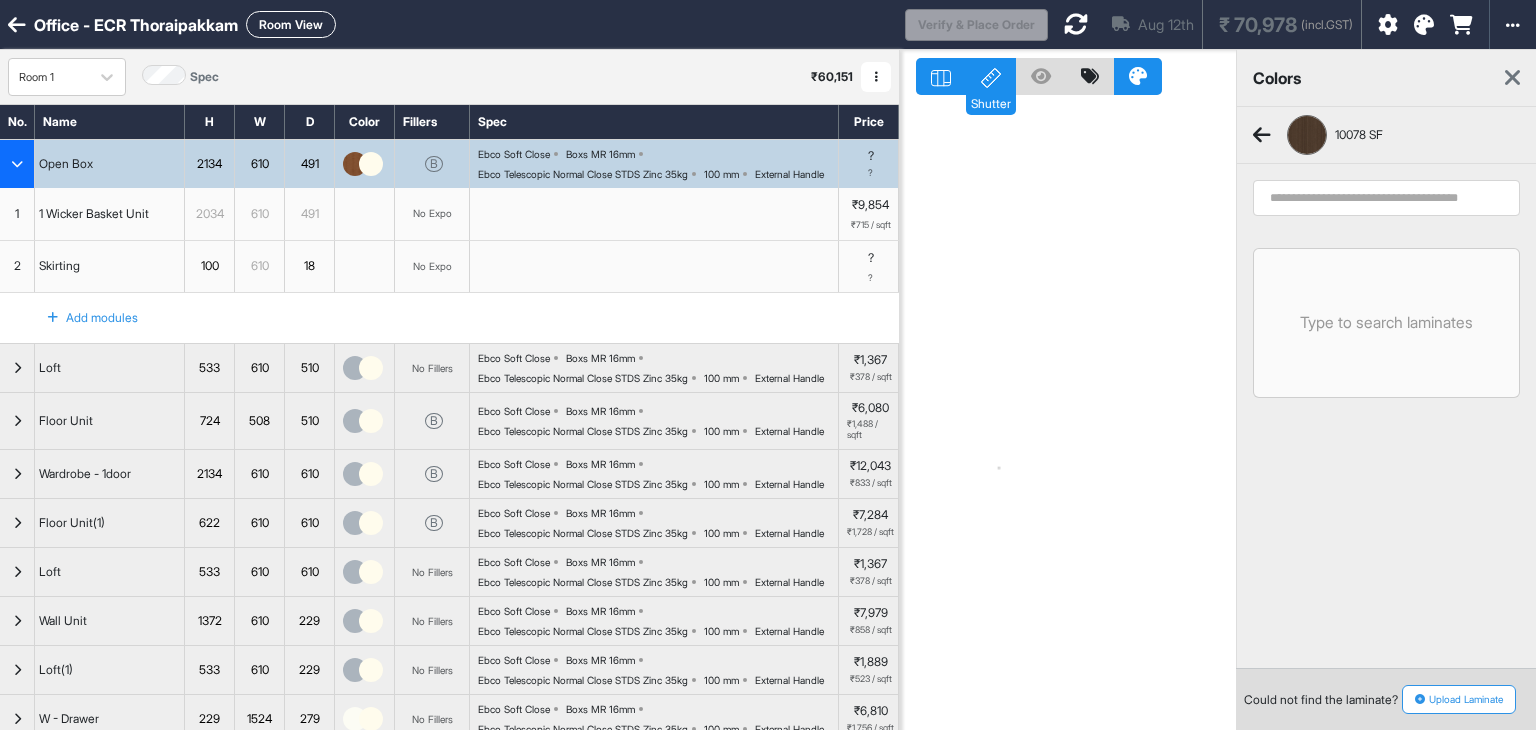 click on "10078 SF" at bounding box center [1386, 135] 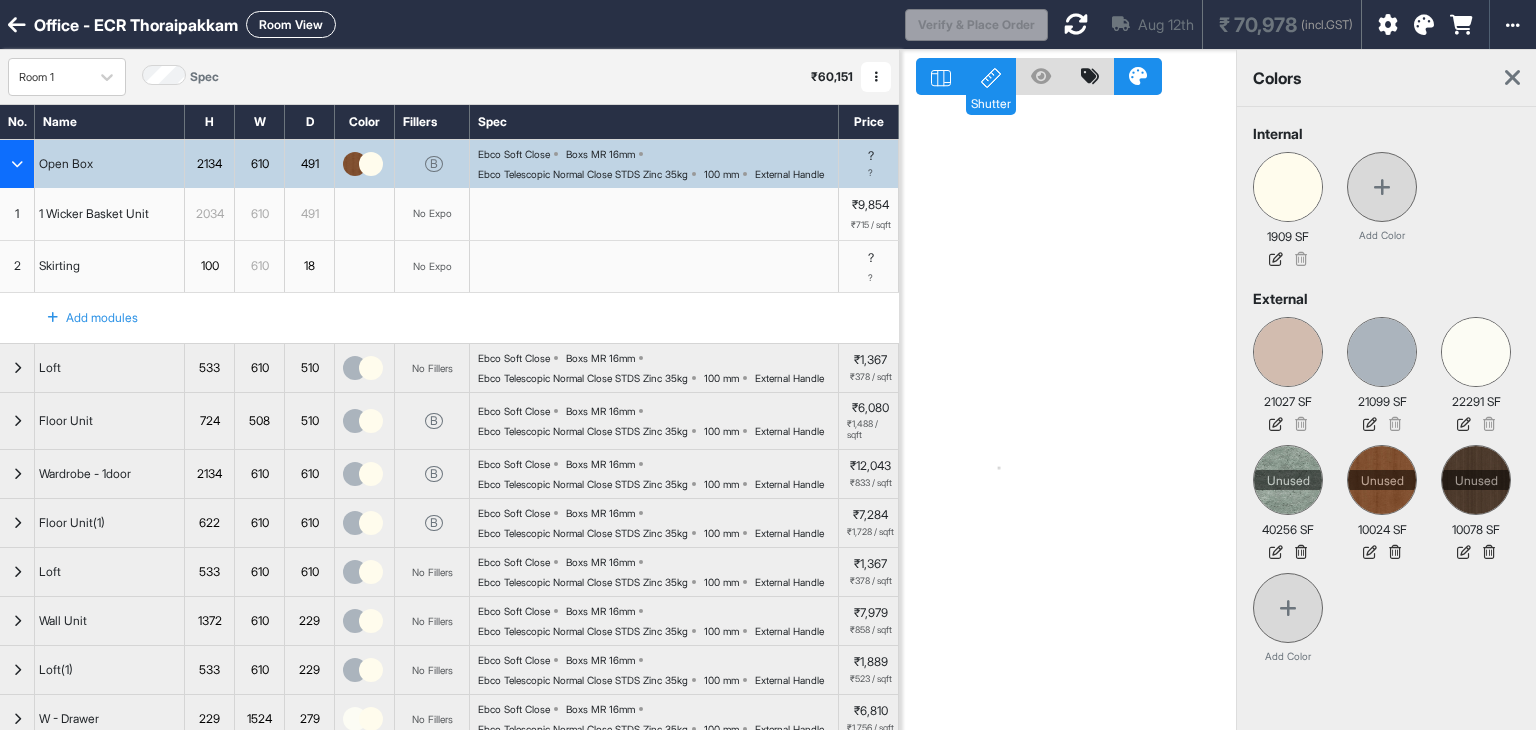 click at bounding box center (371, 164) 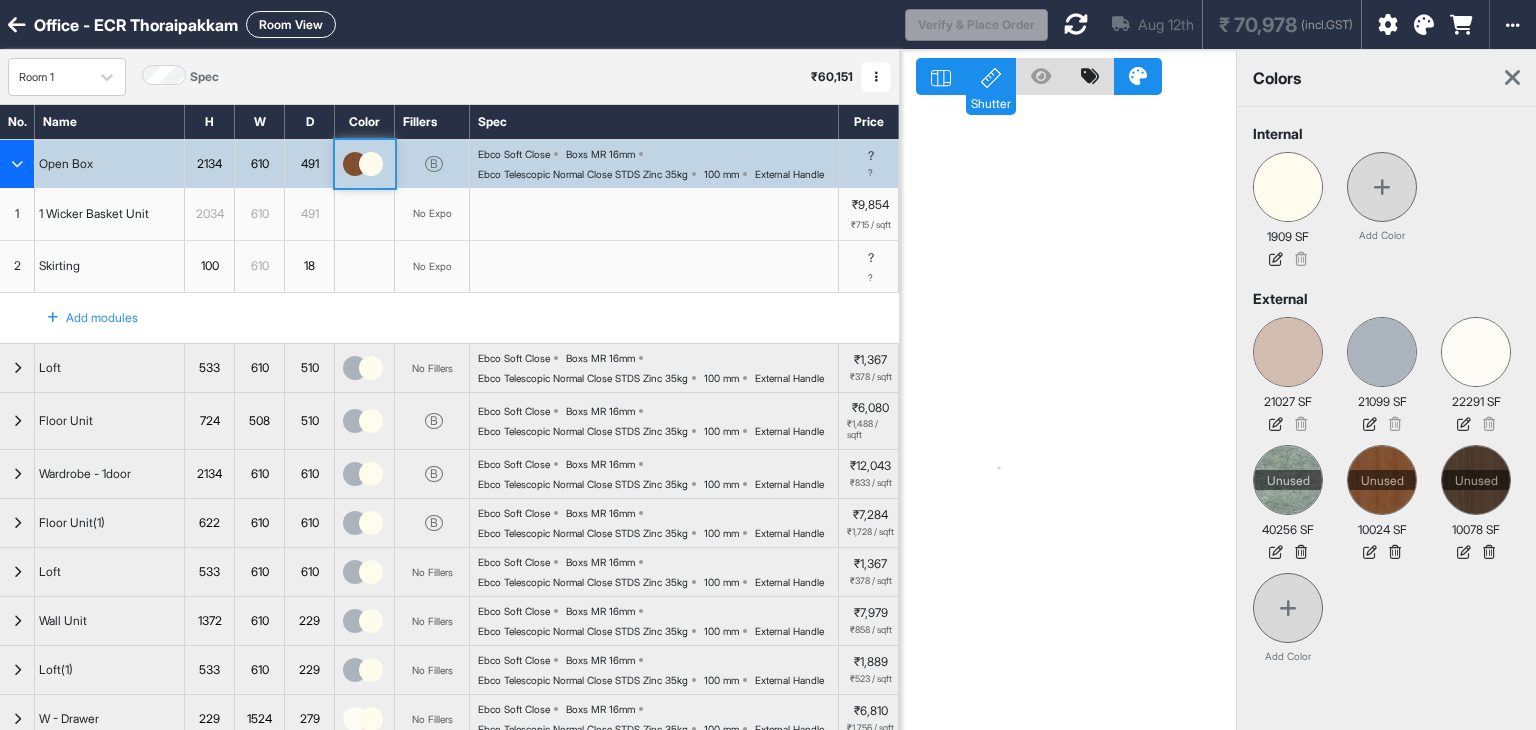 click at bounding box center [371, 164] 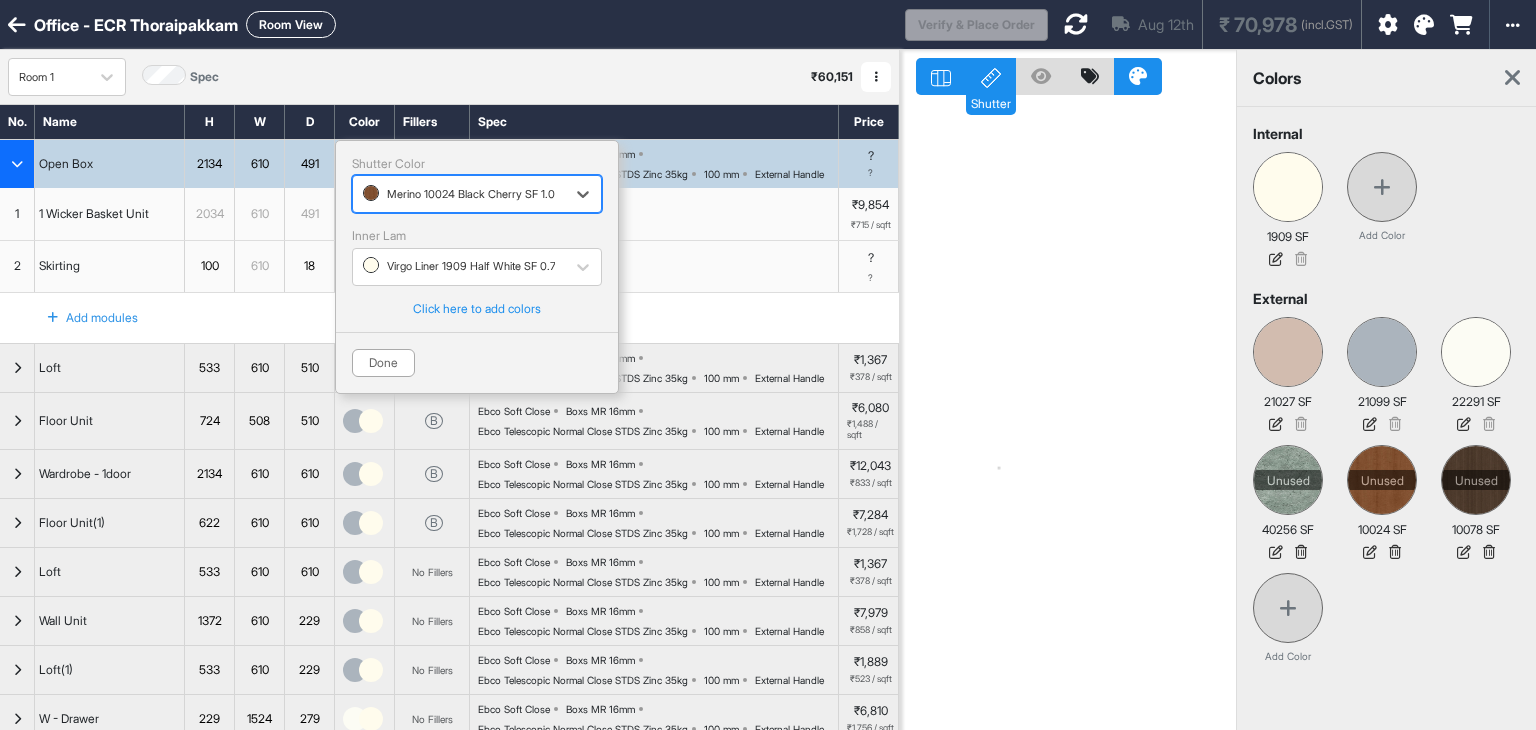 click at bounding box center [459, 194] 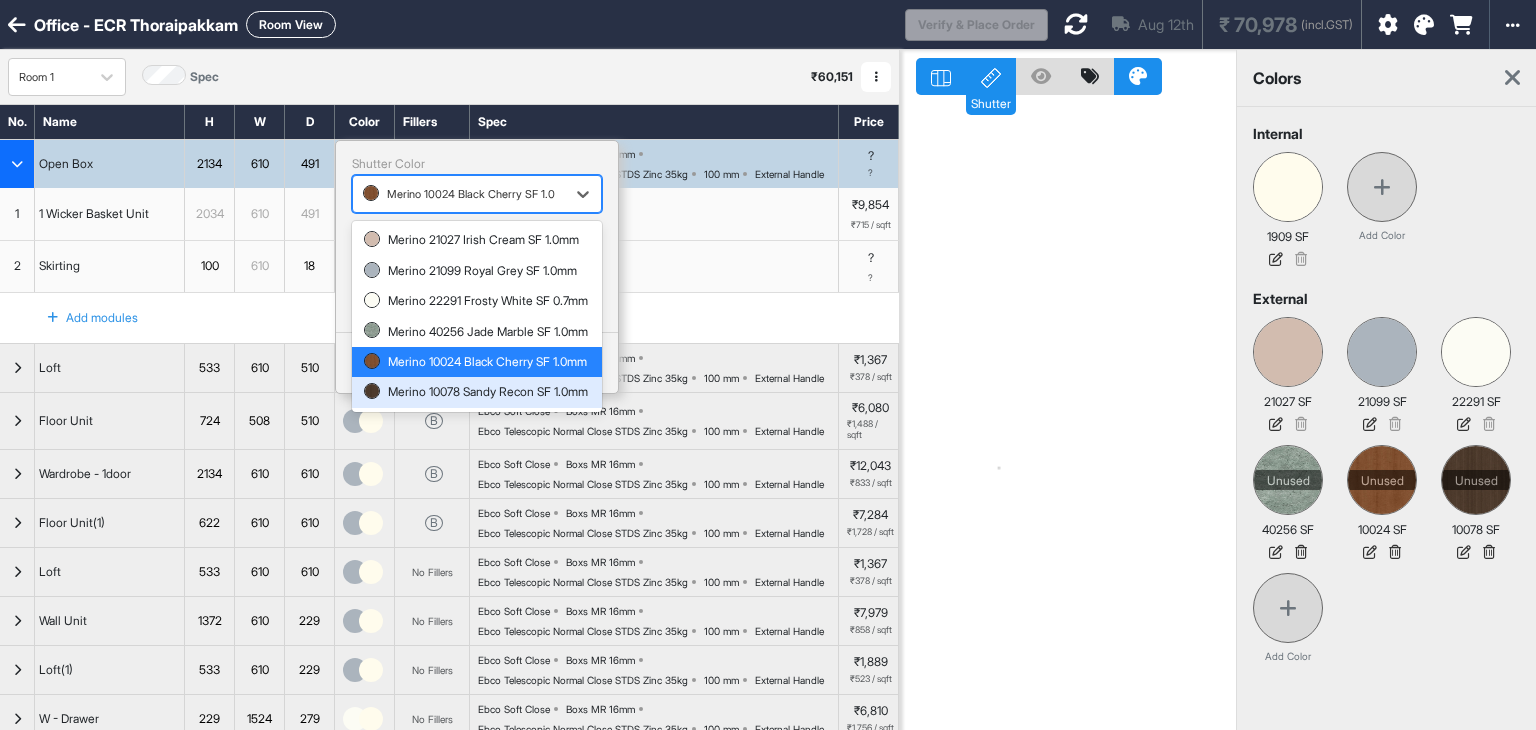 click on "Merino 10078 Sandy Recon SF 1.0mm" at bounding box center [477, 392] 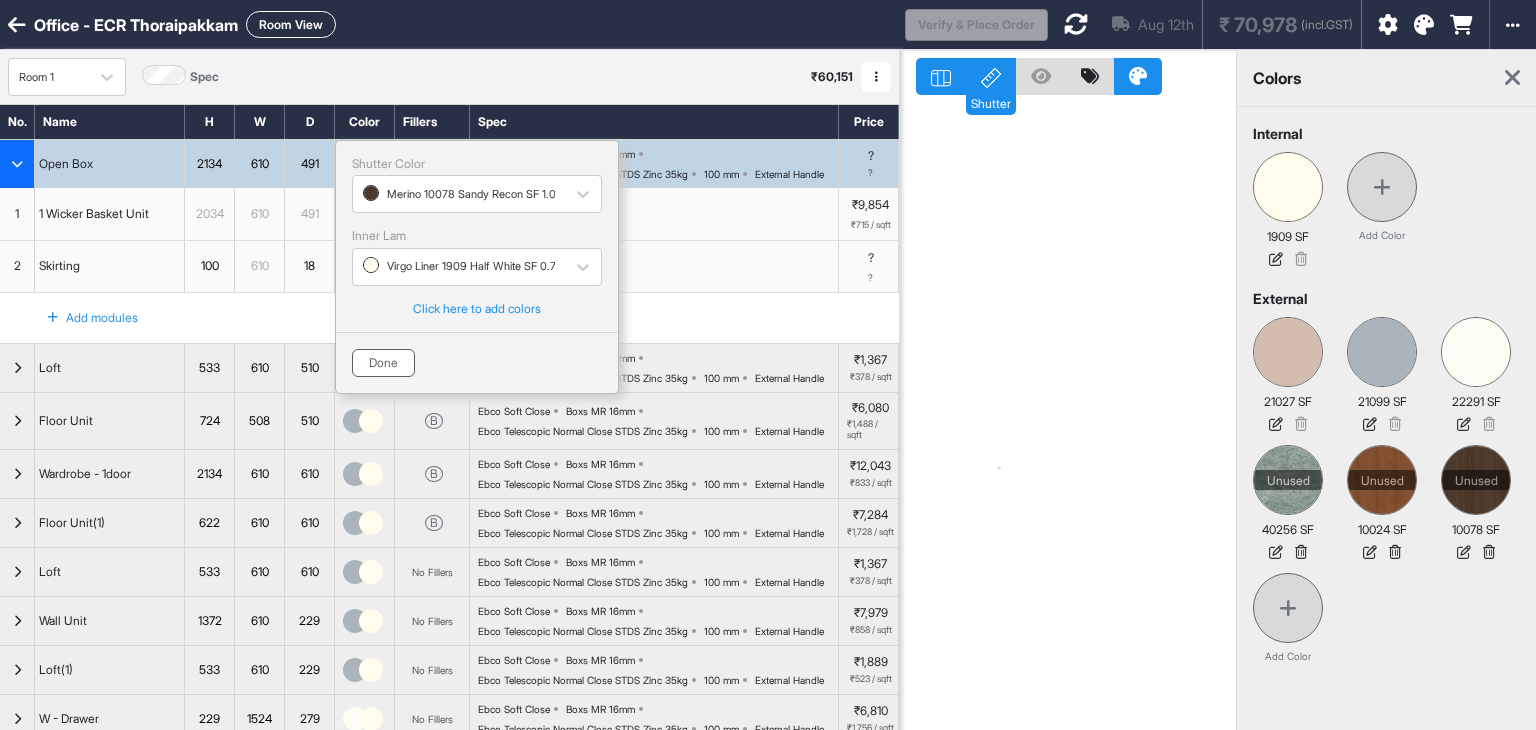 click on "Done" at bounding box center [383, 363] 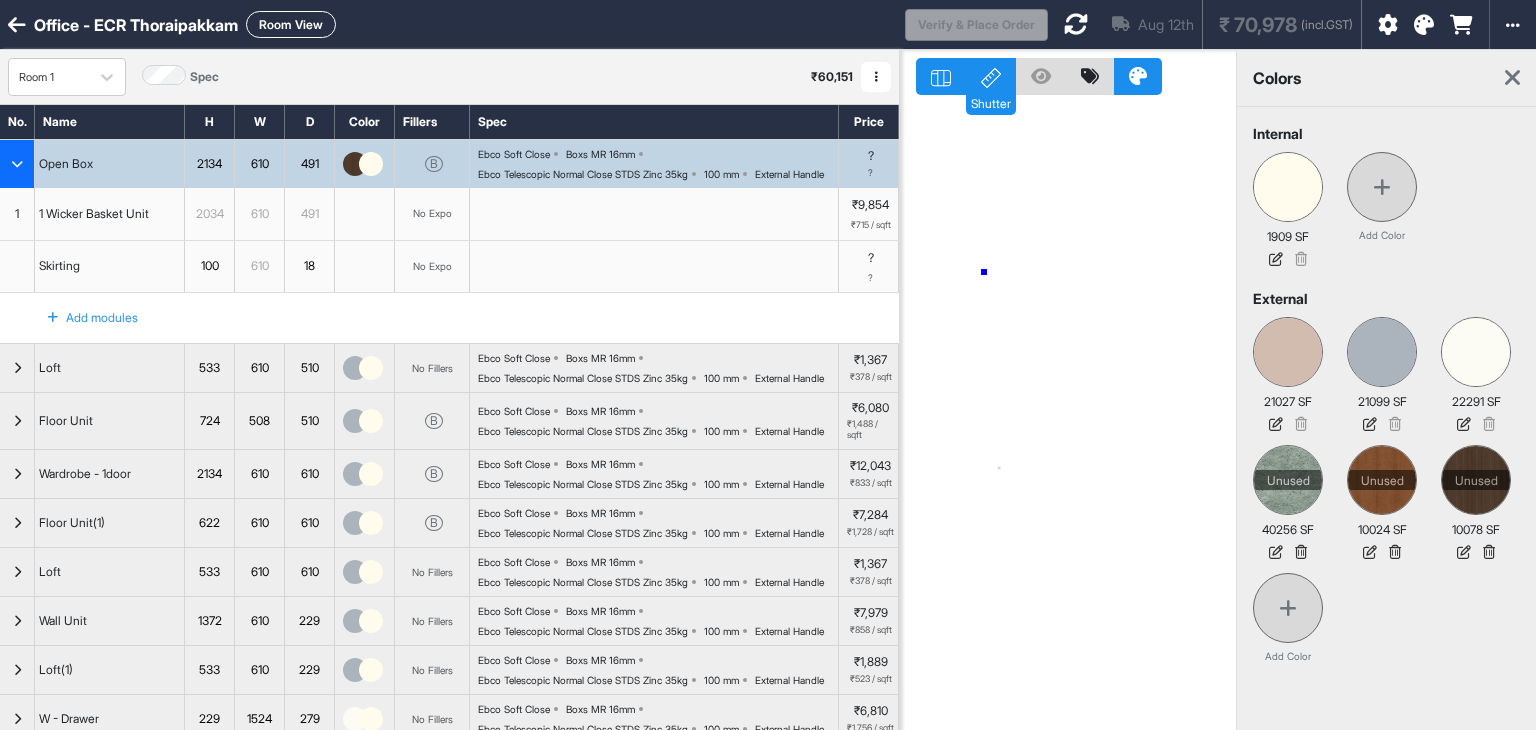 click at bounding box center (1068, 415) 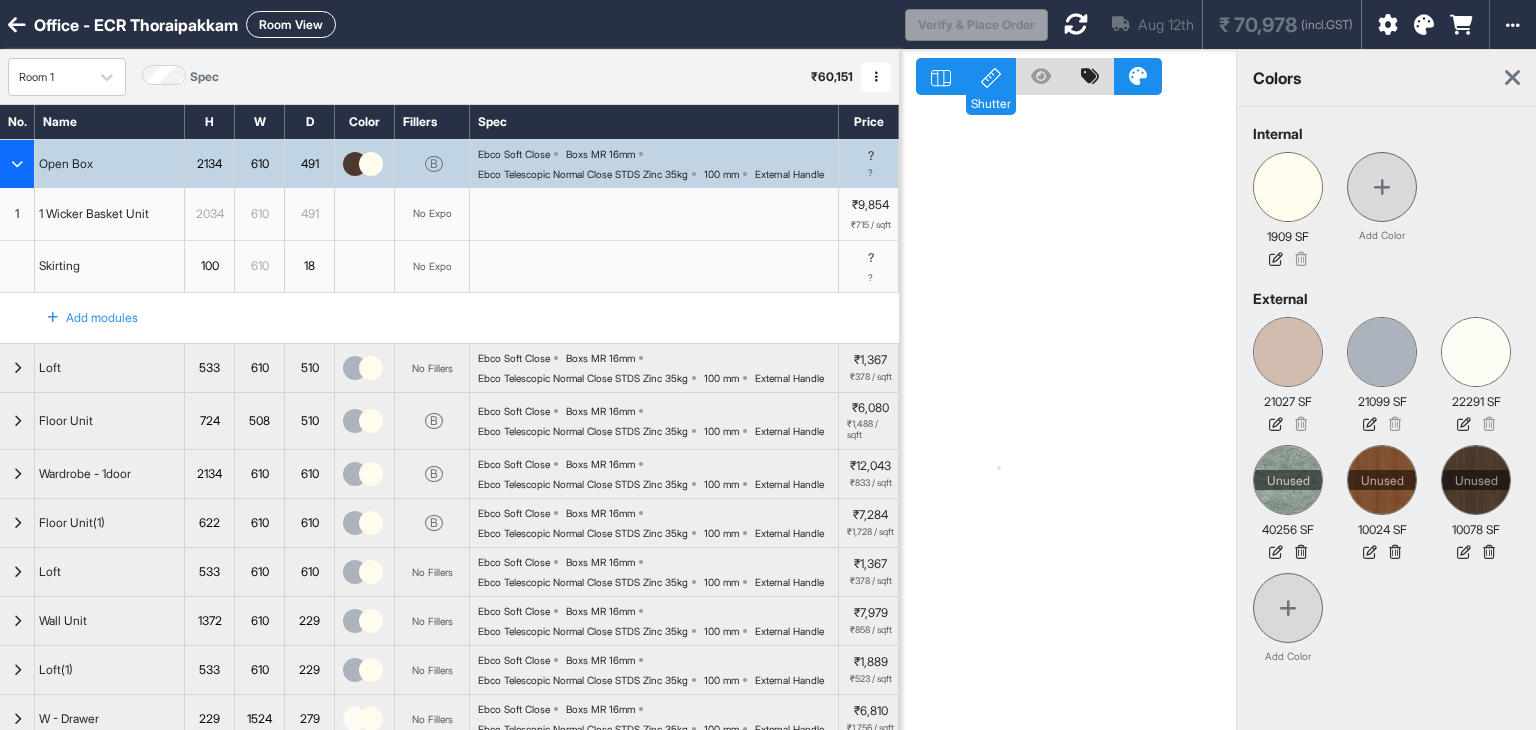 click at bounding box center (17, 164) 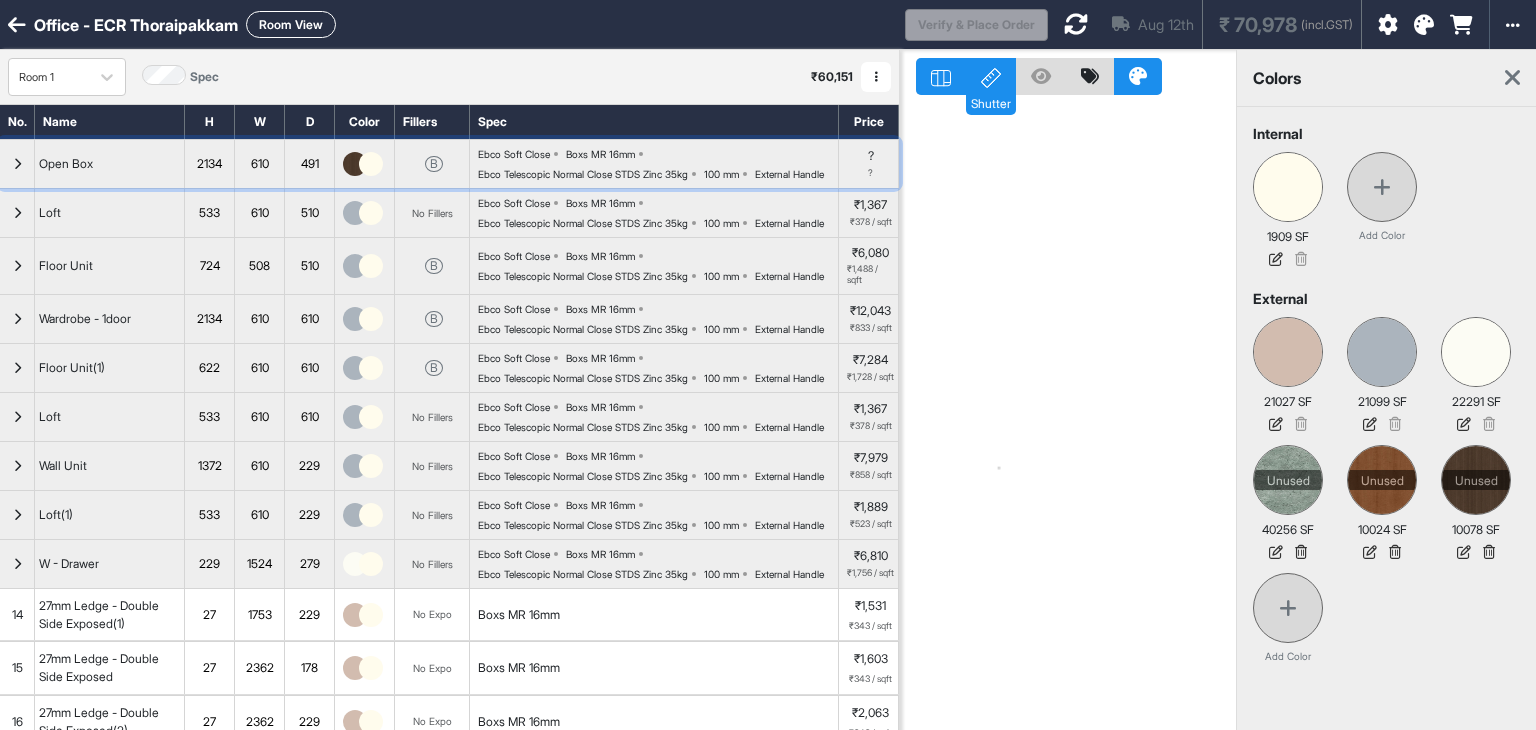 click at bounding box center (17, 164) 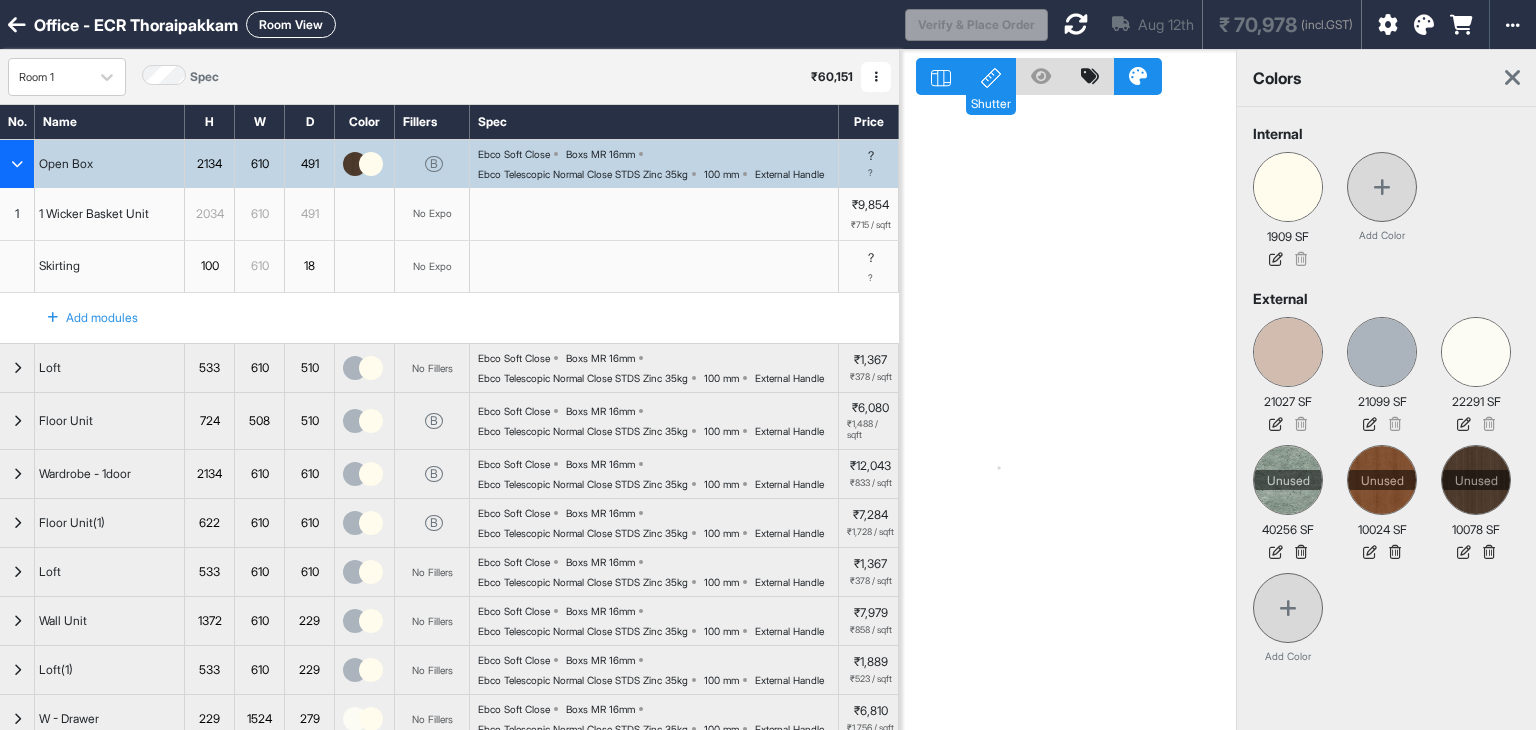 click at bounding box center [17, 164] 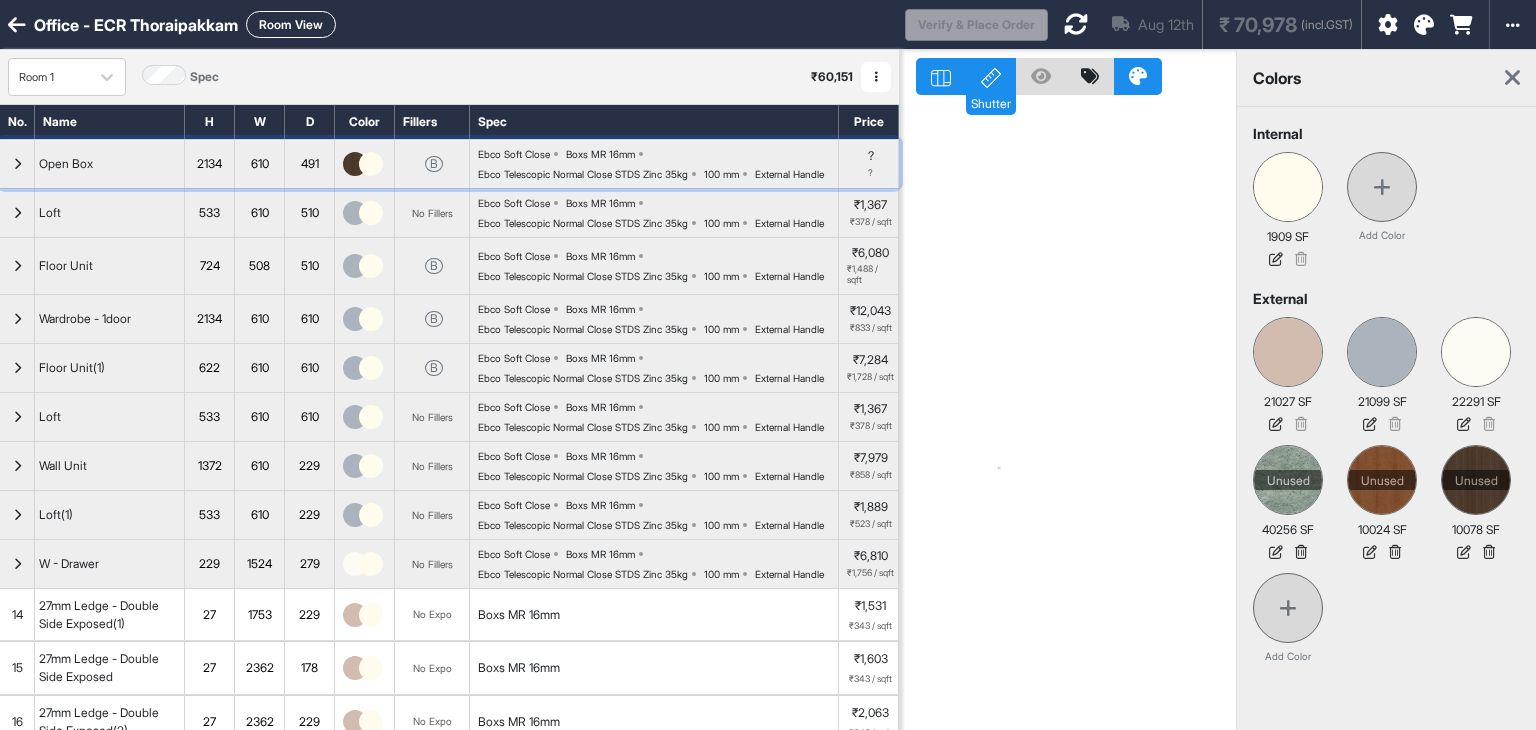 click at bounding box center (17, 164) 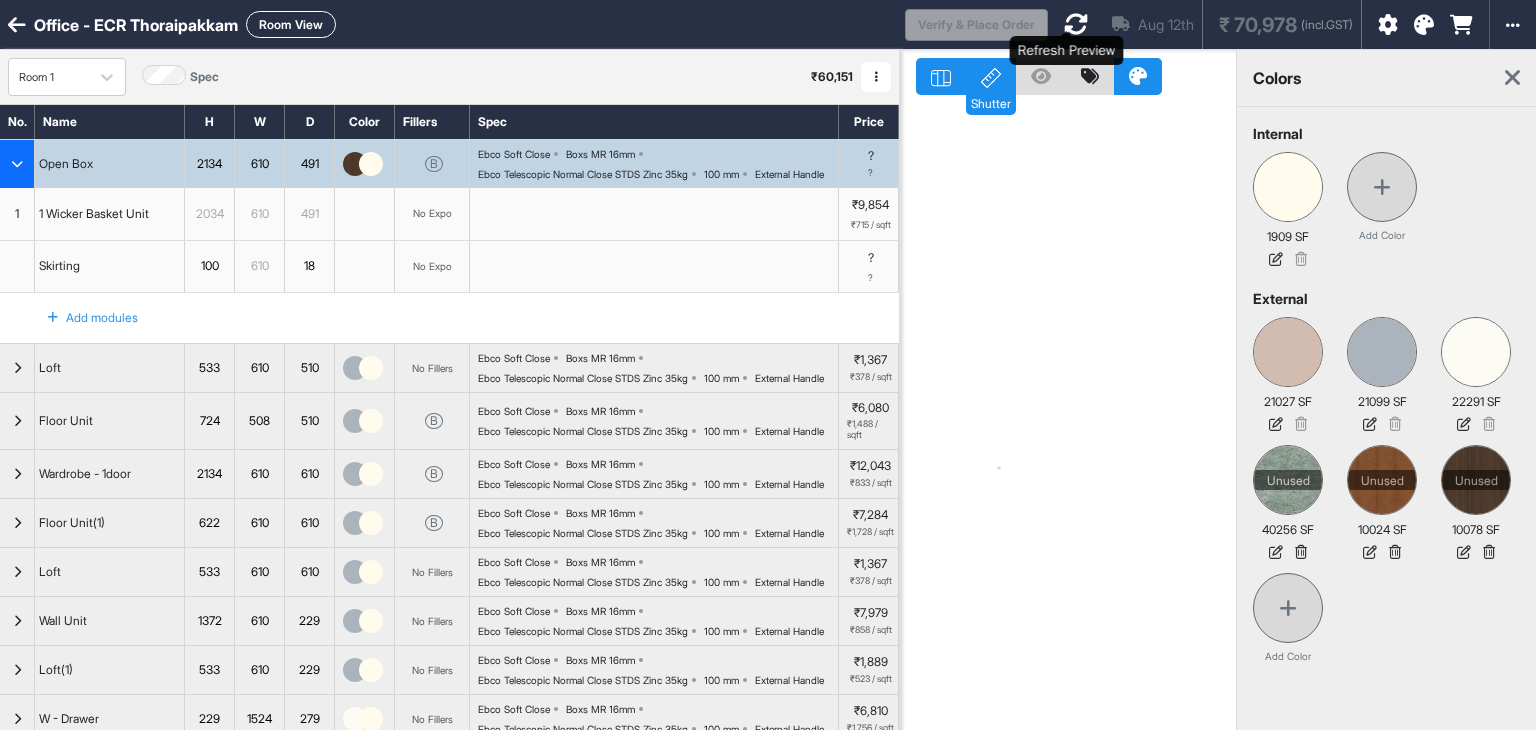 click at bounding box center [1076, 24] 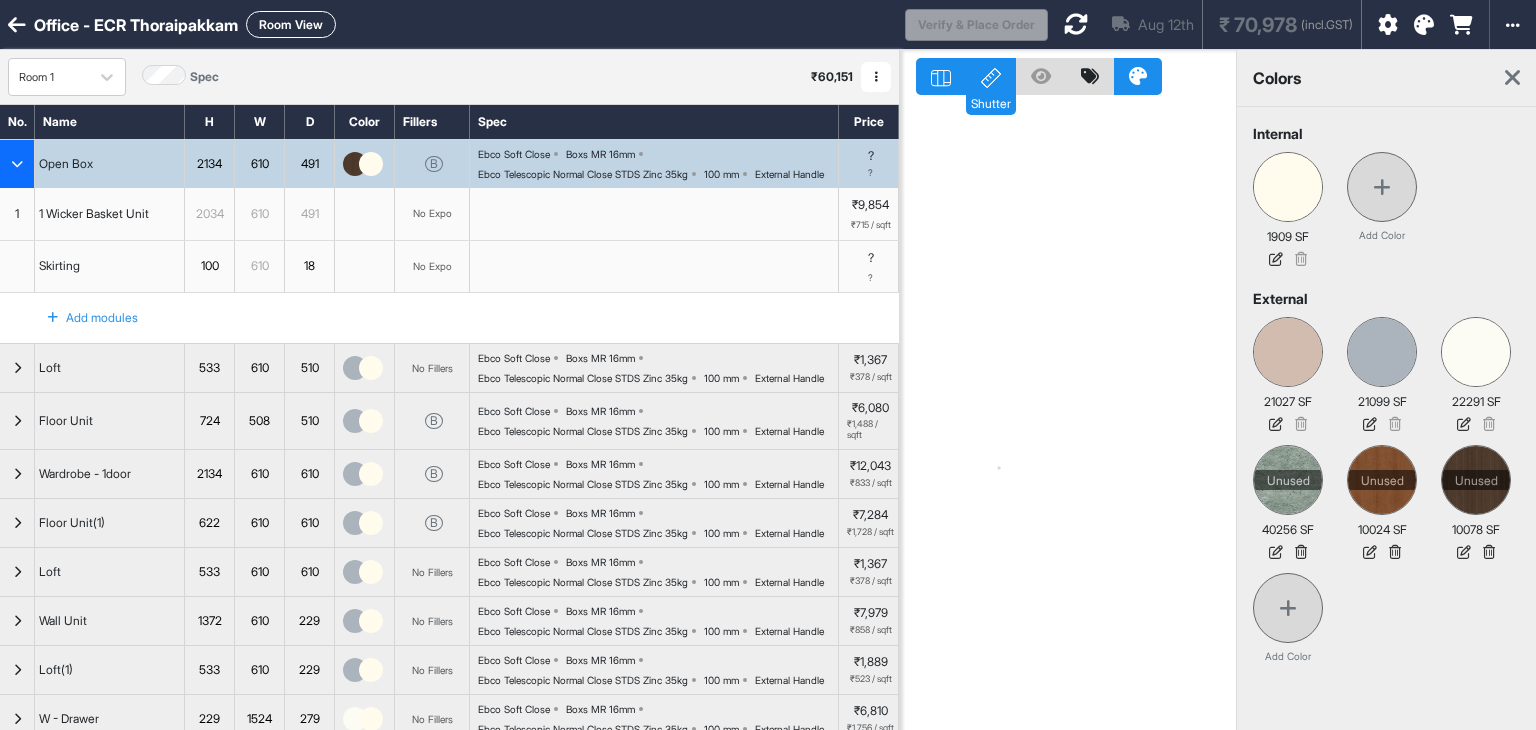 click at bounding box center [1512, 78] 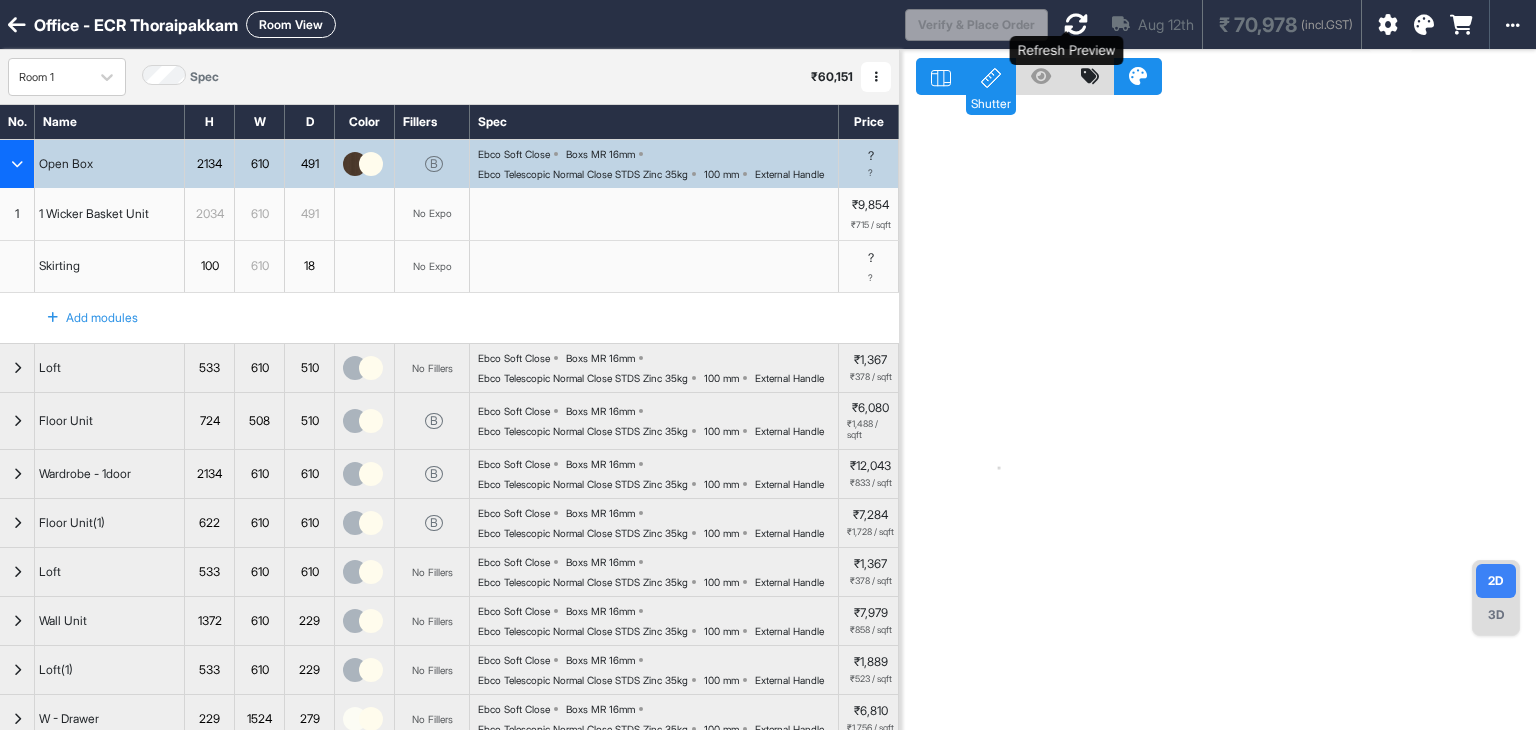 click at bounding box center [1076, 24] 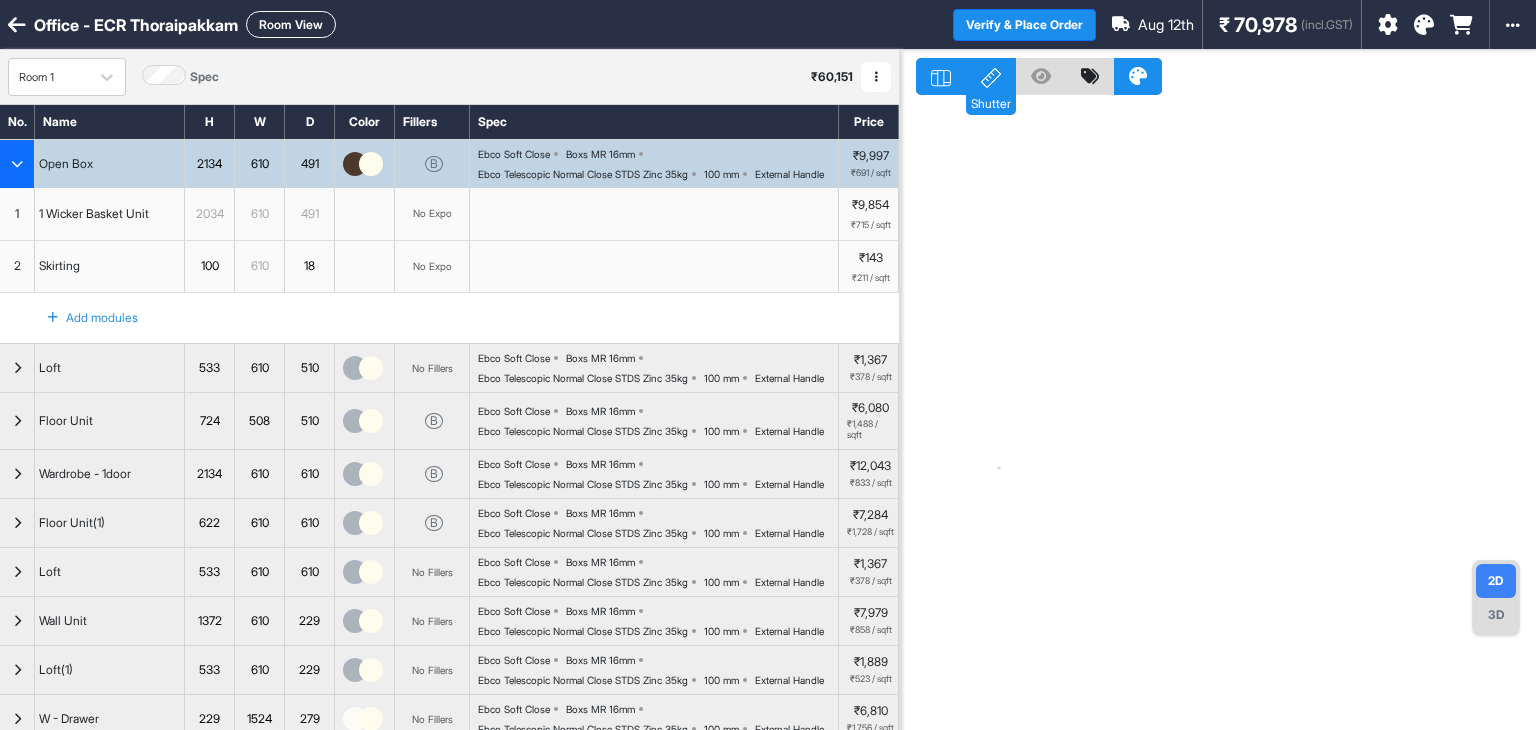 click at bounding box center (17, 164) 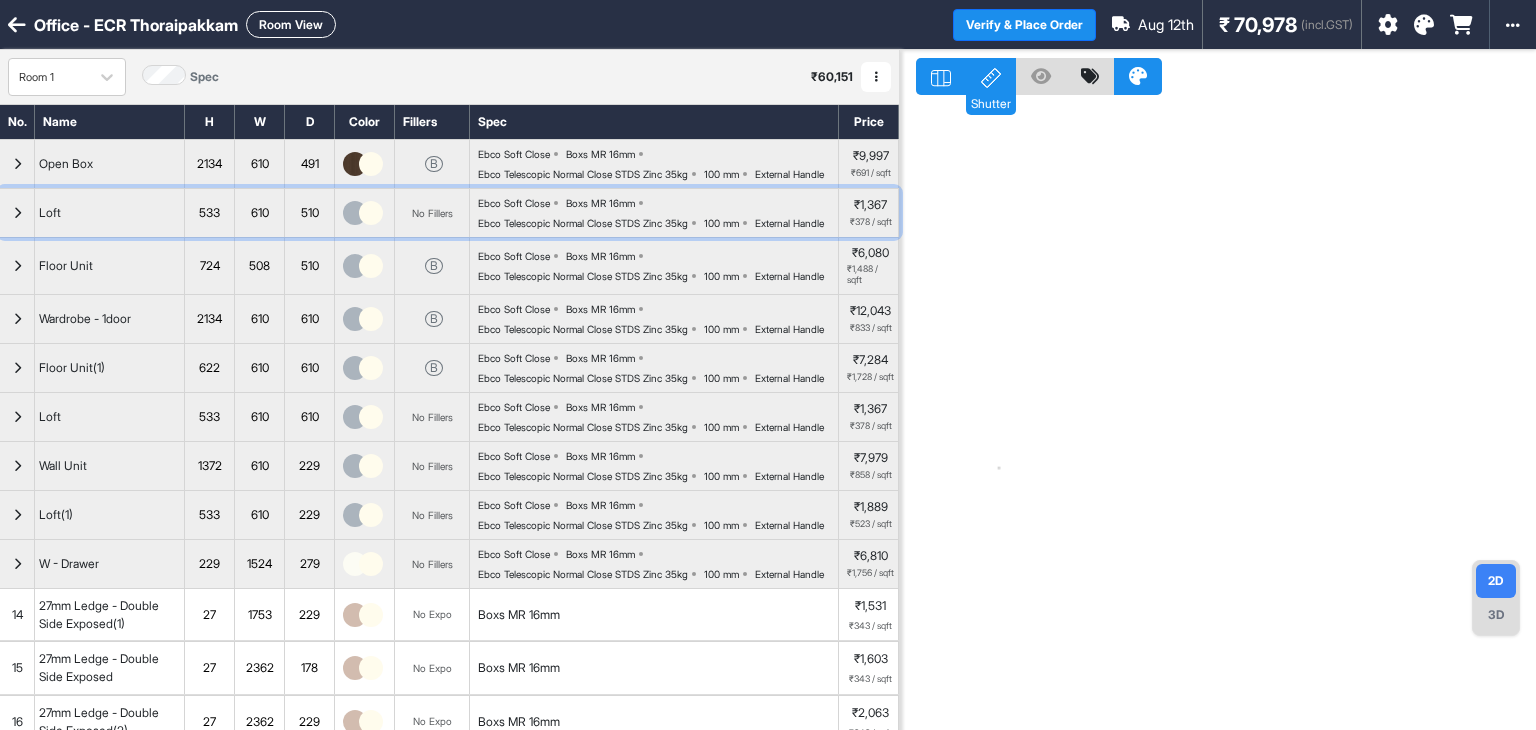 click at bounding box center [17, 213] 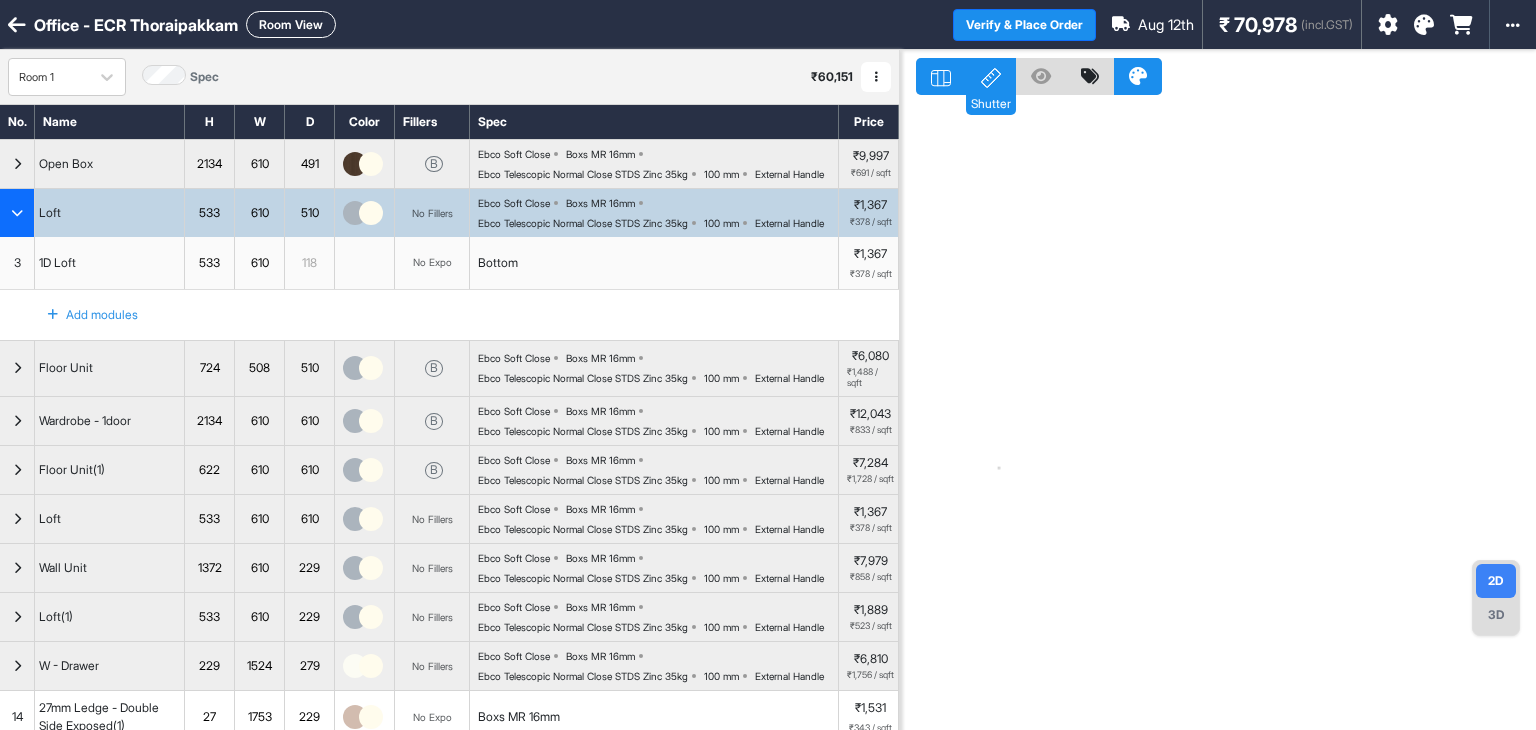 click at bounding box center (17, 213) 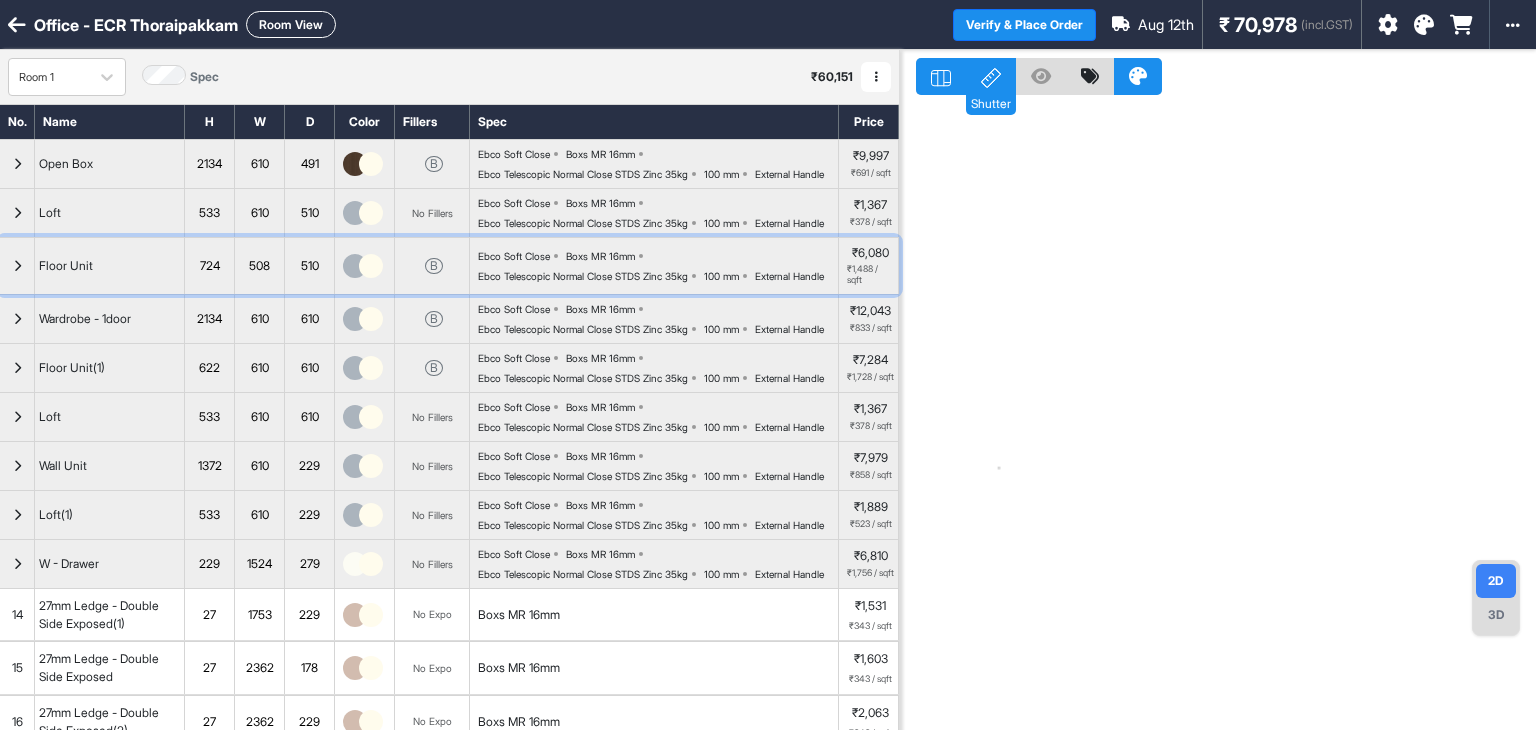 click at bounding box center [17, 266] 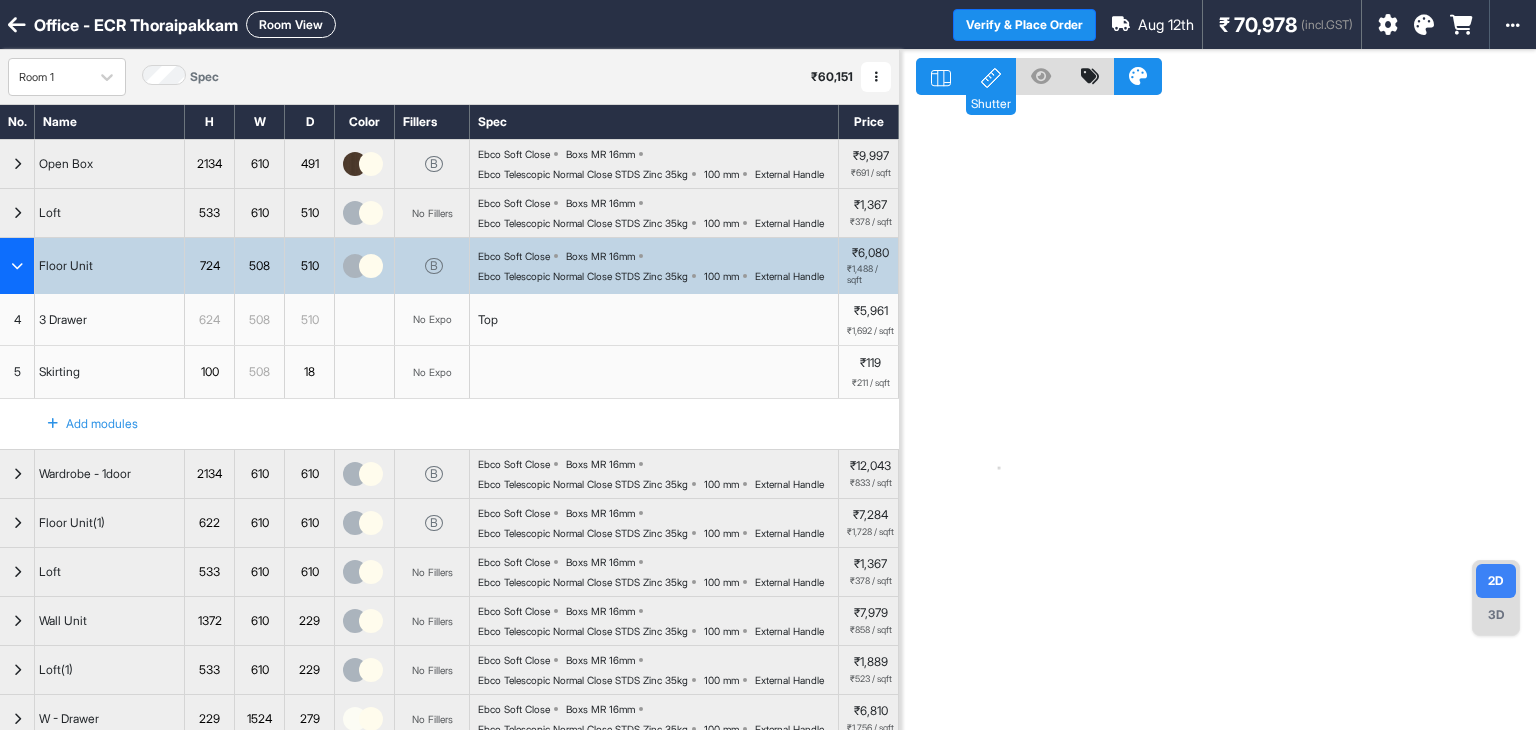 click at bounding box center (17, 266) 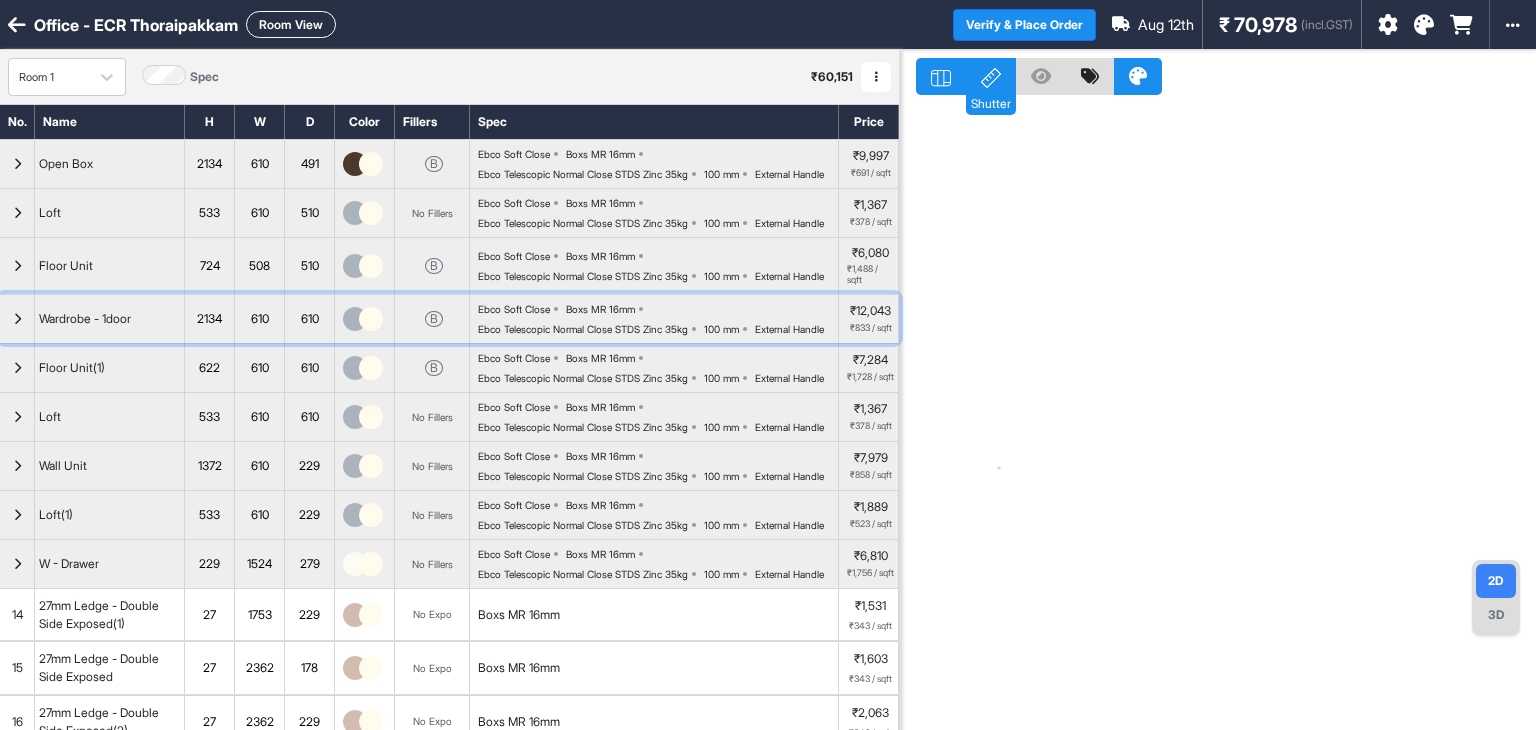 click at bounding box center [17, 319] 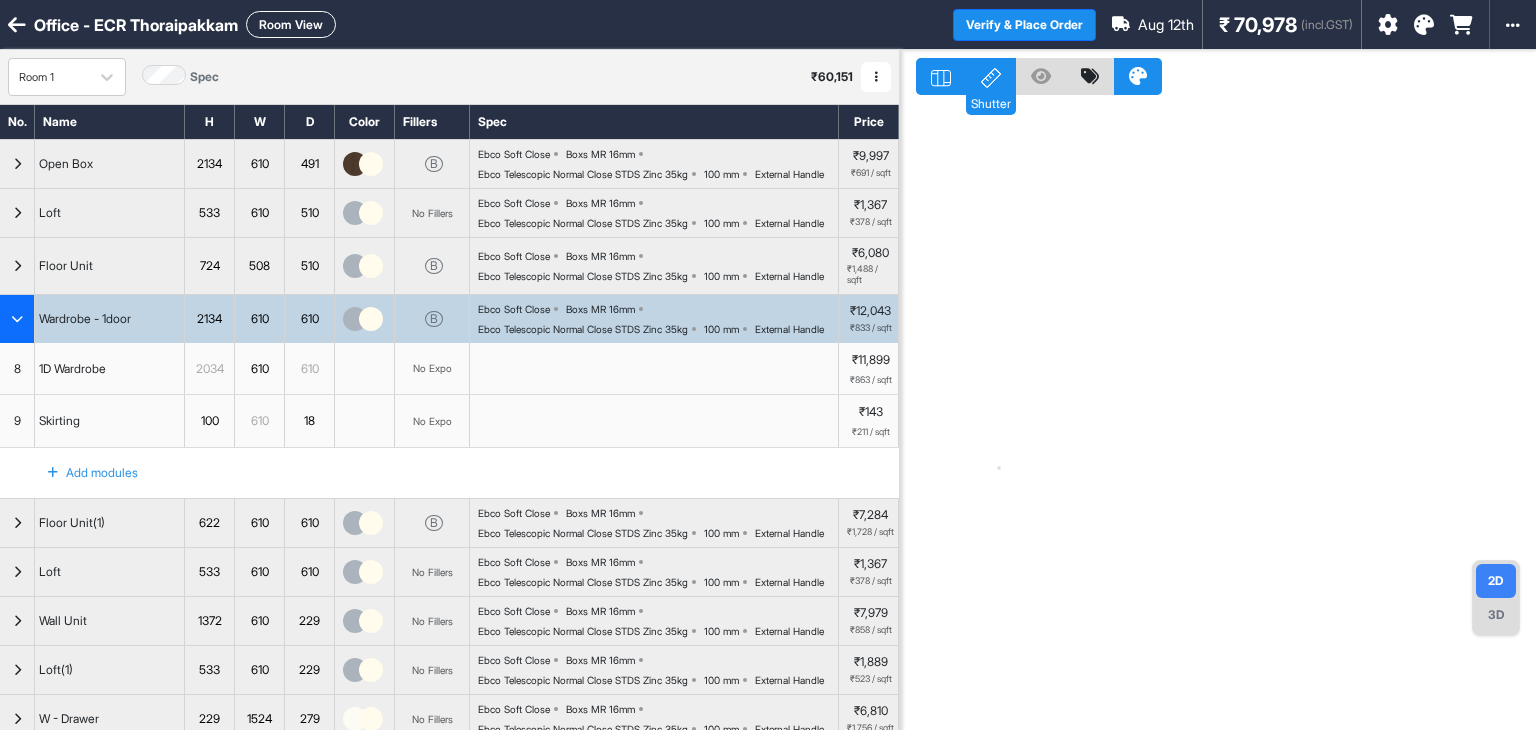 click at bounding box center [17, 319] 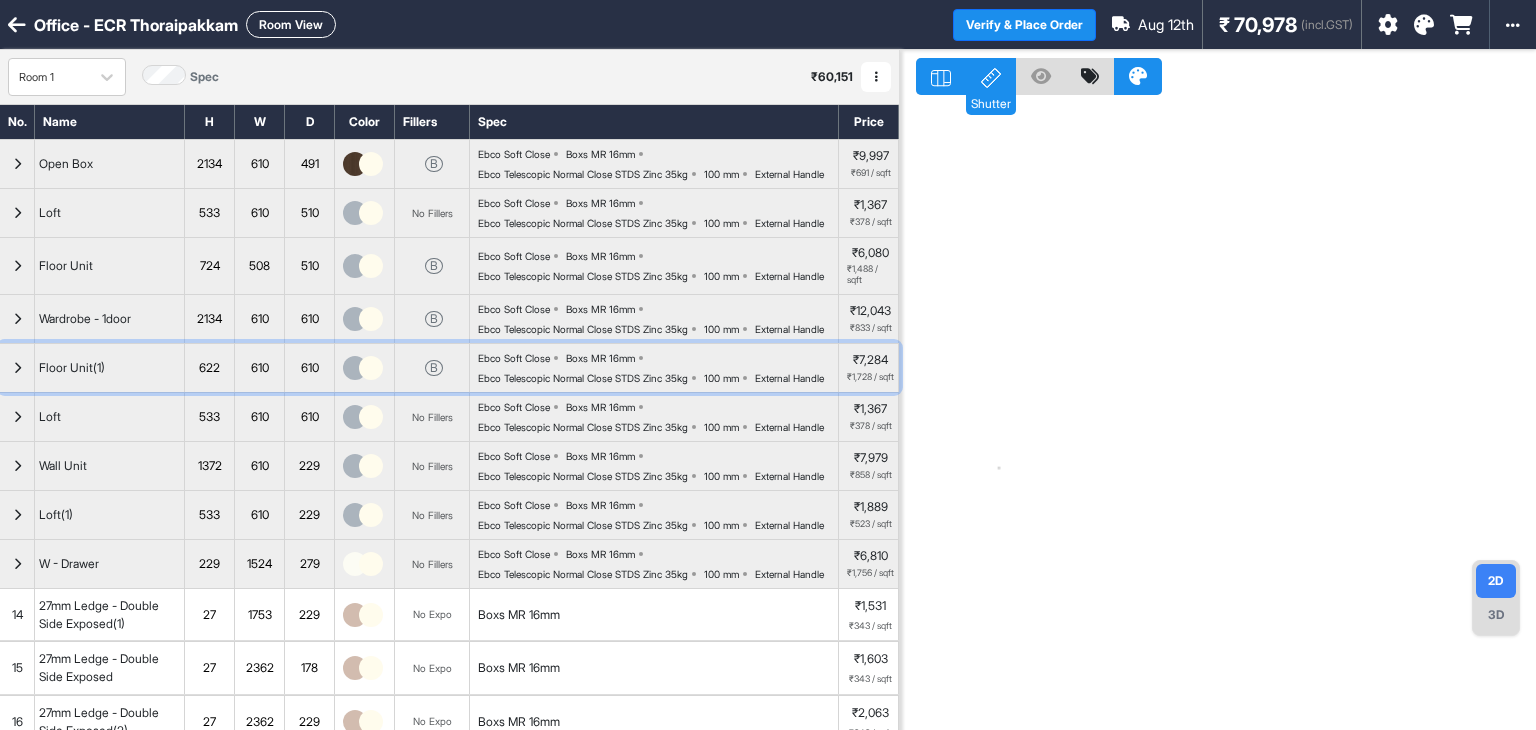 click at bounding box center (17, 368) 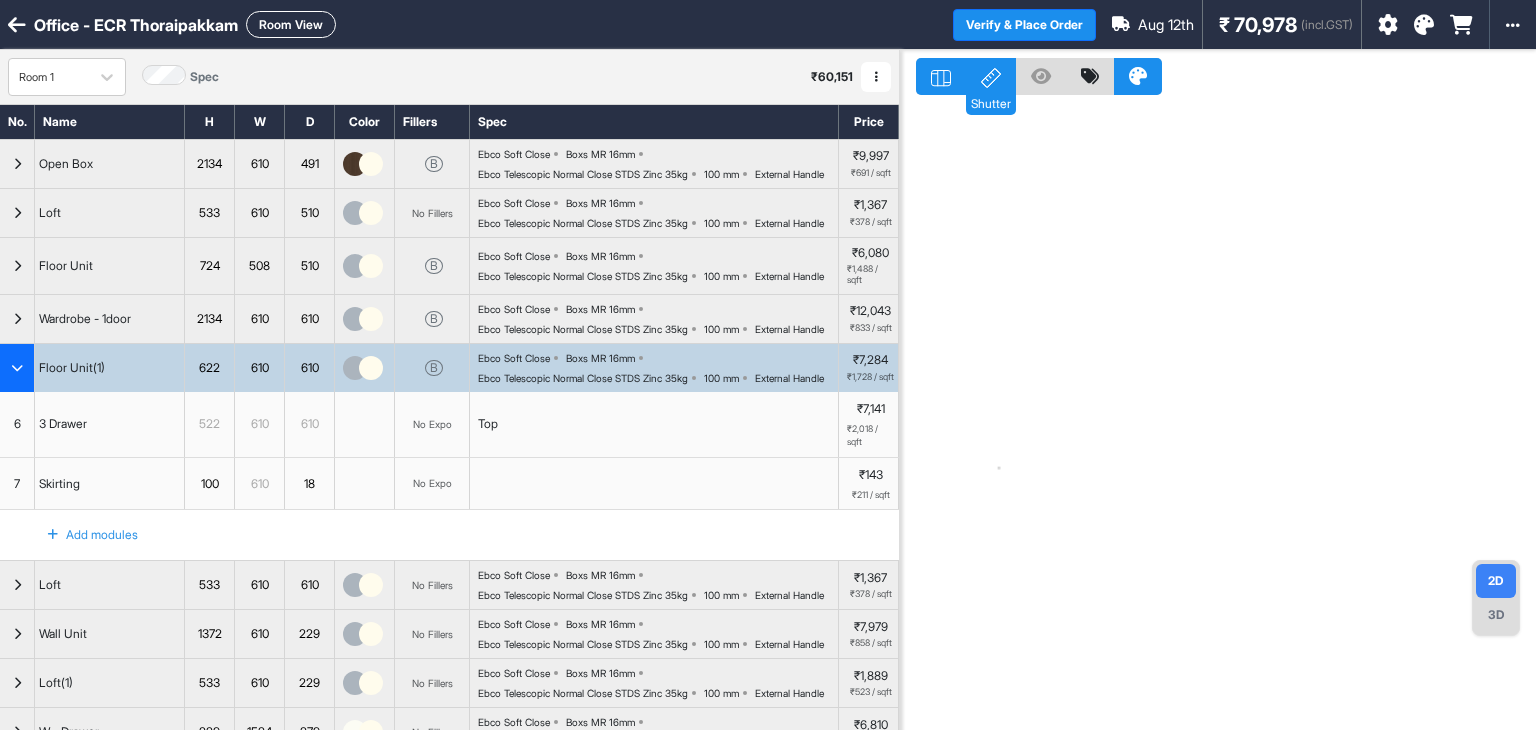 click at bounding box center [17, 368] 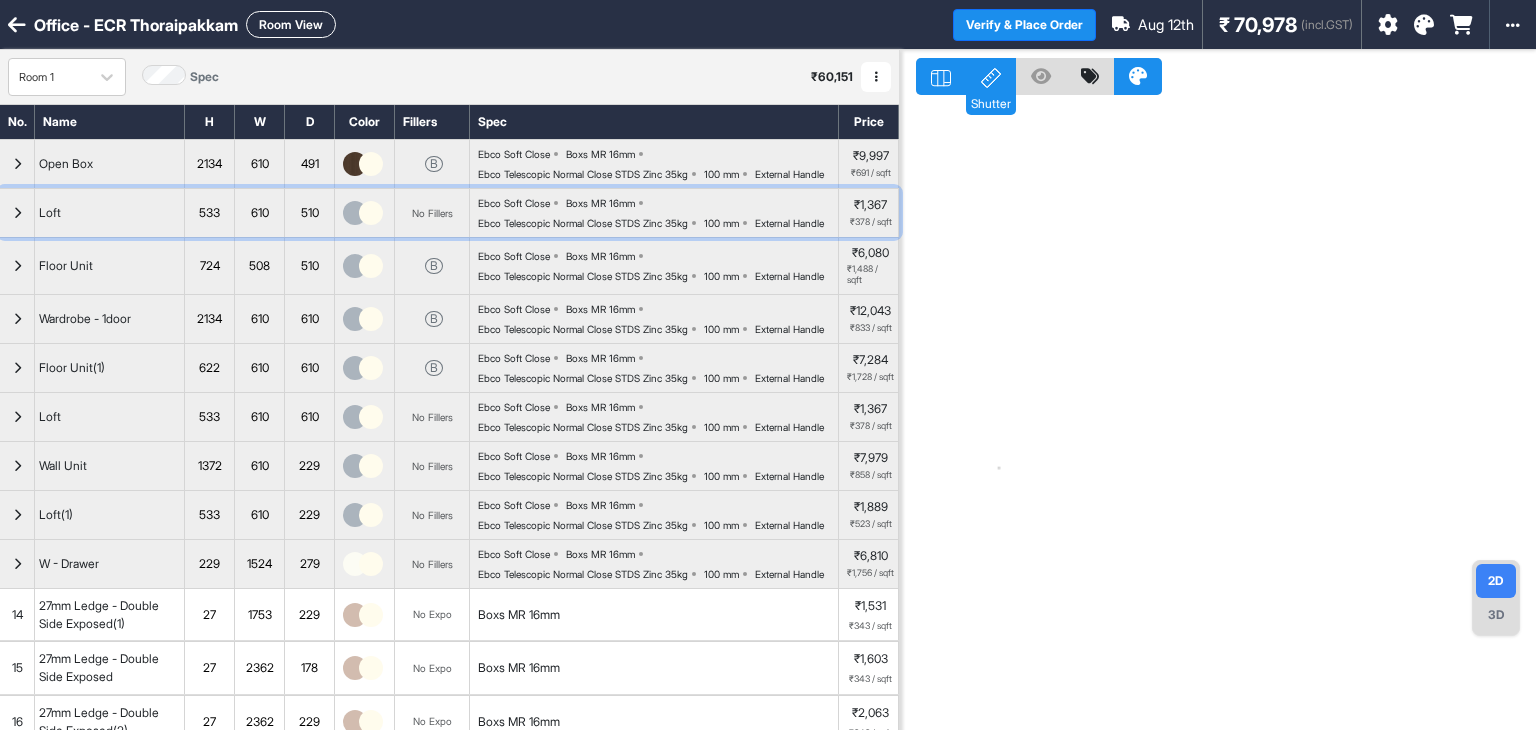 click at bounding box center (355, 213) 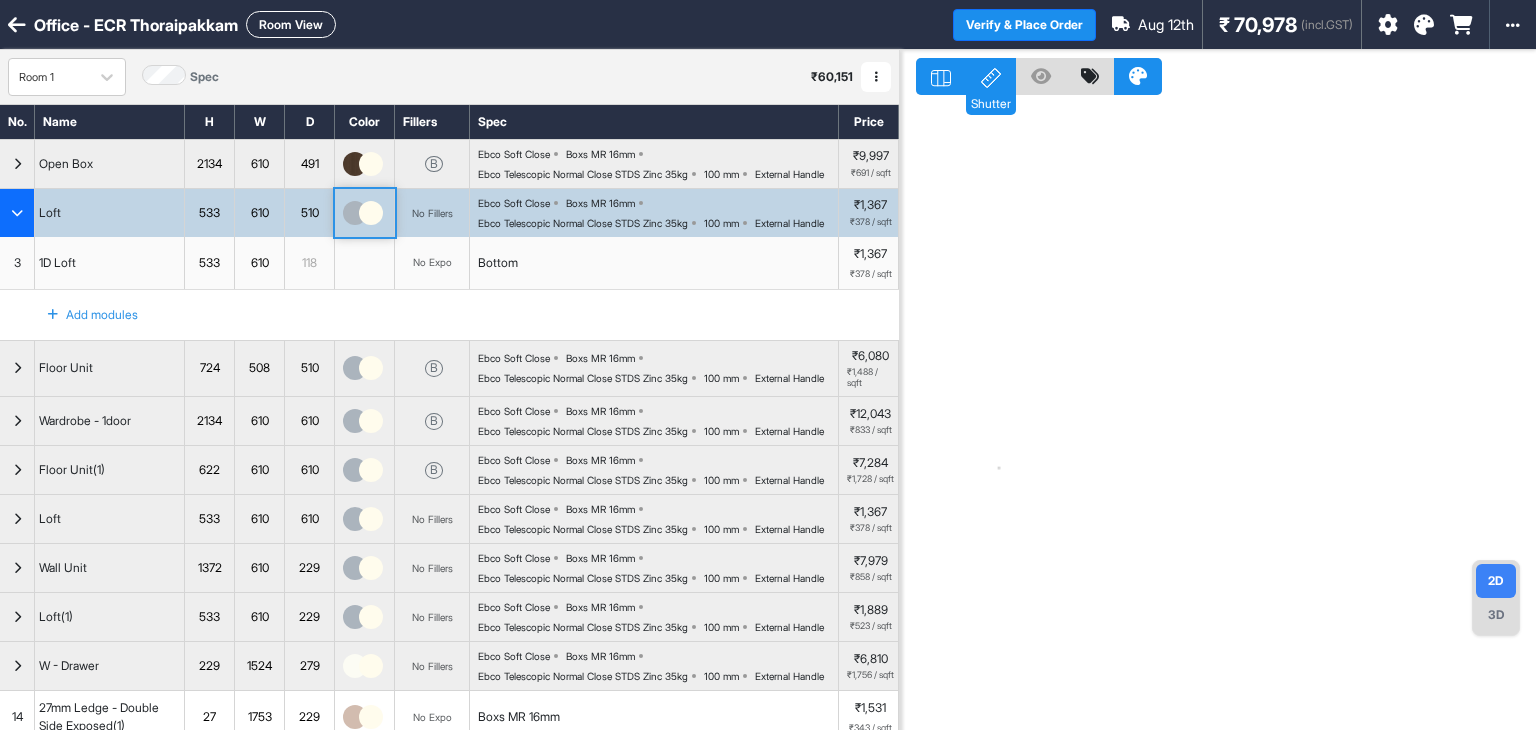 click at bounding box center (355, 213) 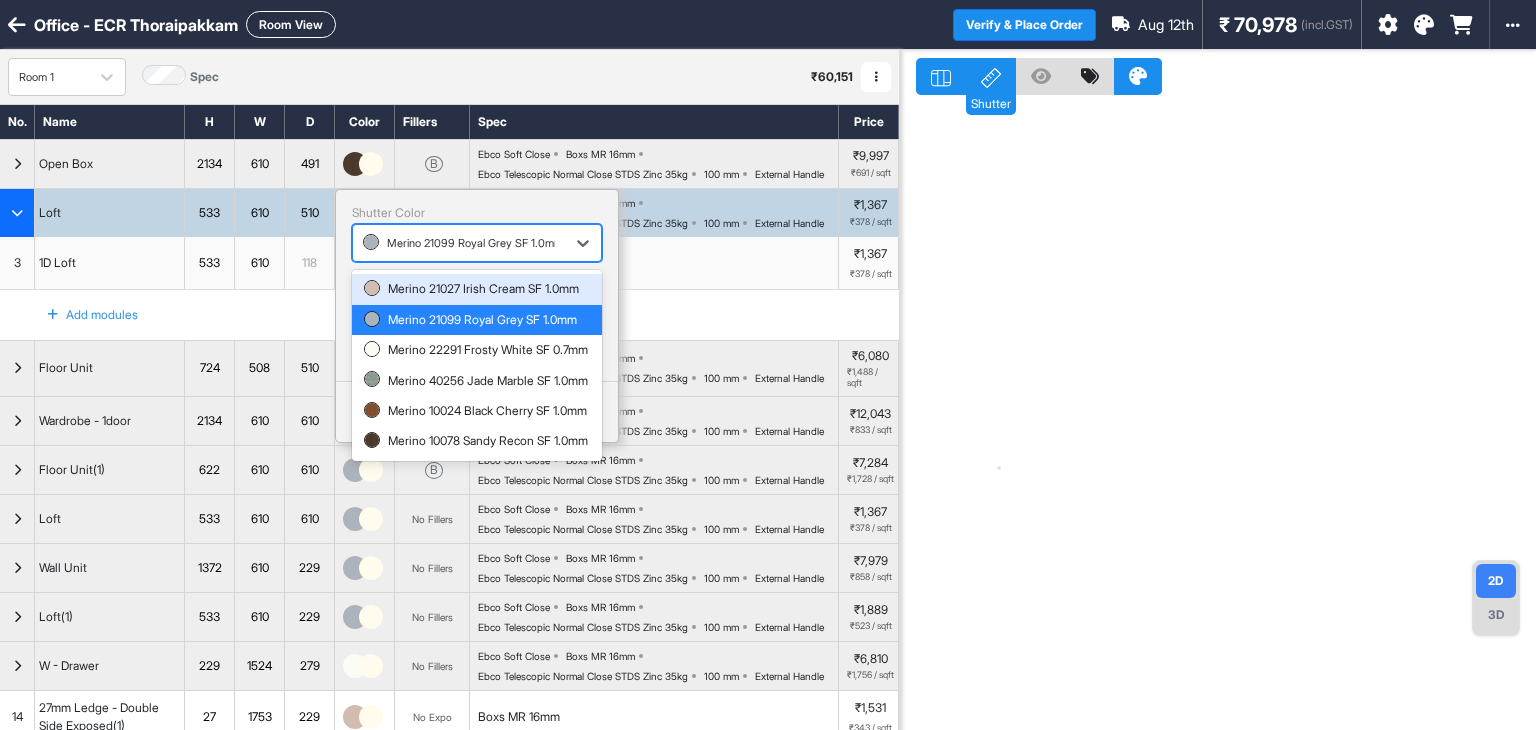 click at bounding box center (459, 243) 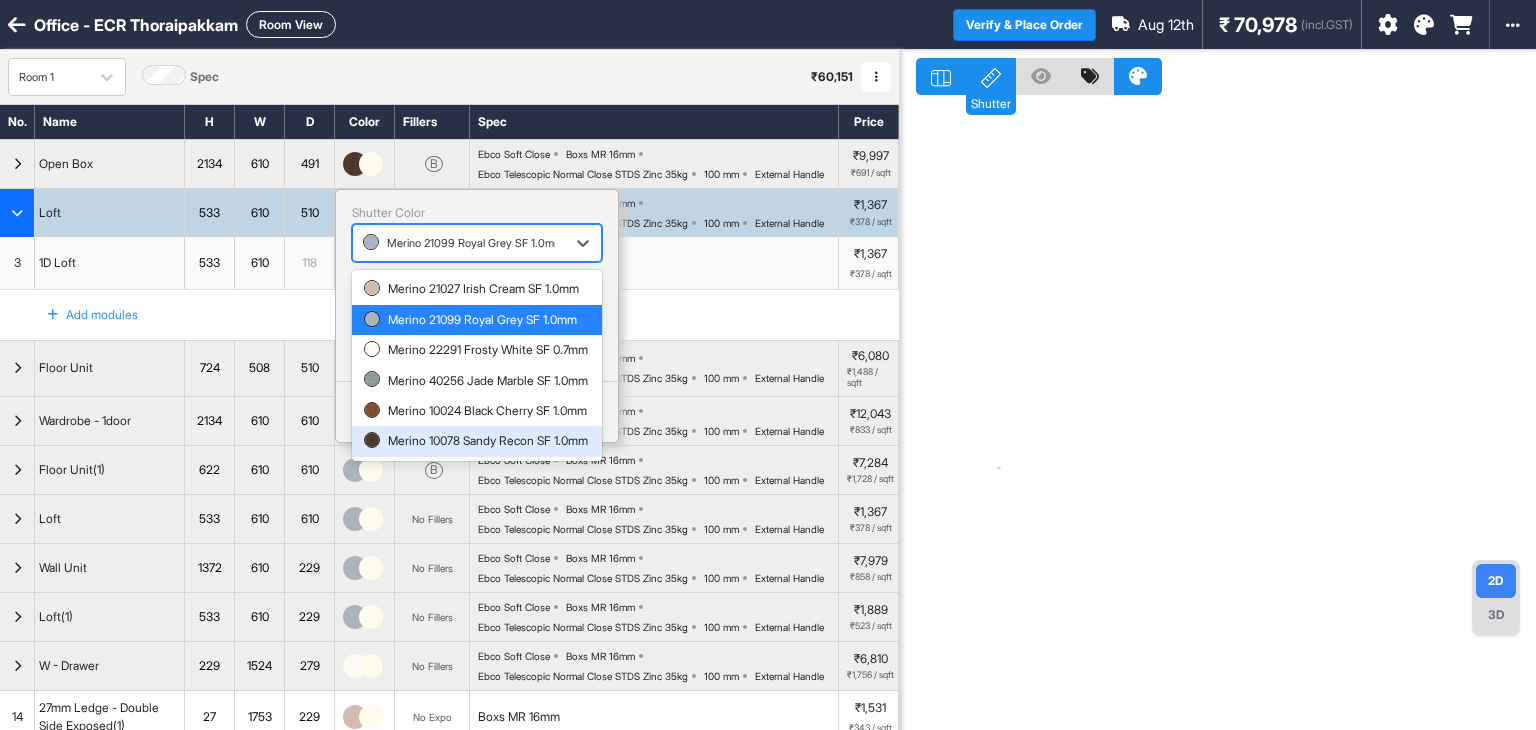 click on "Merino 10078 Sandy Recon SF 1.0mm" at bounding box center (477, 441) 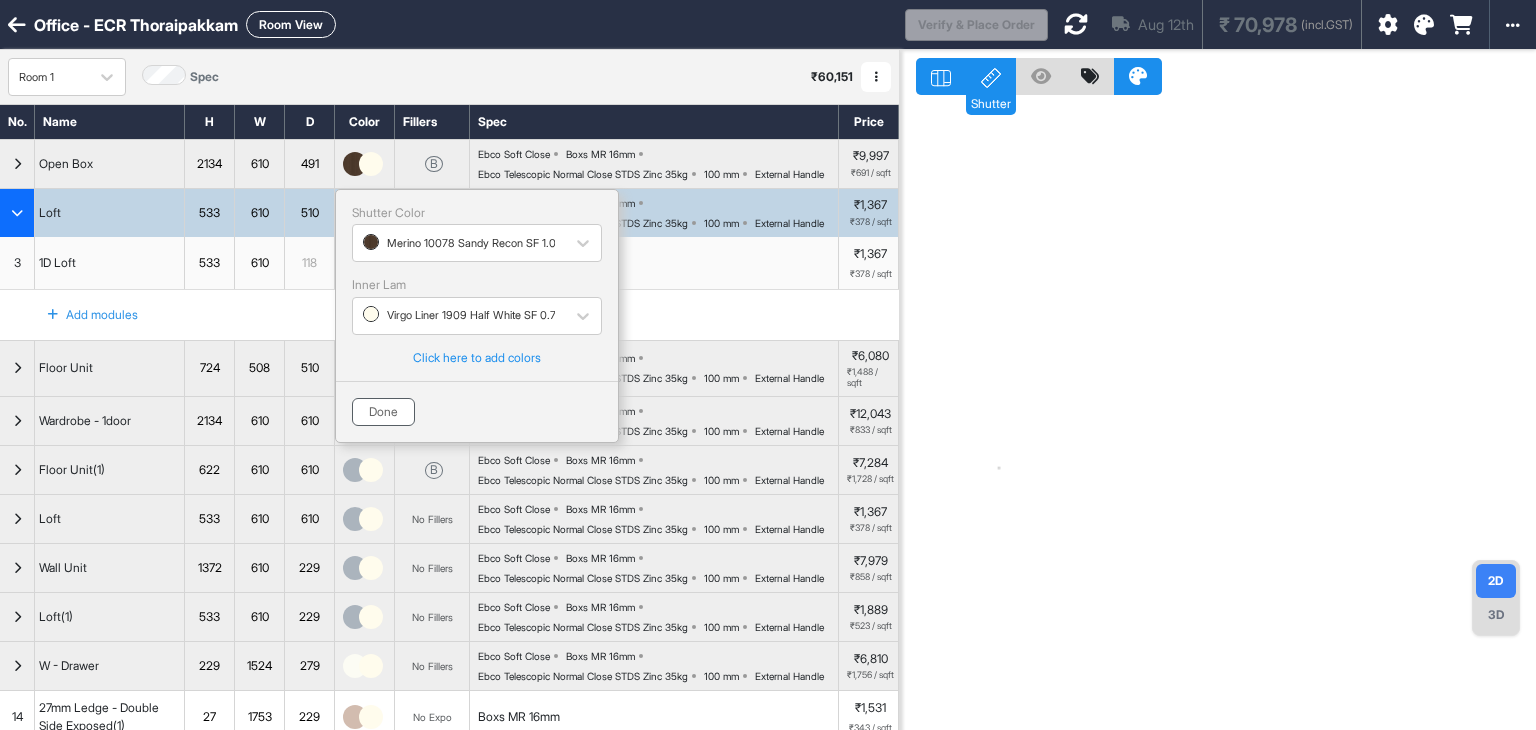 click on "Done" at bounding box center (383, 412) 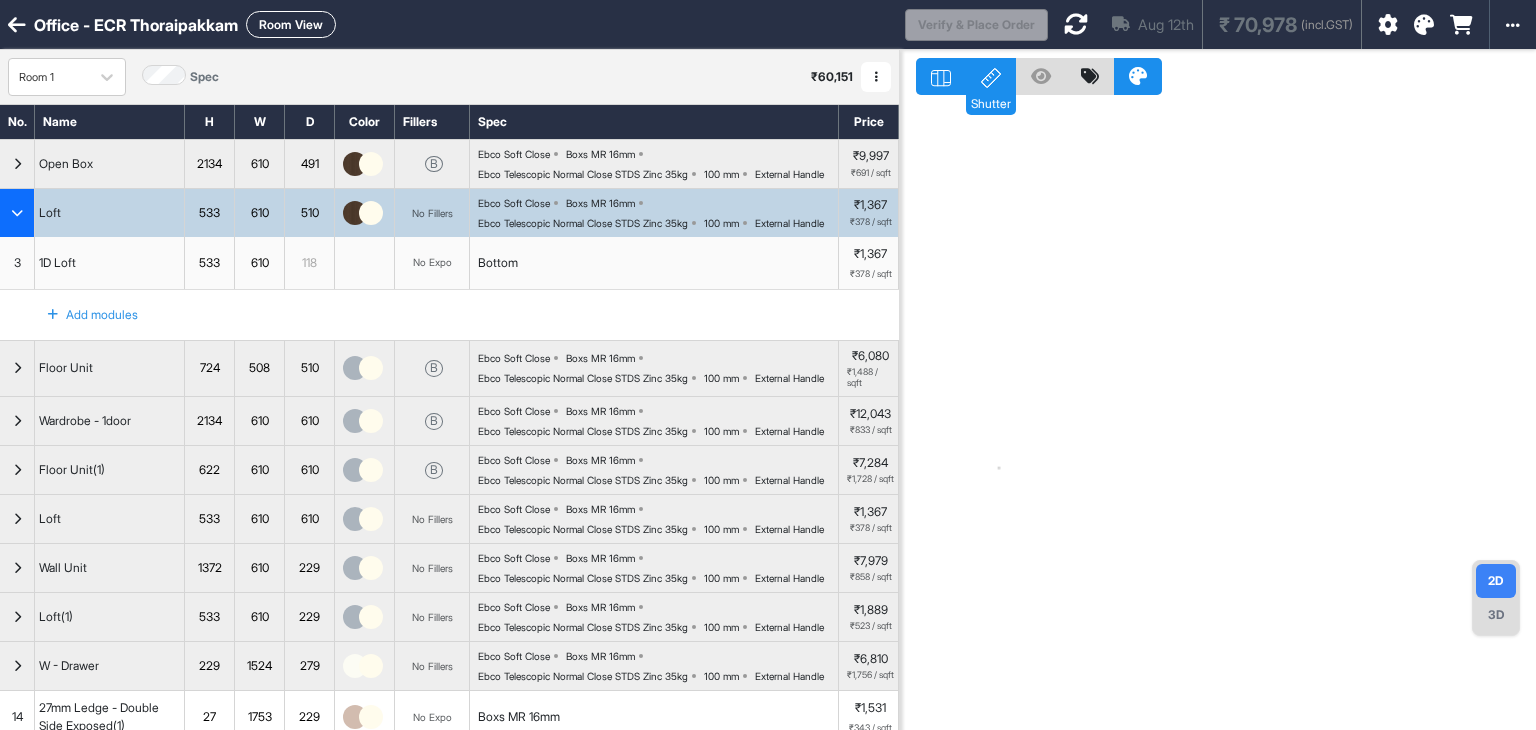 click at bounding box center [17, 213] 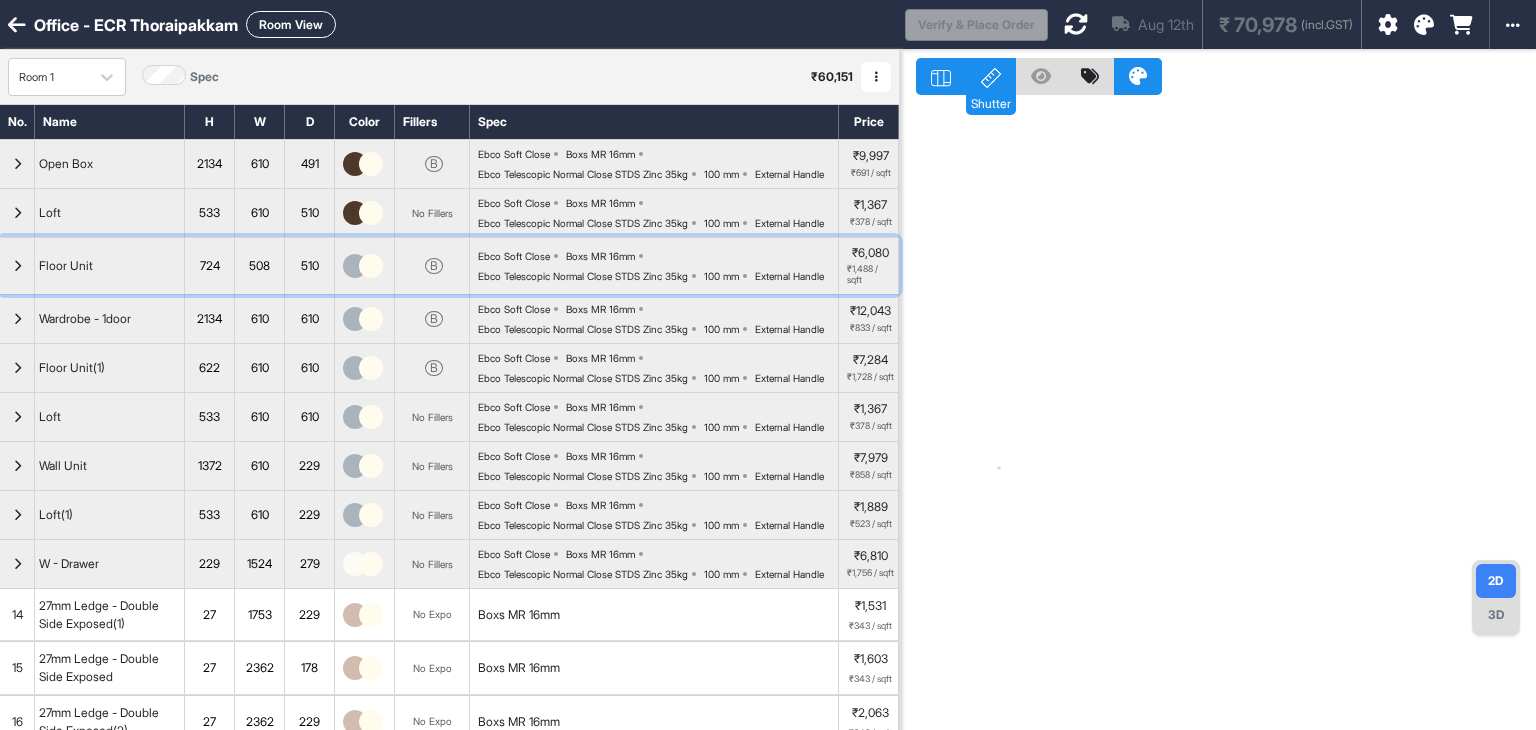 click at bounding box center [17, 266] 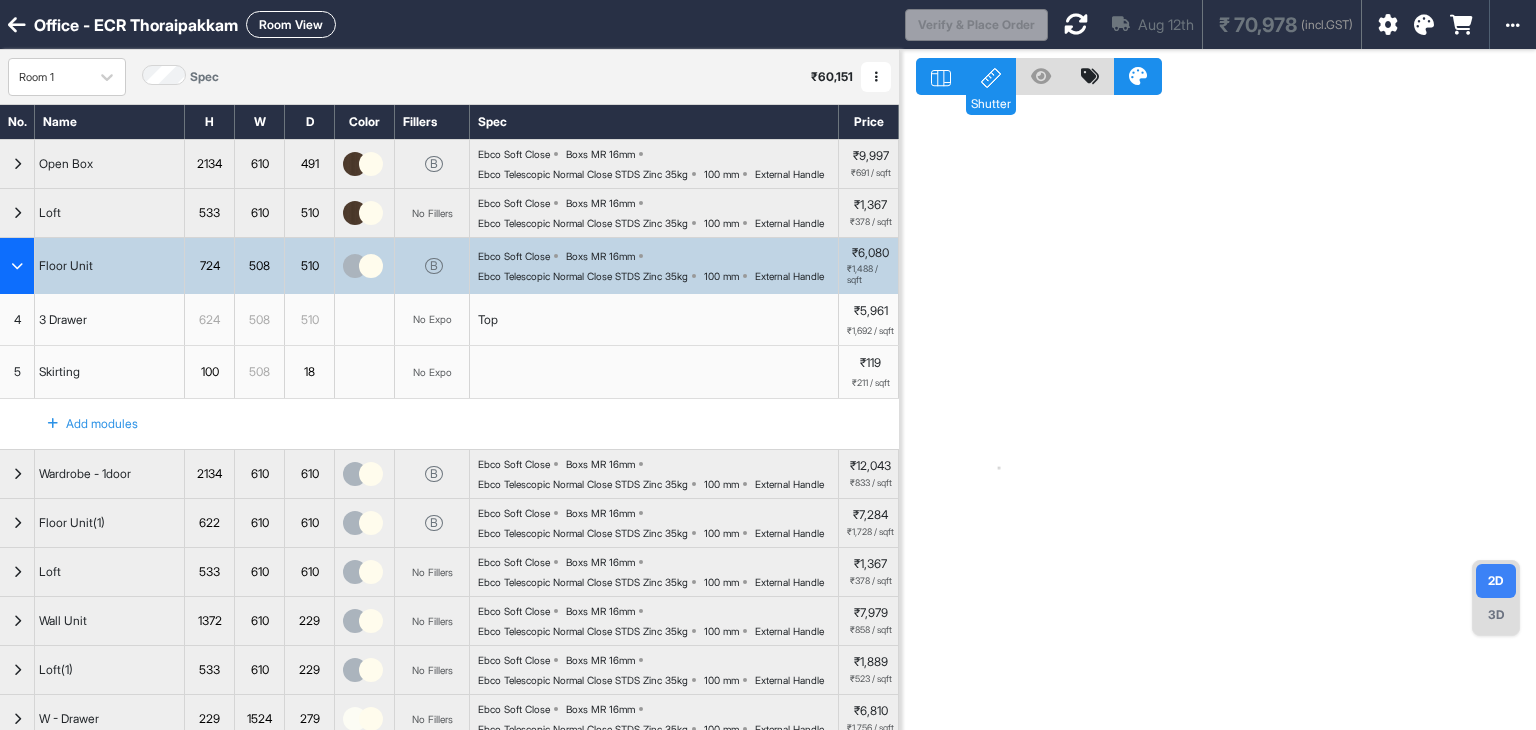 click at bounding box center (371, 266) 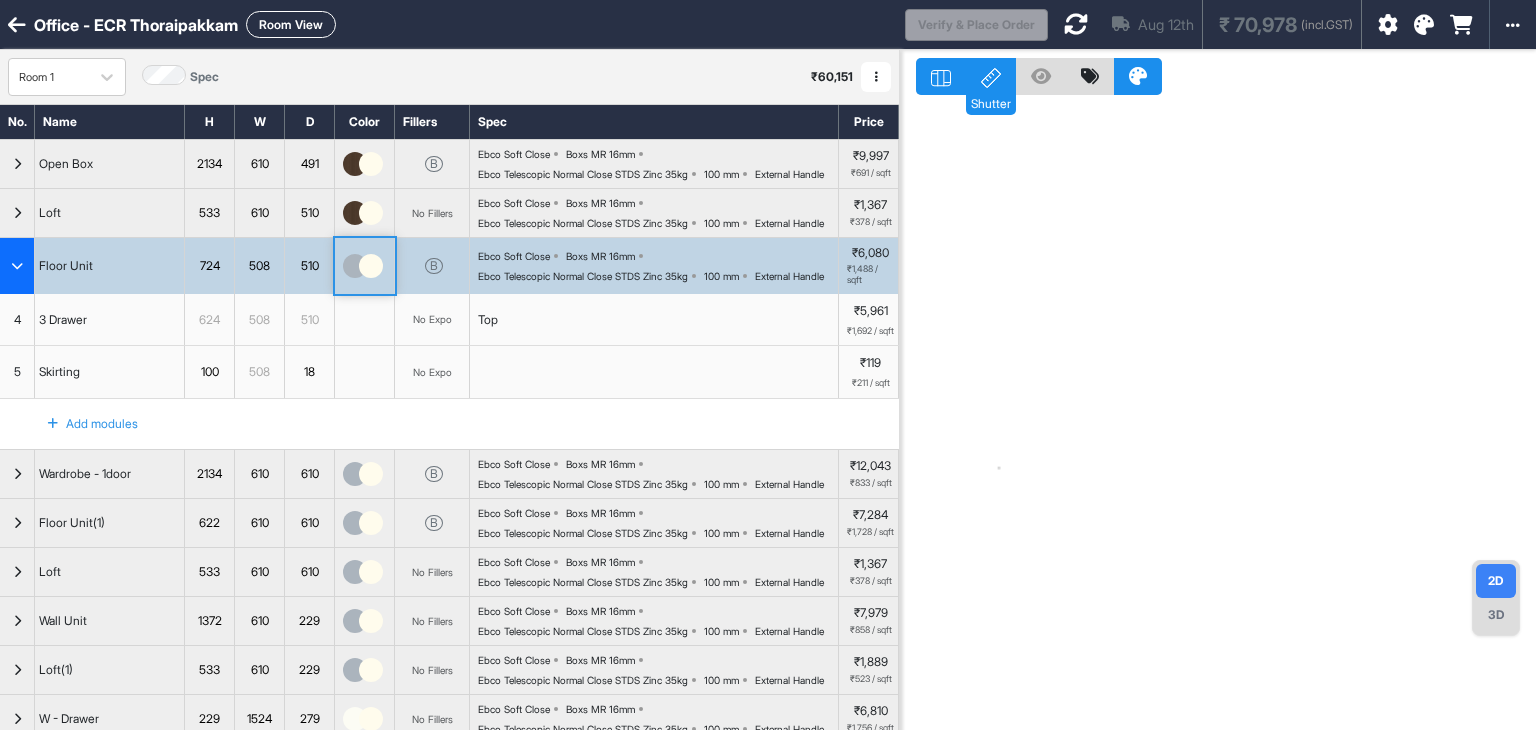 click at bounding box center [371, 266] 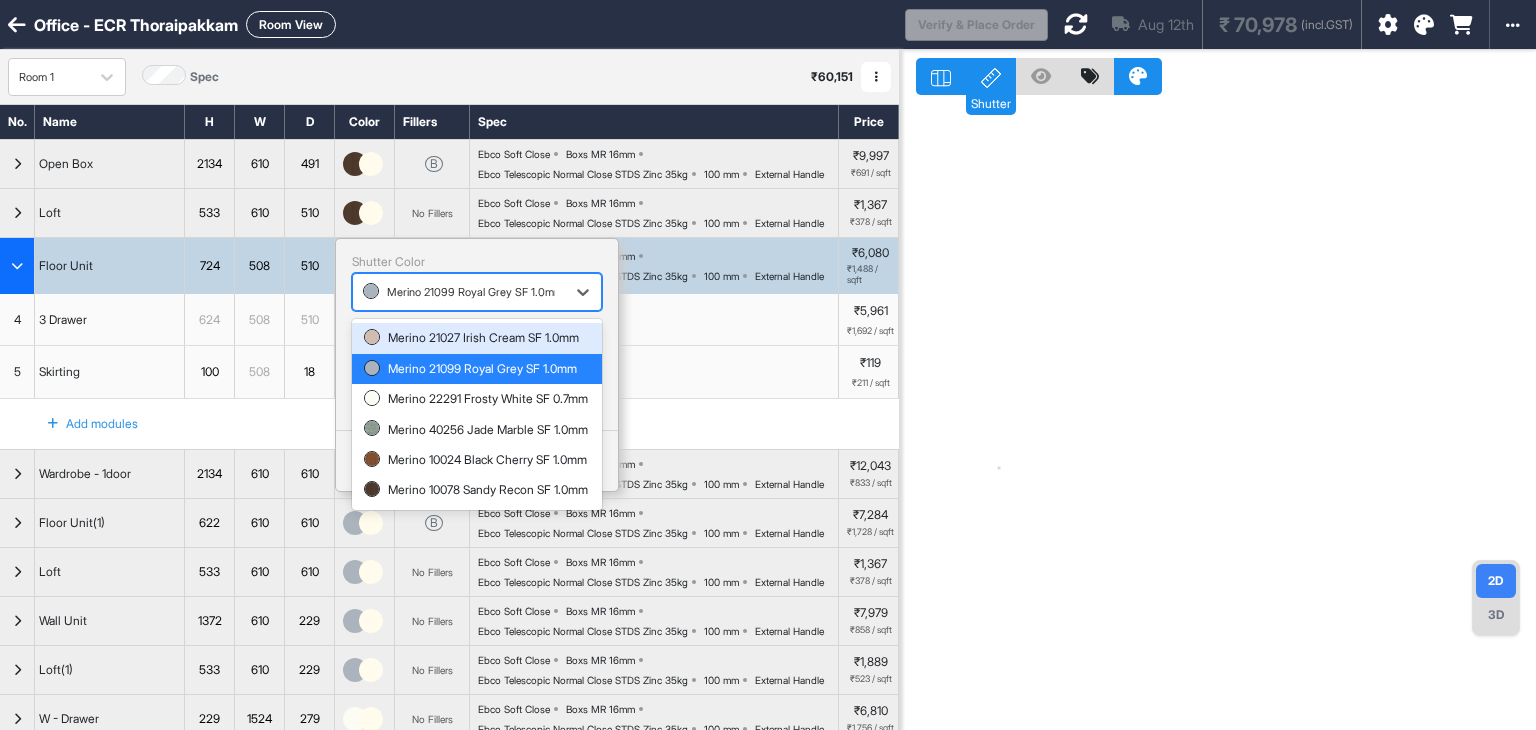 click on "Merino 21099 Royal Grey SF 1.0mm" at bounding box center (459, 292) 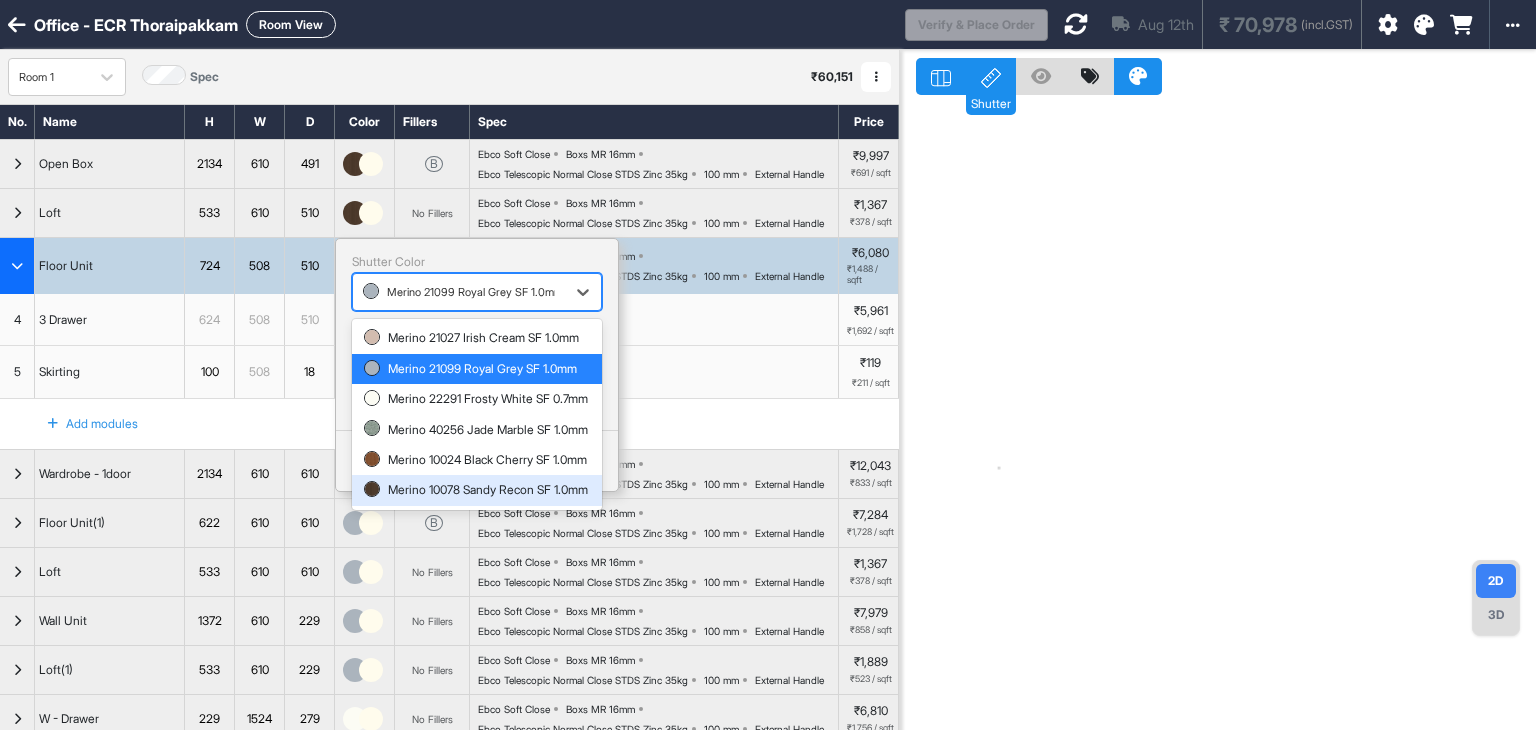 click on "Merino 10078 Sandy Recon SF 1.0mm" at bounding box center [477, 490] 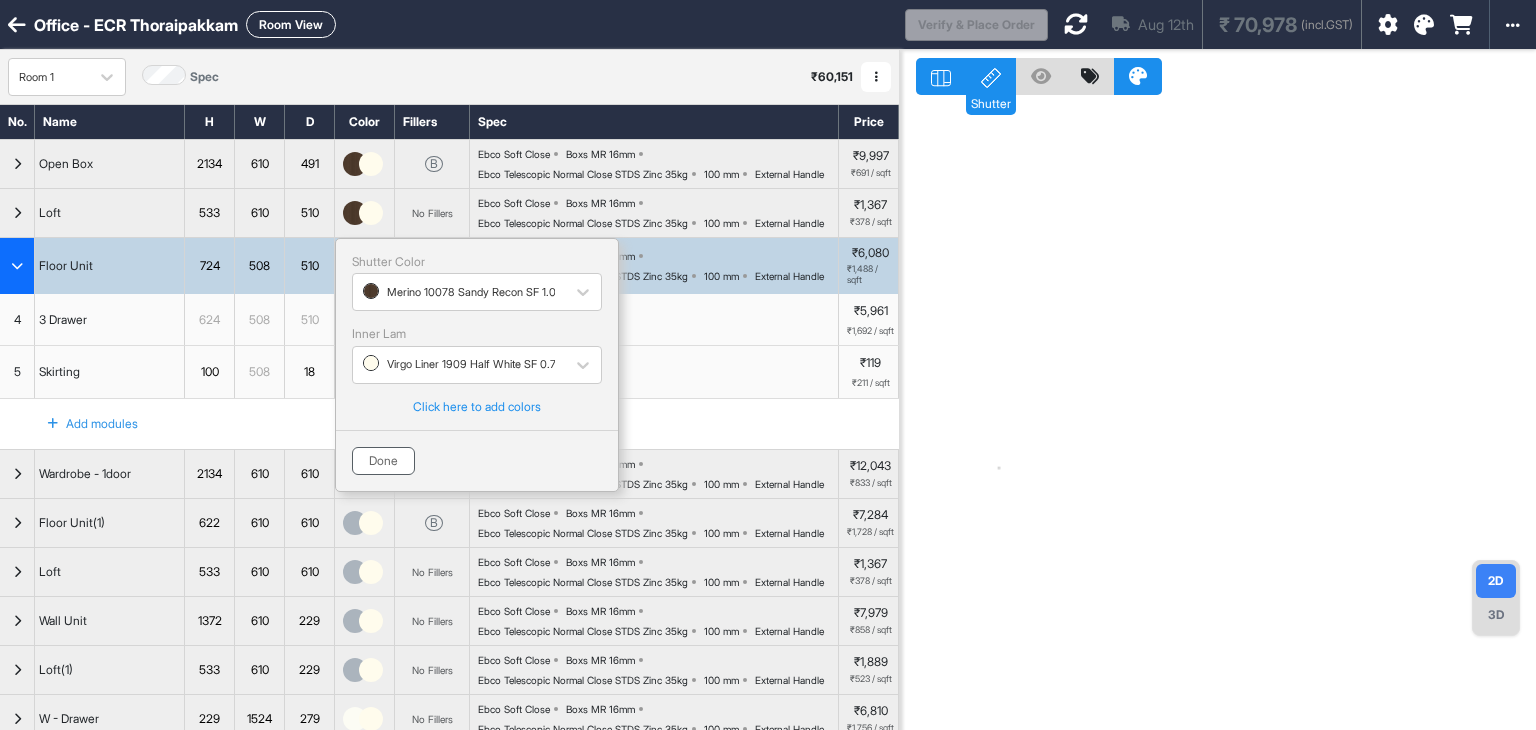 click on "Done" at bounding box center [383, 461] 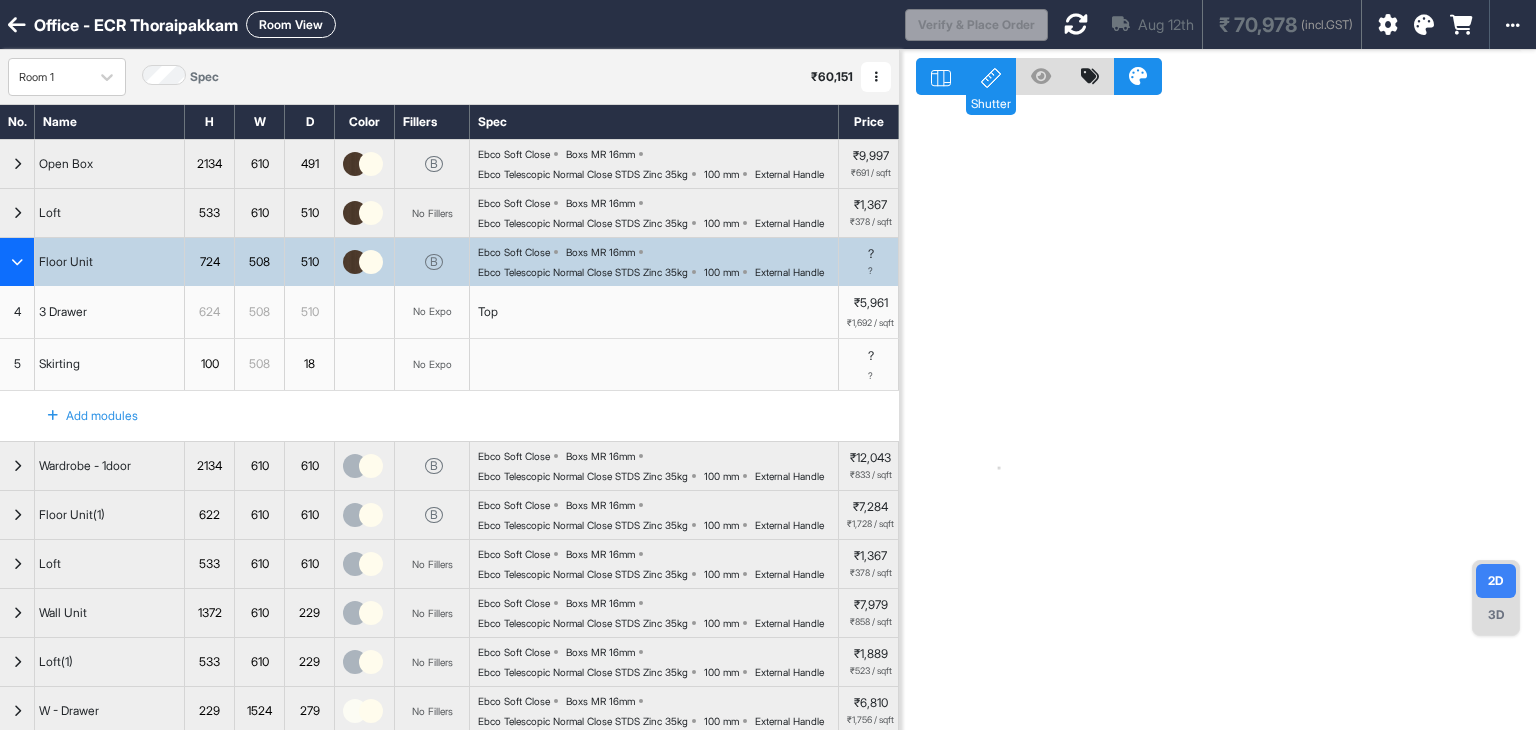 click at bounding box center [17, 262] 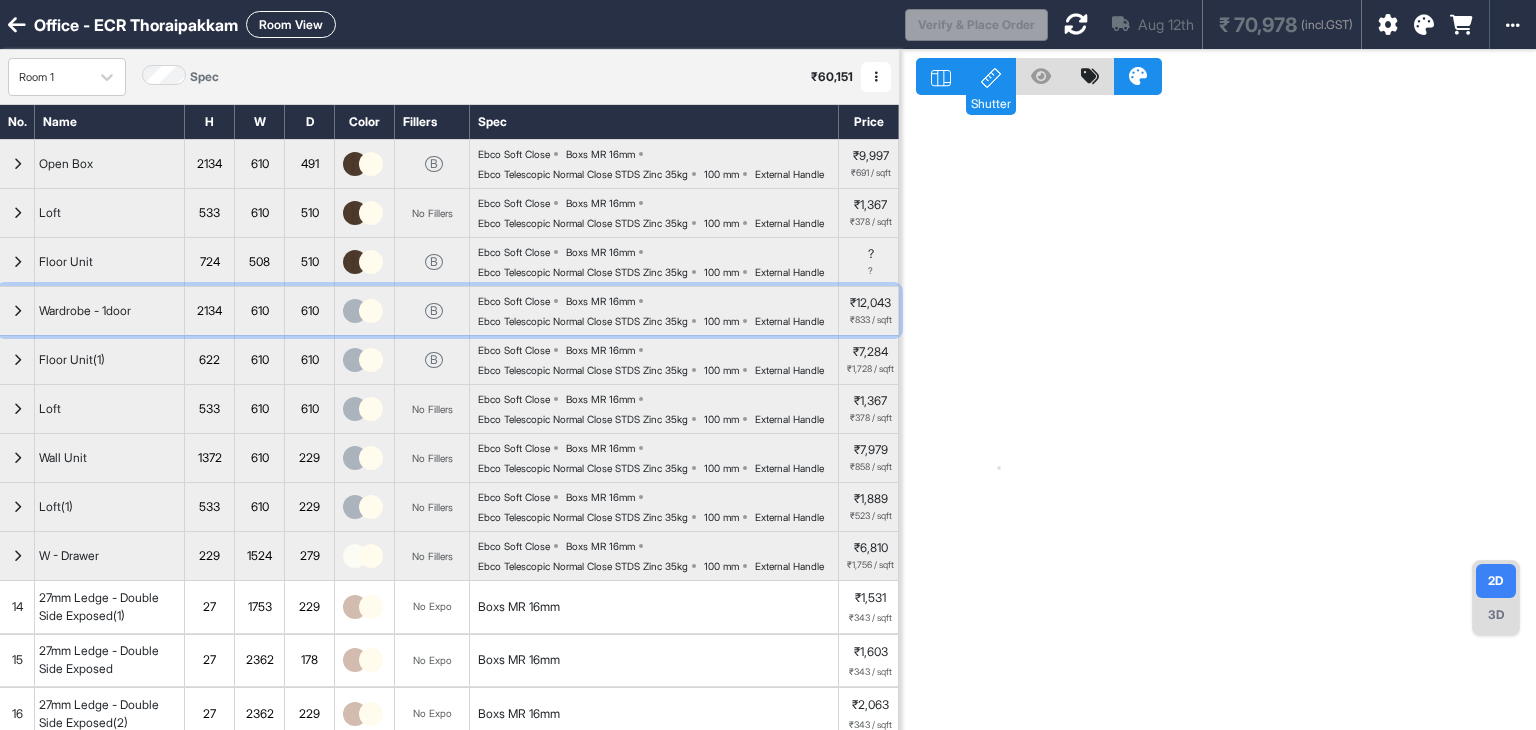 click at bounding box center (355, 311) 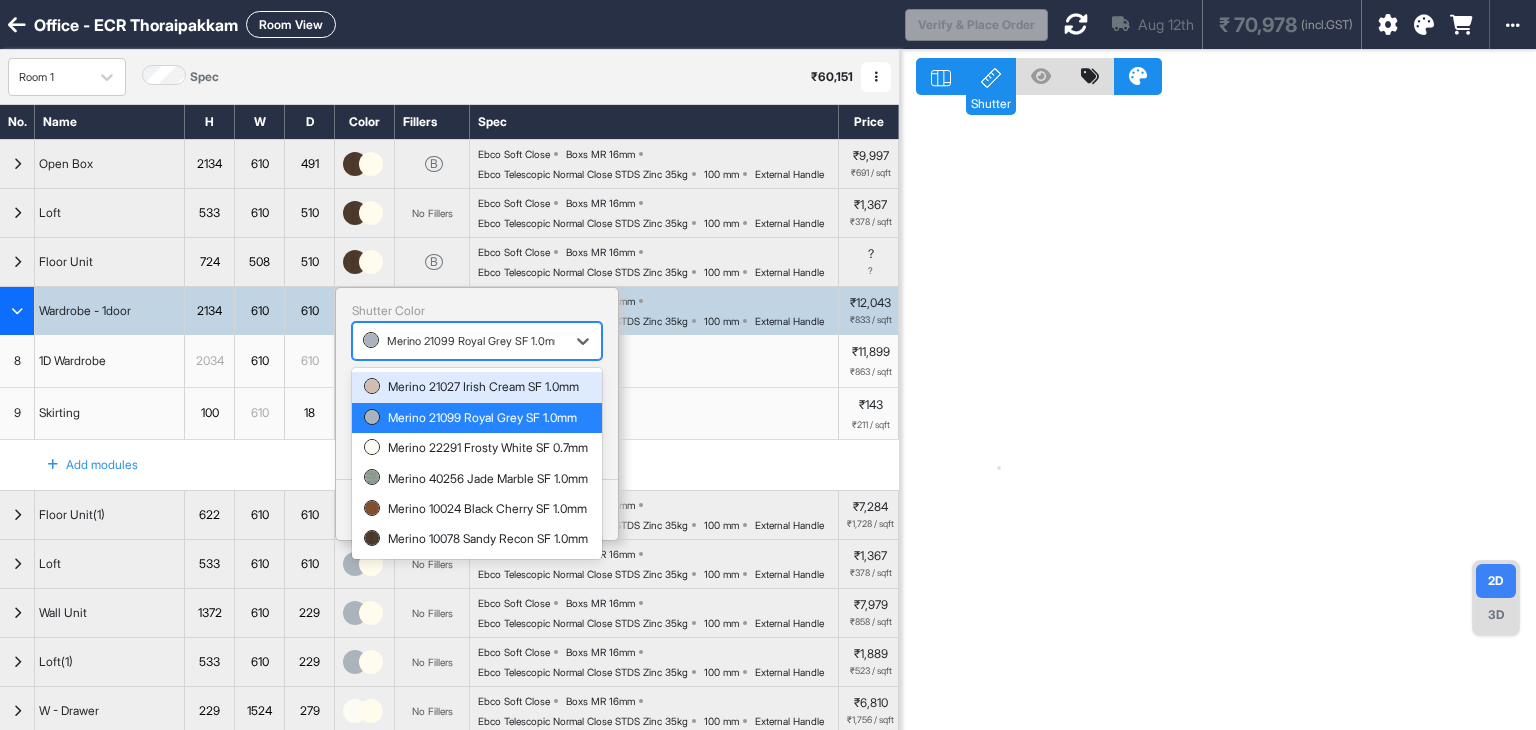 click at bounding box center [459, 341] 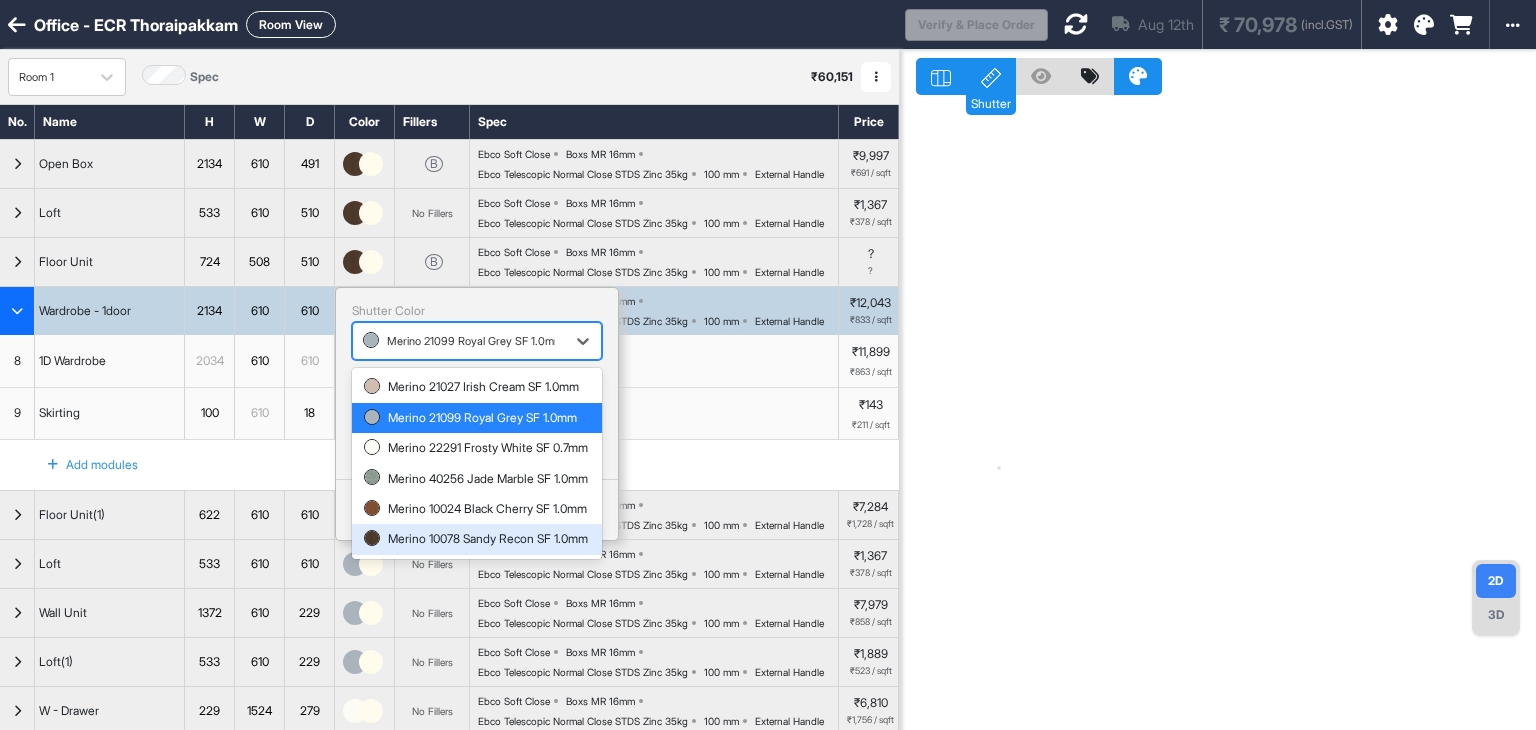 click on "Merino 10078 Sandy Recon SF 1.0mm" at bounding box center [477, 539] 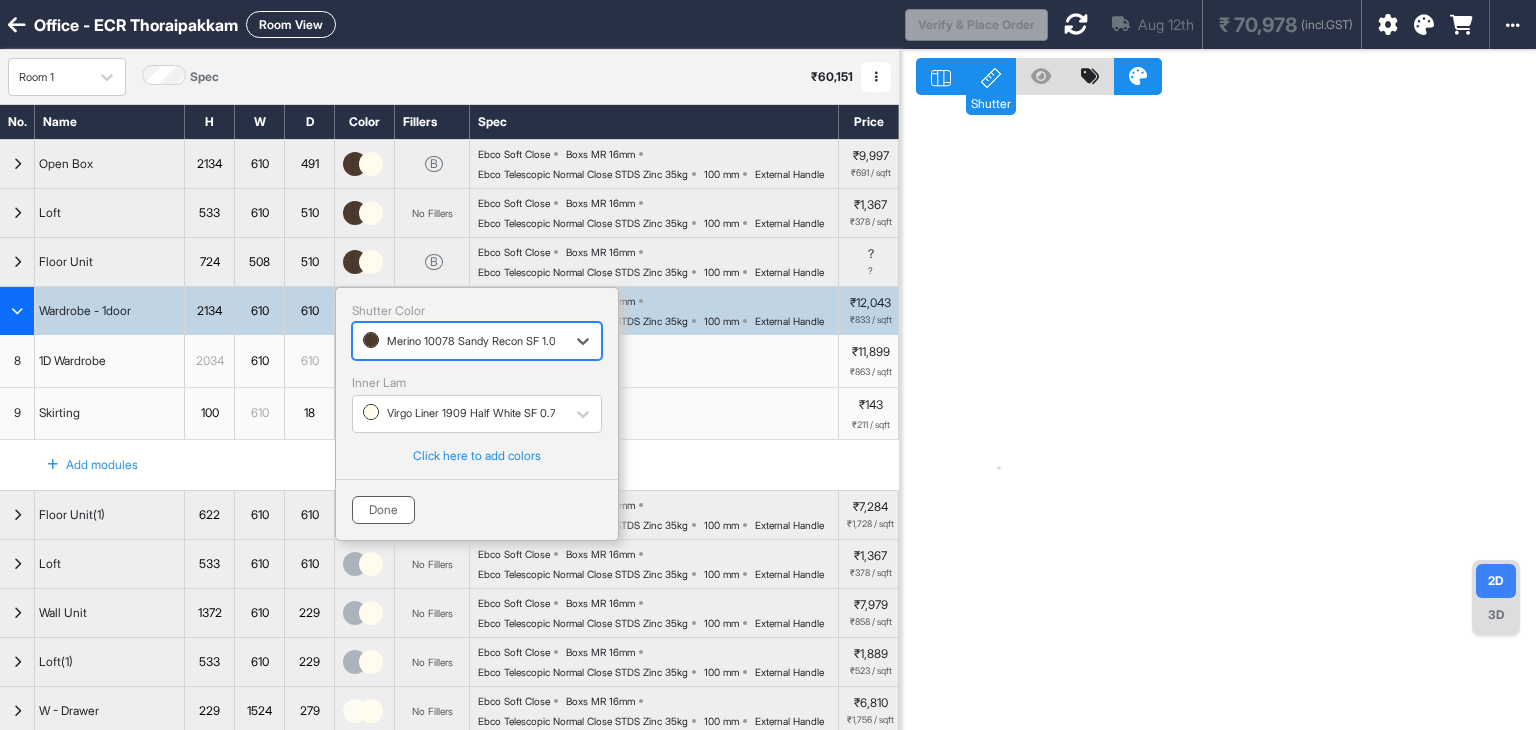 click on "Done" at bounding box center (383, 510) 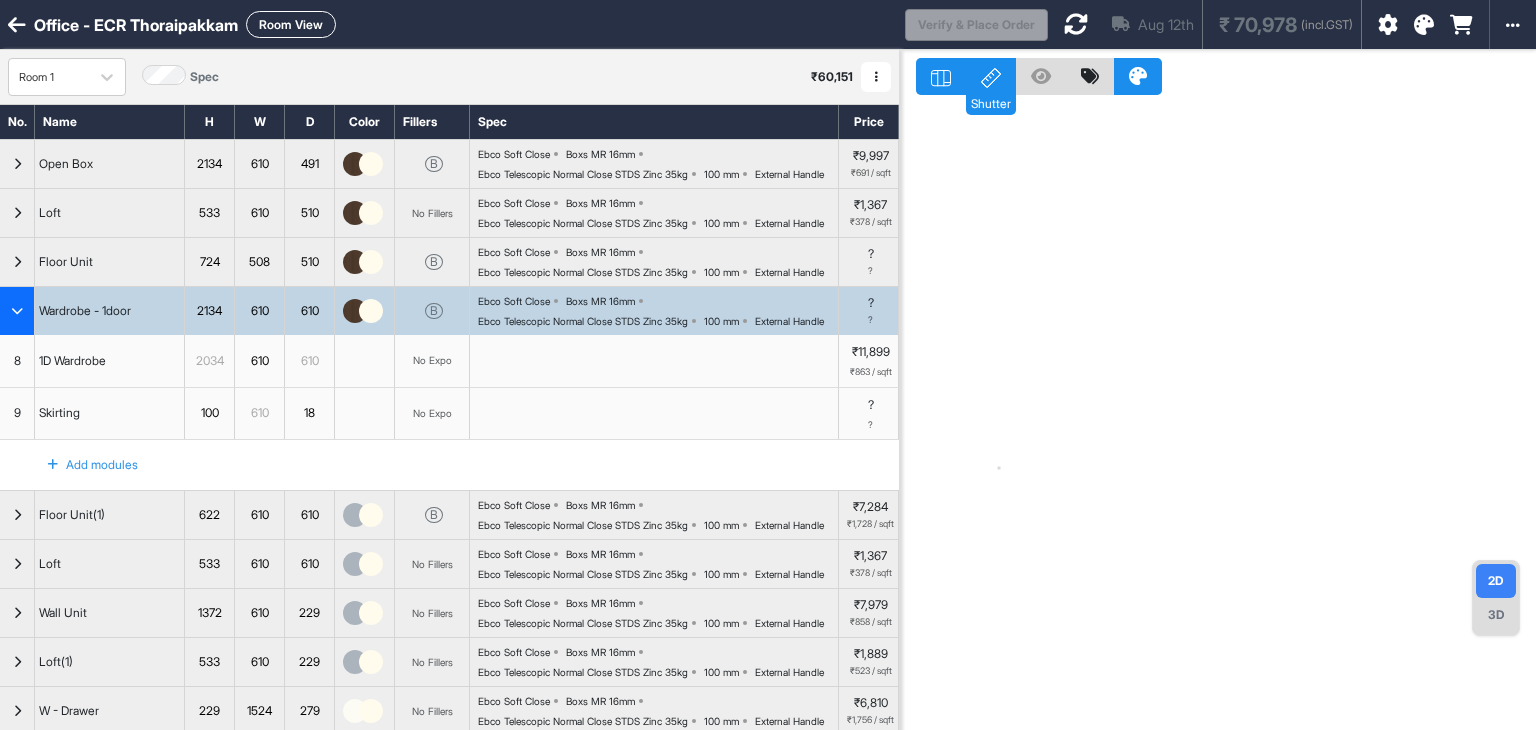 click at bounding box center [17, 311] 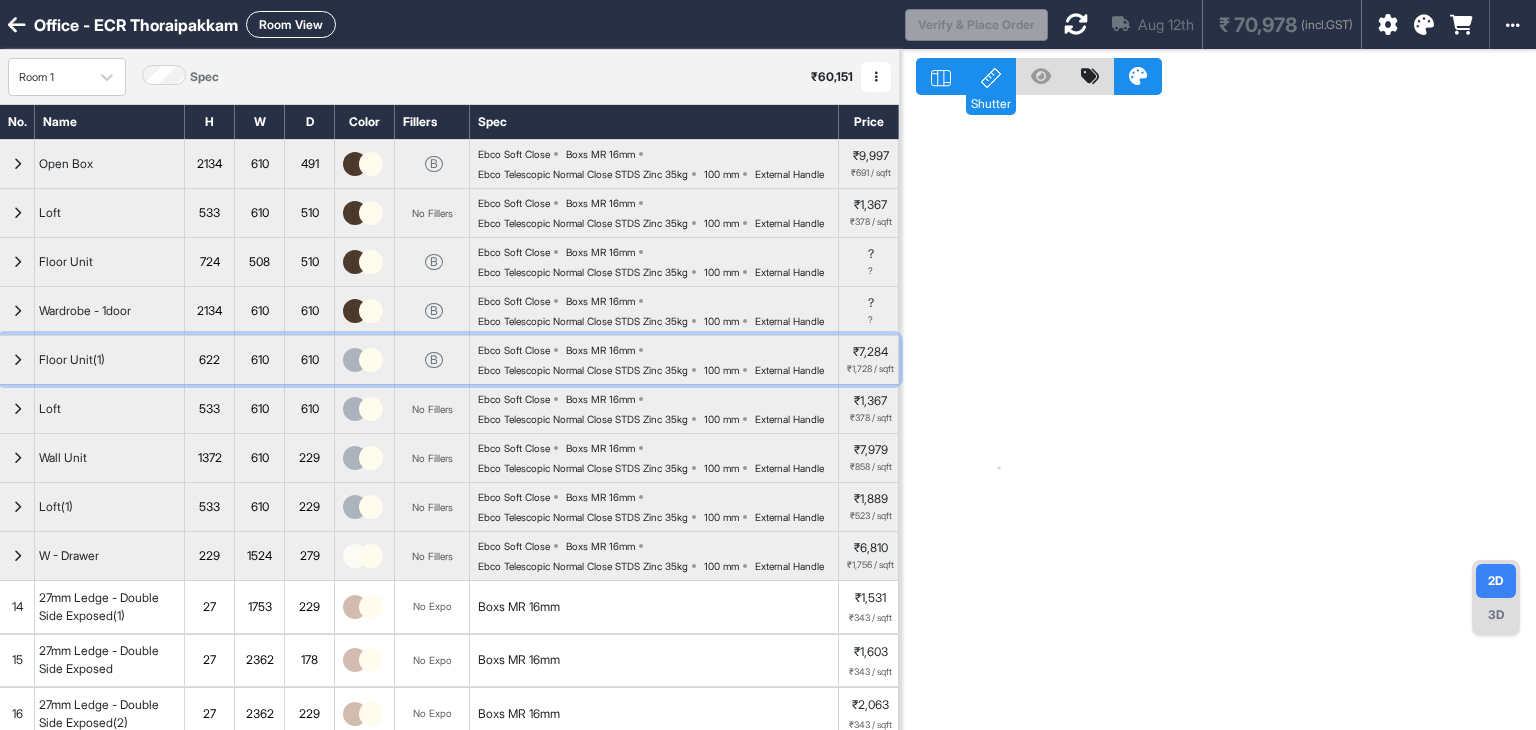 click at bounding box center [365, 360] 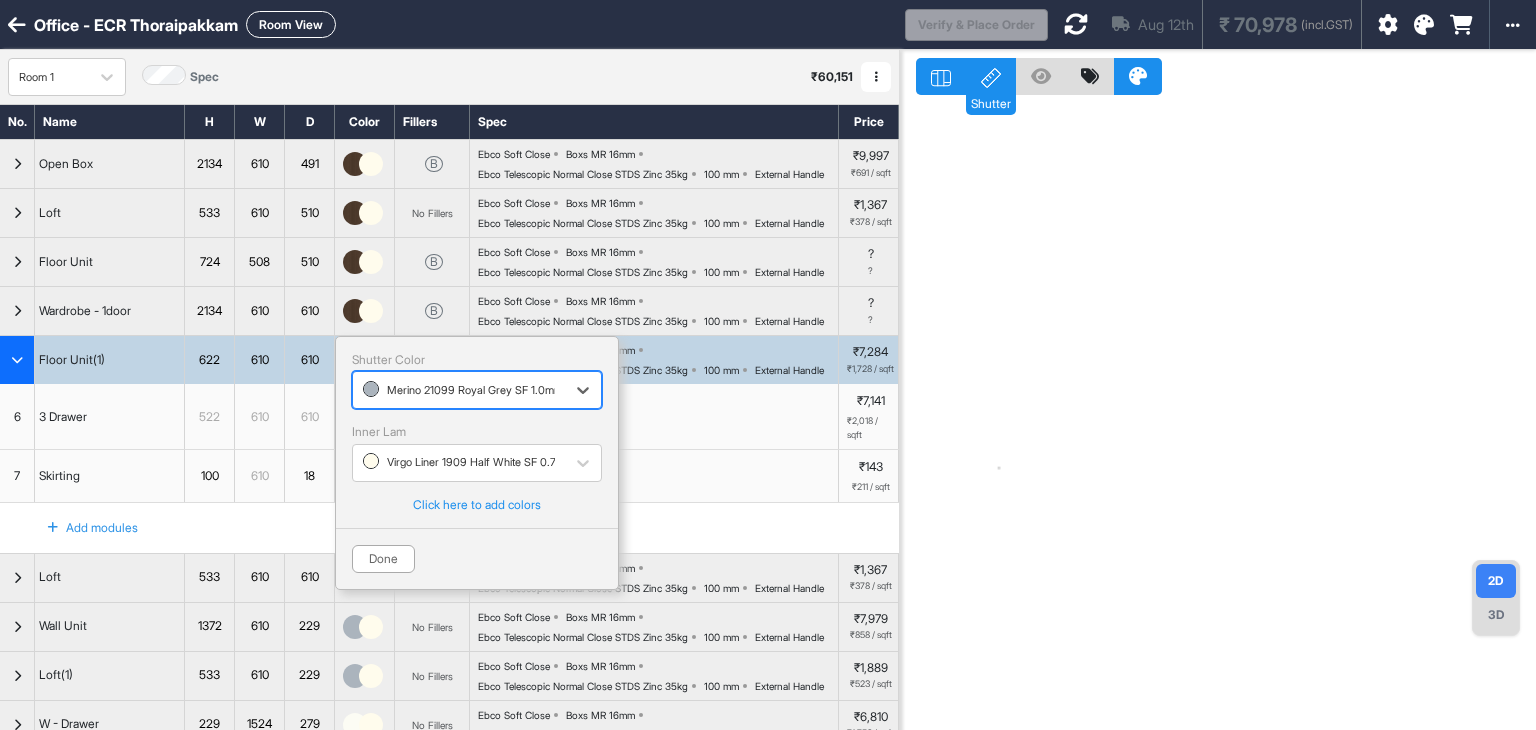 click at bounding box center [459, 390] 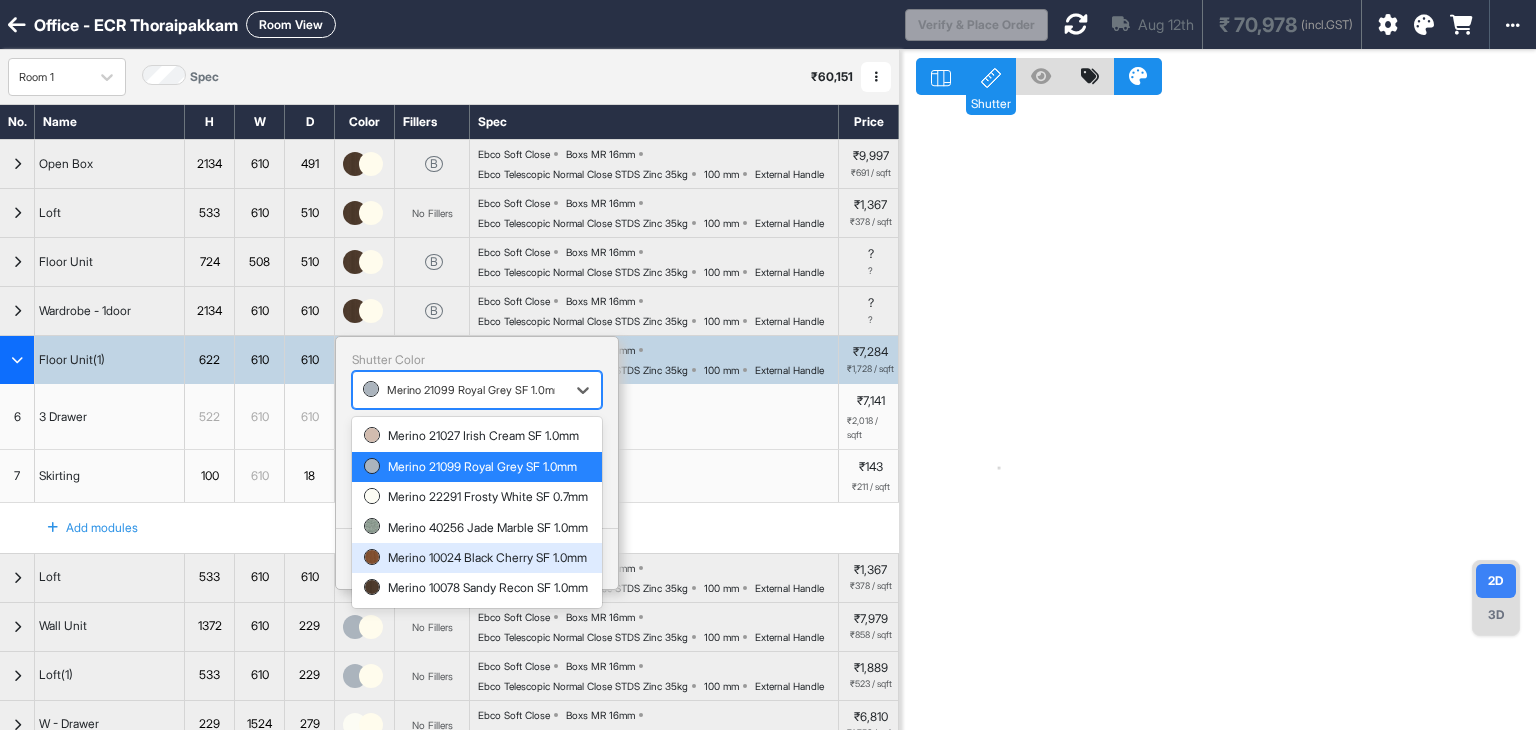 scroll, scrollTop: 36, scrollLeft: 0, axis: vertical 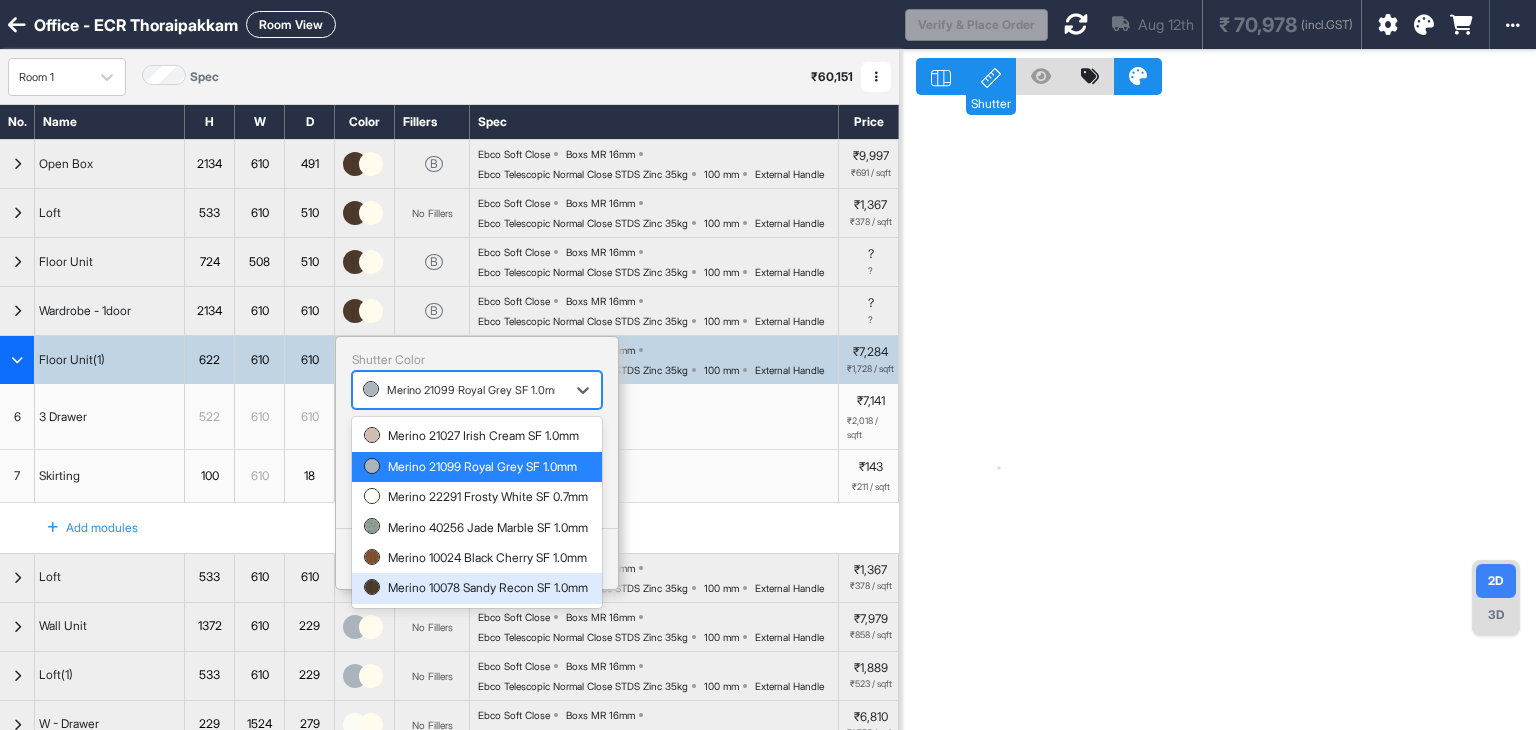click on "Merino 10078 Sandy Recon SF 1.0mm" at bounding box center [477, 588] 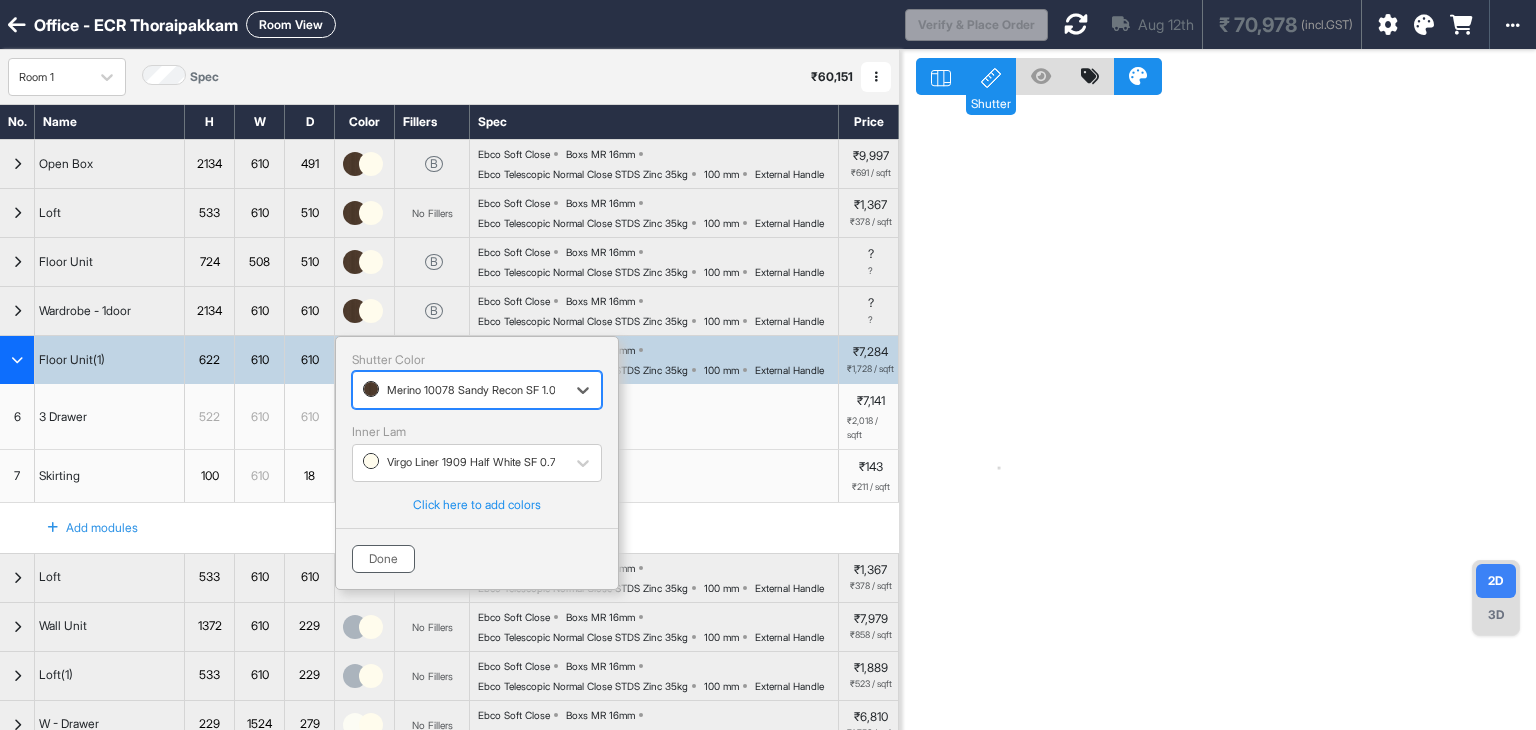 click on "Done" at bounding box center [383, 559] 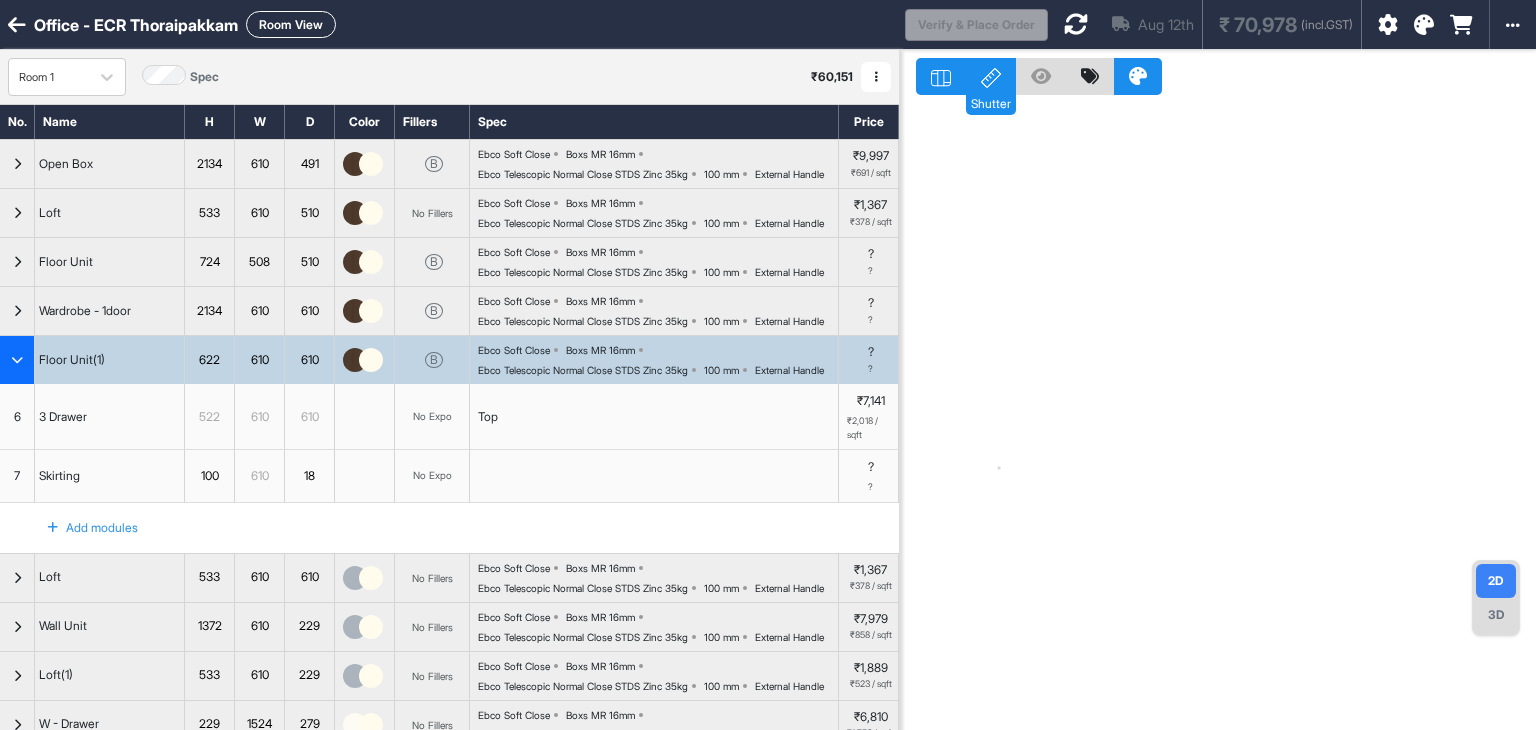 click at bounding box center (17, 360) 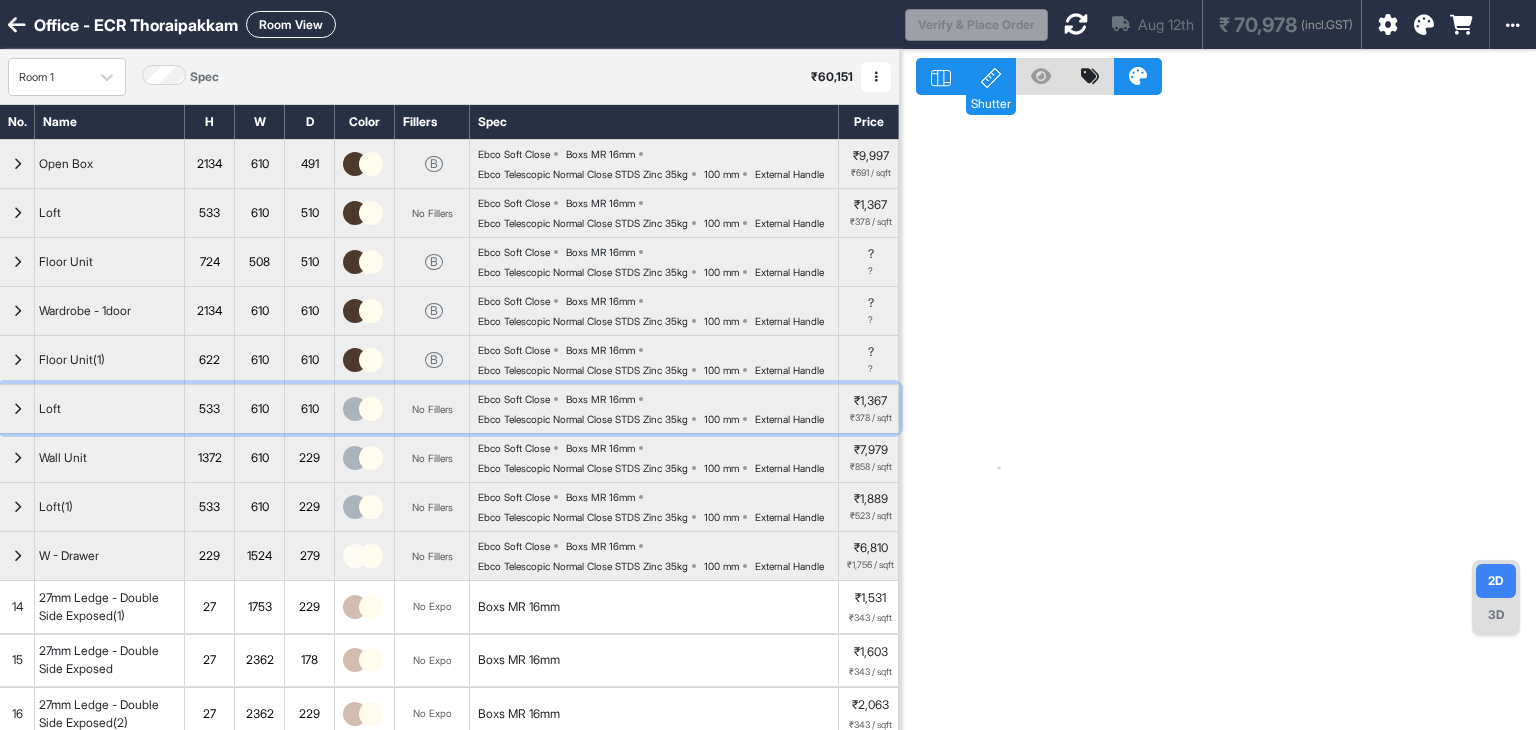click at bounding box center [371, 409] 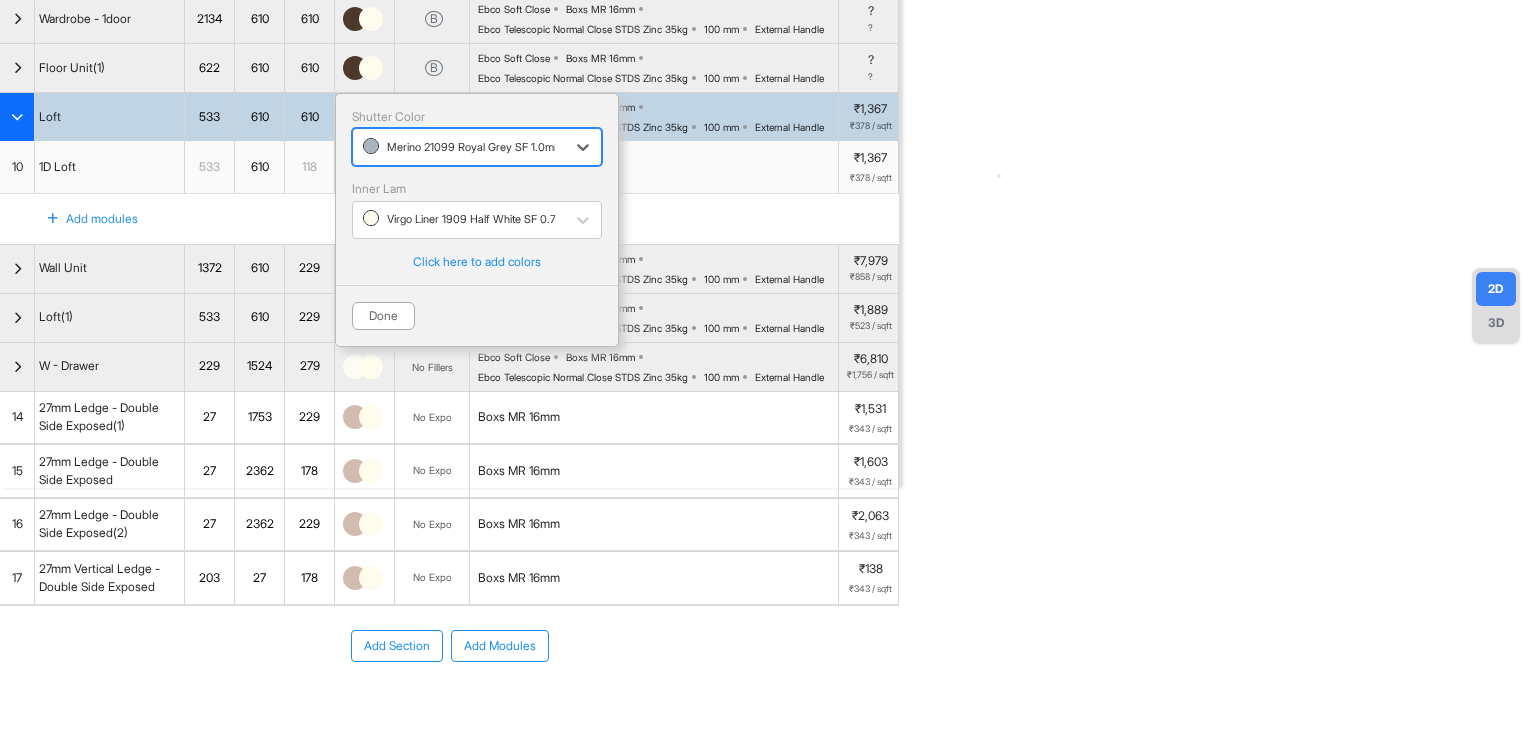 scroll, scrollTop: 300, scrollLeft: 0, axis: vertical 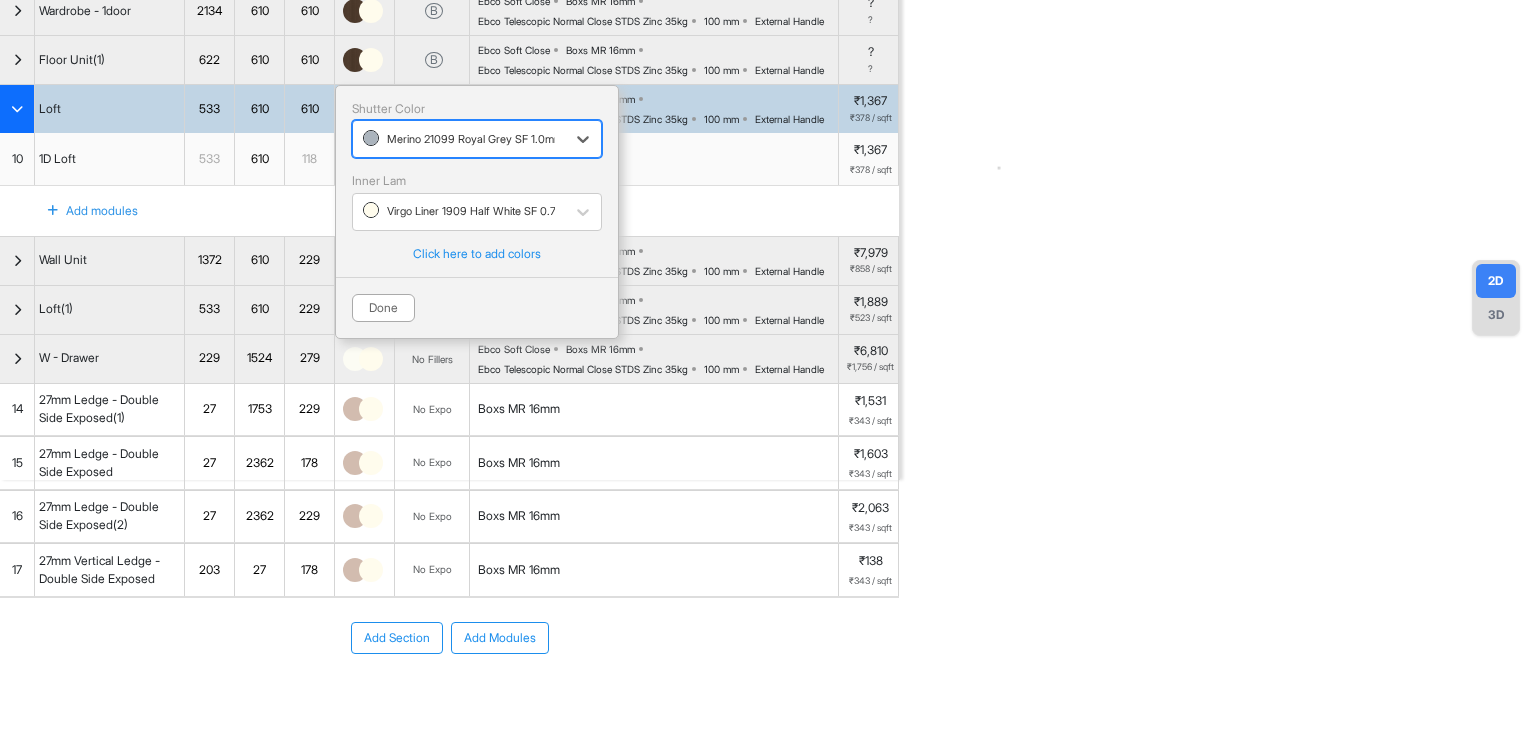 click at bounding box center (459, 139) 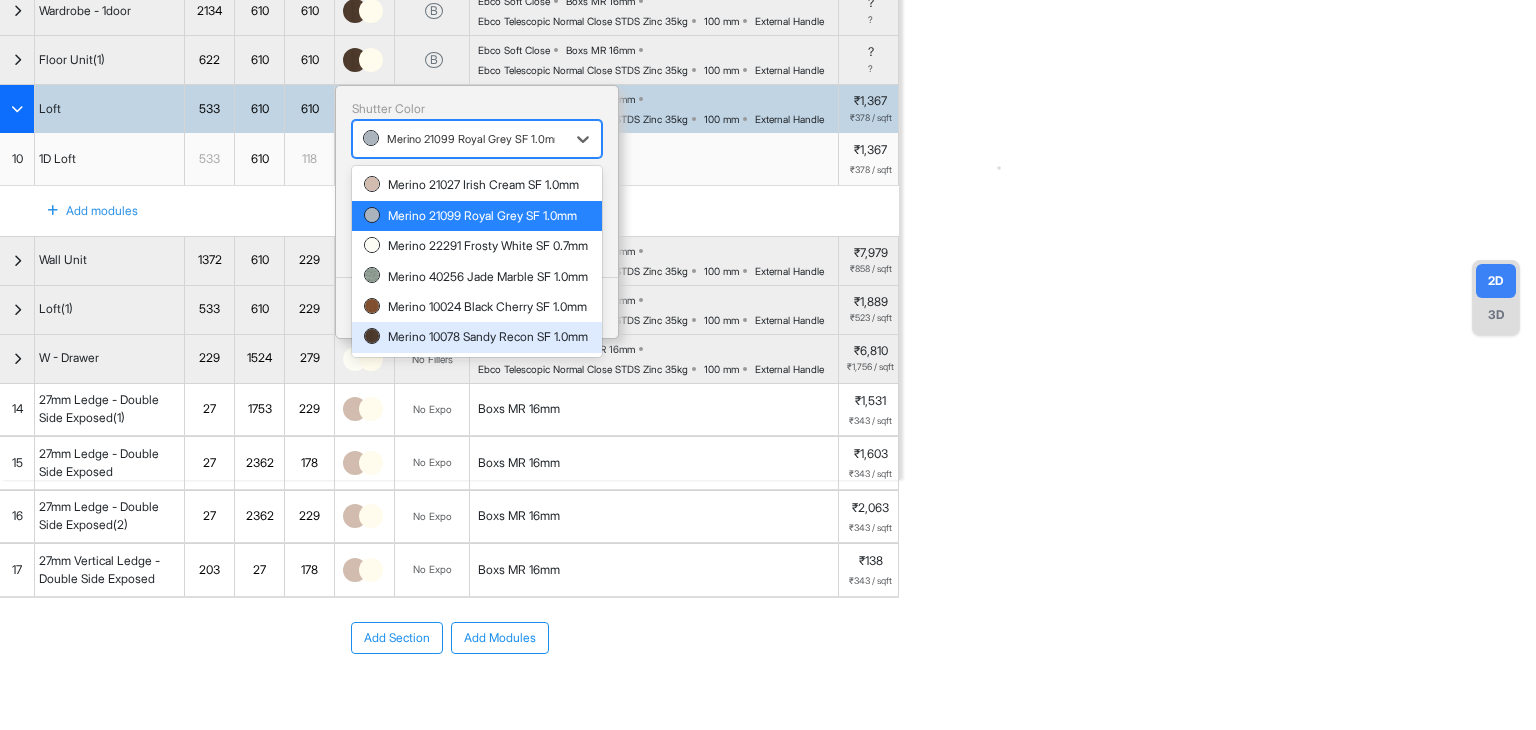 click on "Merino 10078 Sandy Recon SF 1.0mm" at bounding box center (477, 337) 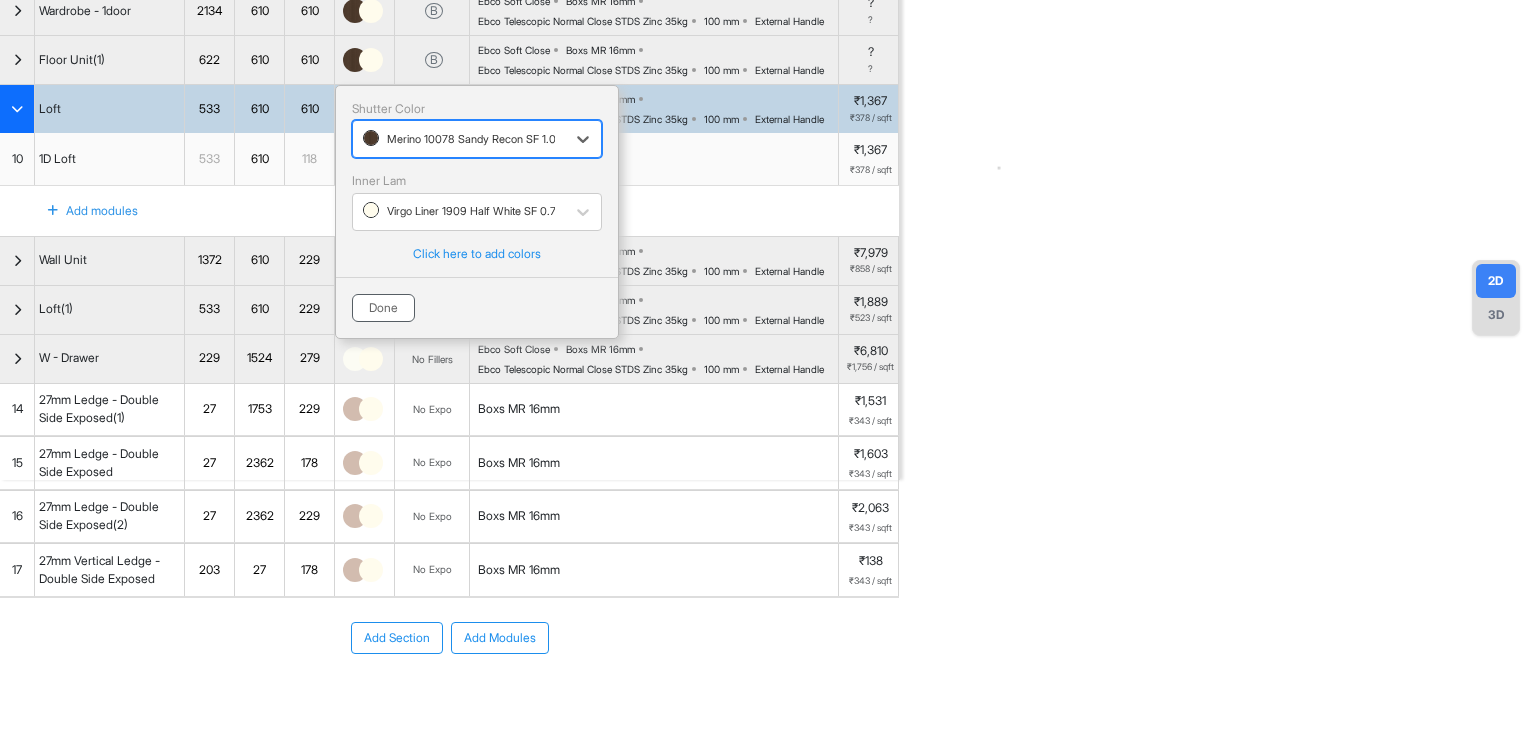 click on "Done" at bounding box center [383, 308] 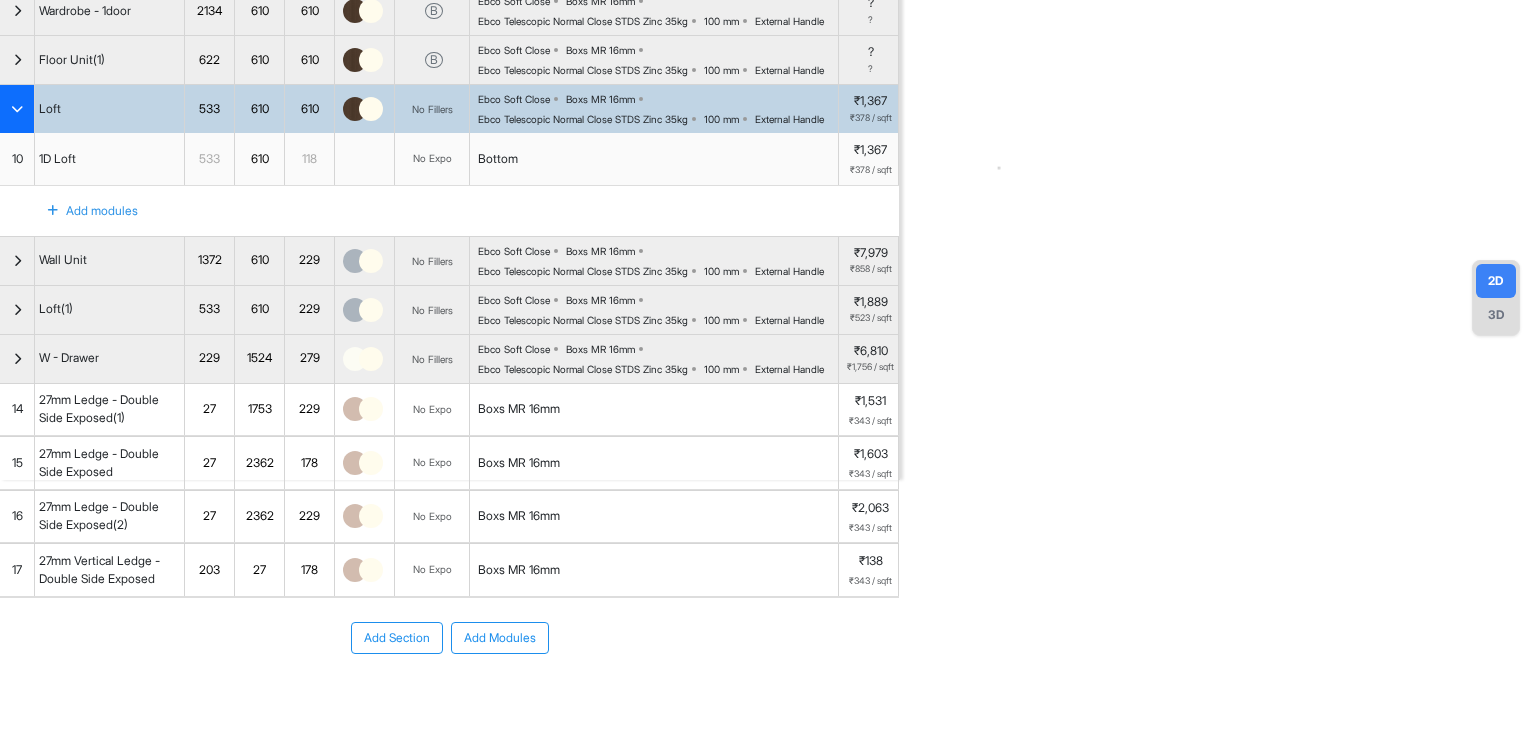 click at bounding box center [17, 109] 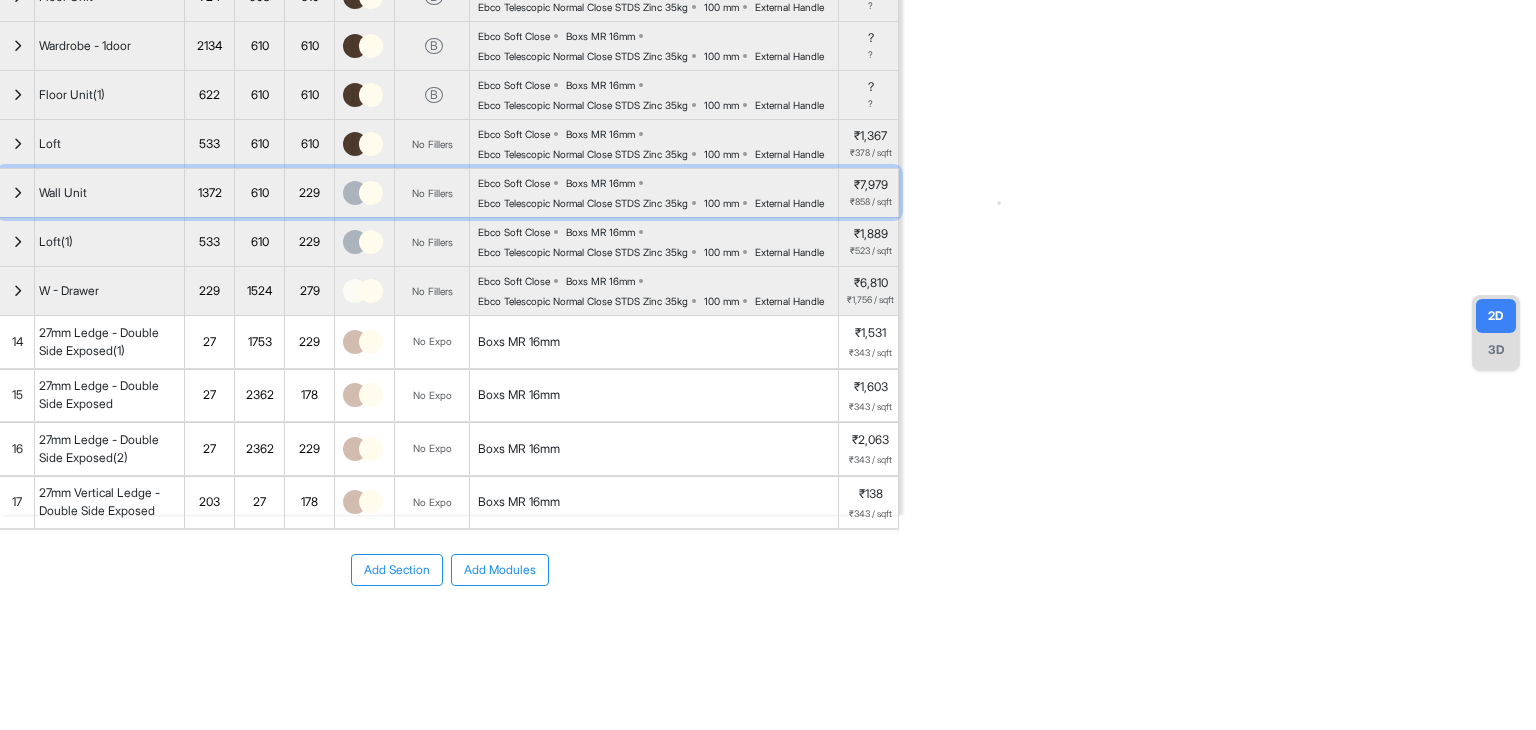 click at bounding box center (371, 193) 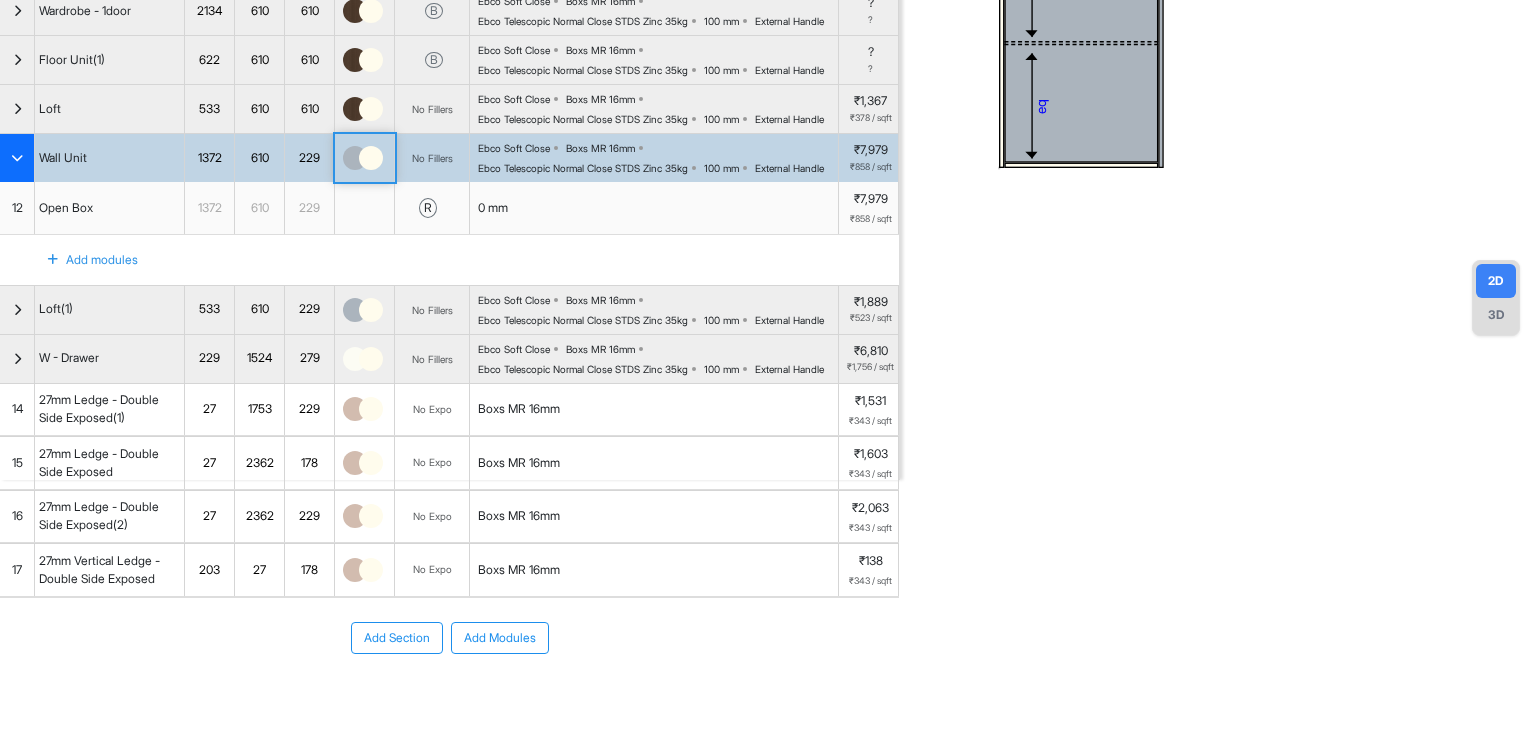 click at bounding box center (371, 158) 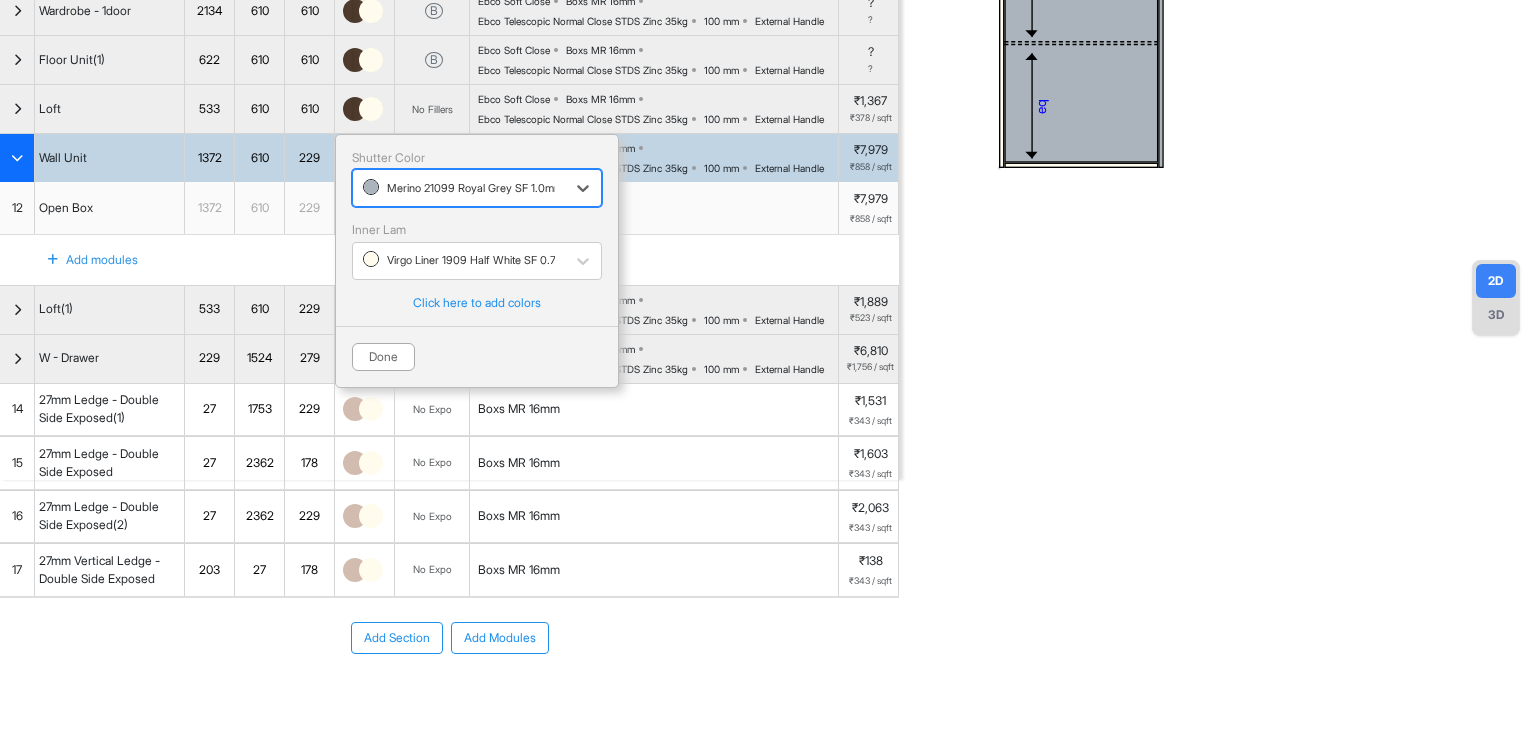 click at bounding box center [459, 188] 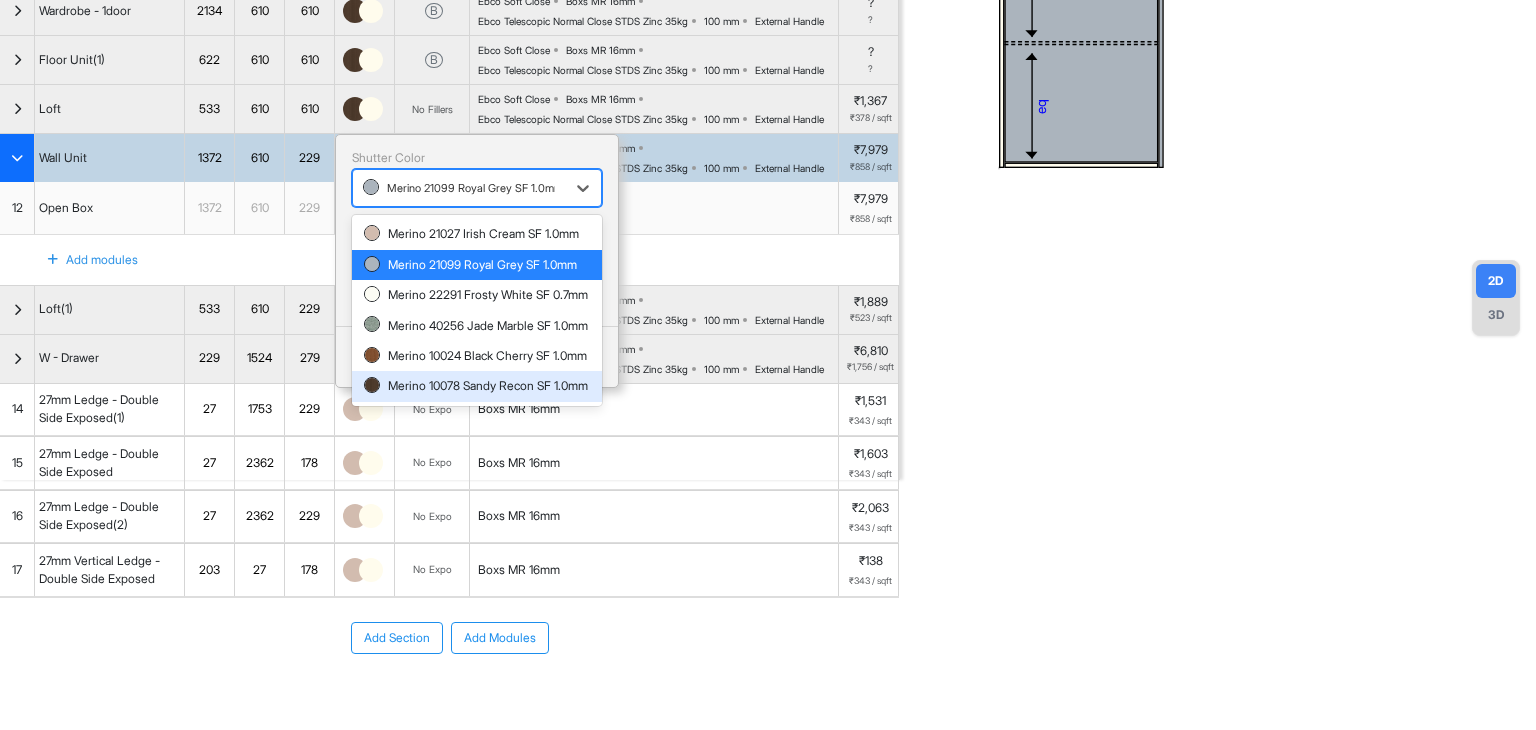 click on "Merino 10078 Sandy Recon SF 1.0mm" at bounding box center [477, 386] 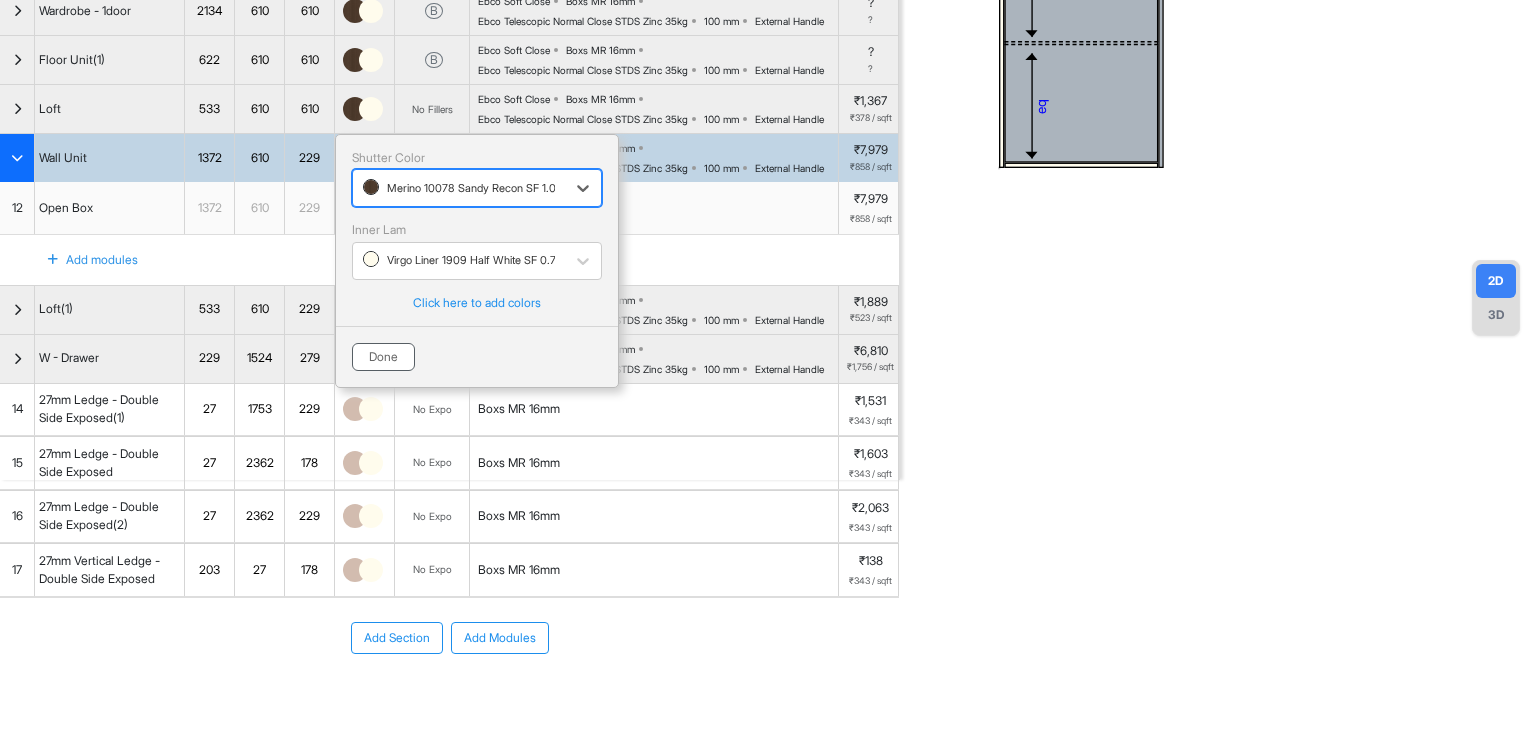 click on "Done" at bounding box center (383, 357) 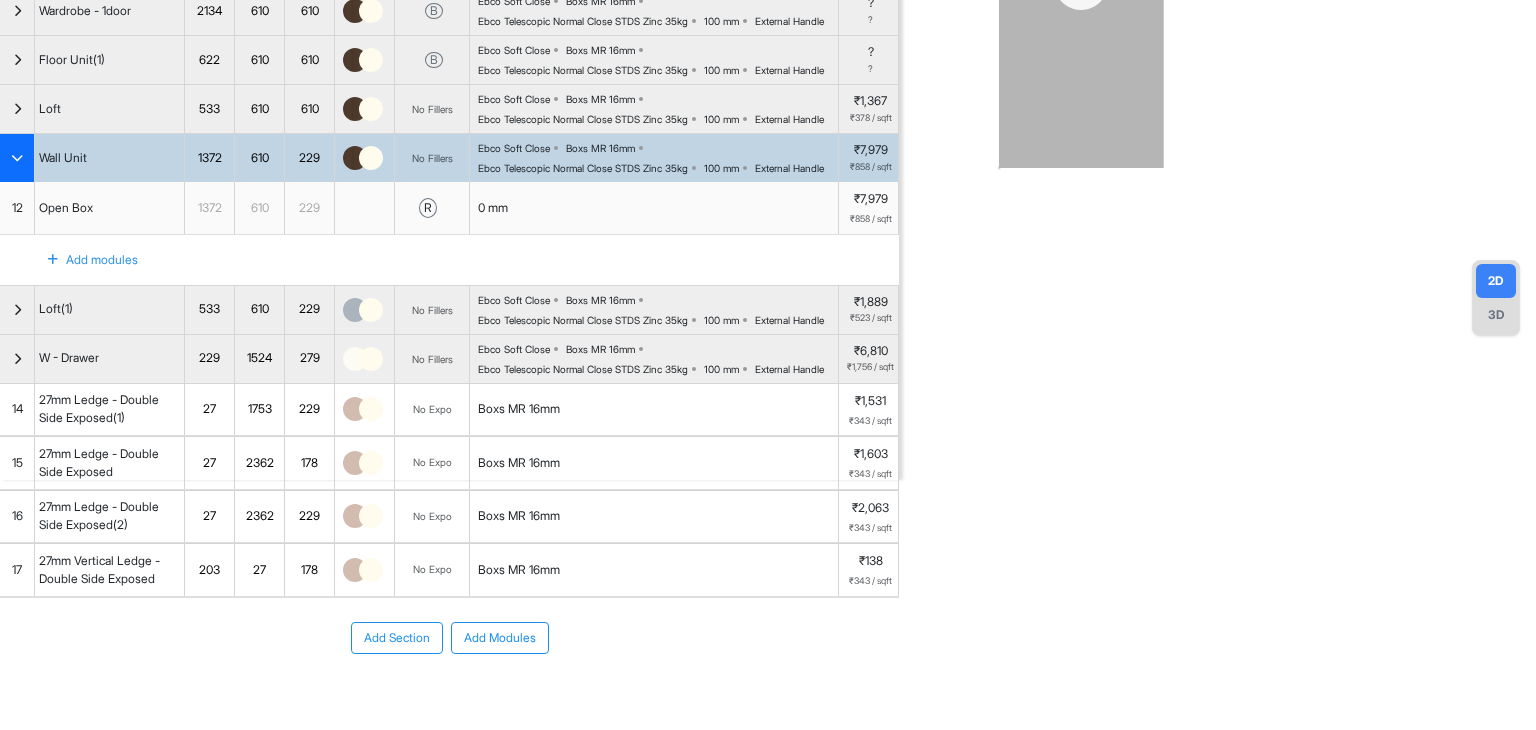 click at bounding box center [17, 158] 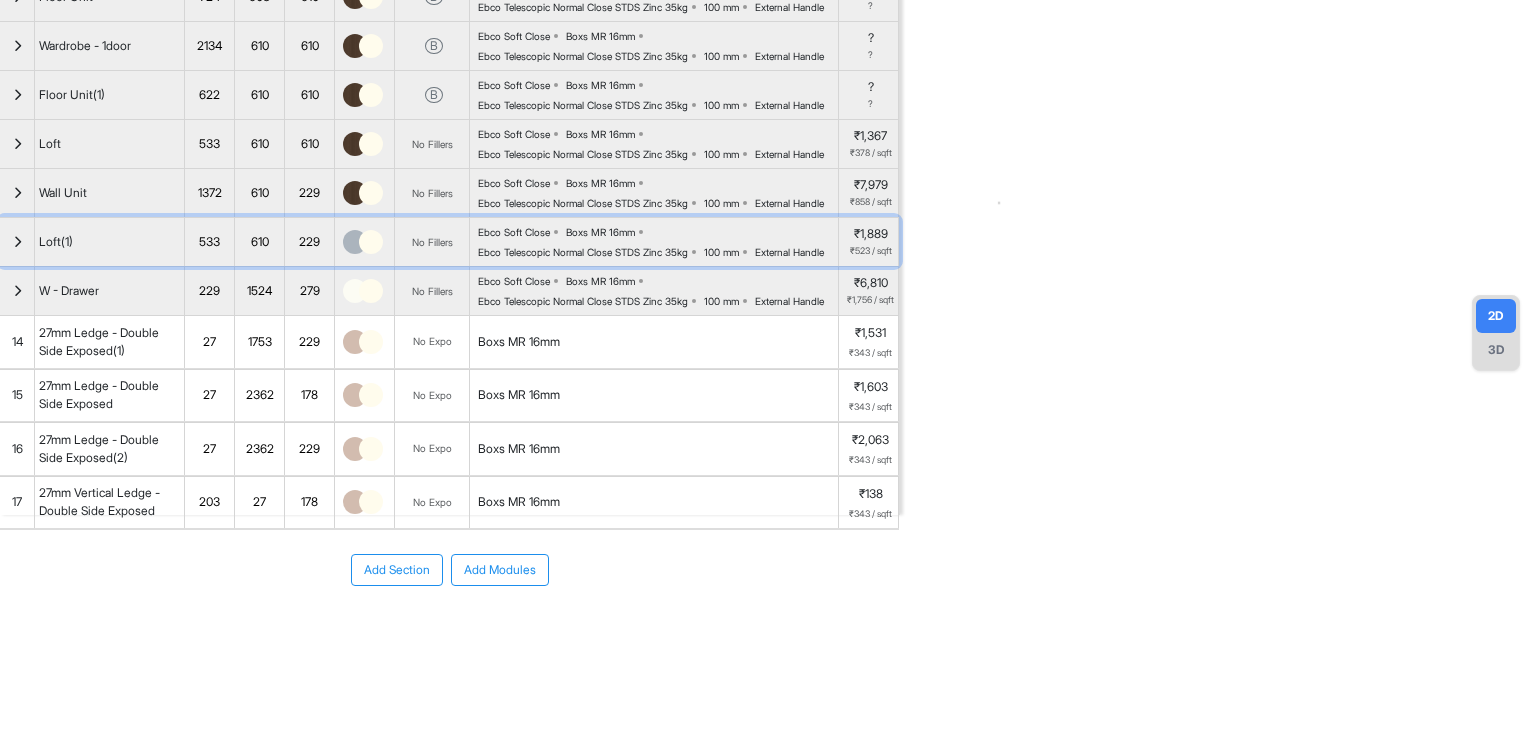click at bounding box center (355, 242) 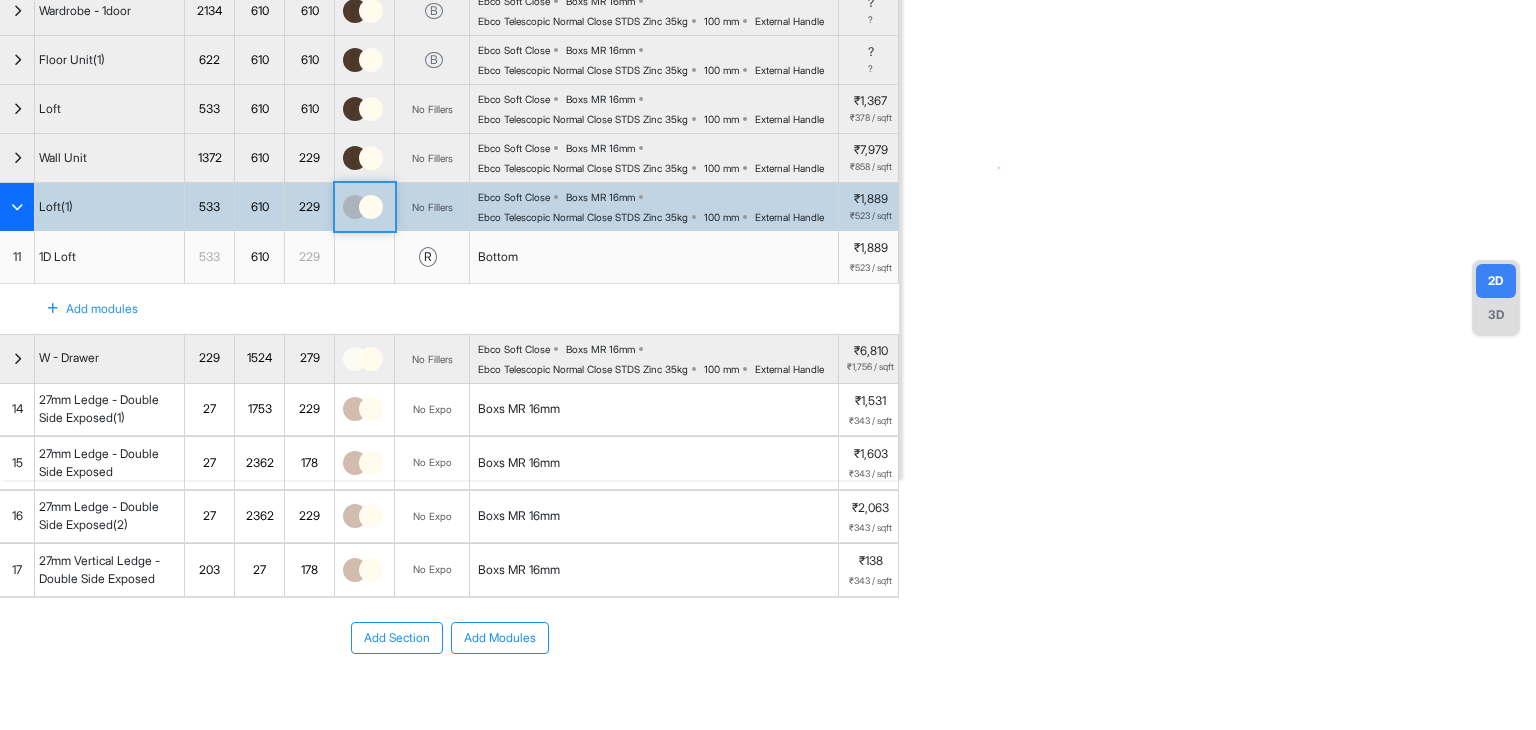 click at bounding box center (355, 207) 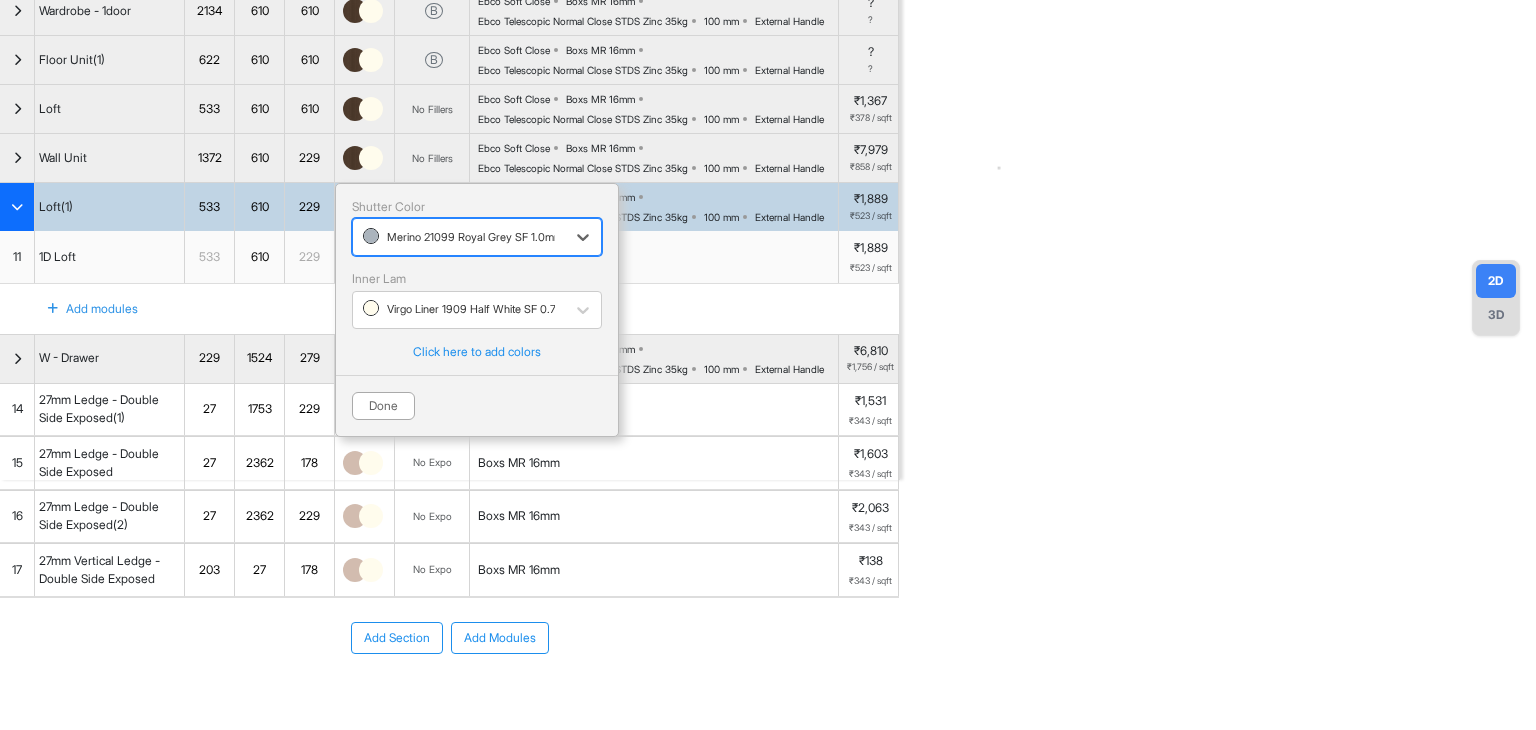 click on "Merino 21099 Royal Grey SF 1.0mm" at bounding box center (459, 237) 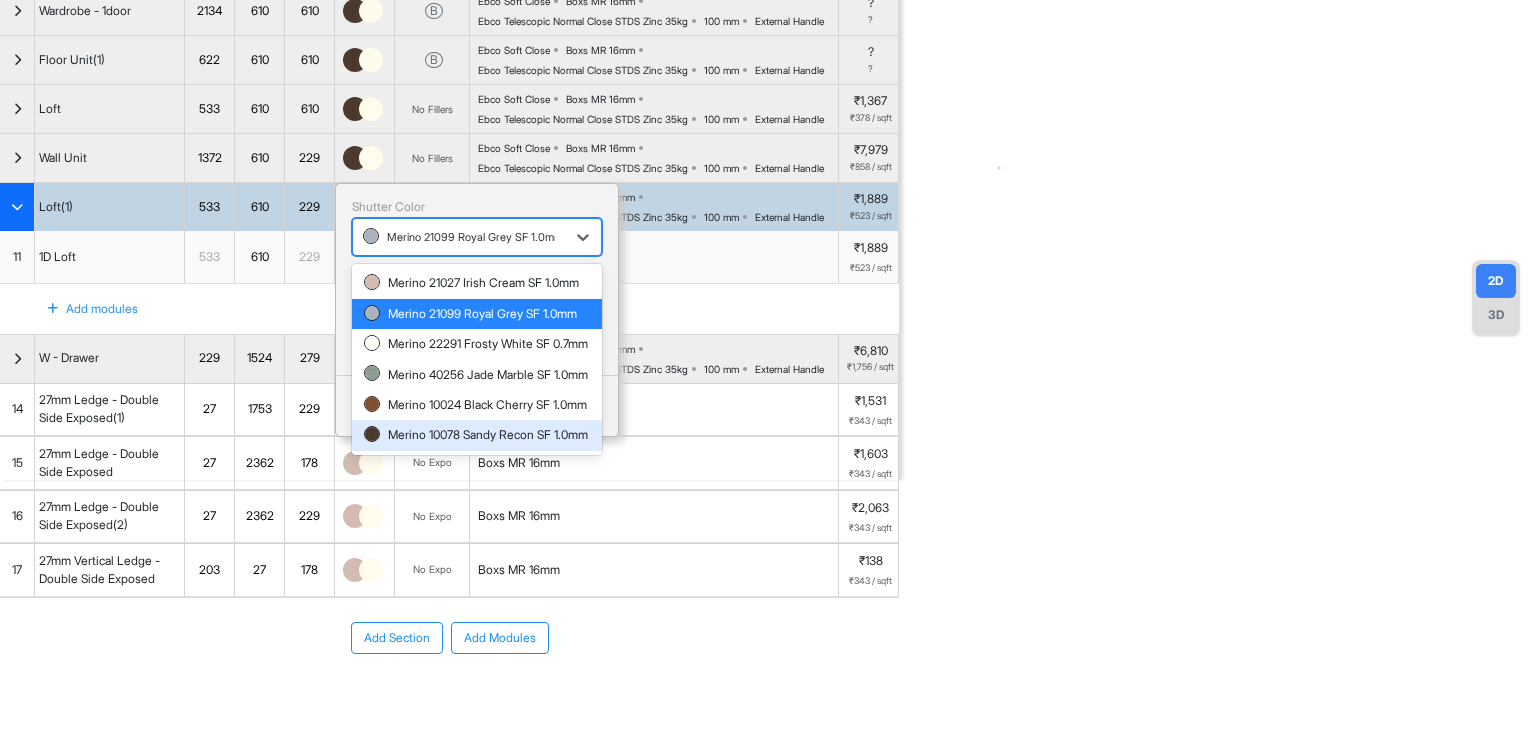 click on "Merino 10078 Sandy Recon SF 1.0mm" at bounding box center [477, 435] 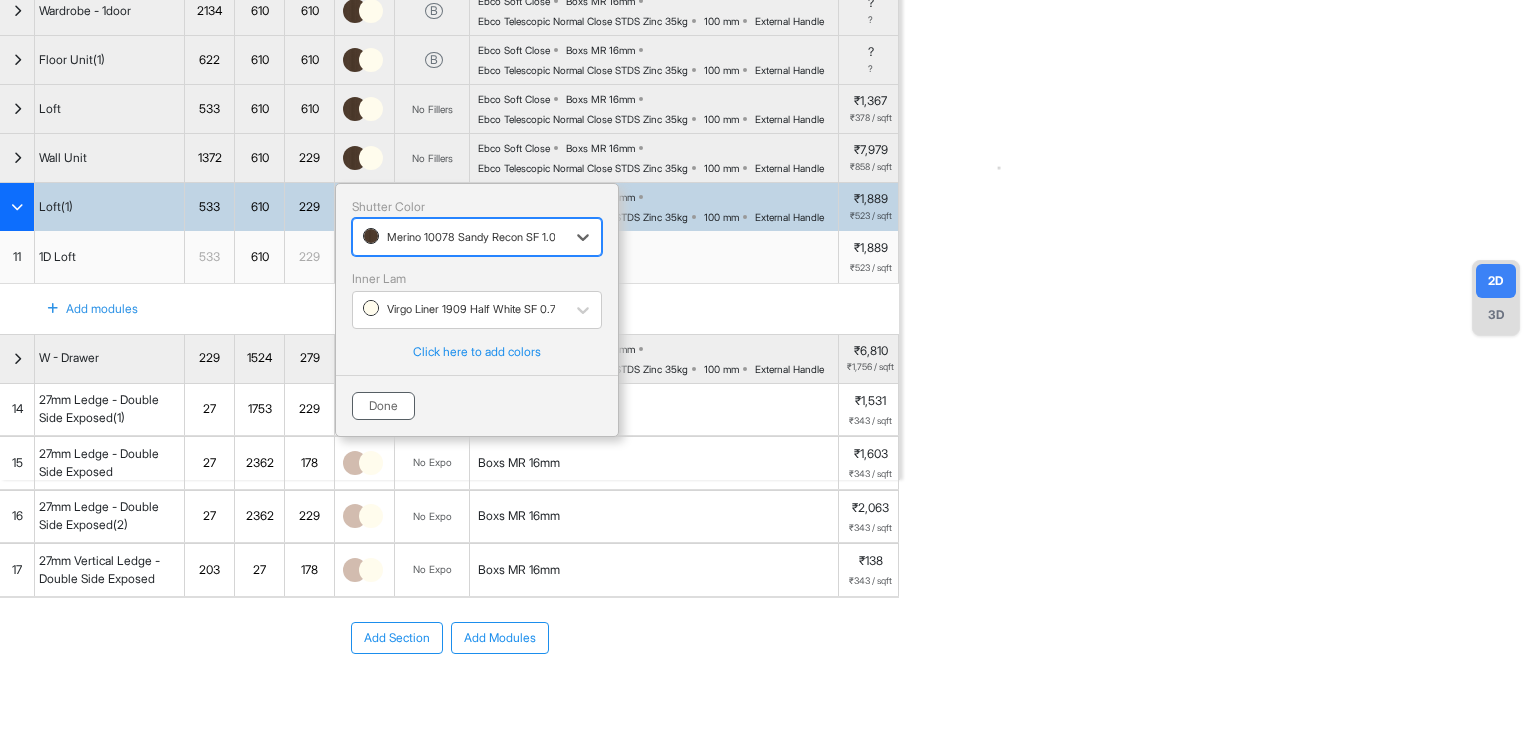 click on "Done" at bounding box center [383, 406] 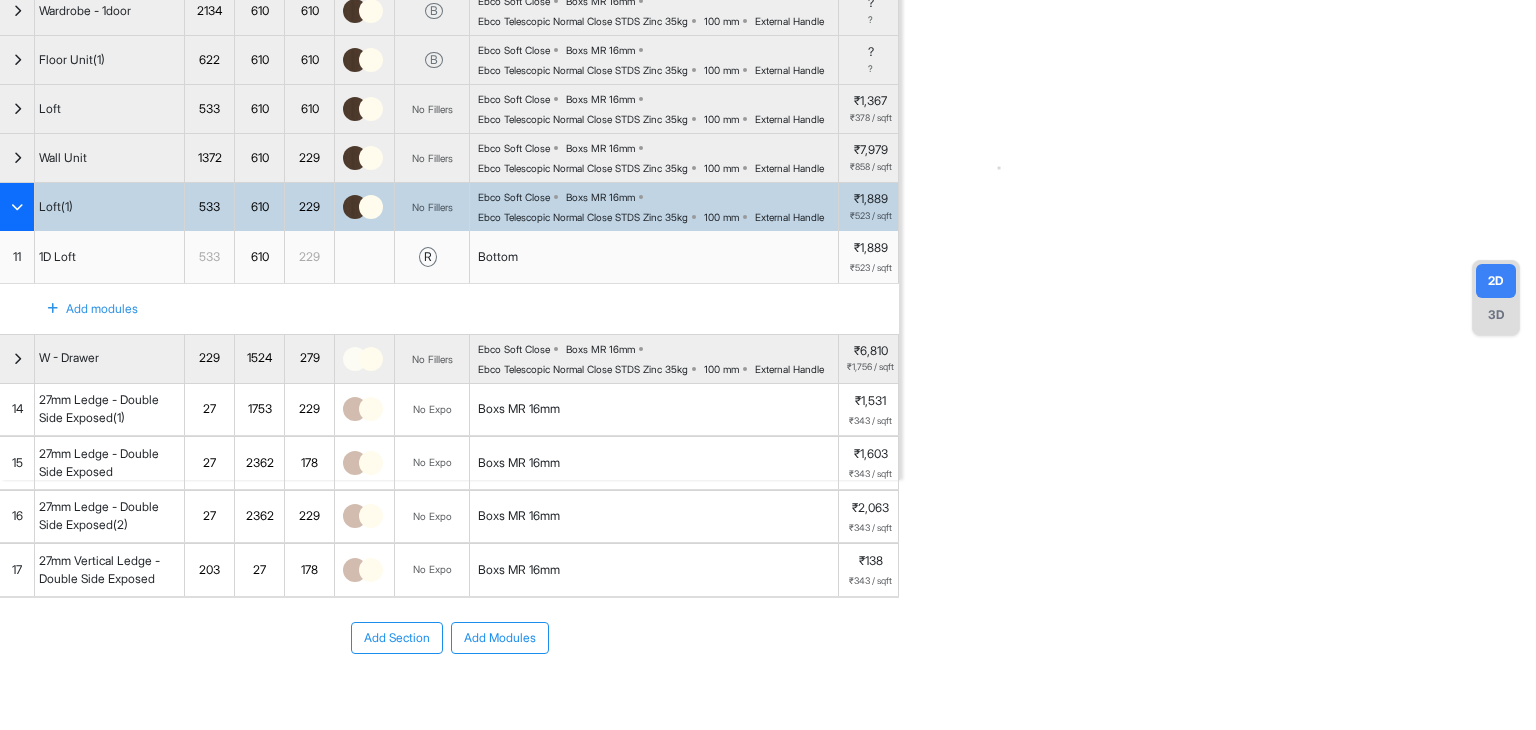 click at bounding box center [17, 207] 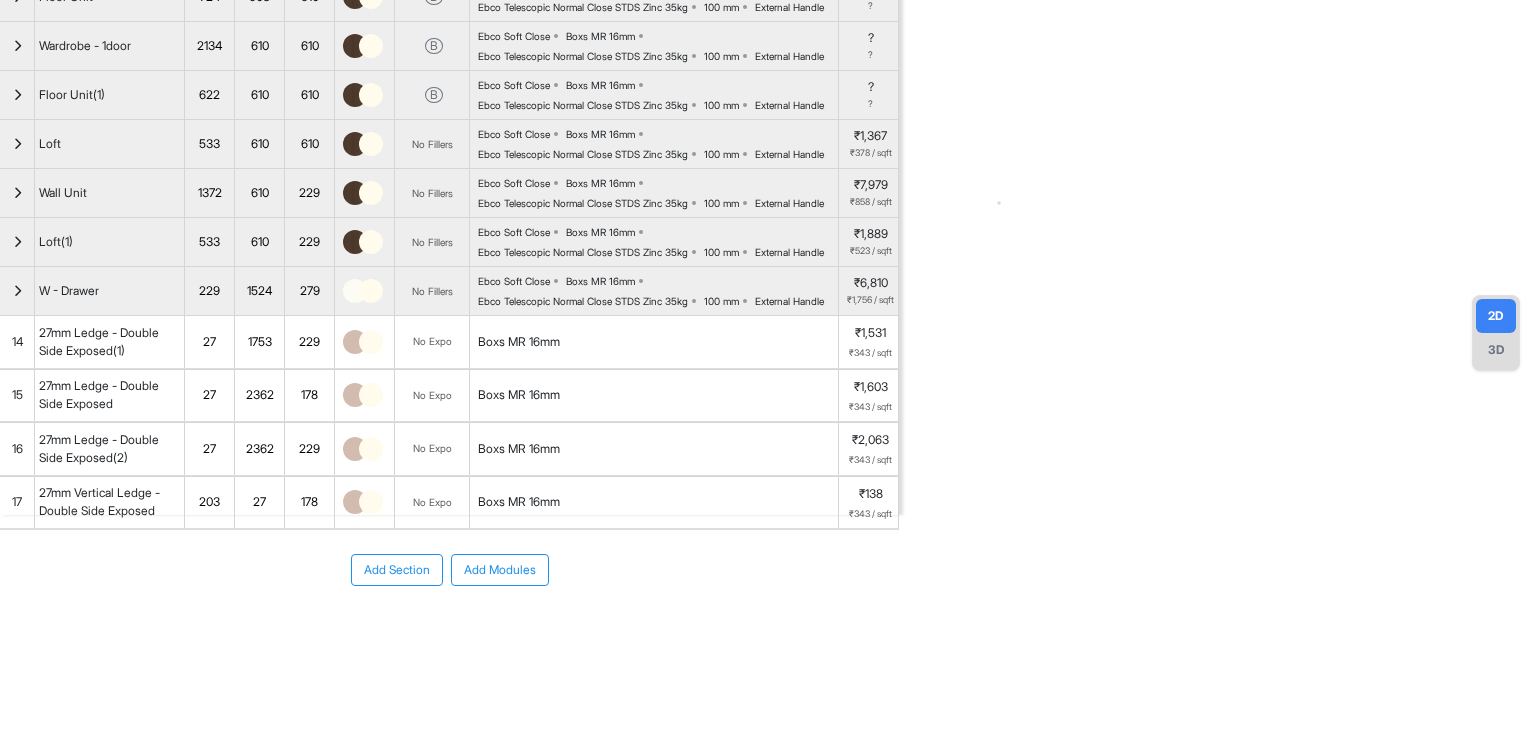 click at bounding box center (1218, 150) 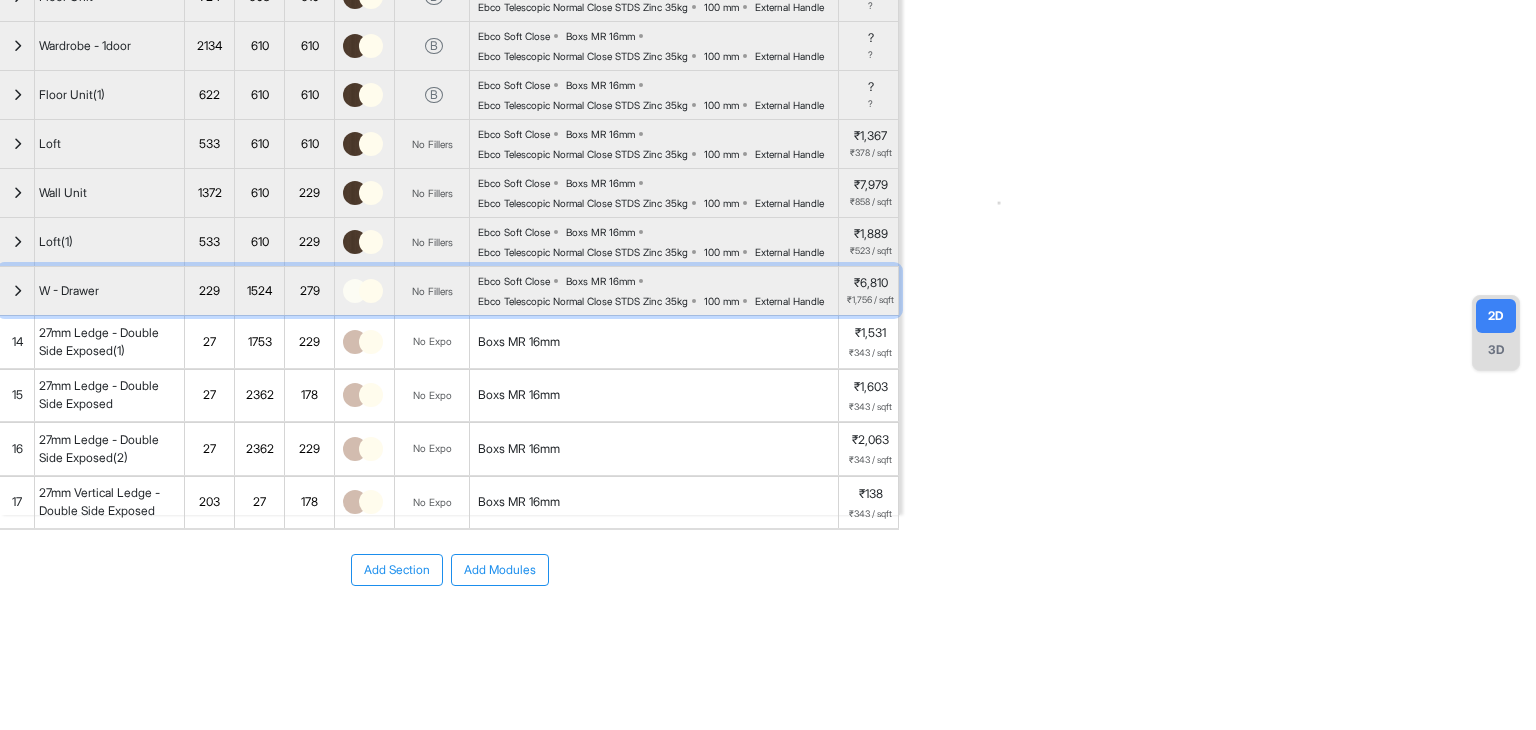 click at bounding box center (17, 291) 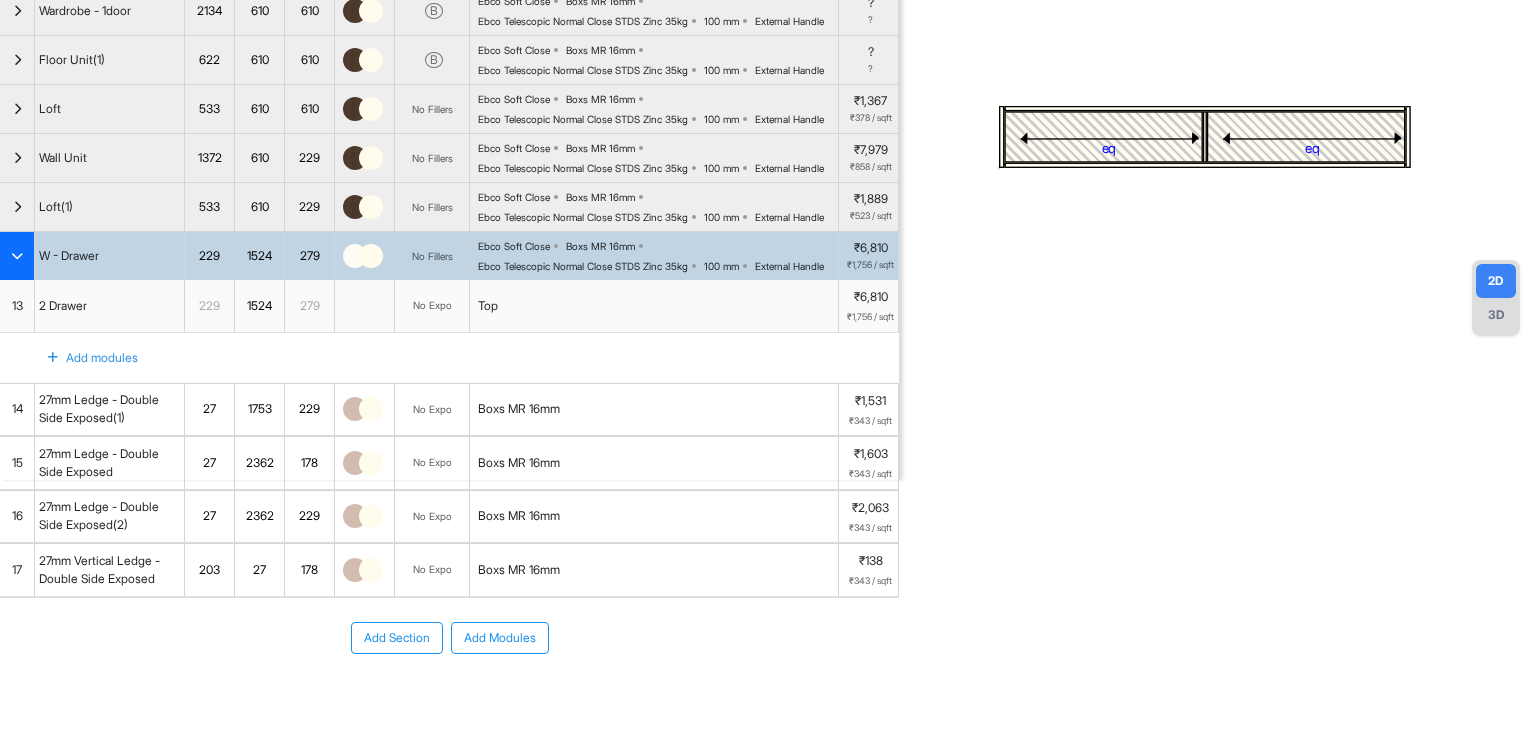 click at bounding box center [371, 256] 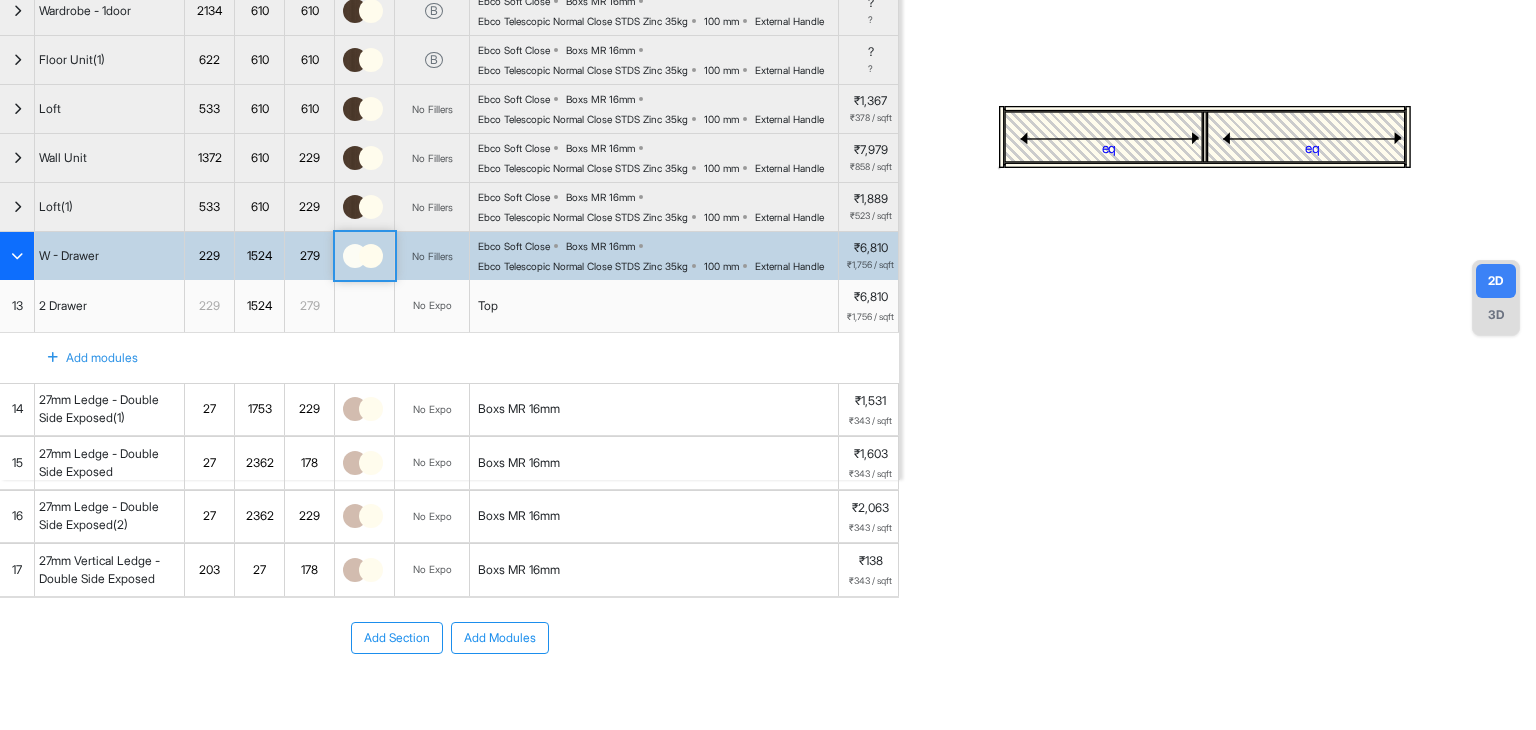 click at bounding box center [371, 256] 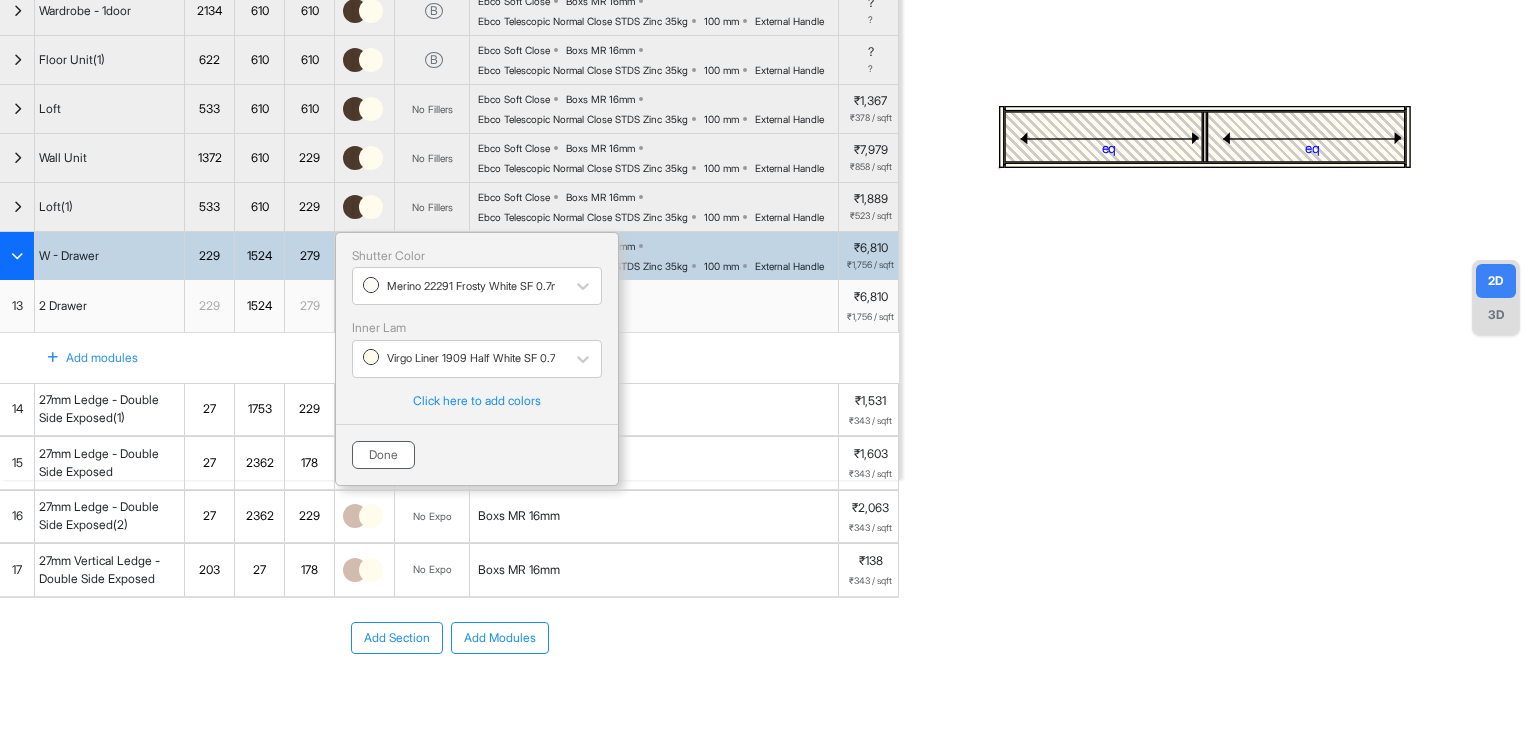 click on "Done" at bounding box center [383, 455] 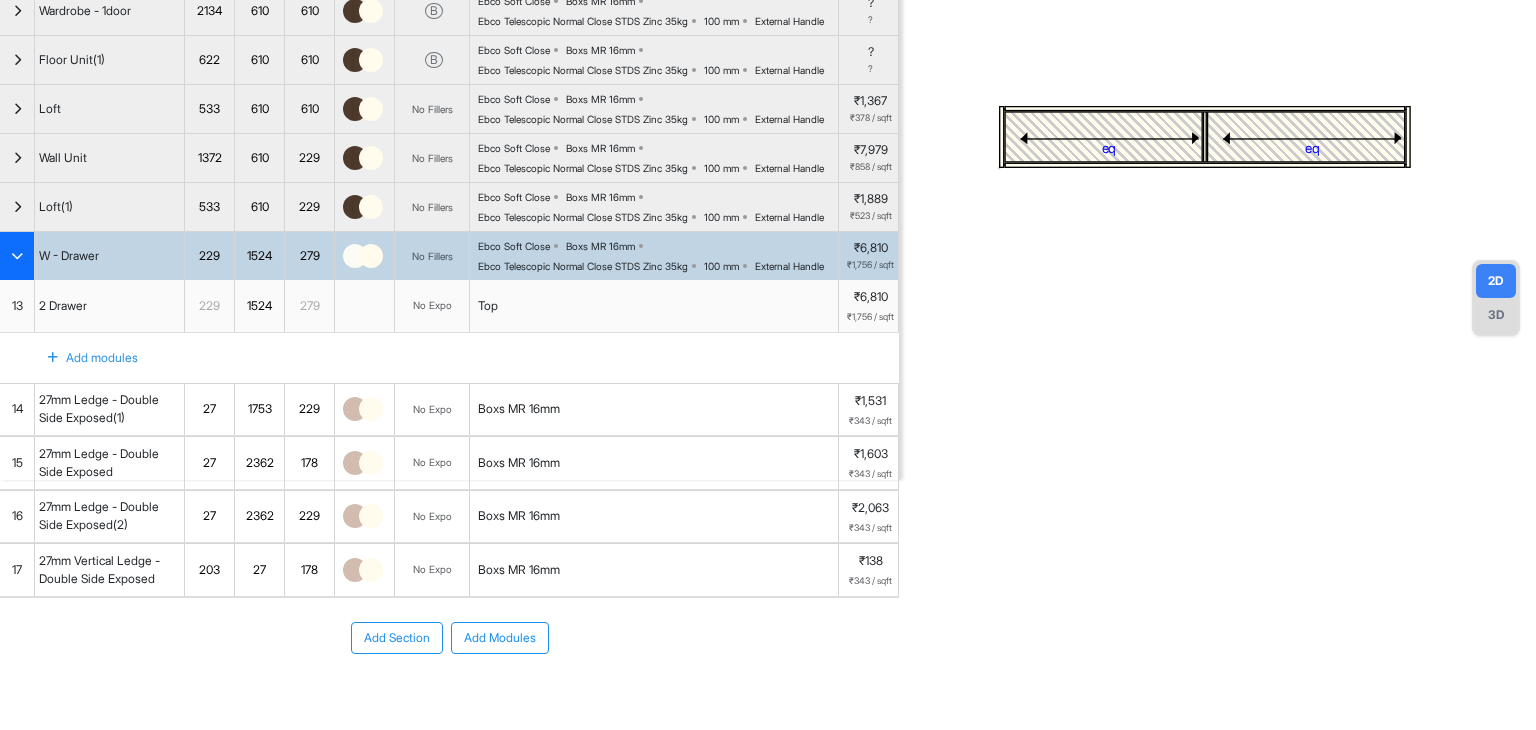 click on "Office - ECR Thoraipakkam Room View Verify & Place Order [DATE] ₹ 70,978 (incl.GST) Import Assembly Archive Rename Price Room 1 Spec ₹ 60,151 Add Room Edit Room Name Delete Room Duplicate Room No. Name H W D Color Fillers Spec Price Open Box 2134 610 491 B Ebco Soft Close Boxs MR 16mm Ebco Telescopic Normal Close STDS Zinc 35kg 100 mm External Handle ₹9,997 ₹691 / sqft Loft 533 610 510 No Fillers Ebco Soft Close Boxs MR 16mm Ebco Telescopic Normal Close STDS Zinc 35kg 100 mm External Handle ₹1,367 ₹378 / sqft Floor Unit 724 508 510 B Ebco Soft Close Boxs MR 16mm Ebco Telescopic Normal Close STDS Zinc 35kg 100 mm External Handle ? ? Wardrobe - 1door 2134 610 610 B Ebco Soft Close Boxs MR 16mm Ebco Telescopic Normal Close STDS Zinc 35kg 100 mm External Handle ? ? Floor Unit(1) 622 610 610 B Ebco Soft Close Boxs MR 16mm Ebco Telescopic Normal Close STDS Zinc 35kg 100 mm External Handle ? ? Loft 533 610 610 No Fillers Ebco Soft Close Boxs MR 16mm 100 mm External Handle ₹1,367 1372 13" at bounding box center (768, 365) 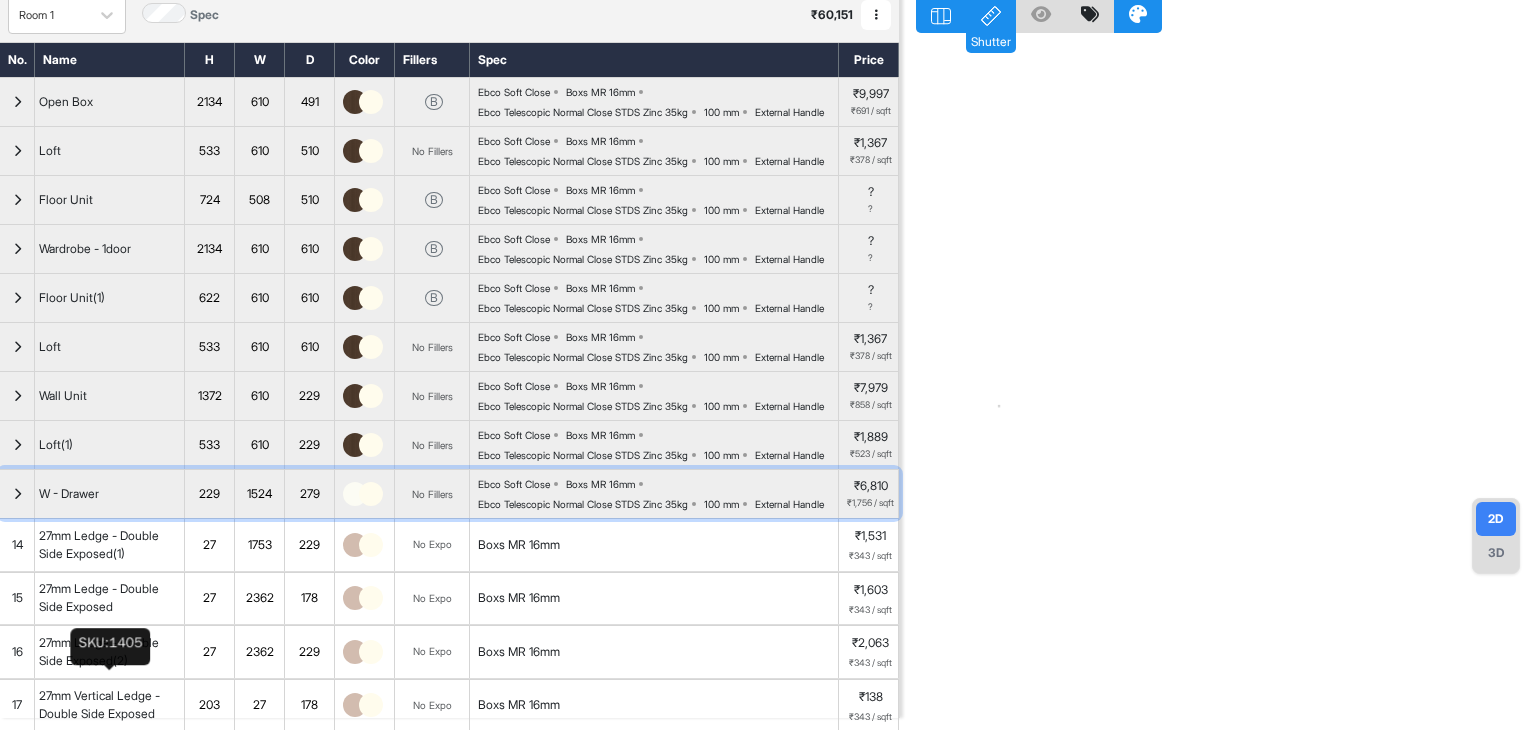 scroll, scrollTop: 0, scrollLeft: 0, axis: both 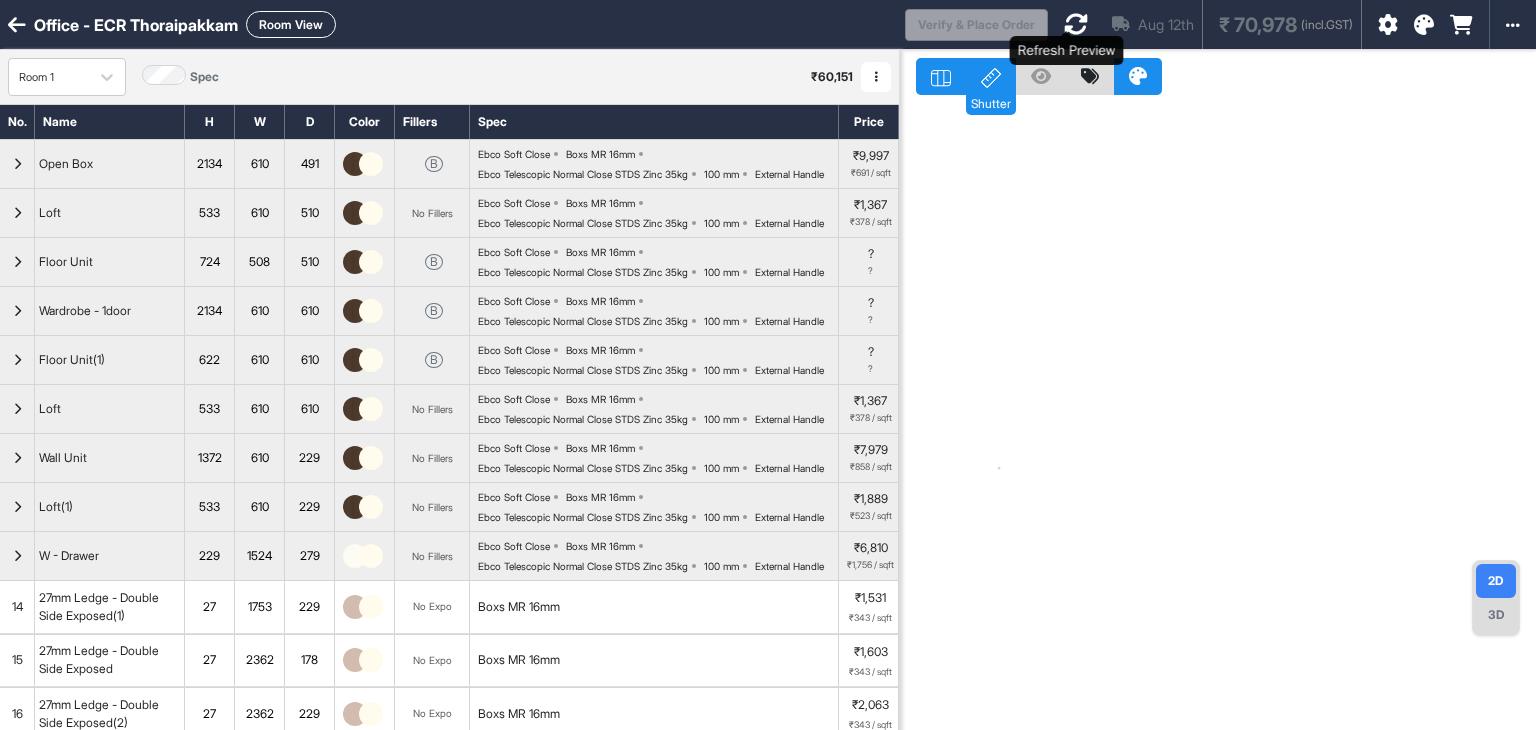 click at bounding box center [1076, 24] 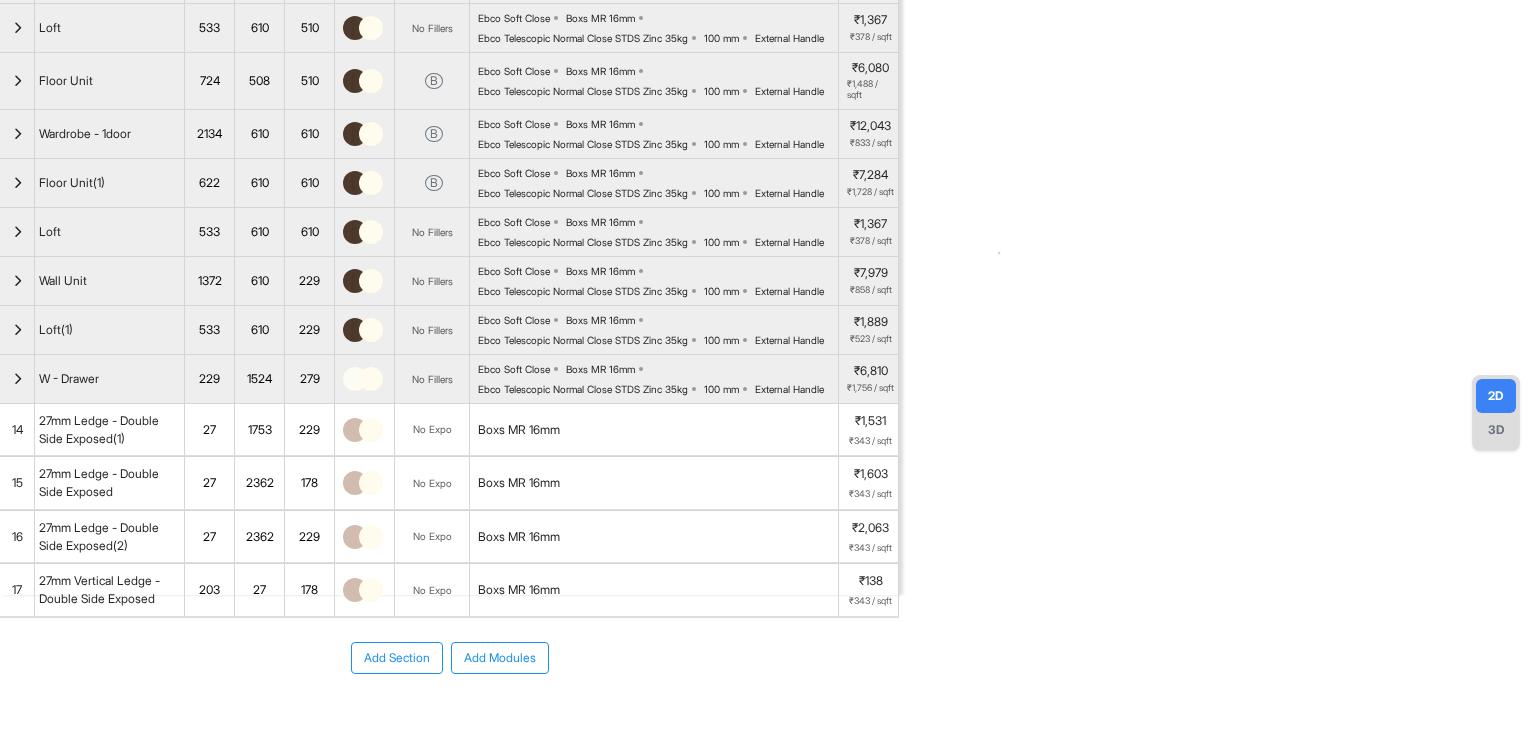 scroll, scrollTop: 200, scrollLeft: 0, axis: vertical 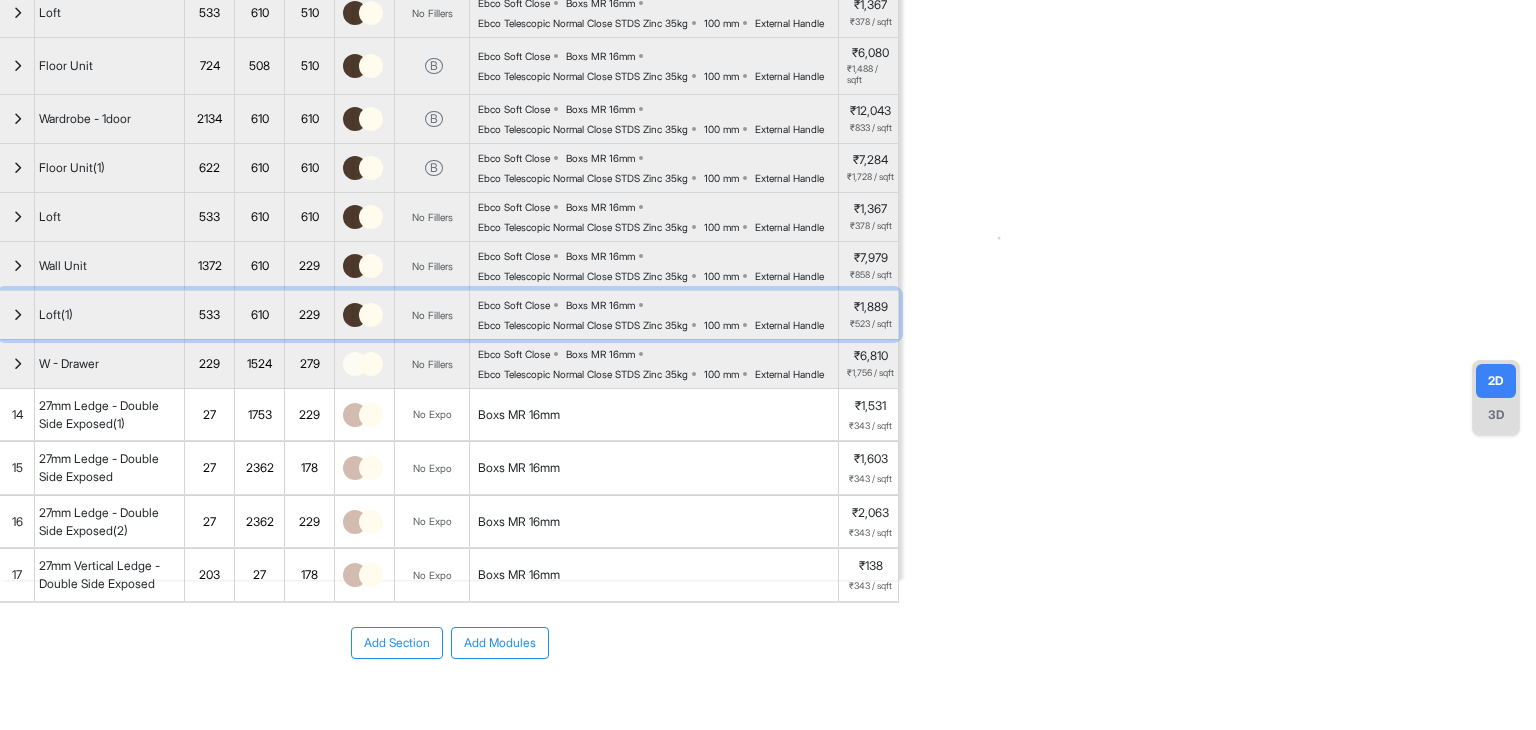 click at bounding box center (17, 315) 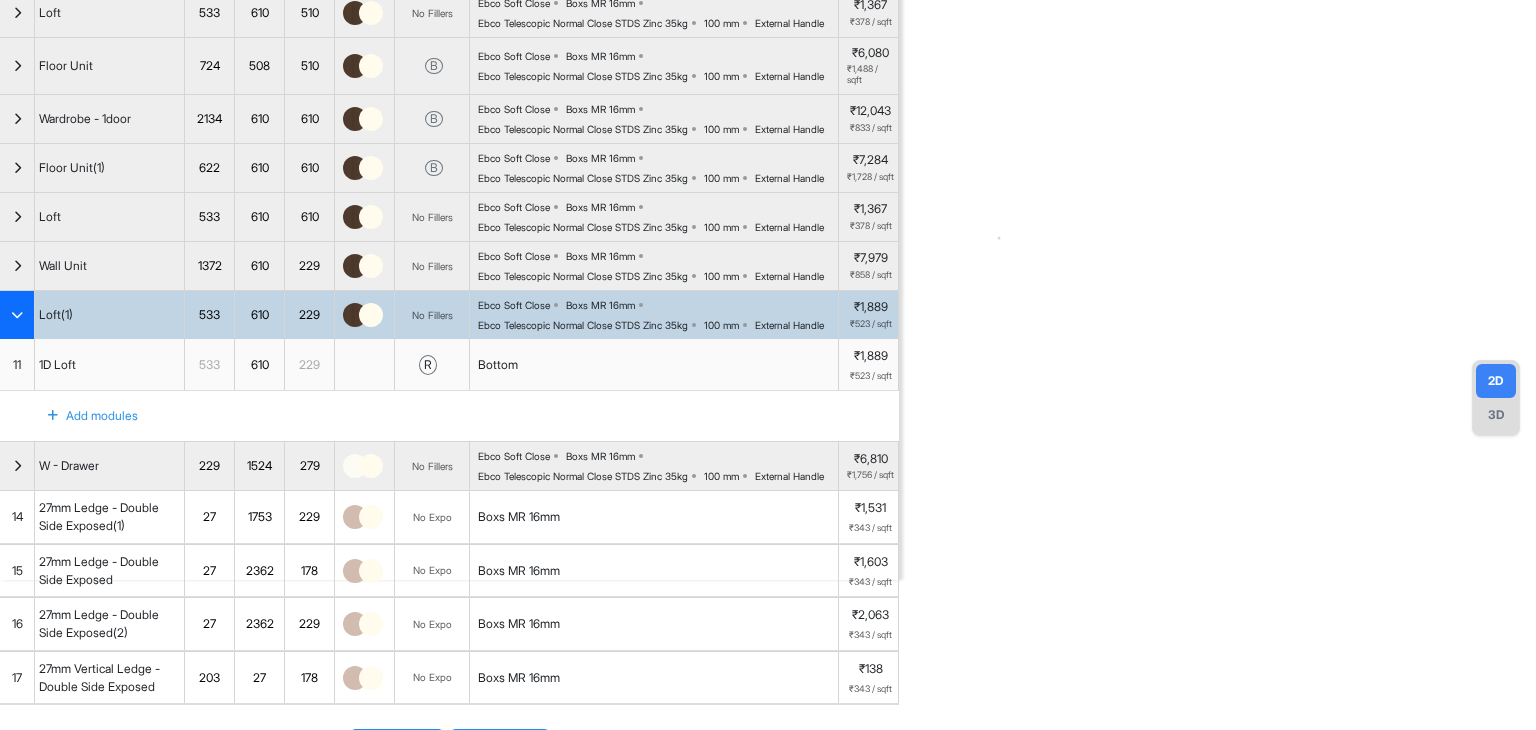 click at bounding box center (17, 315) 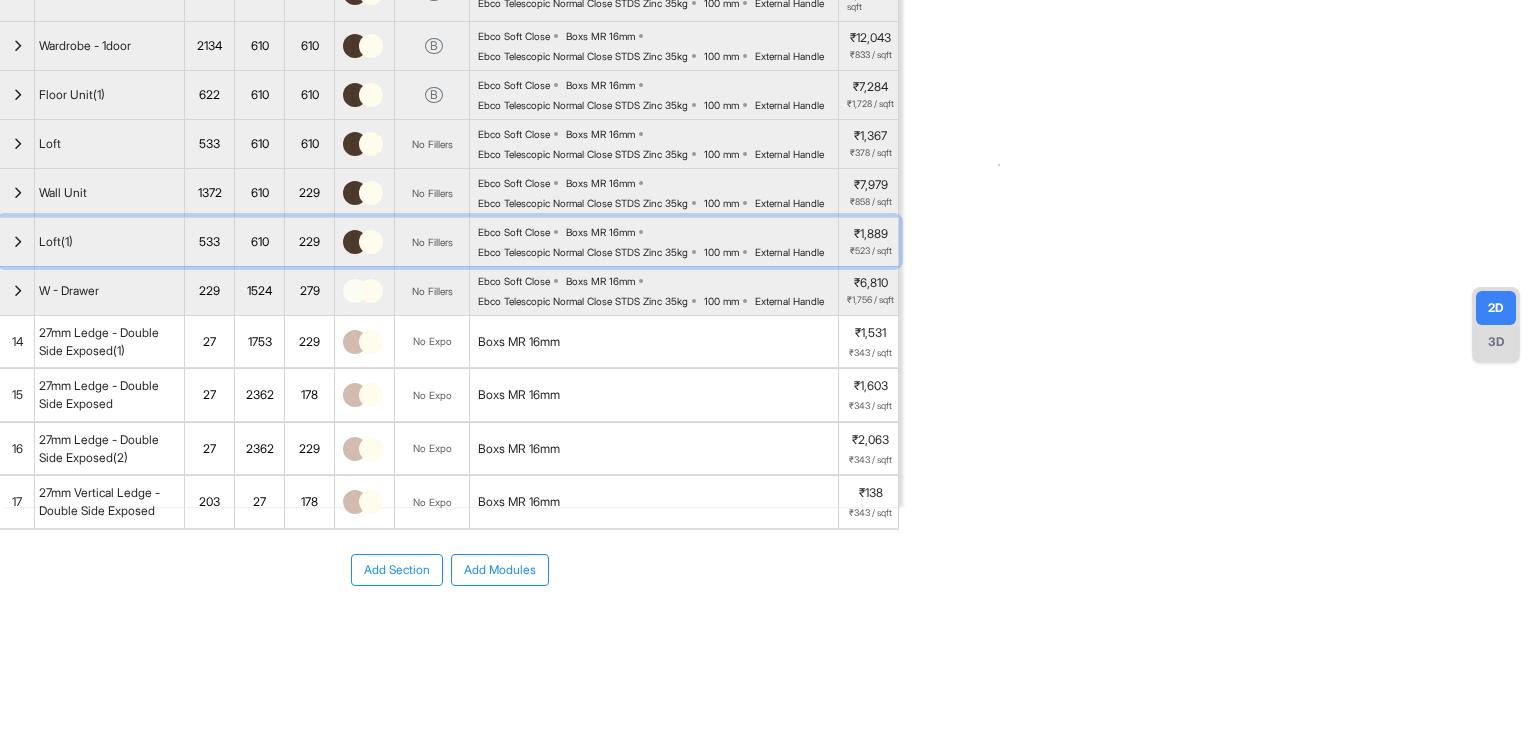 scroll, scrollTop: 400, scrollLeft: 0, axis: vertical 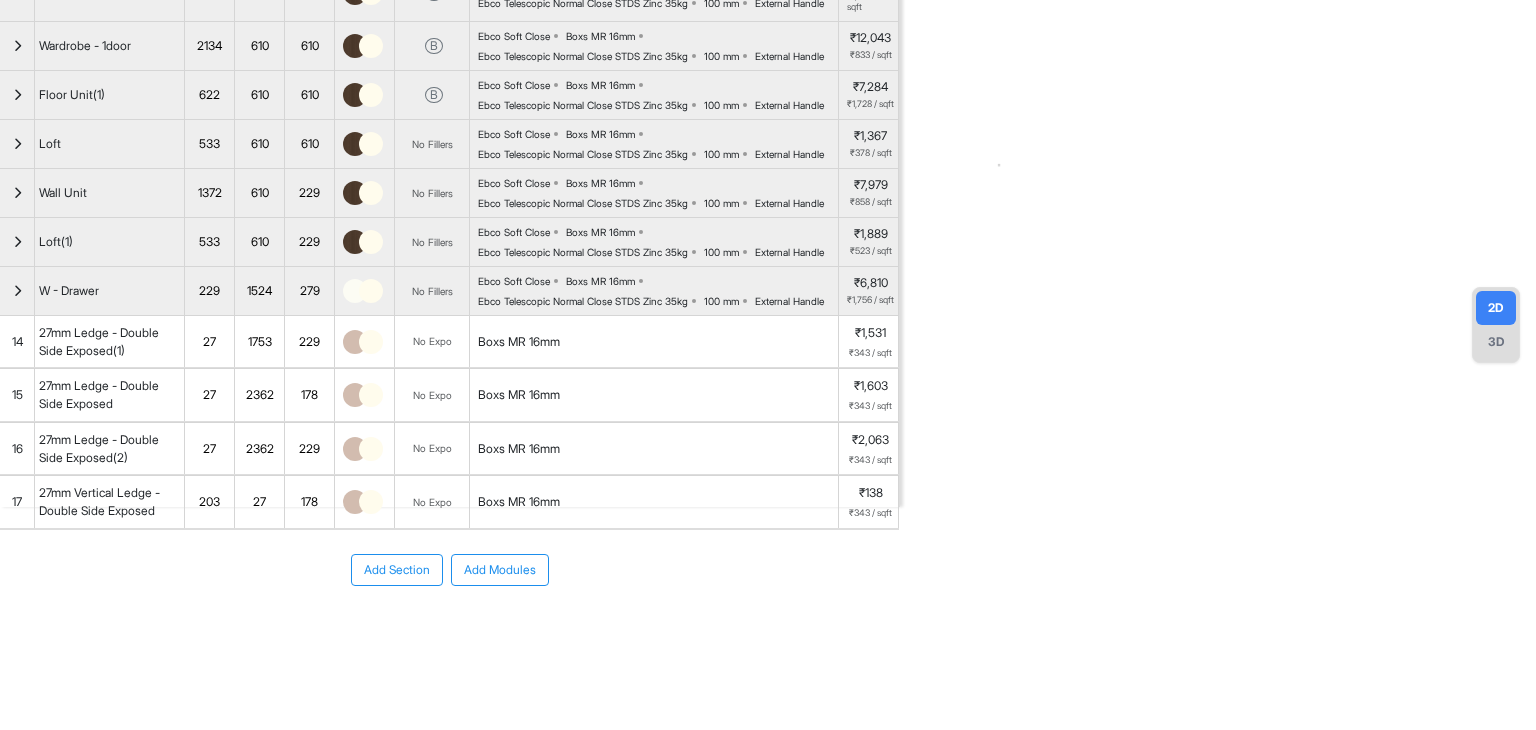 click at bounding box center (355, 342) 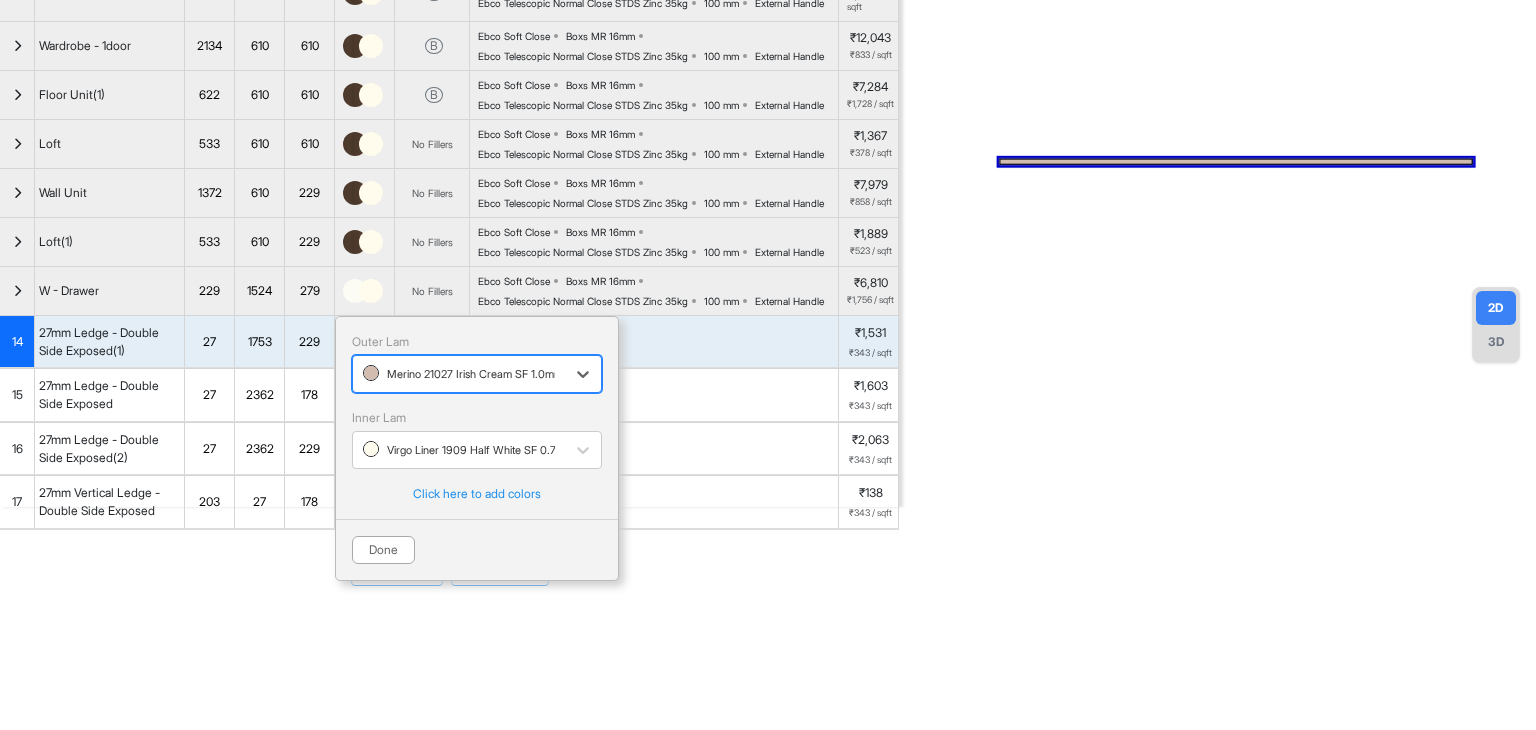 click on "Merino 21027 Irish Cream SF 1.0mm" at bounding box center (459, 374) 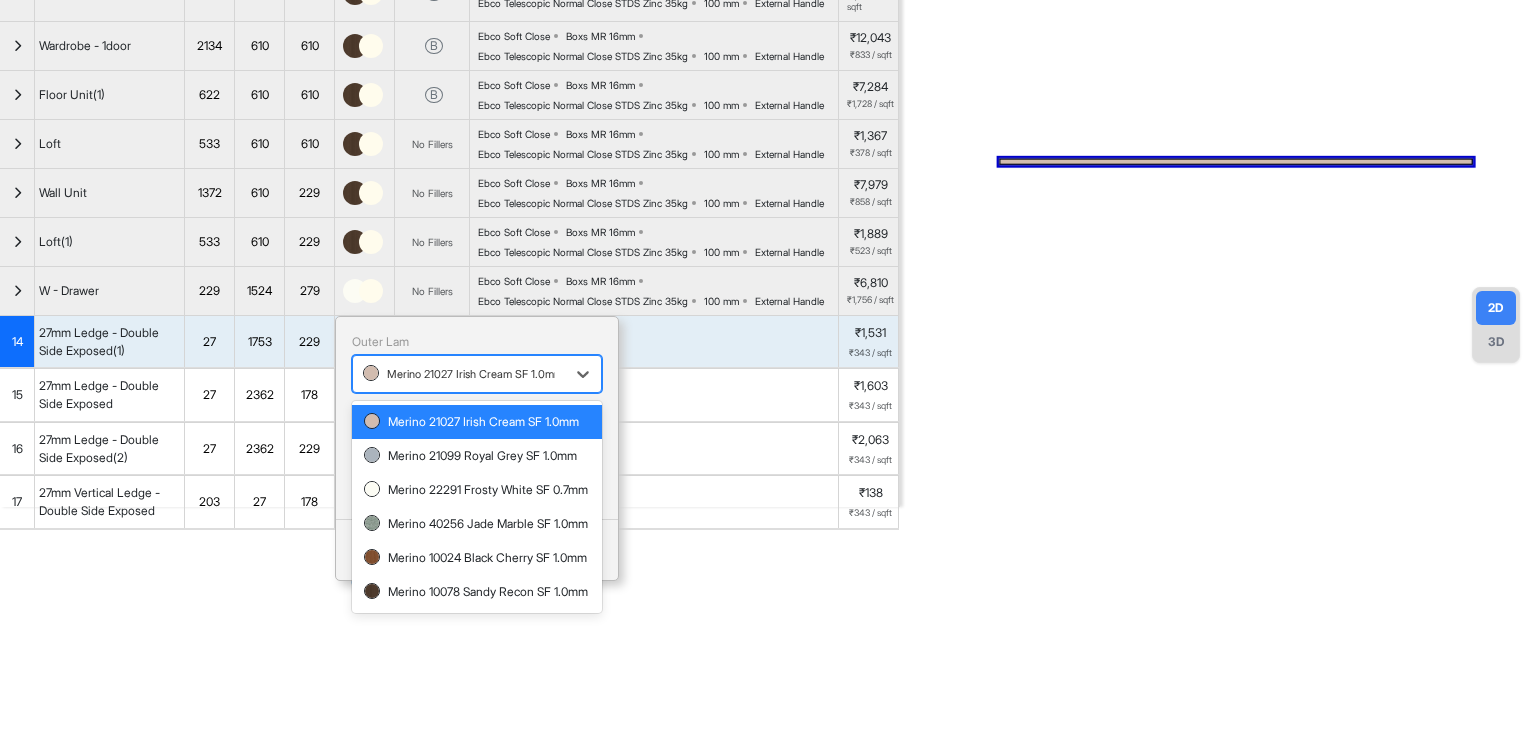 scroll, scrollTop: 441, scrollLeft: 0, axis: vertical 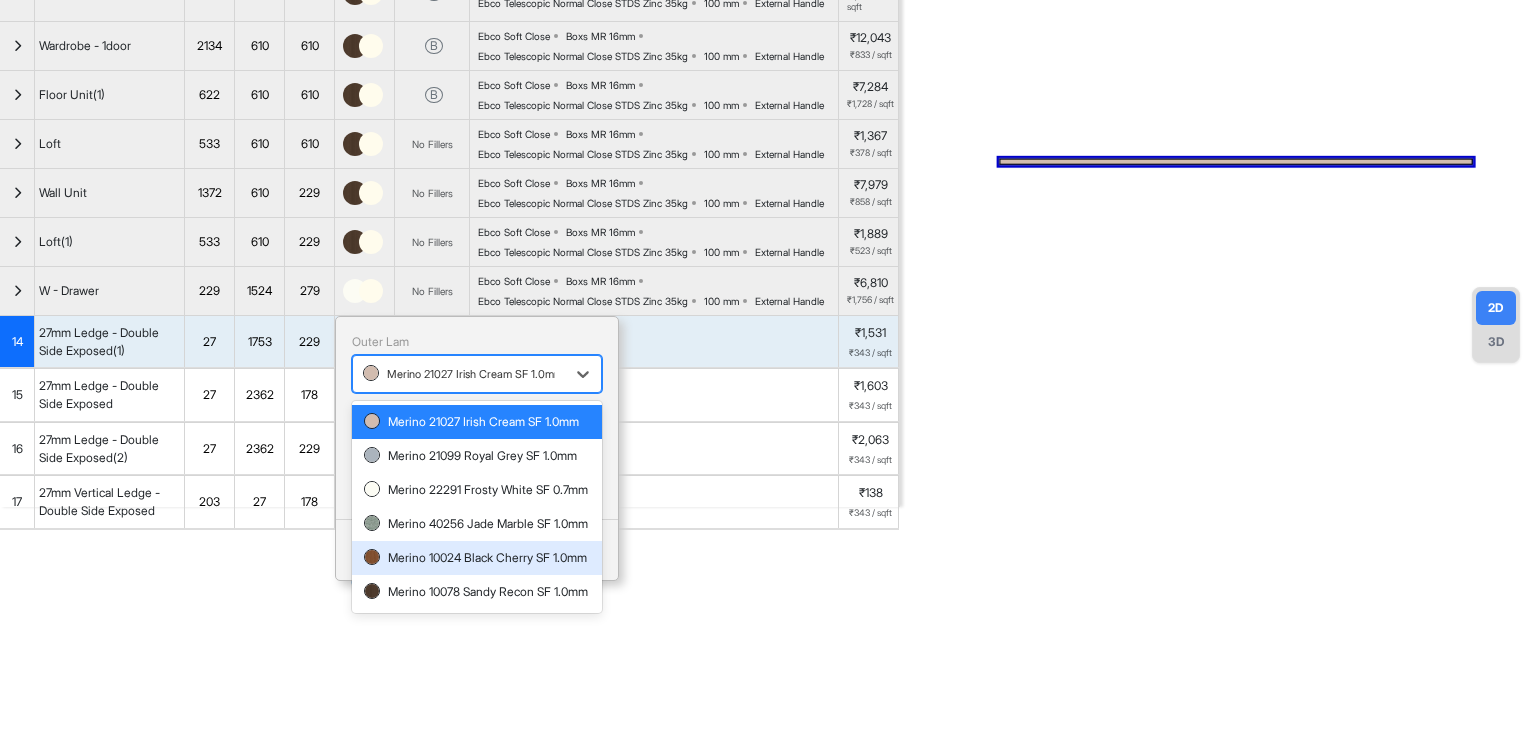click on "Merino 10024 Black Cherry SF 1.0mm" at bounding box center [477, 558] 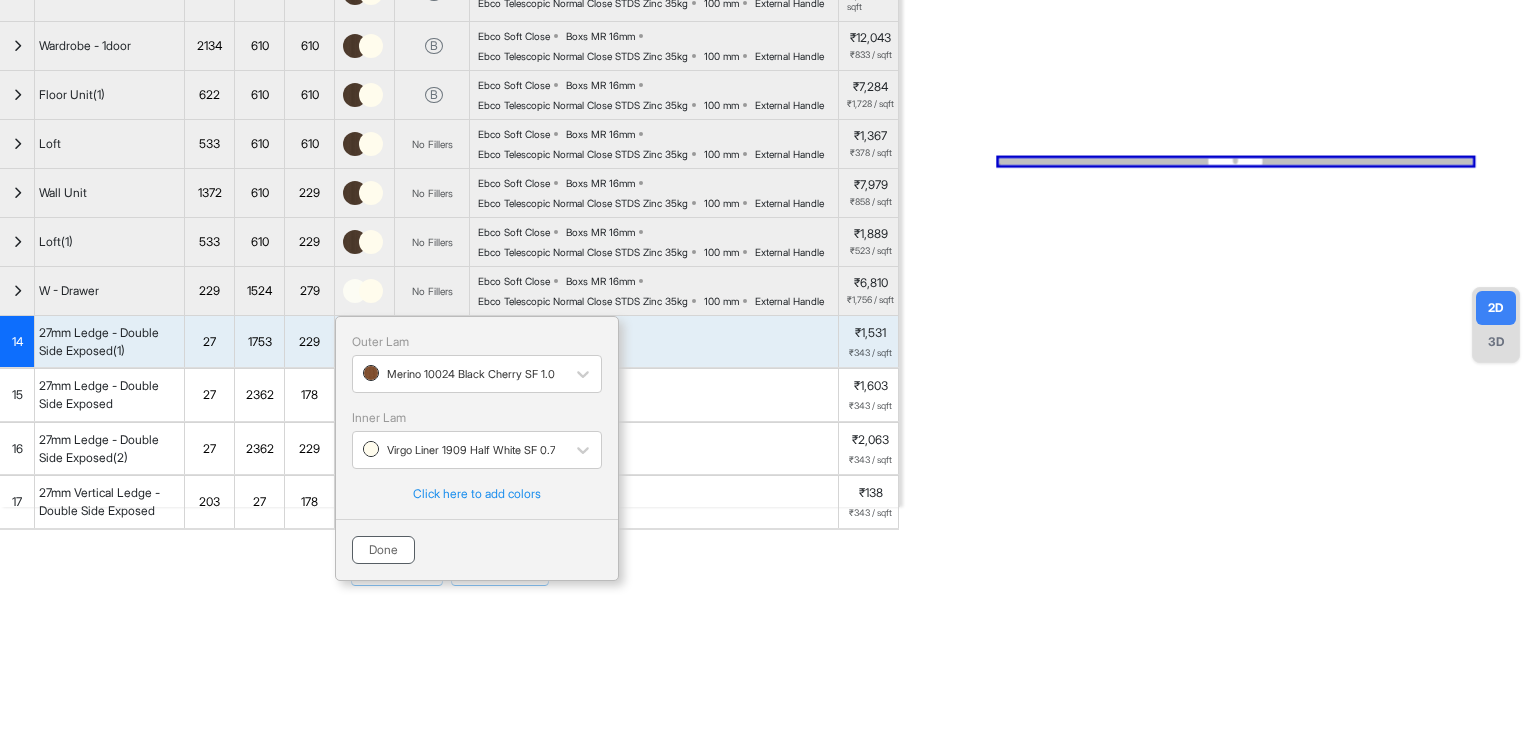 click on "Done" at bounding box center [383, 550] 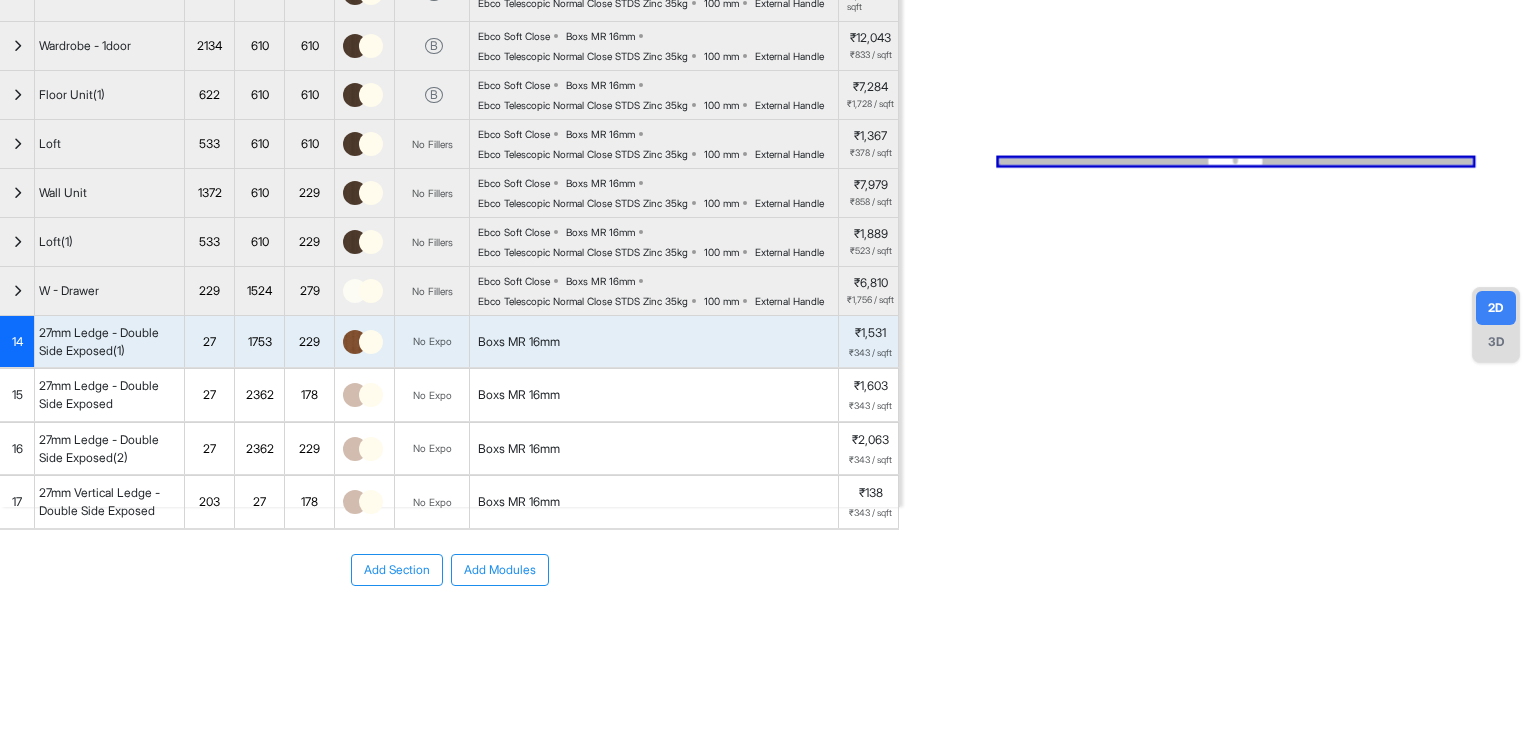 click at bounding box center (355, 342) 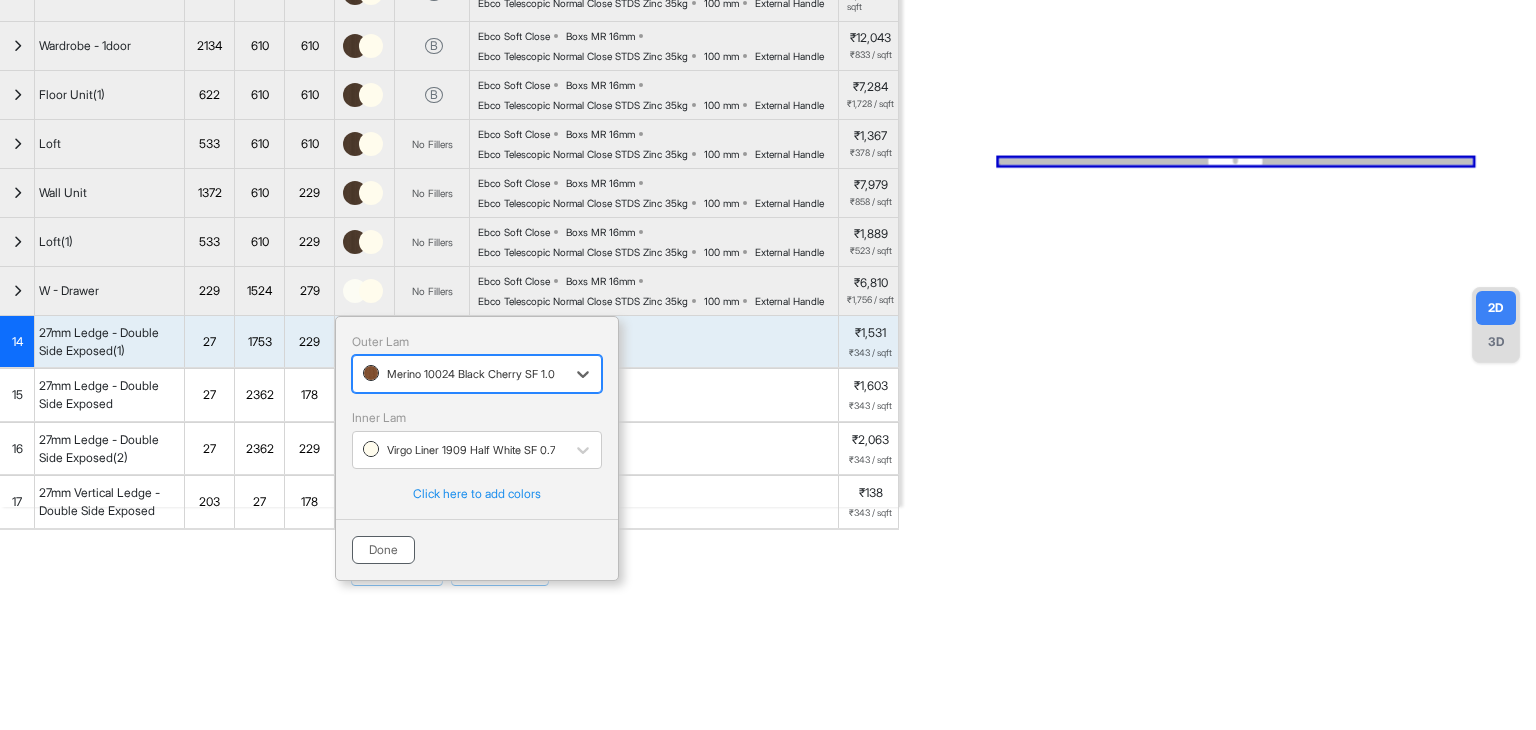 click on "Done" at bounding box center (383, 550) 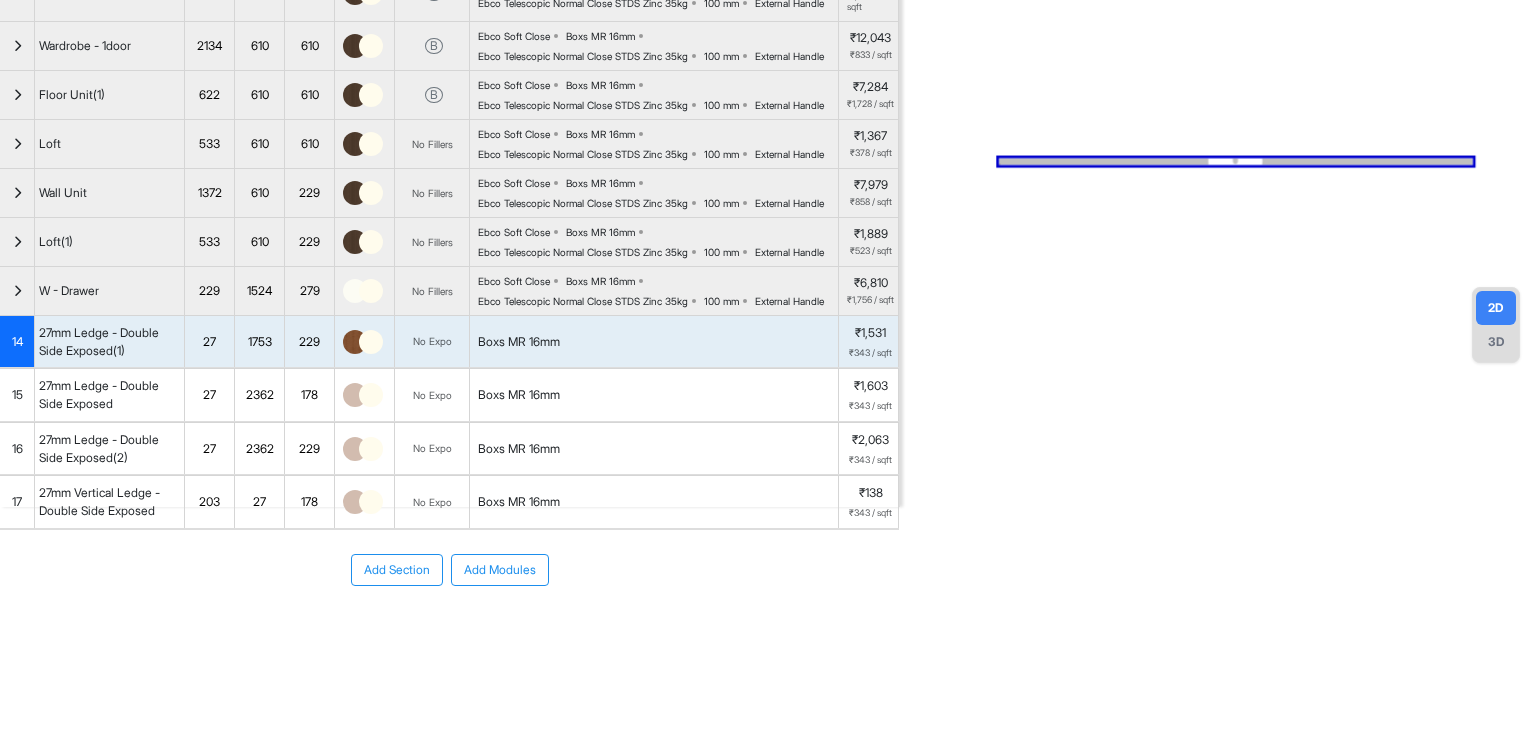 click at bounding box center [355, 395] 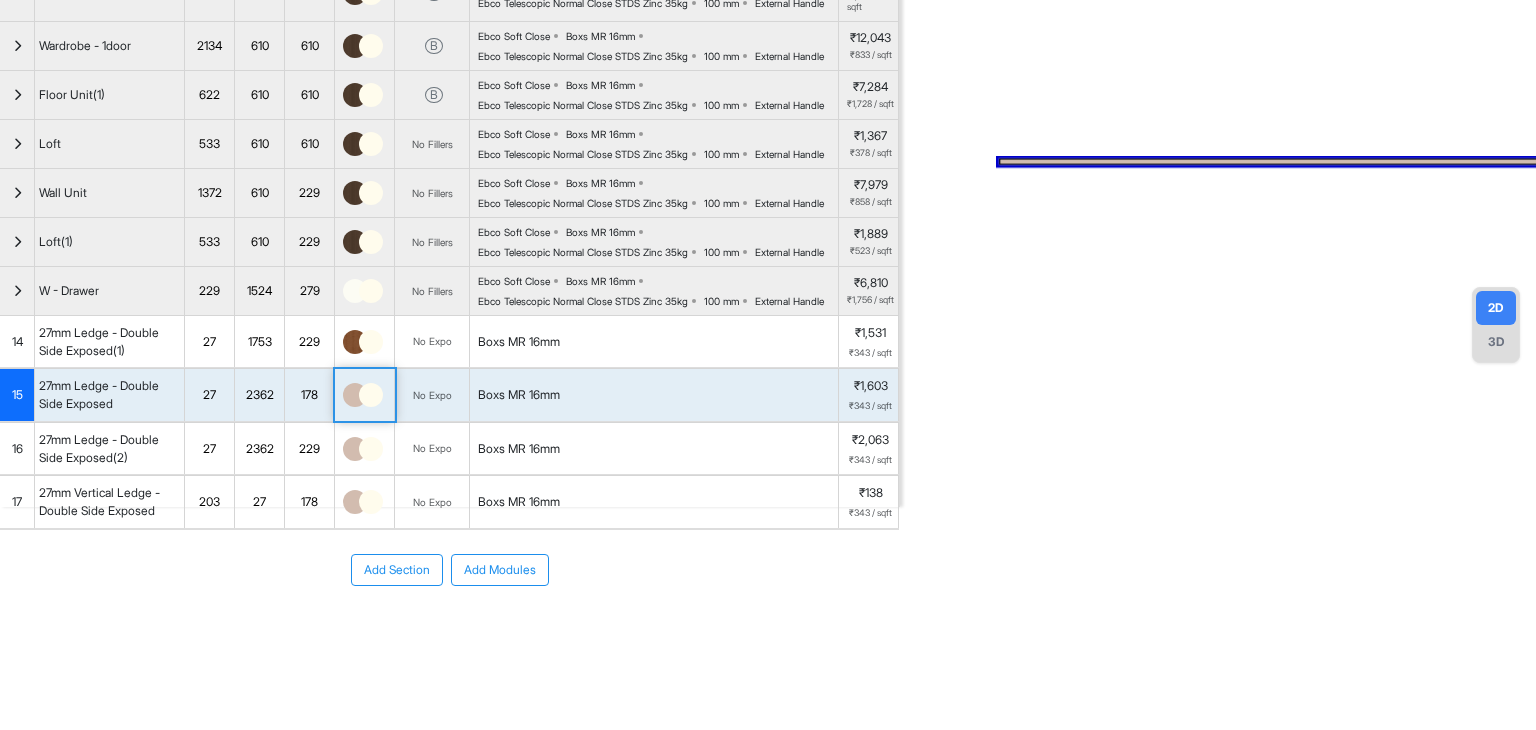 click at bounding box center [355, 395] 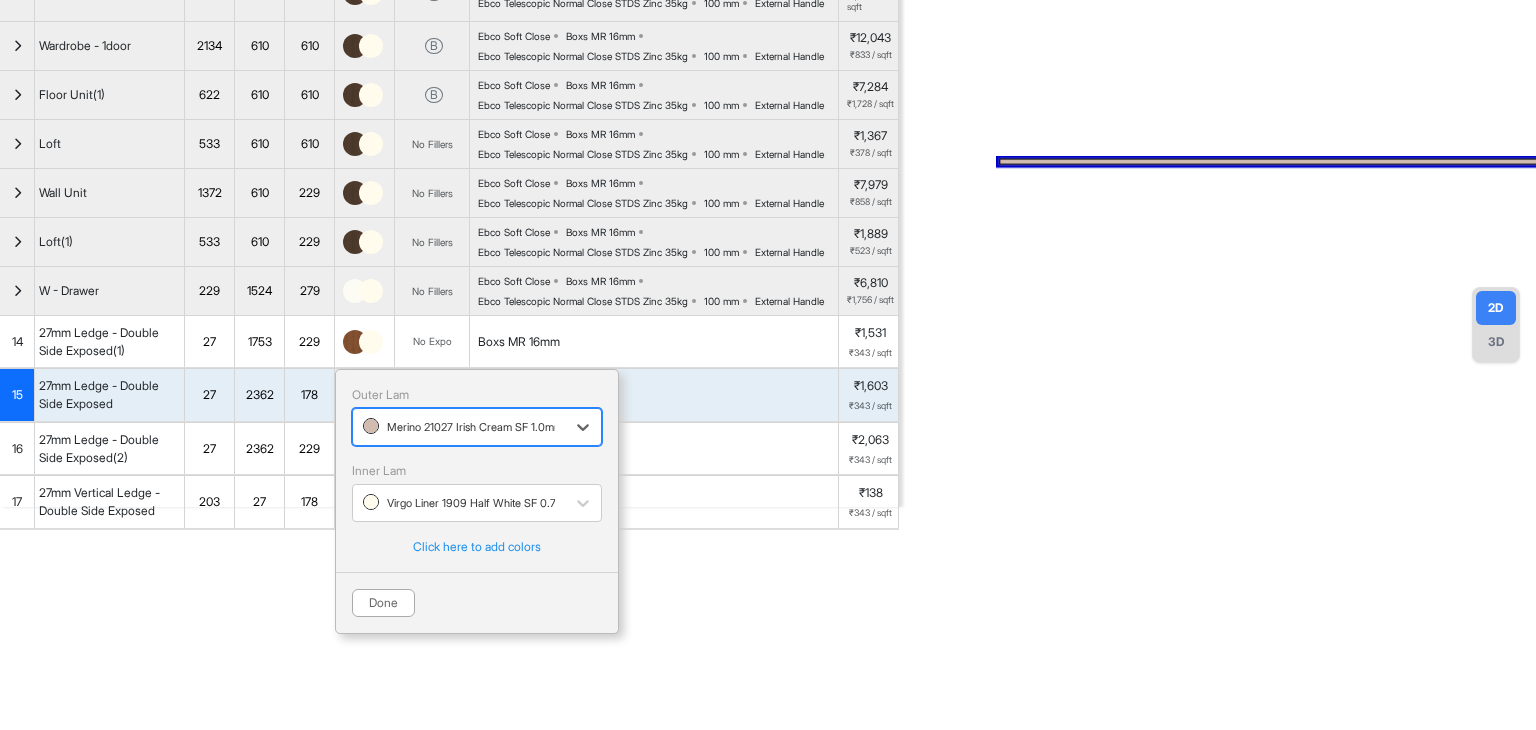click at bounding box center (459, 427) 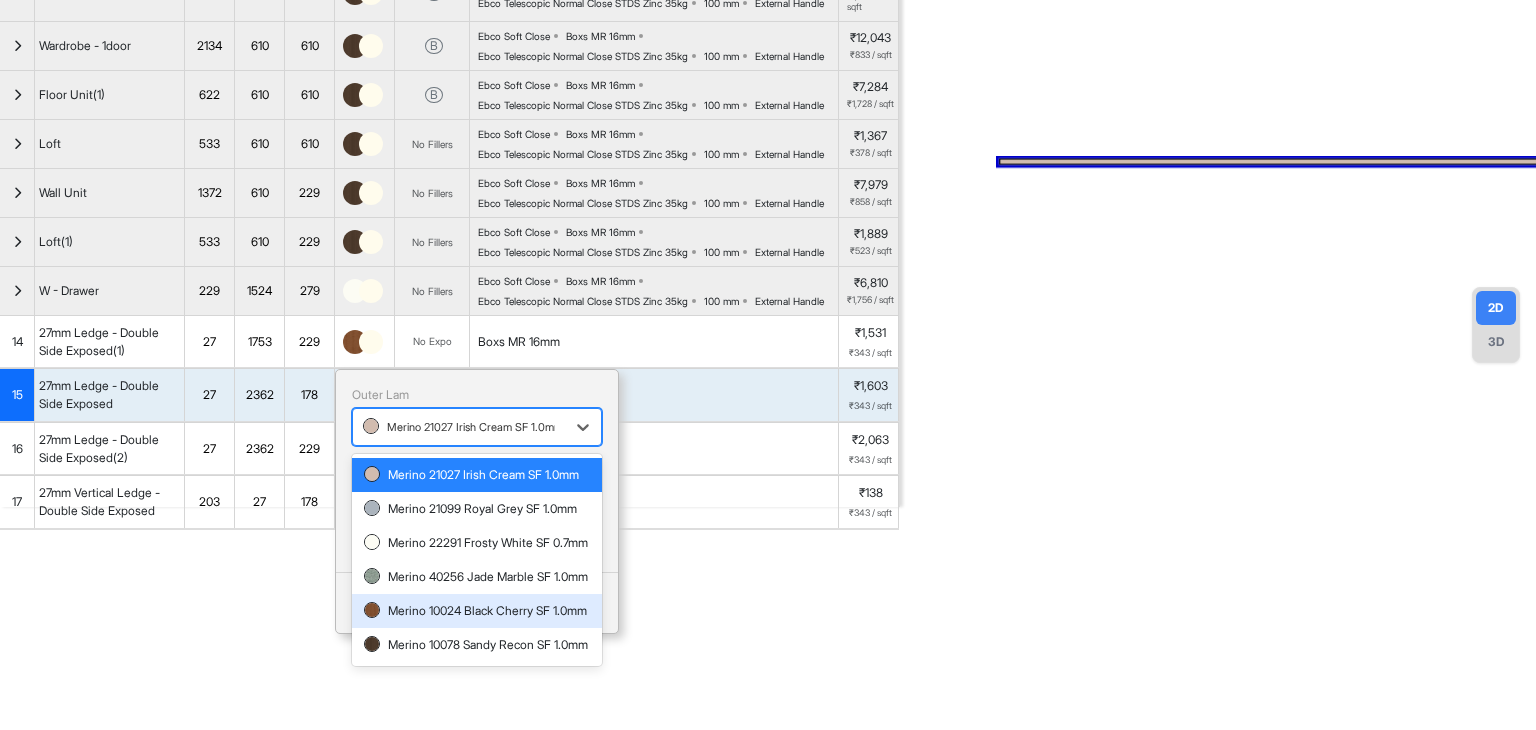 click on "Merino 10024 Black Cherry SF 1.0mm" at bounding box center (477, 611) 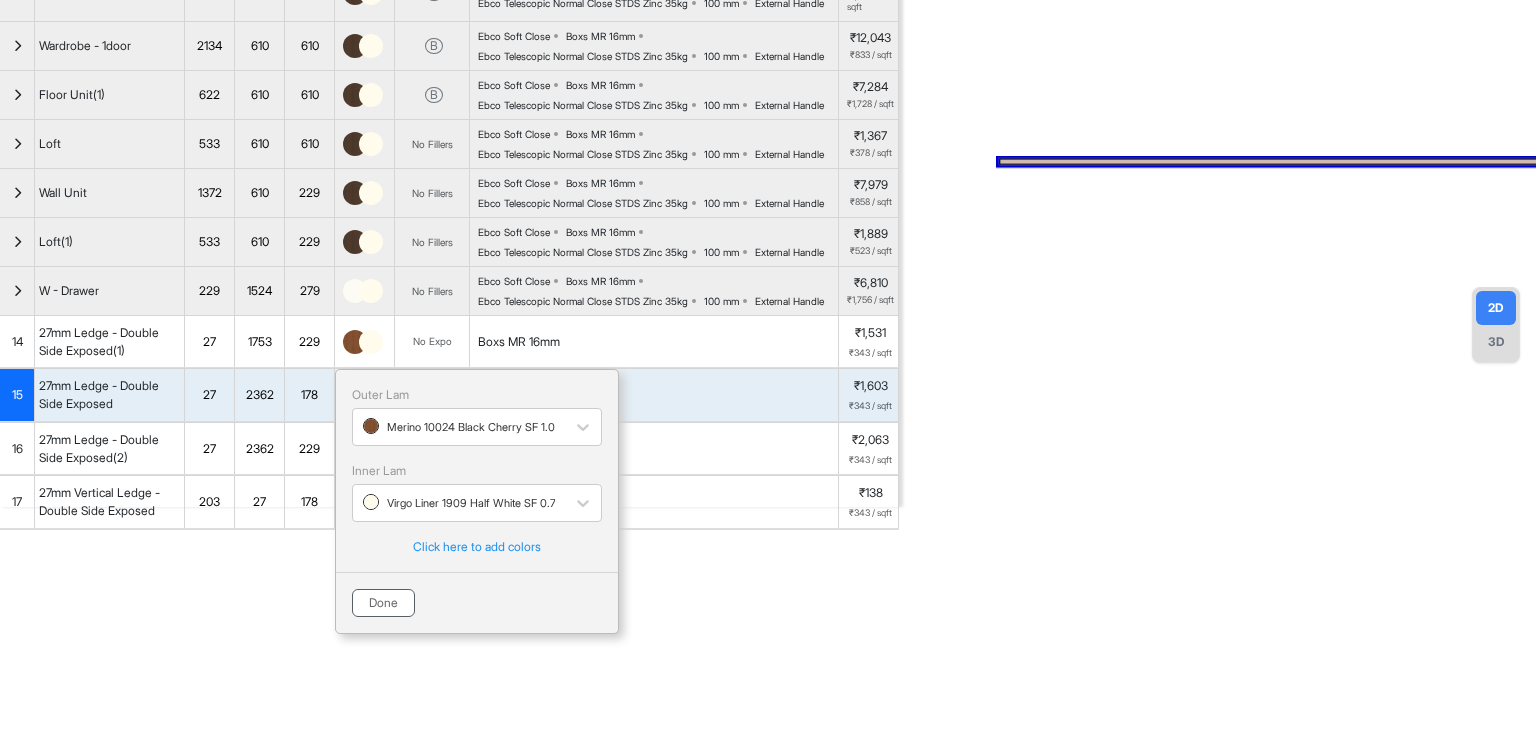 click on "Done" at bounding box center (383, 603) 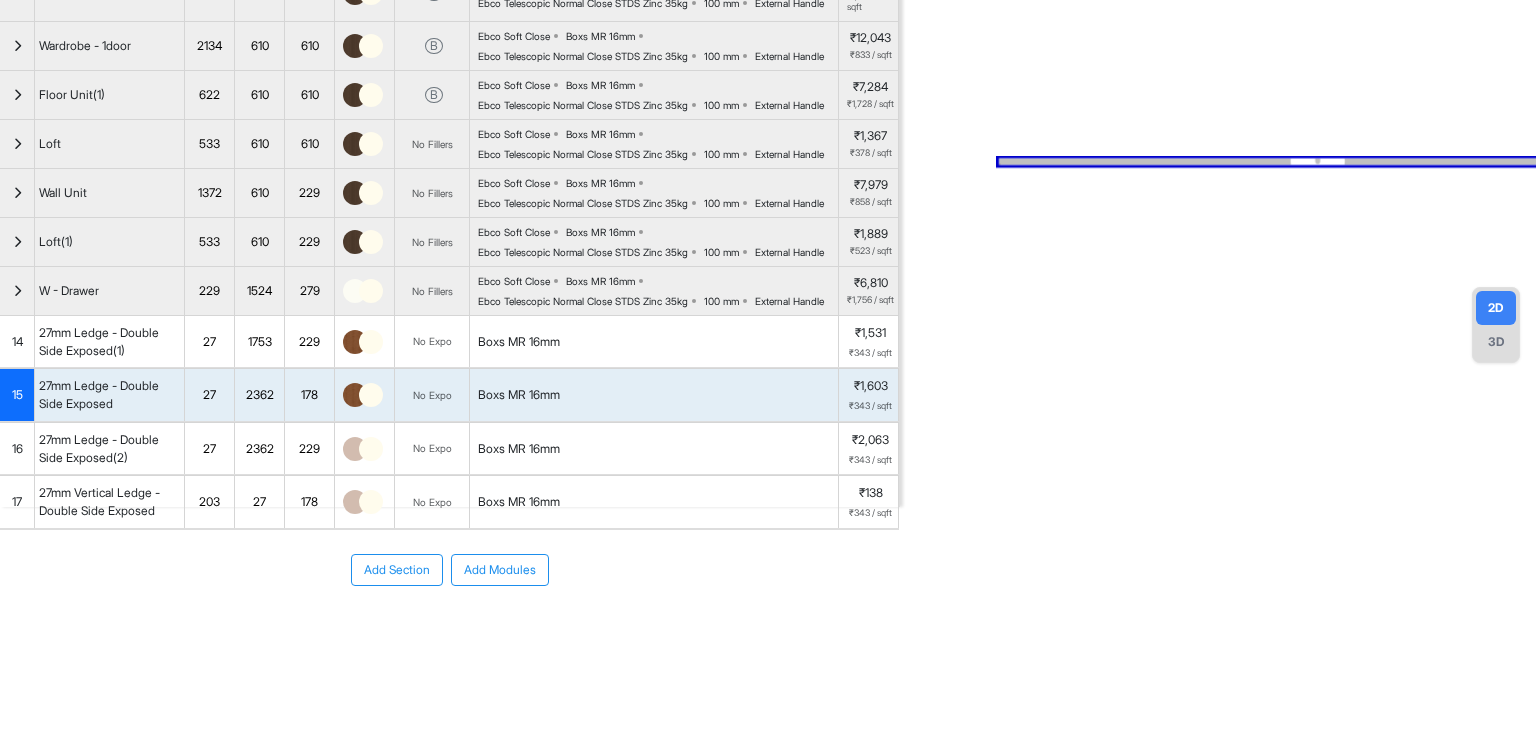 click at bounding box center [371, 449] 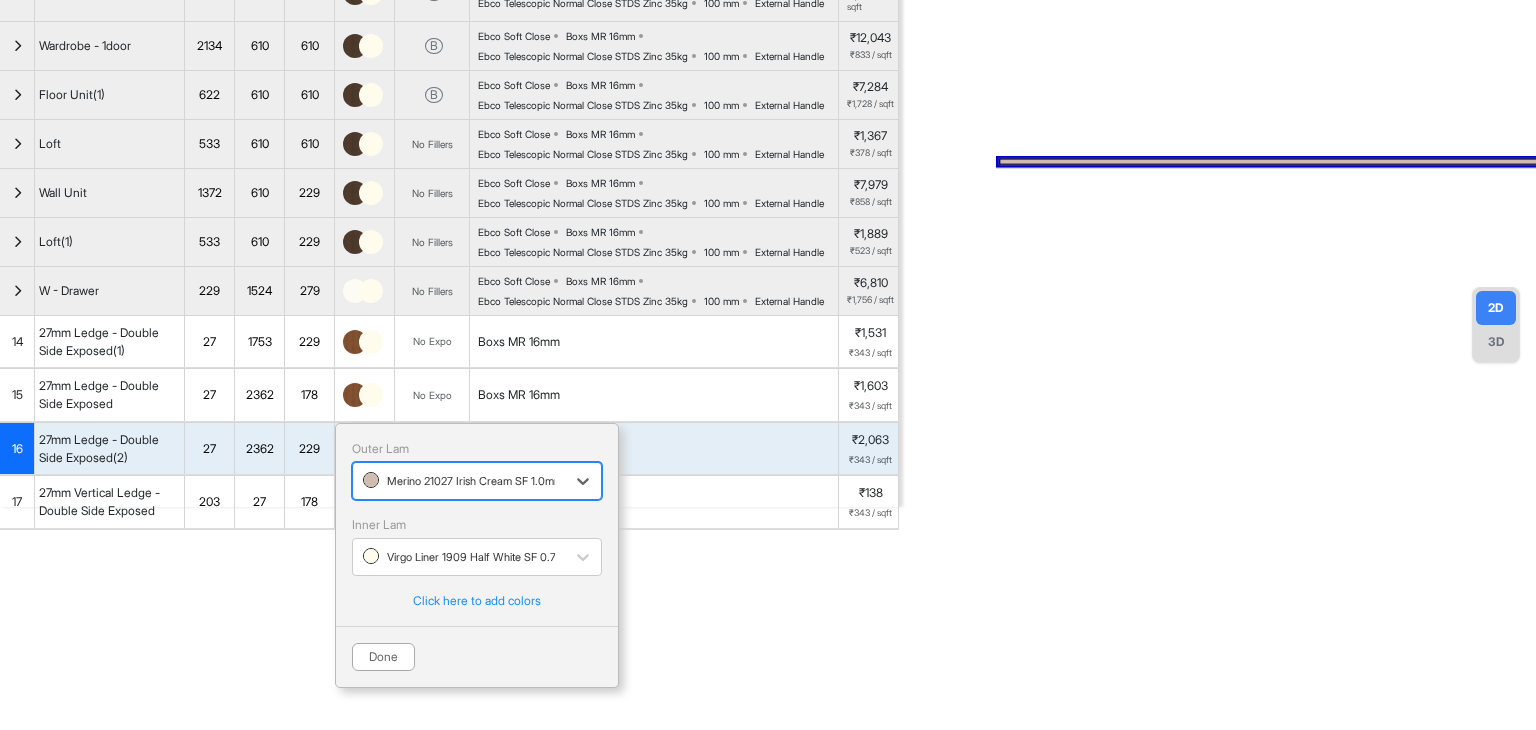 click at bounding box center (459, 481) 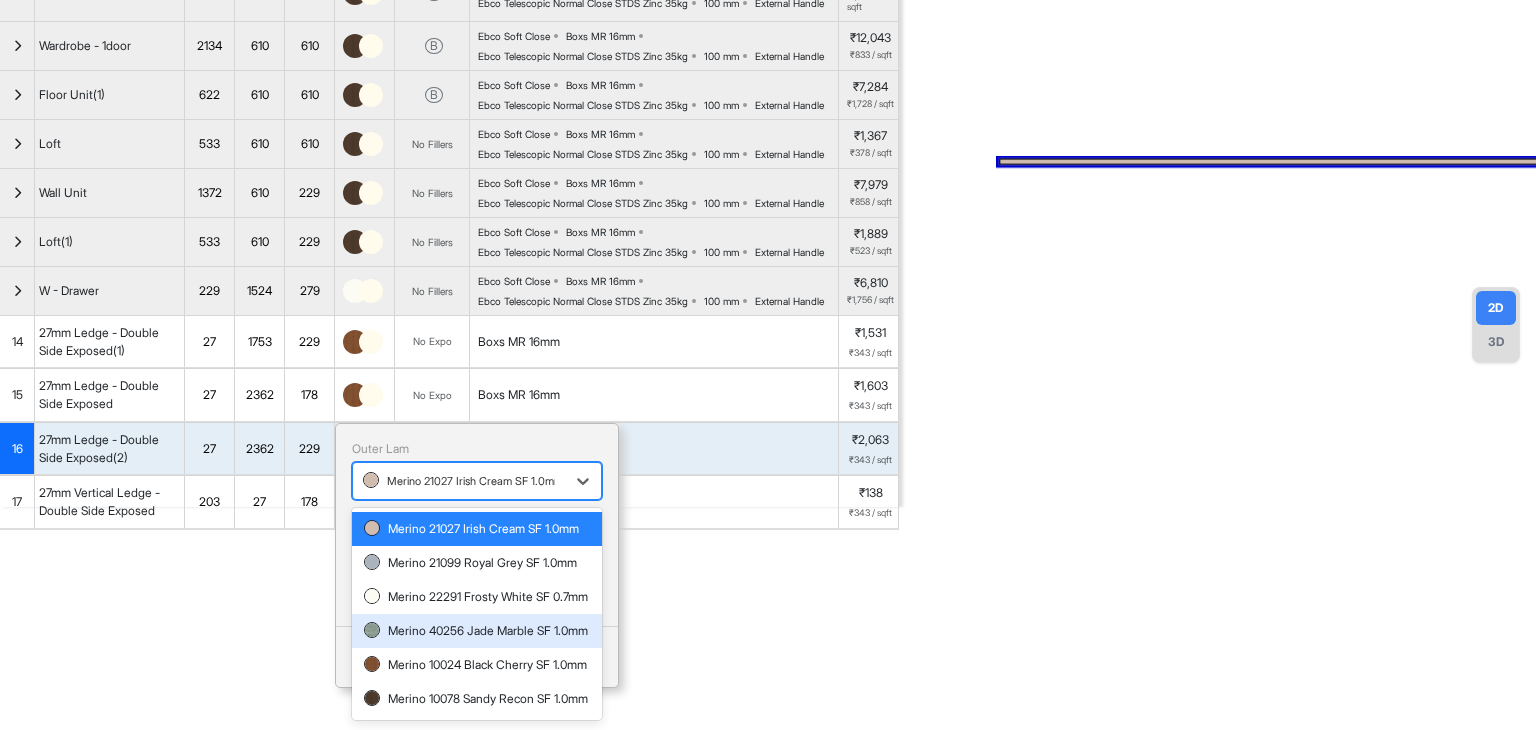 scroll, scrollTop: 88, scrollLeft: 0, axis: vertical 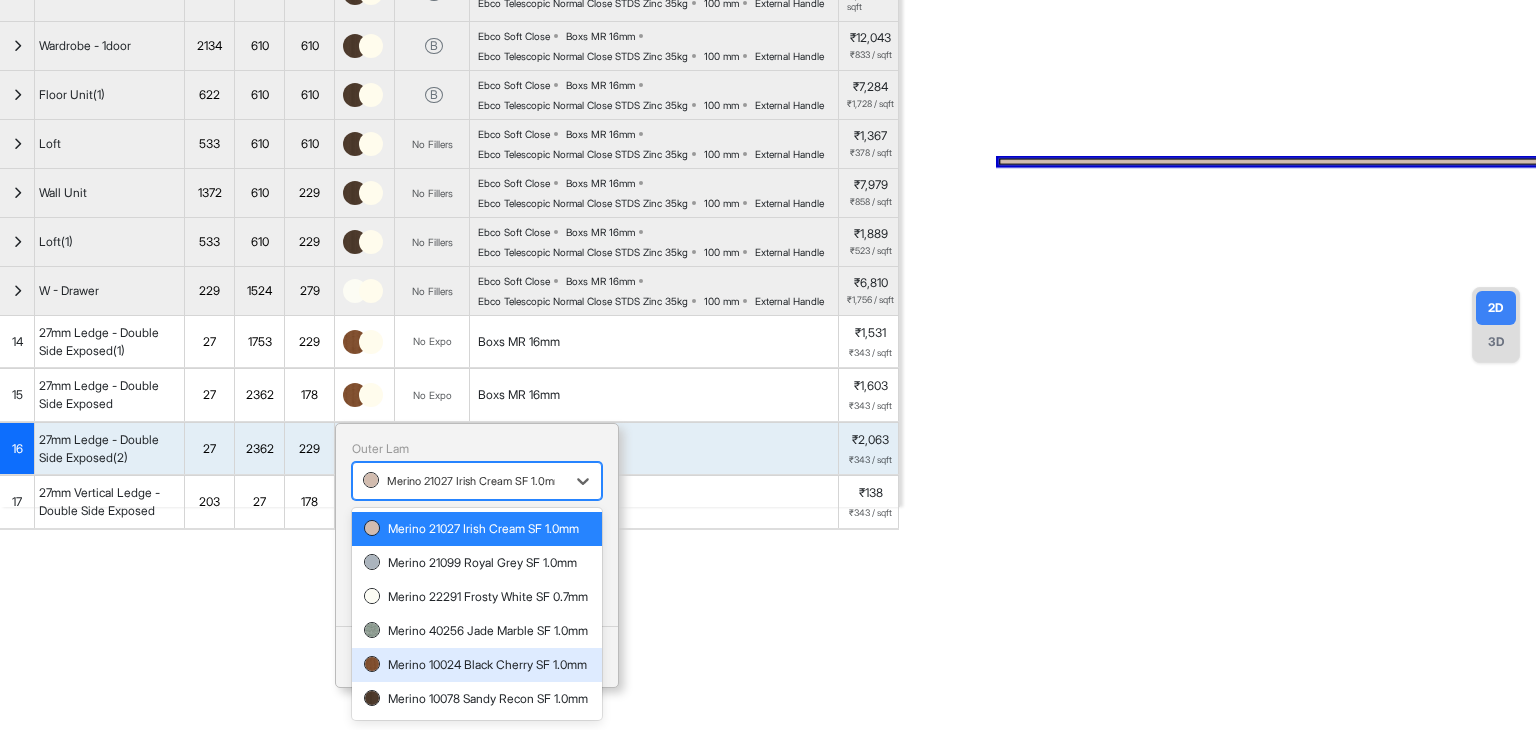 click on "Merino 10024 Black Cherry SF 1.0mm" at bounding box center [477, 665] 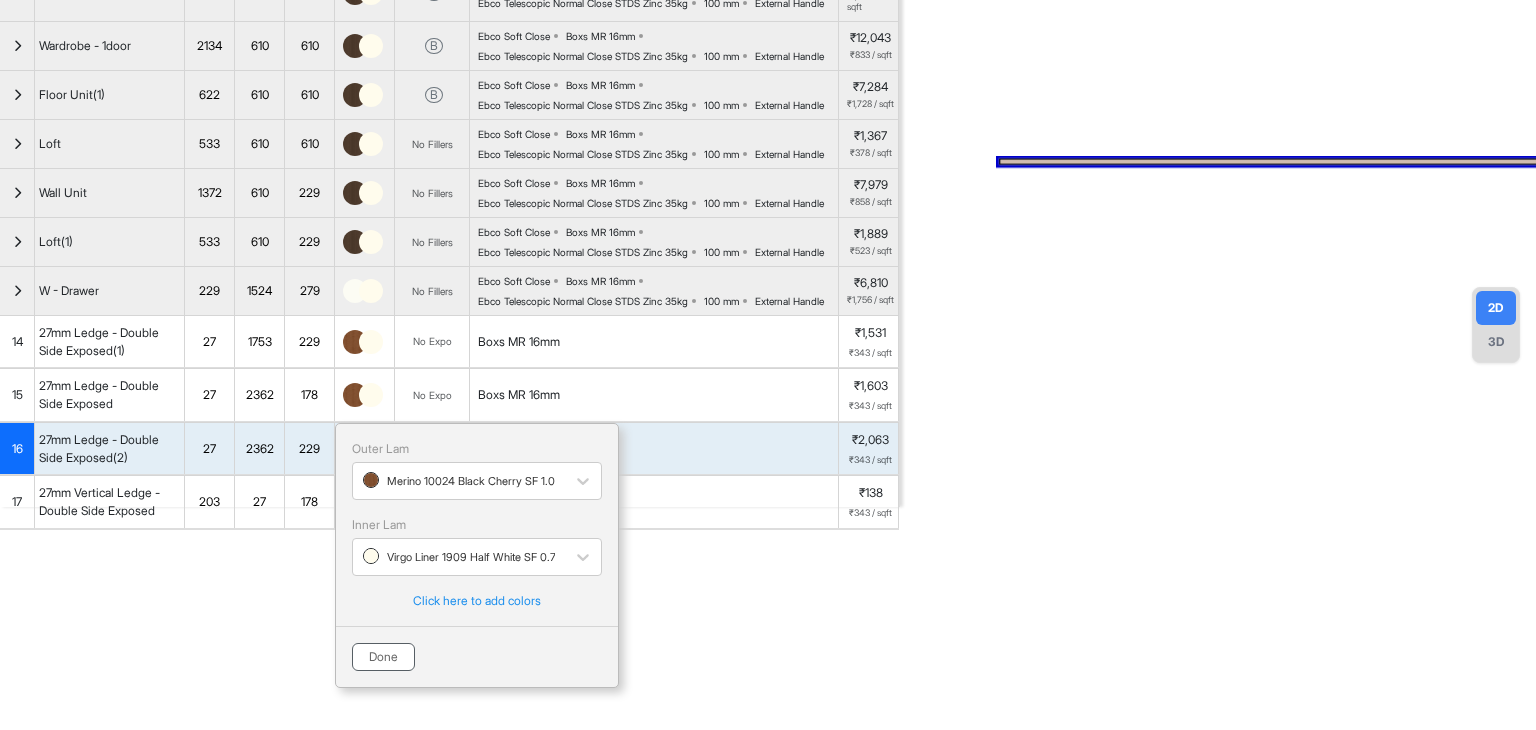 click on "Done" at bounding box center (383, 657) 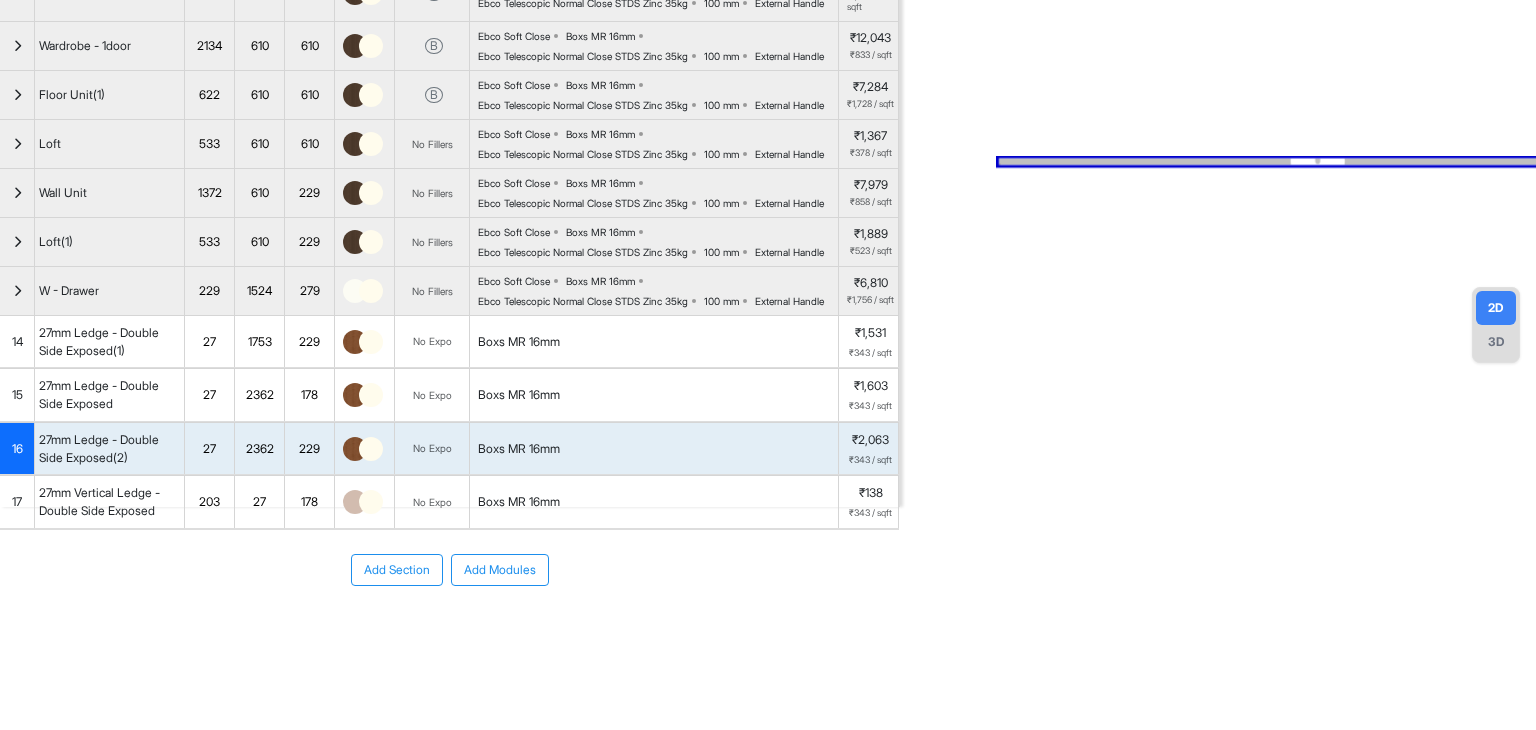 click at bounding box center [365, 502] 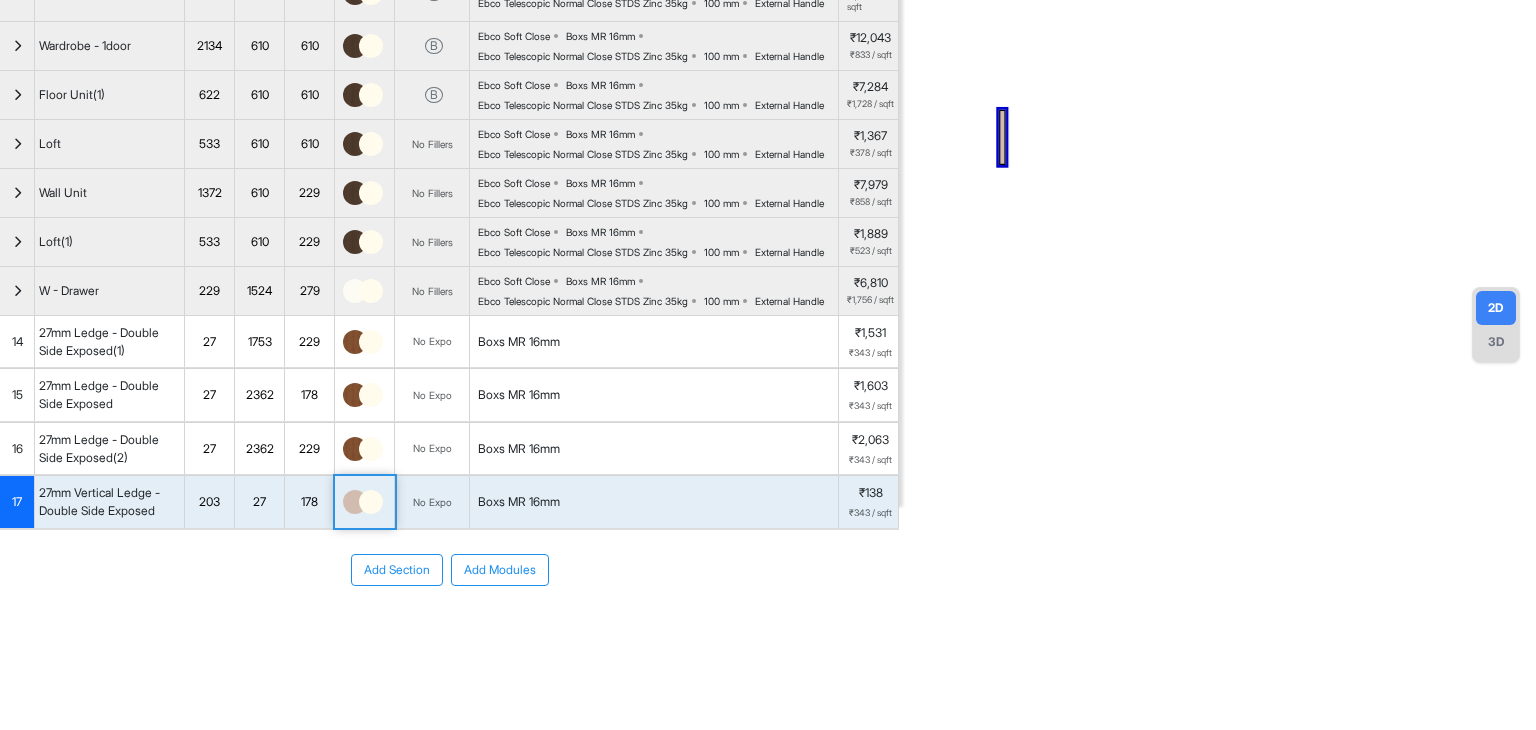 click at bounding box center [365, 502] 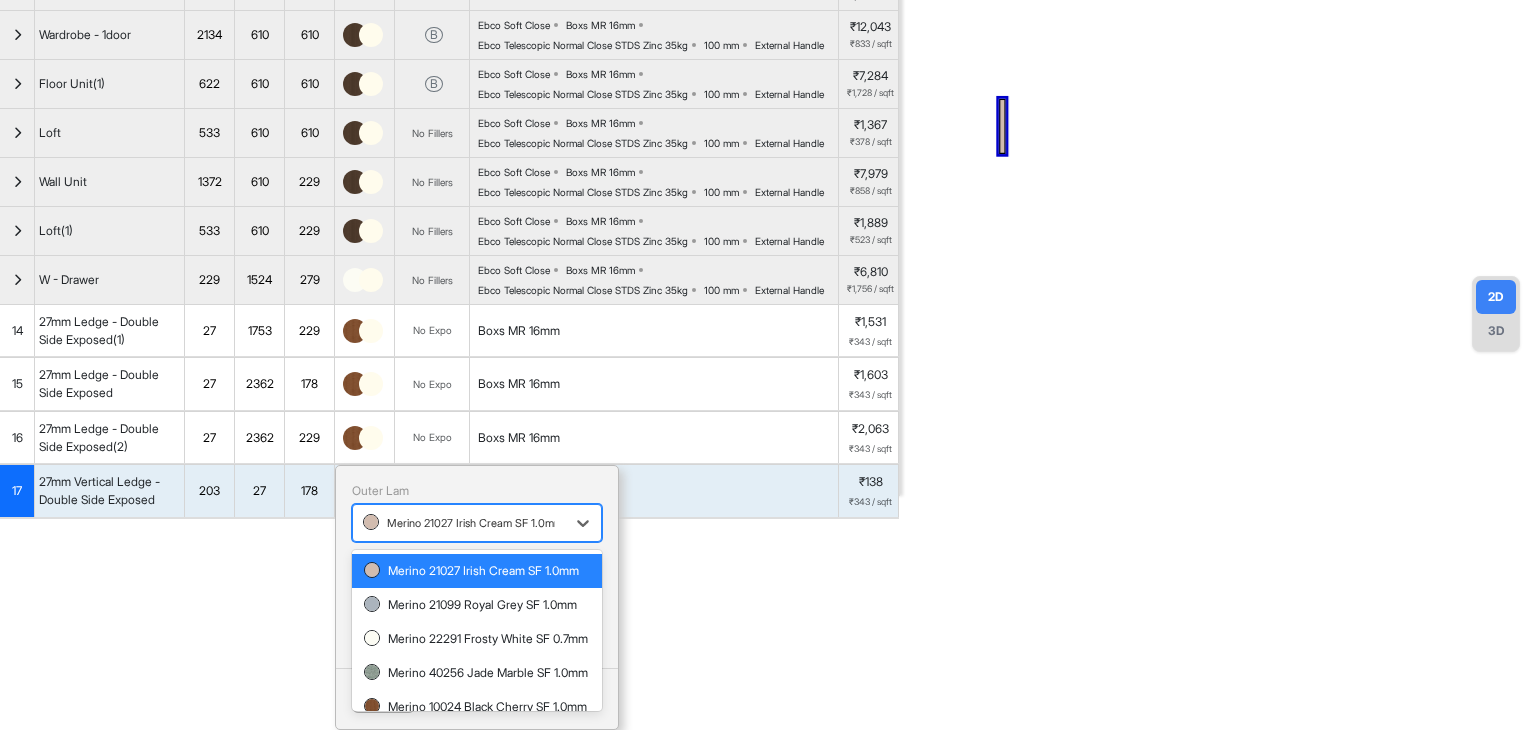 click at bounding box center (459, 523) 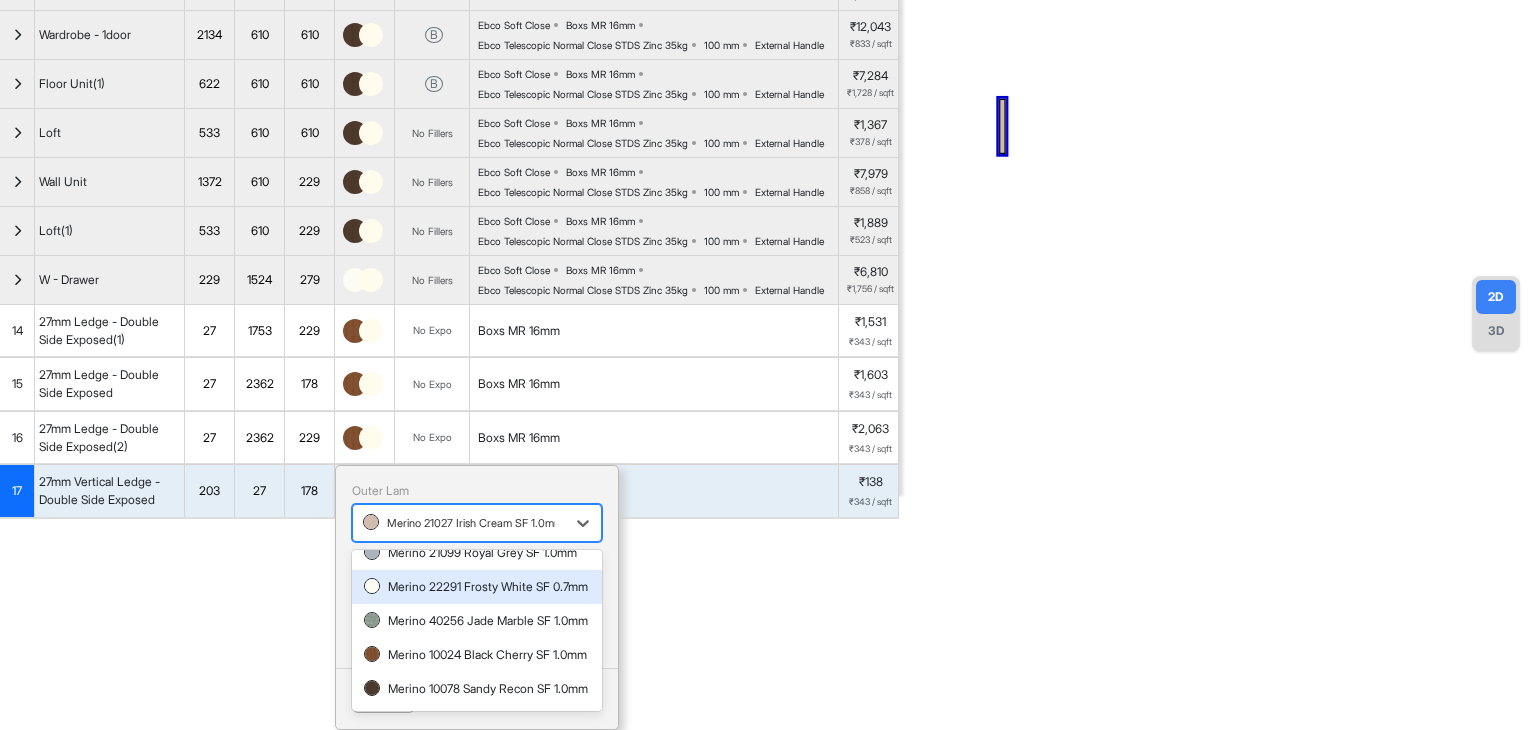 scroll, scrollTop: 141, scrollLeft: 0, axis: vertical 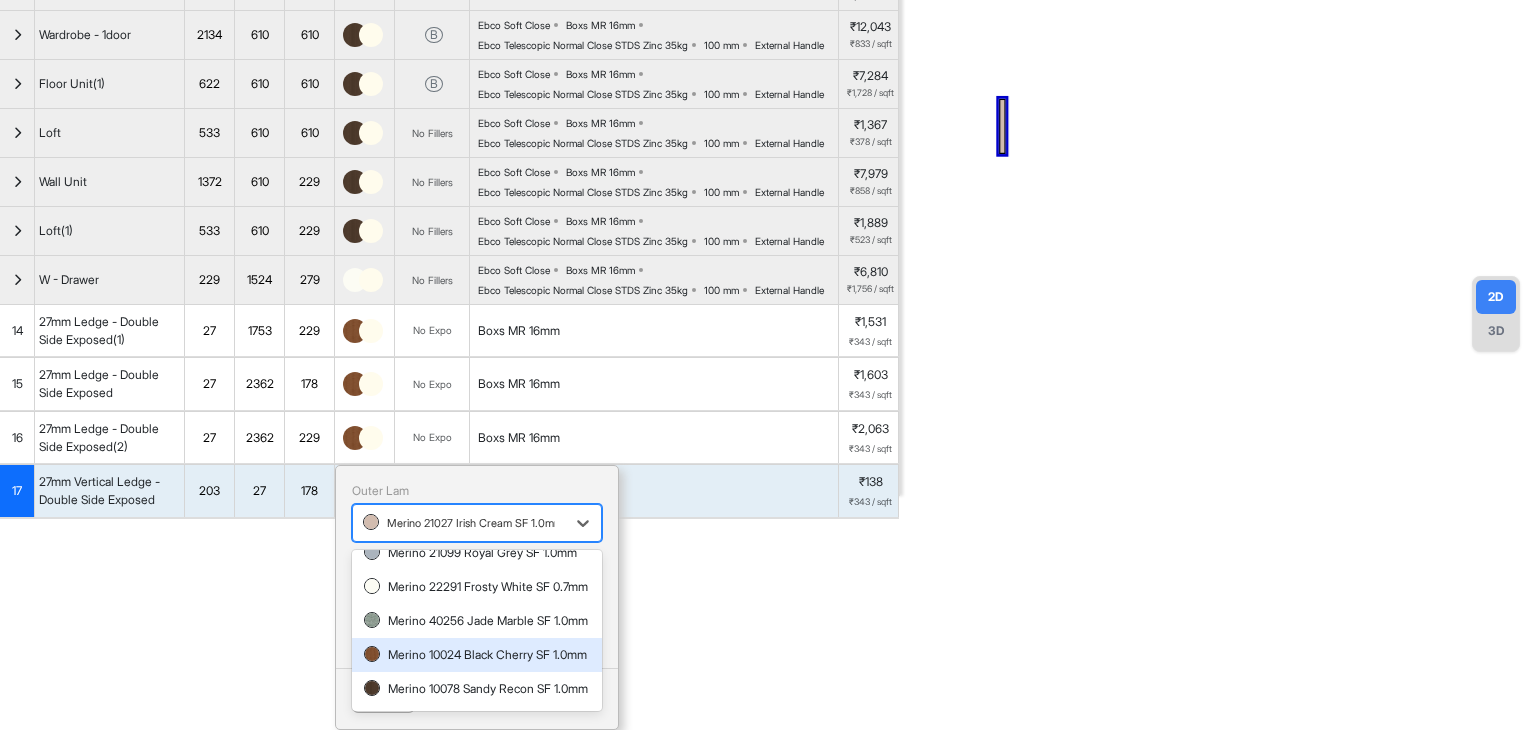 click on "Merino 10024 Black Cherry SF 1.0mm" at bounding box center (477, 655) 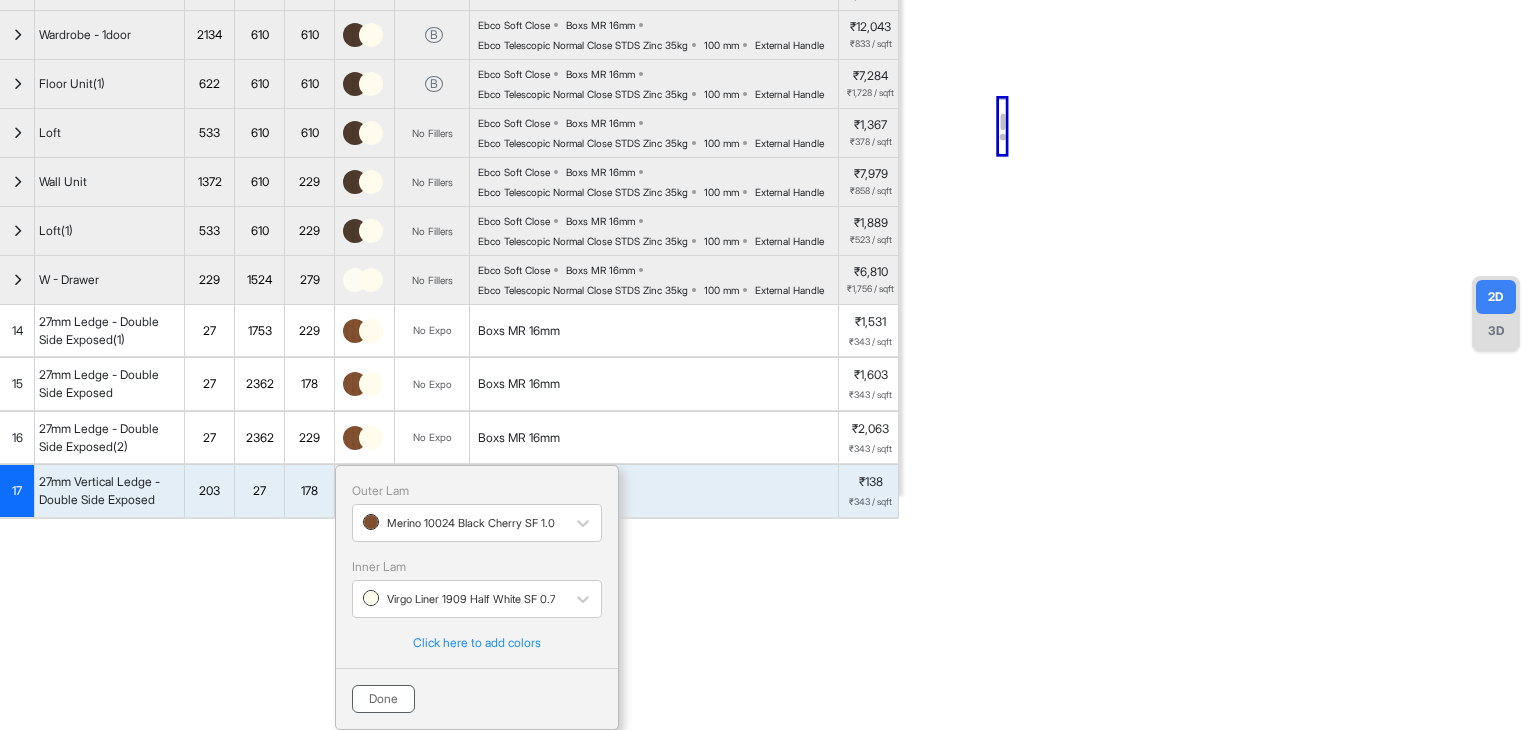 click on "Done" at bounding box center [383, 699] 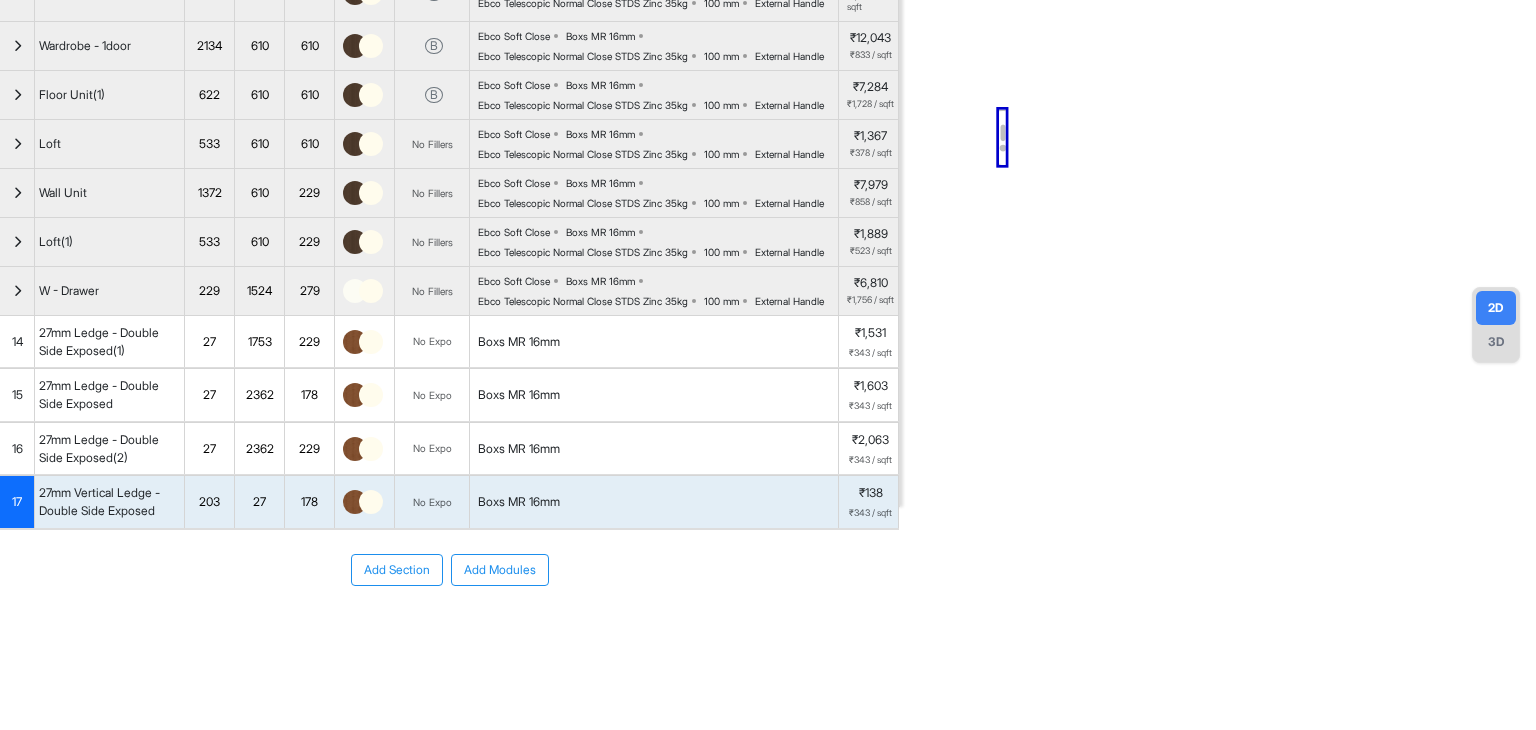 click on "Add Section Add Modules" at bounding box center [449, 630] 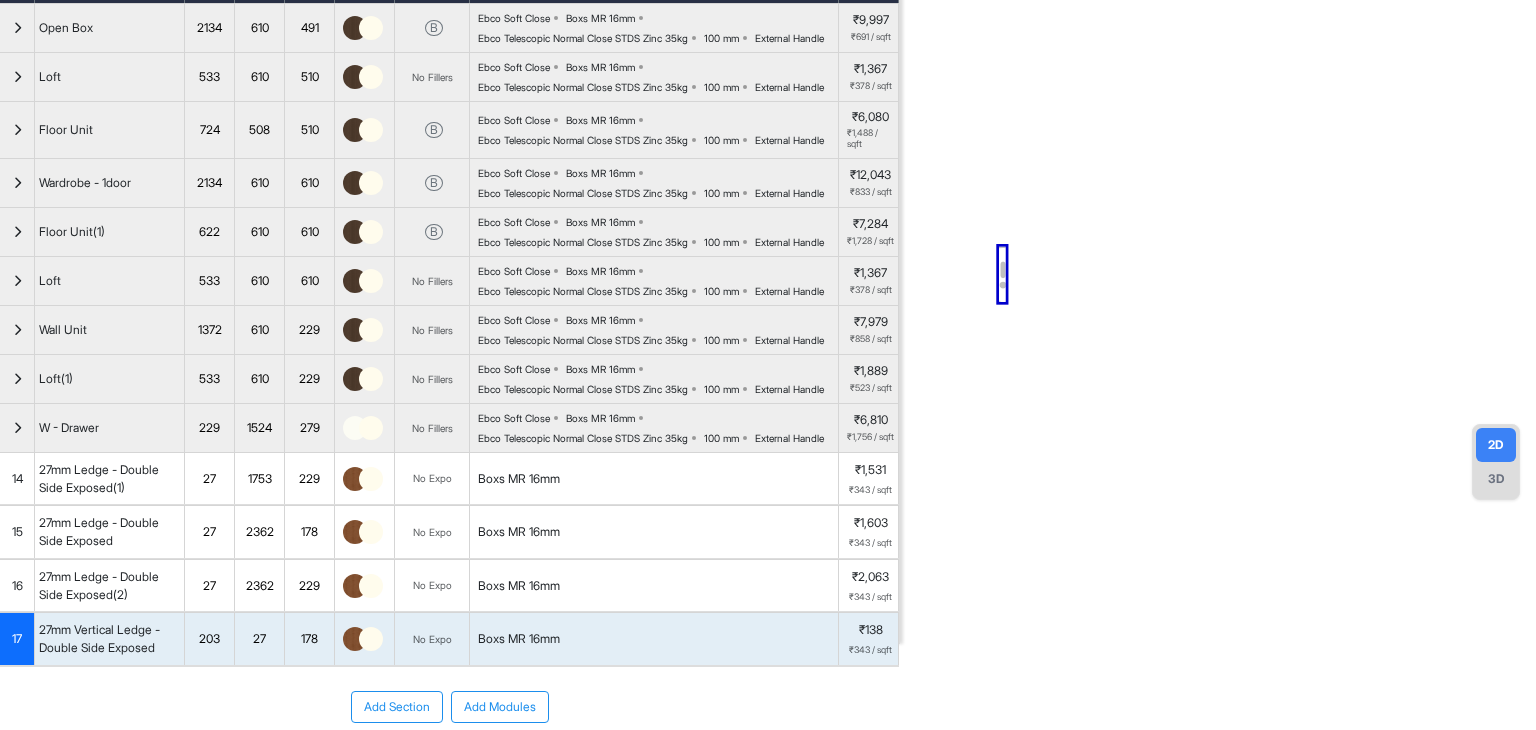scroll, scrollTop: 0, scrollLeft: 0, axis: both 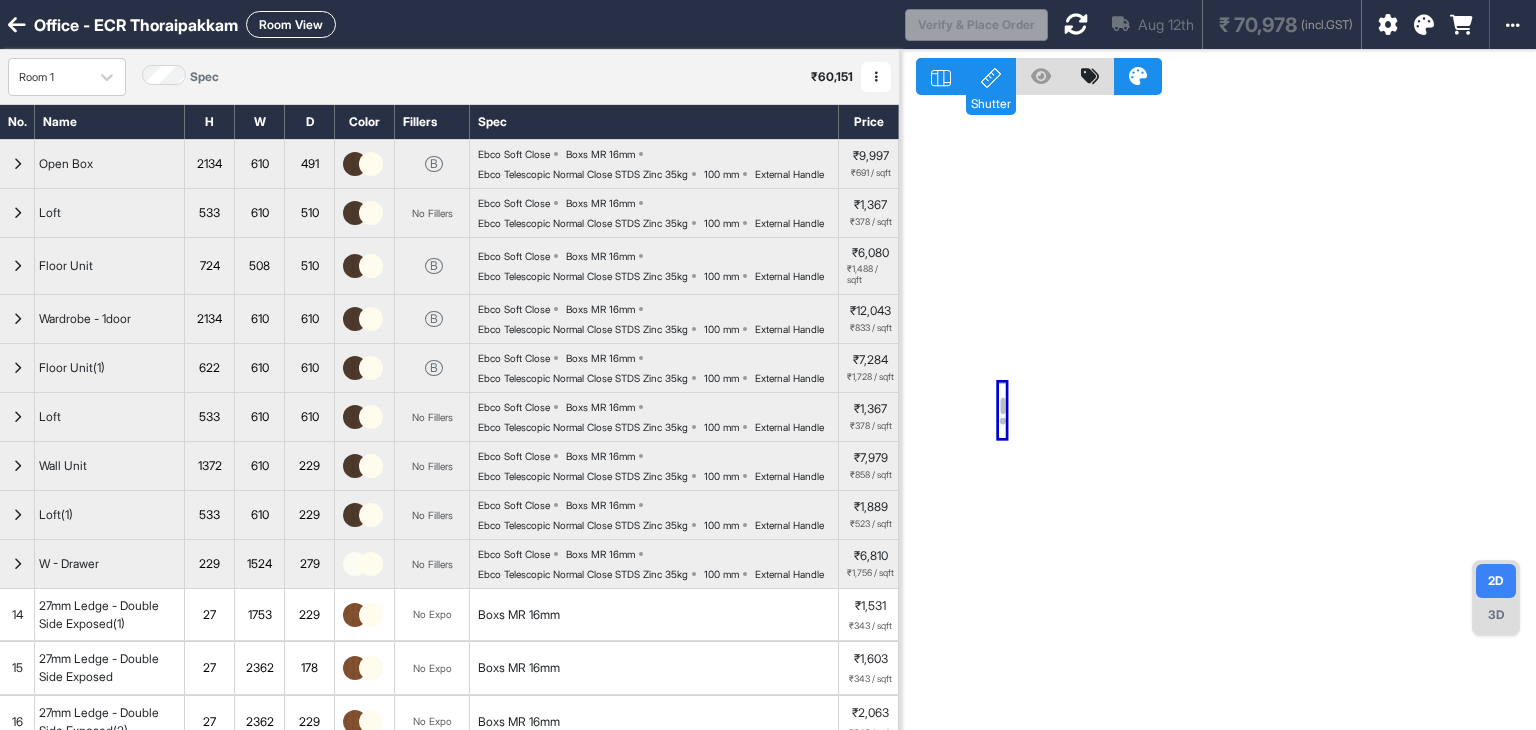 click at bounding box center [1218, 415] 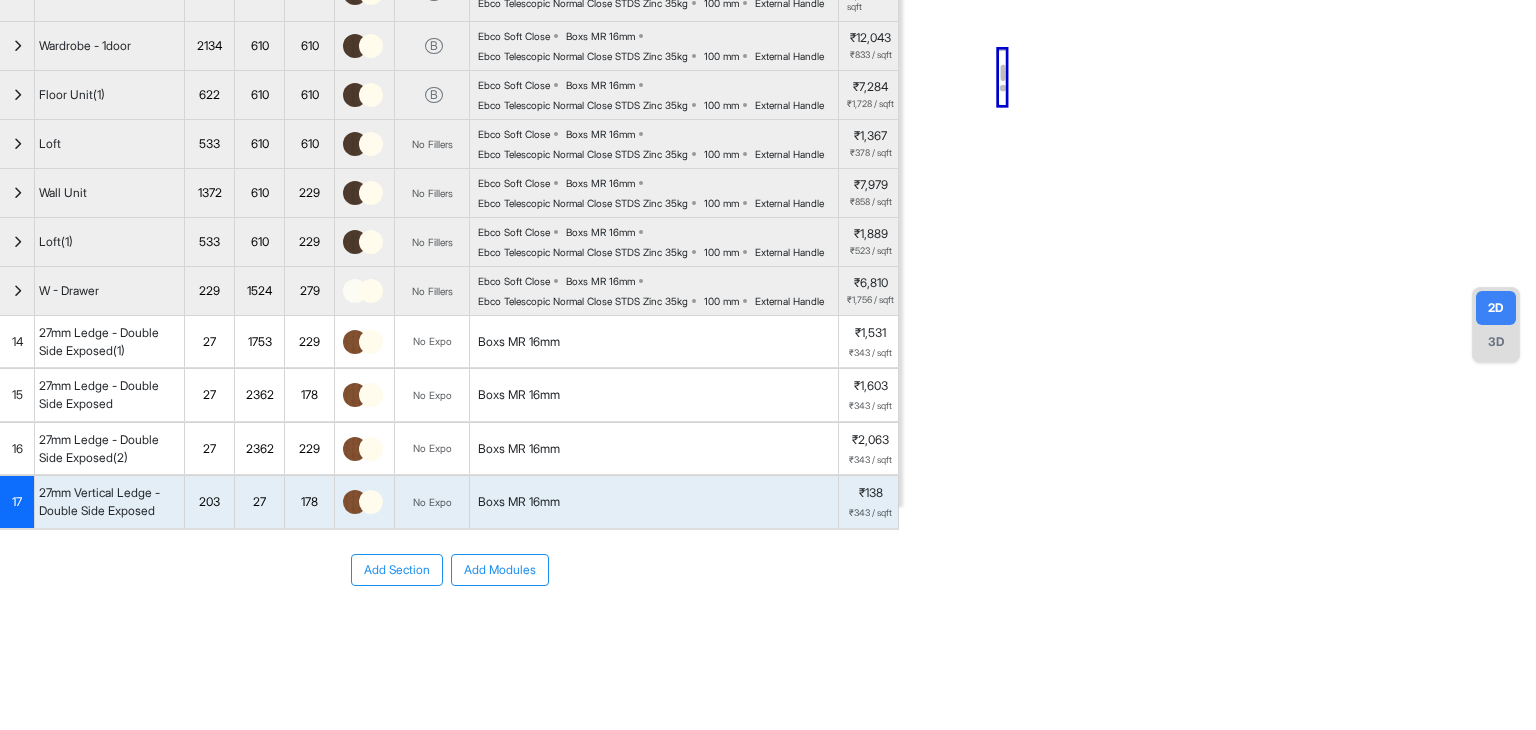 scroll, scrollTop: 441, scrollLeft: 0, axis: vertical 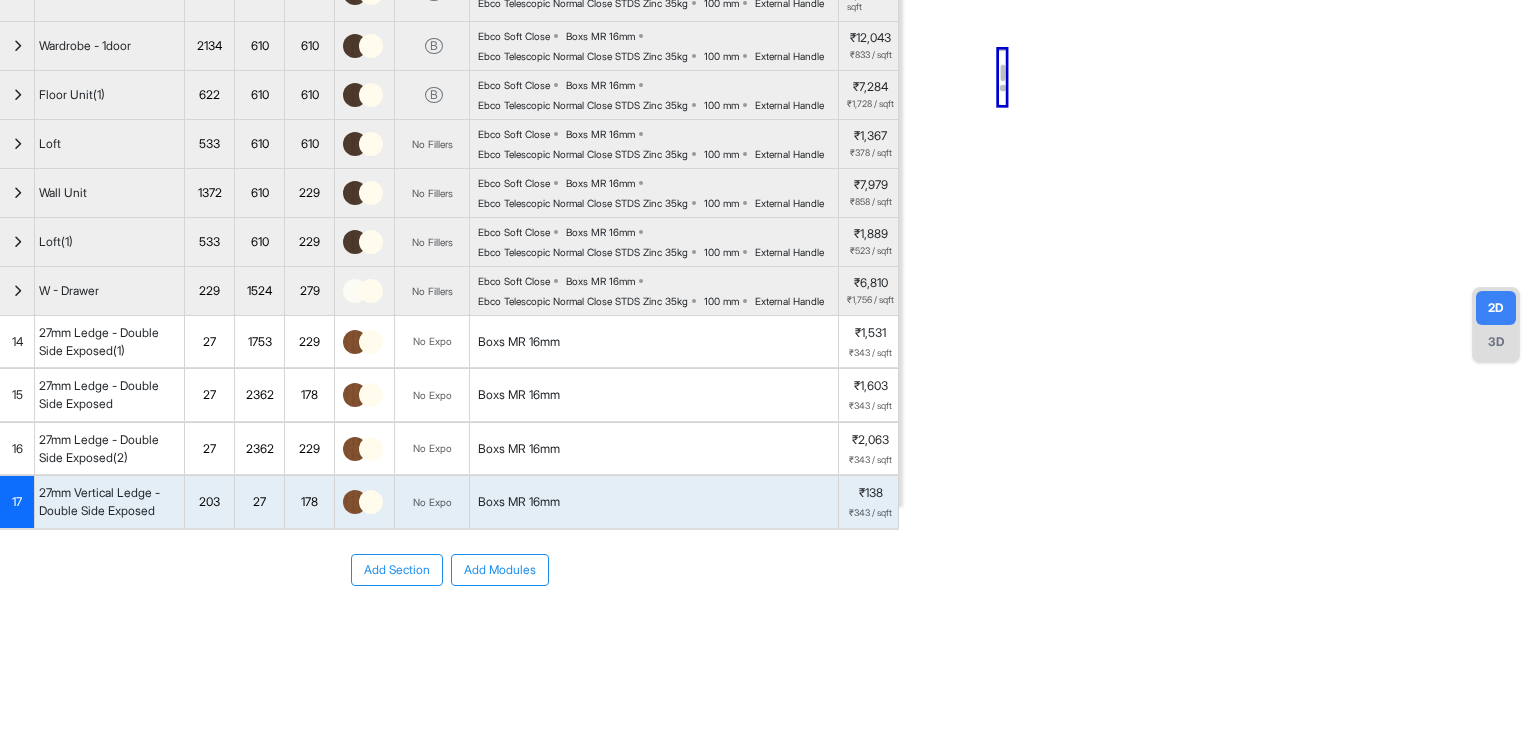 click on "14" at bounding box center (17, 342) 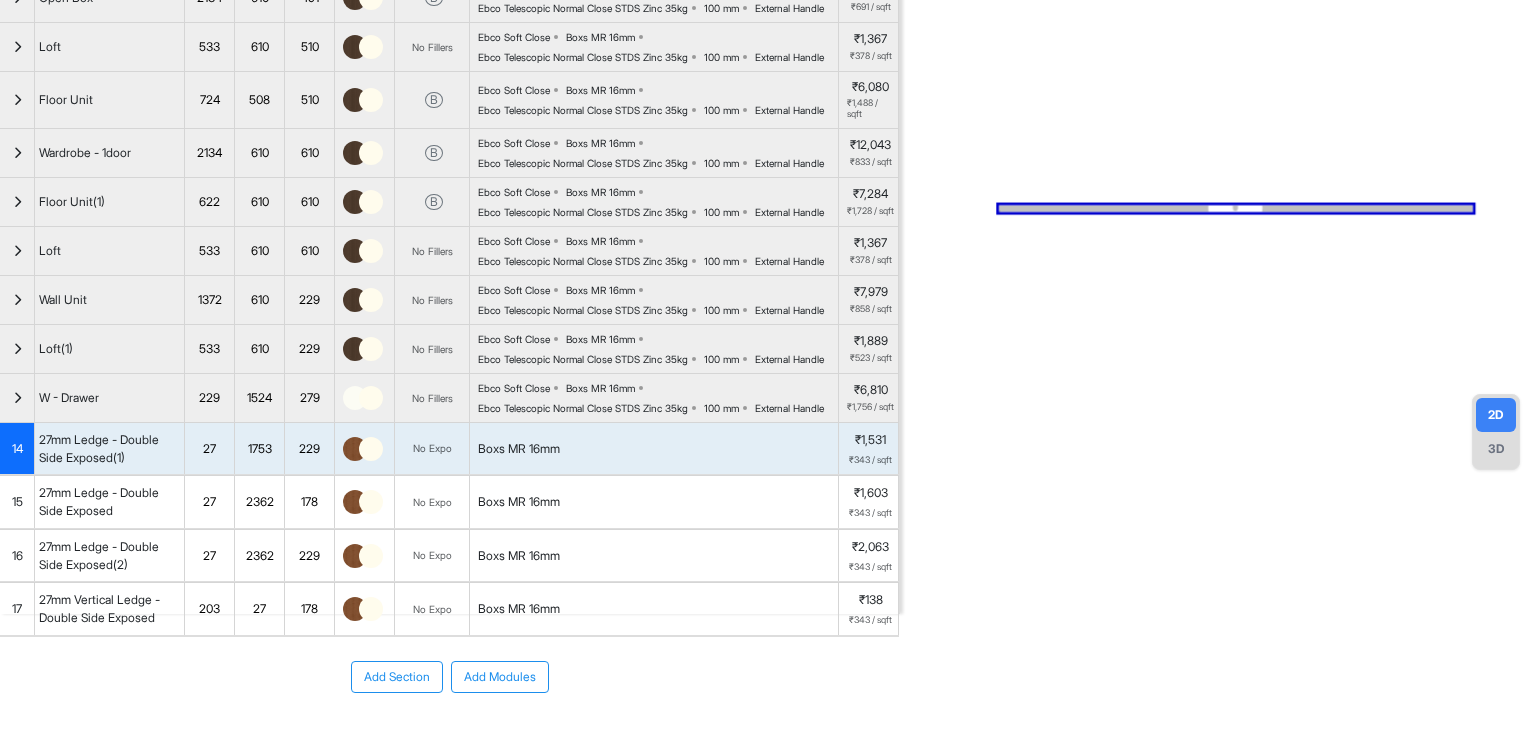 scroll, scrollTop: 41, scrollLeft: 0, axis: vertical 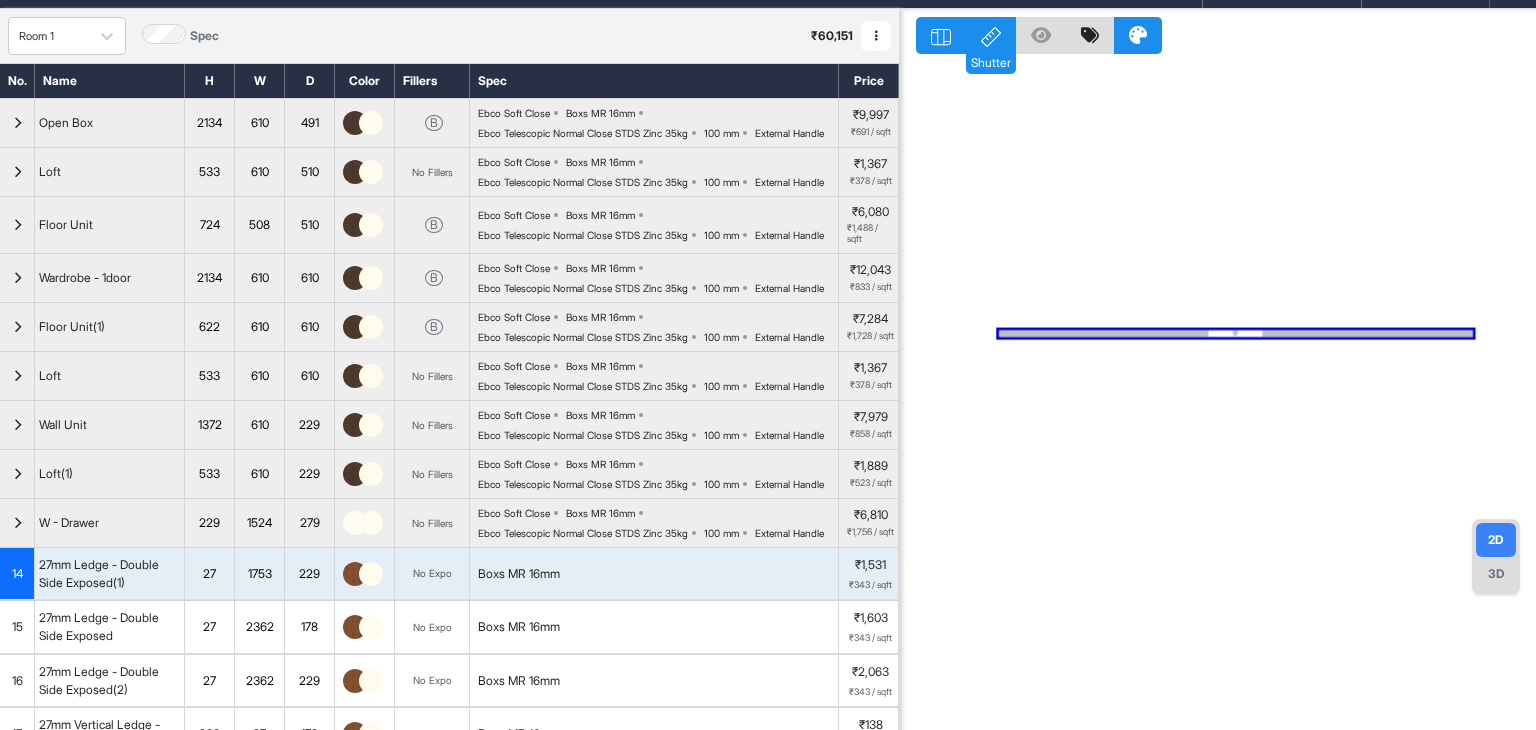 click at bounding box center [1218, 374] 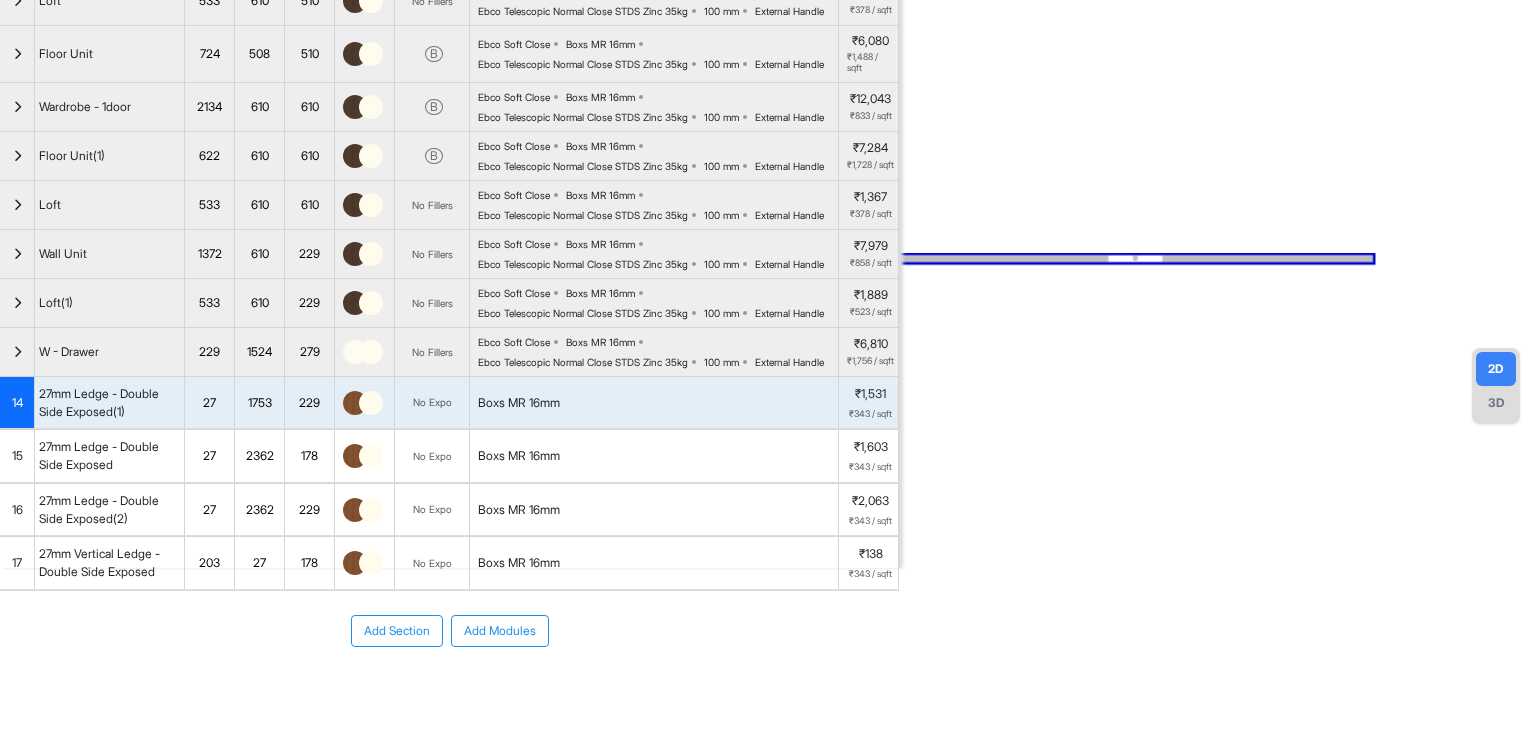 drag, startPoint x: 1104, startPoint y: 436, endPoint x: 1066, endPoint y: 505, distance: 78.77182 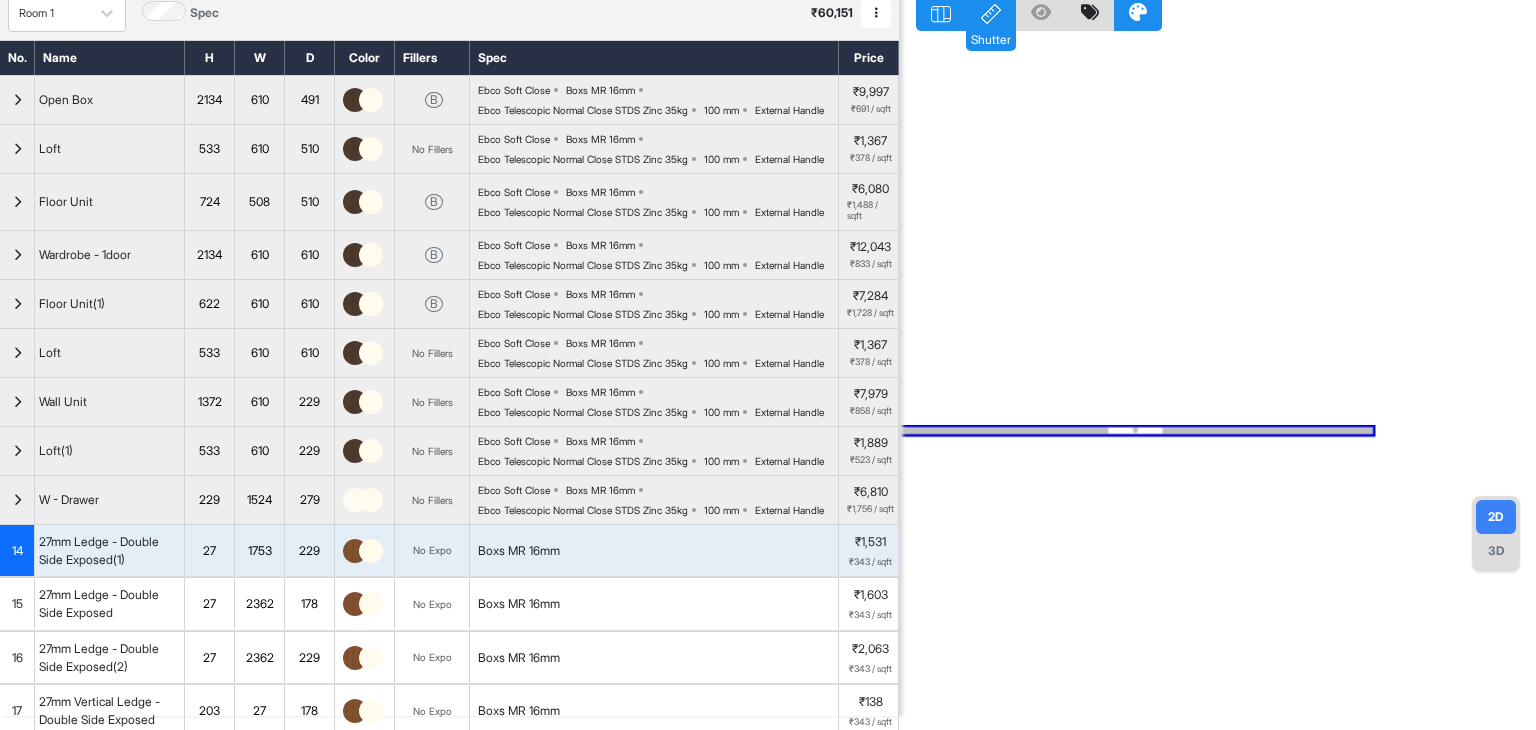 scroll, scrollTop: 0, scrollLeft: 0, axis: both 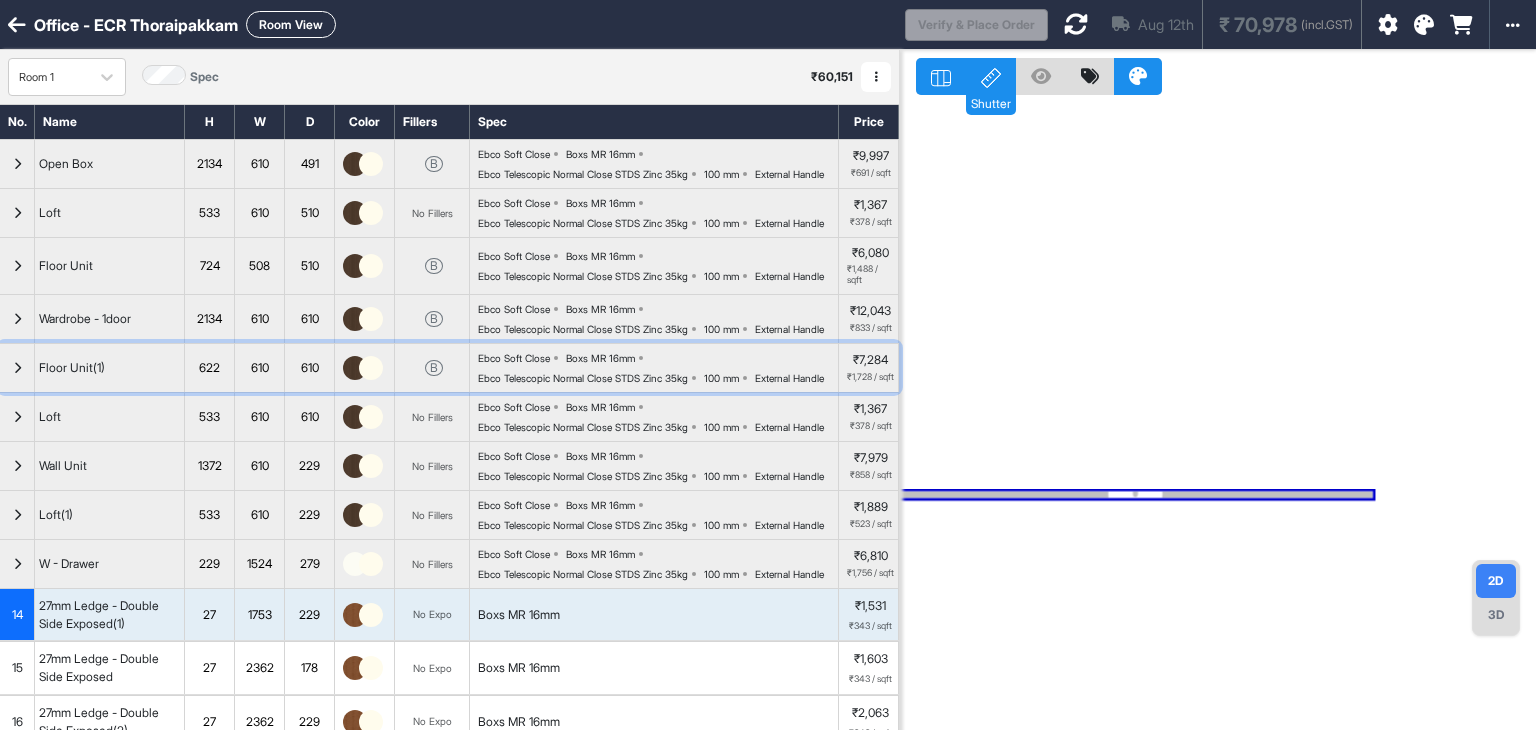 click on "Floor Unit(1)" at bounding box center [72, 368] 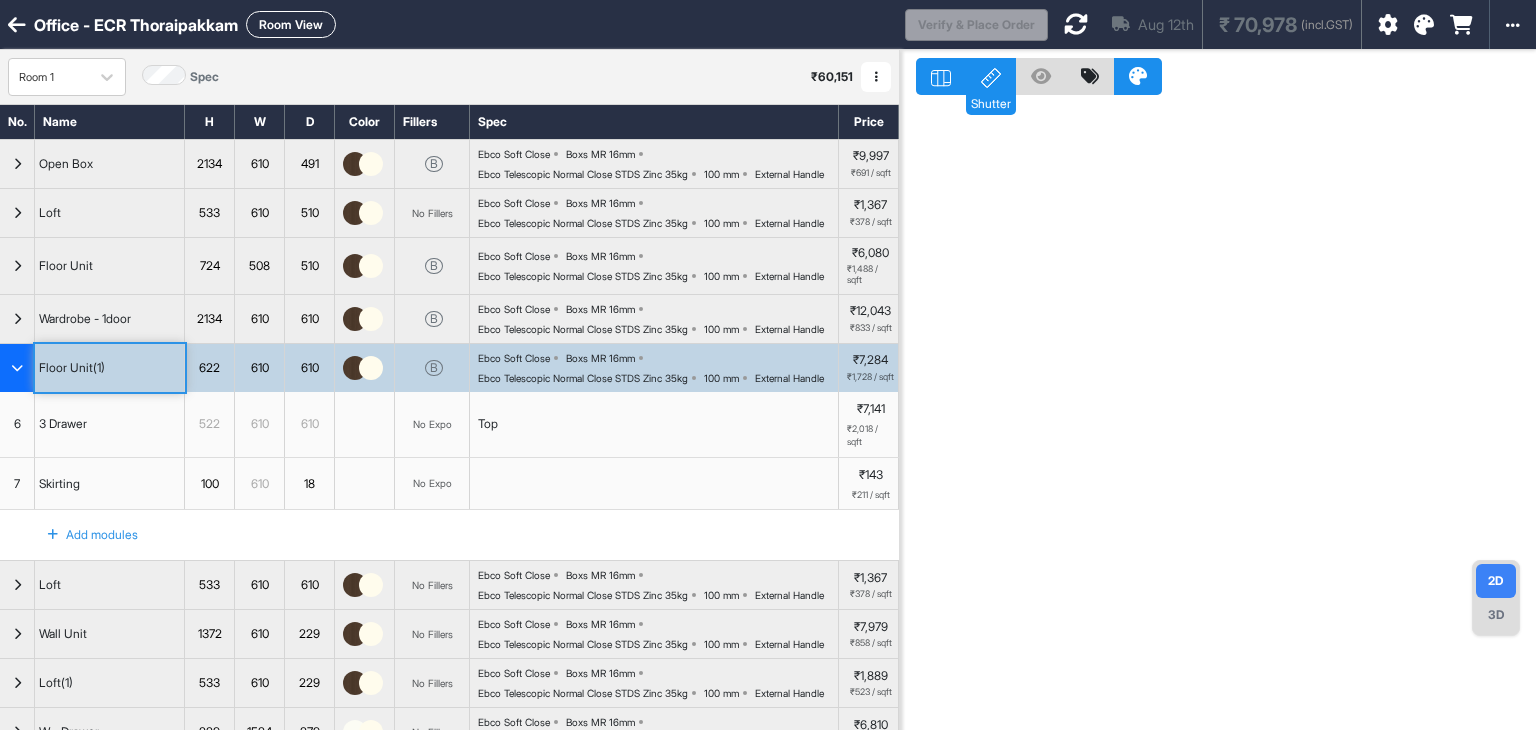 click at bounding box center [17, 368] 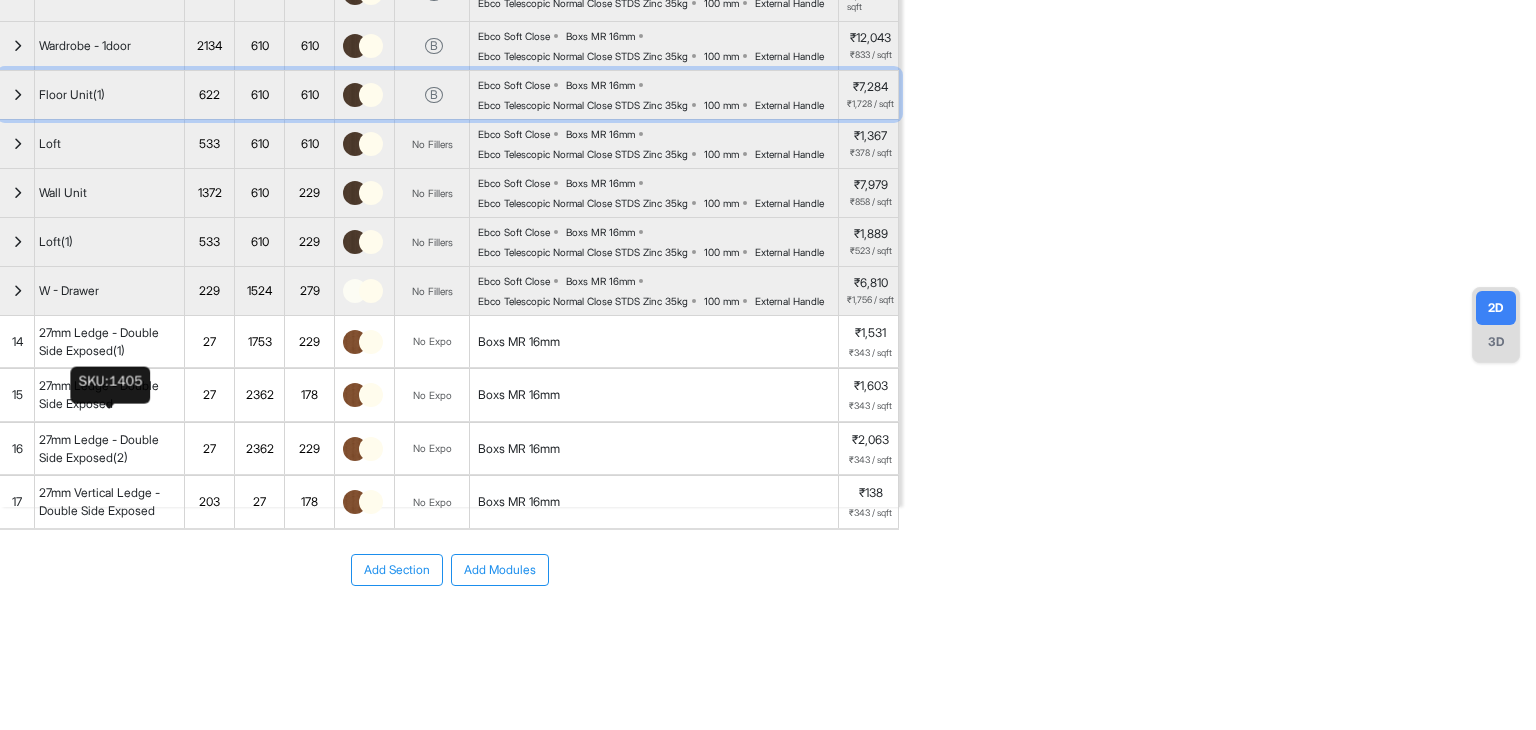 scroll, scrollTop: 441, scrollLeft: 0, axis: vertical 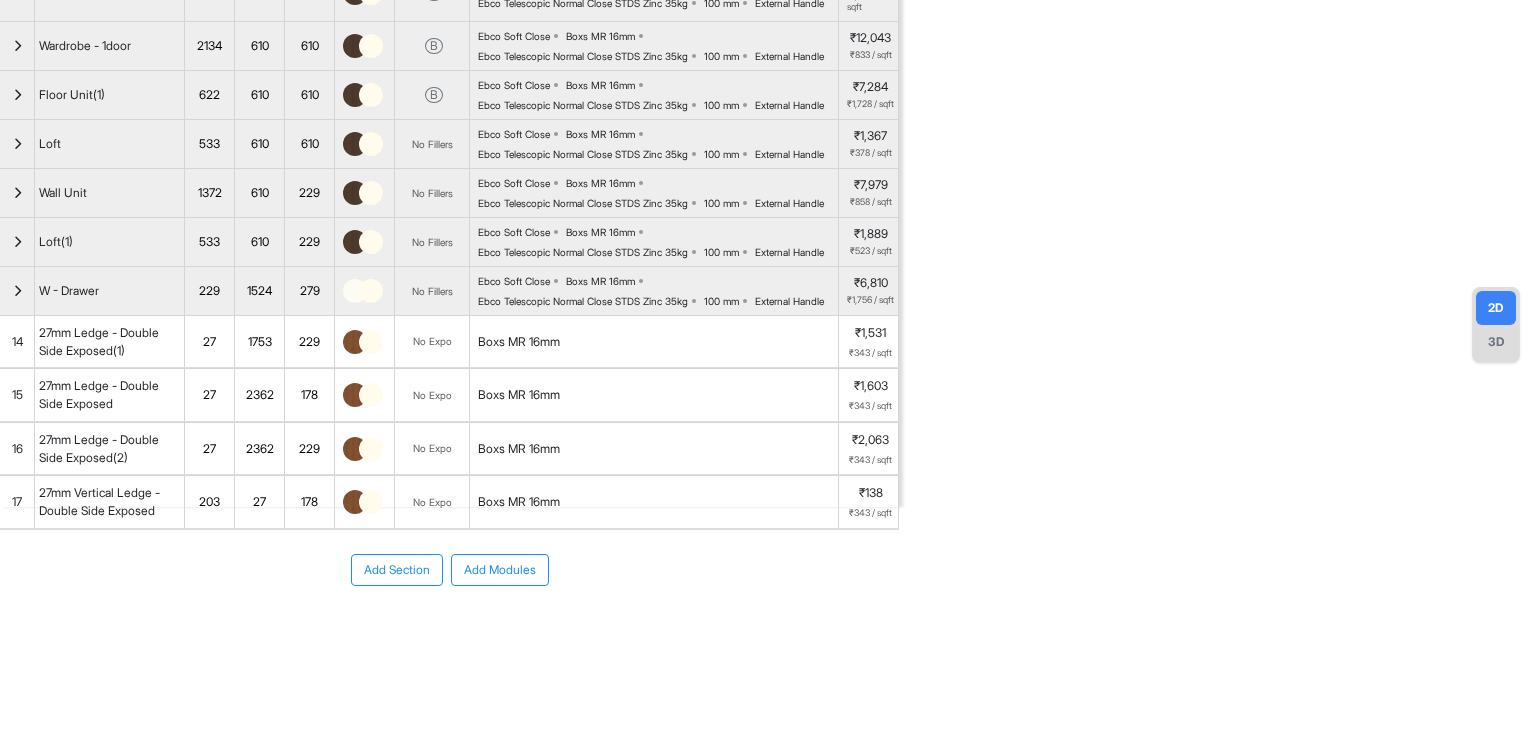 click on "14" at bounding box center [17, 342] 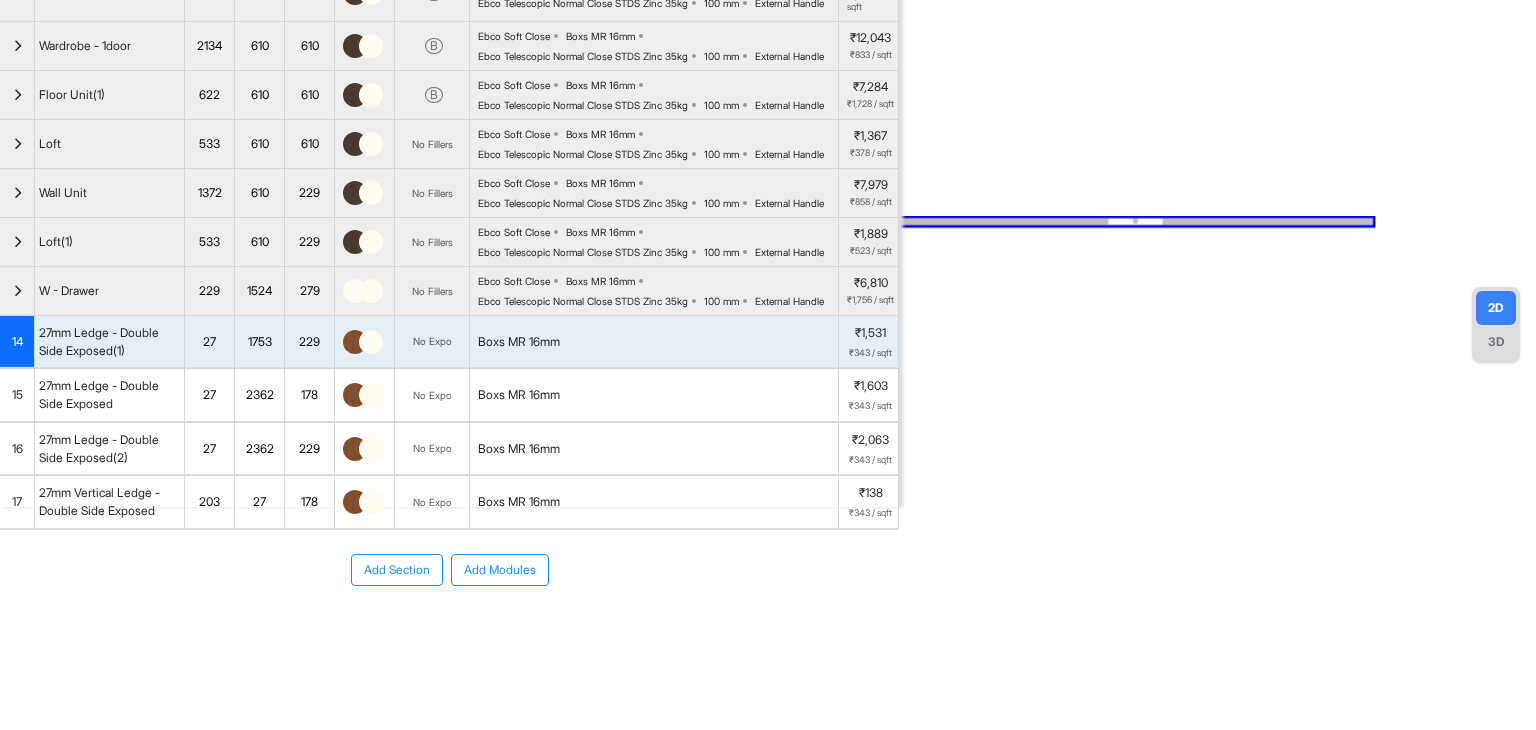 scroll, scrollTop: 341, scrollLeft: 0, axis: vertical 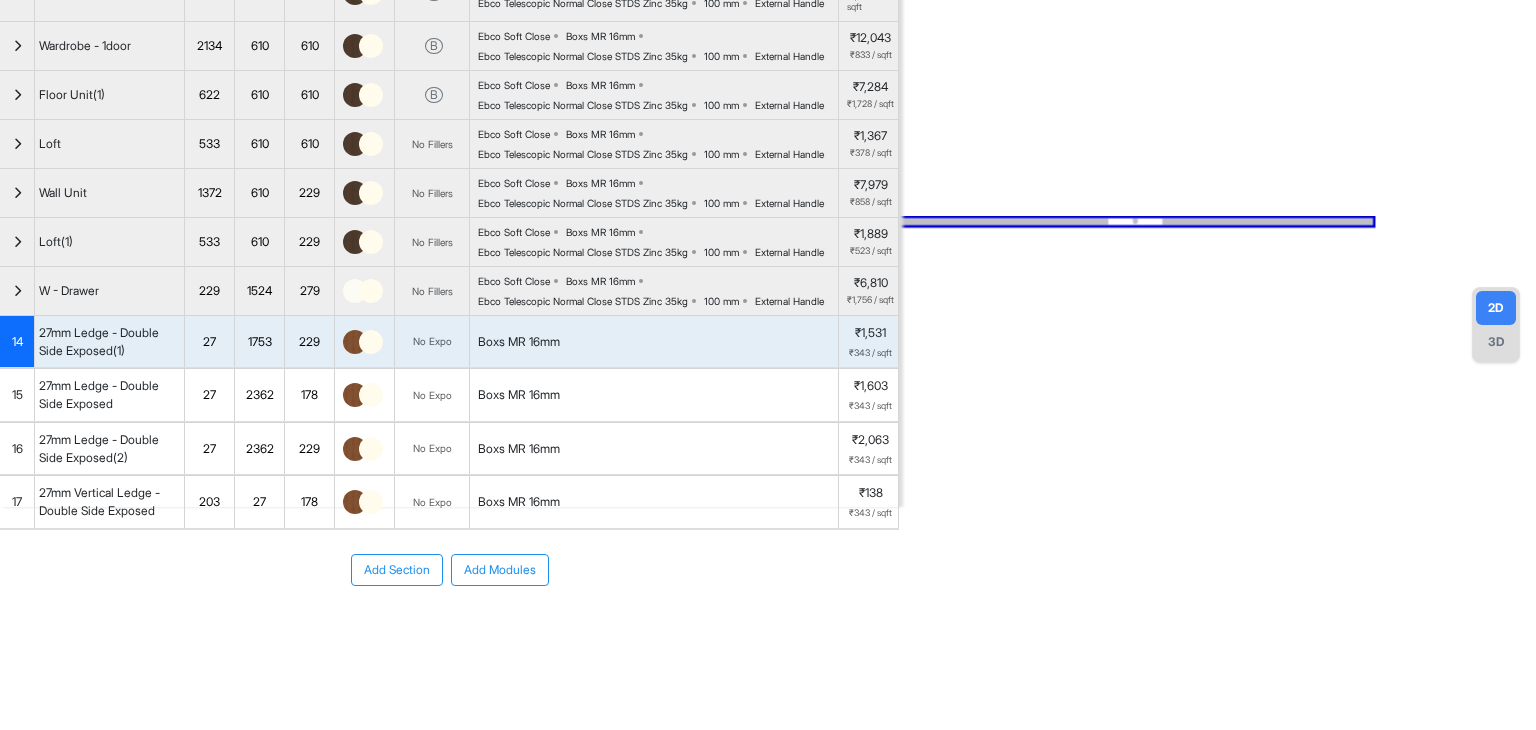 click on "Office - ECR Thoraipakkam Room View Verify & Place Order Aug 12th ₹   70,978 (incl.GST) Import Assembly Archive Rename Refresh Price Room 1 Spec ₹ 60,151 Add  Room Edit  Room  Name Delete  Room Duplicate Room No. Name H W D Color Fillers Spec Price Open Box 2134 610 491 B Ebco Soft Close Boxs MR 16mm Ebco Telescopic Normal Close STDS Zinc 35kg 100 mm External Handle ₹9,997 ₹691 / sqft Loft 533 610 510 No Fillers Ebco Soft Close Boxs MR 16mm Ebco Telescopic Normal Close STDS Zinc 35kg 100 mm External Handle ₹1,367 ₹378 / sqft Floor Unit 724 508 510 B Ebco Soft Close Boxs MR 16mm Ebco Telescopic Normal Close STDS Zinc 35kg 100 mm External Handle ₹6,080 ₹1,488 / sqft Wardrobe - 1door 2134 610 610 B Ebco Soft Close Boxs MR 16mm Ebco Telescopic Normal Close STDS Zinc 35kg 100 mm External Handle ₹12,043 ₹833 / sqft Floor Unit(1) 622 610 610 B Ebco Soft Close Boxs MR 16mm Ebco Telescopic Normal Close STDS Zinc 35kg 100 mm External Handle ₹7,284 ₹1,728 / sqft Loft 533 610 610 No Fillers 100 mm" at bounding box center (768, 365) 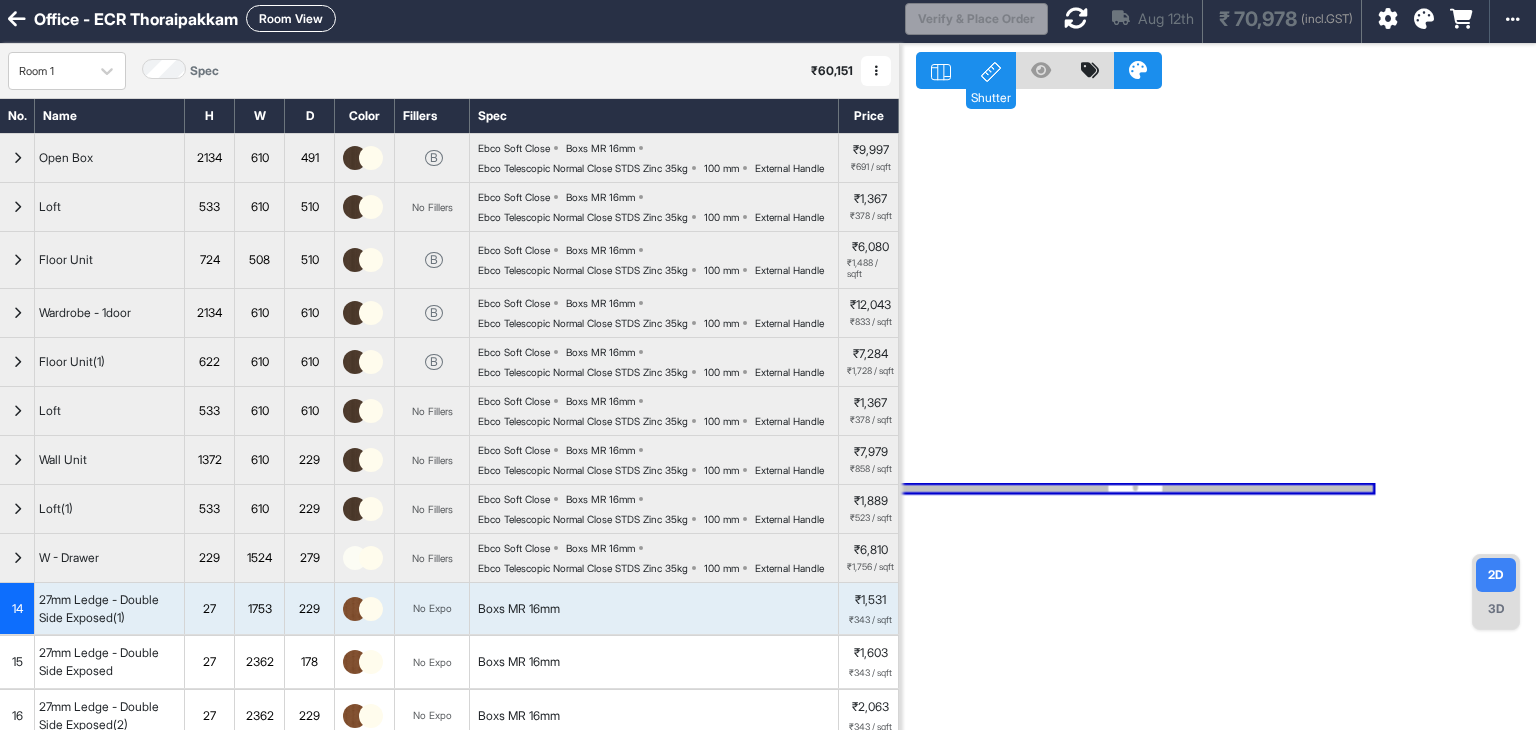 scroll, scrollTop: 0, scrollLeft: 0, axis: both 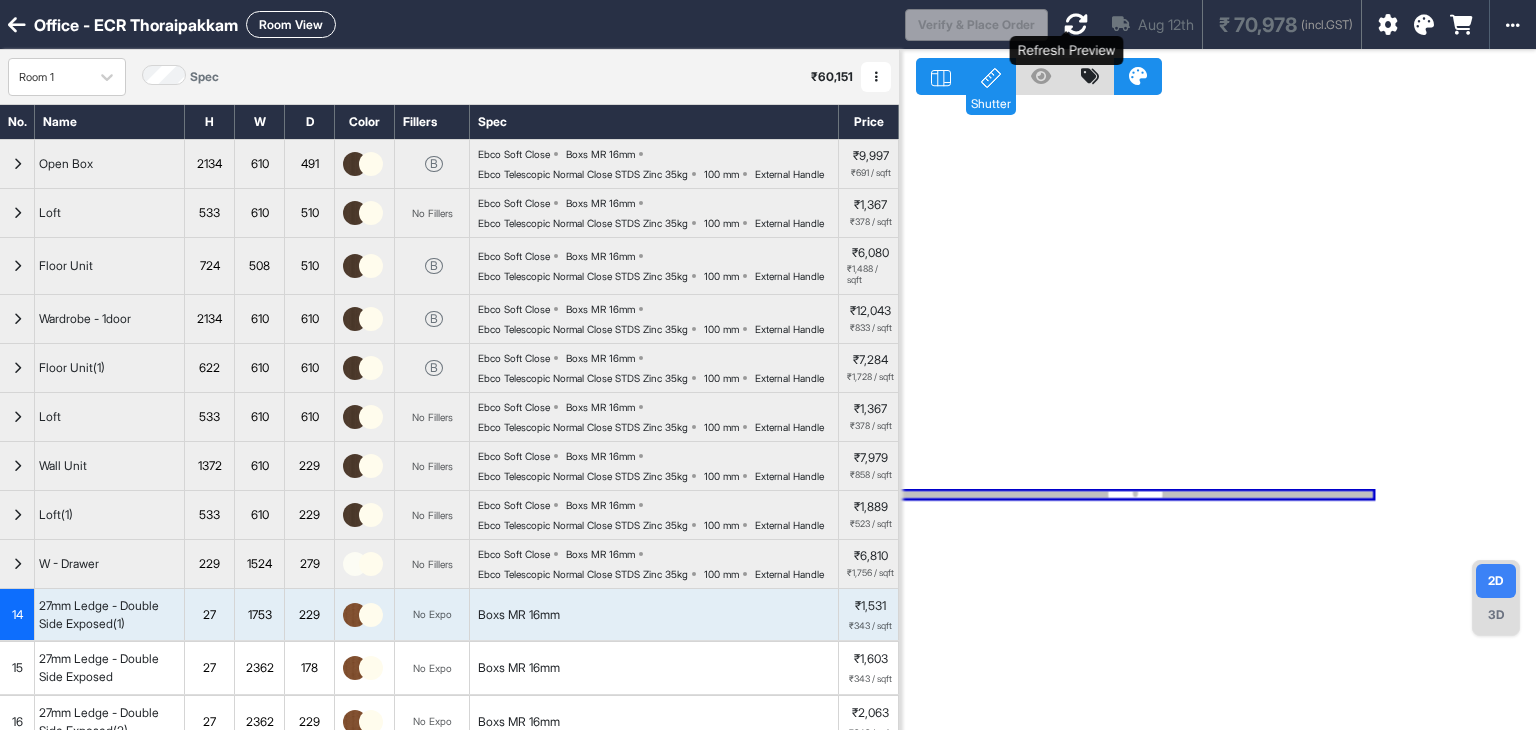 click at bounding box center [1076, 24] 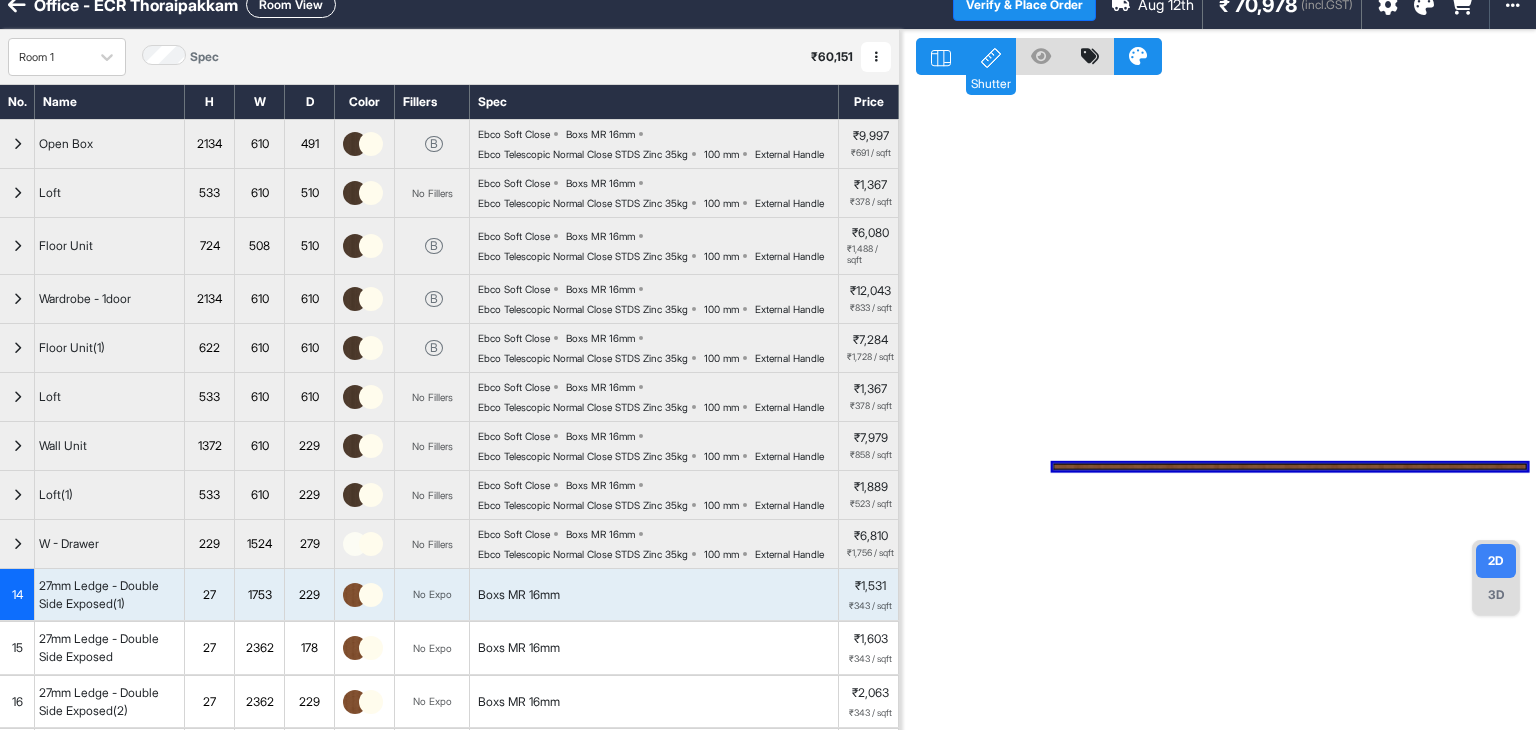 scroll, scrollTop: 24, scrollLeft: 0, axis: vertical 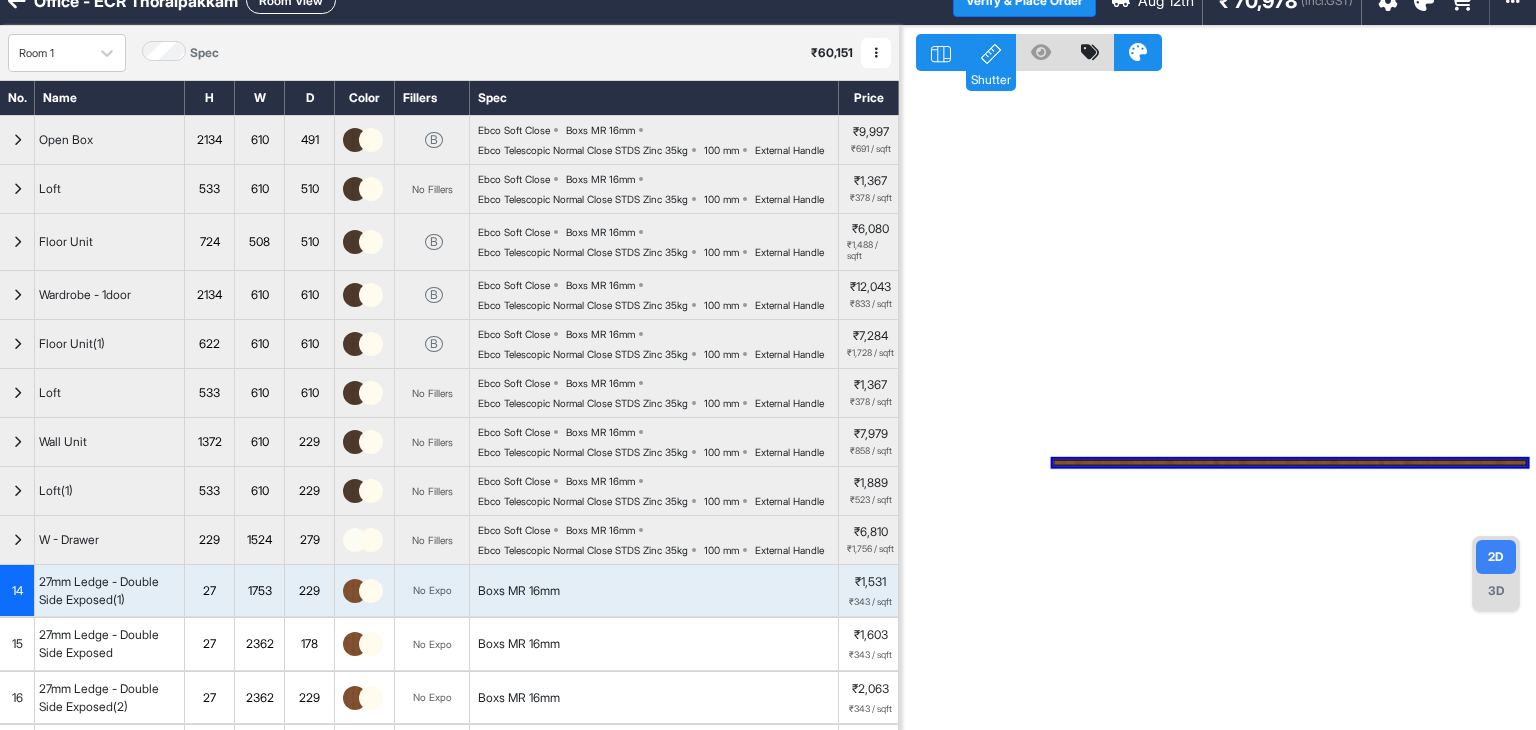 drag, startPoint x: 1164, startPoint y: 425, endPoint x: 1299, endPoint y: 453, distance: 137.87312 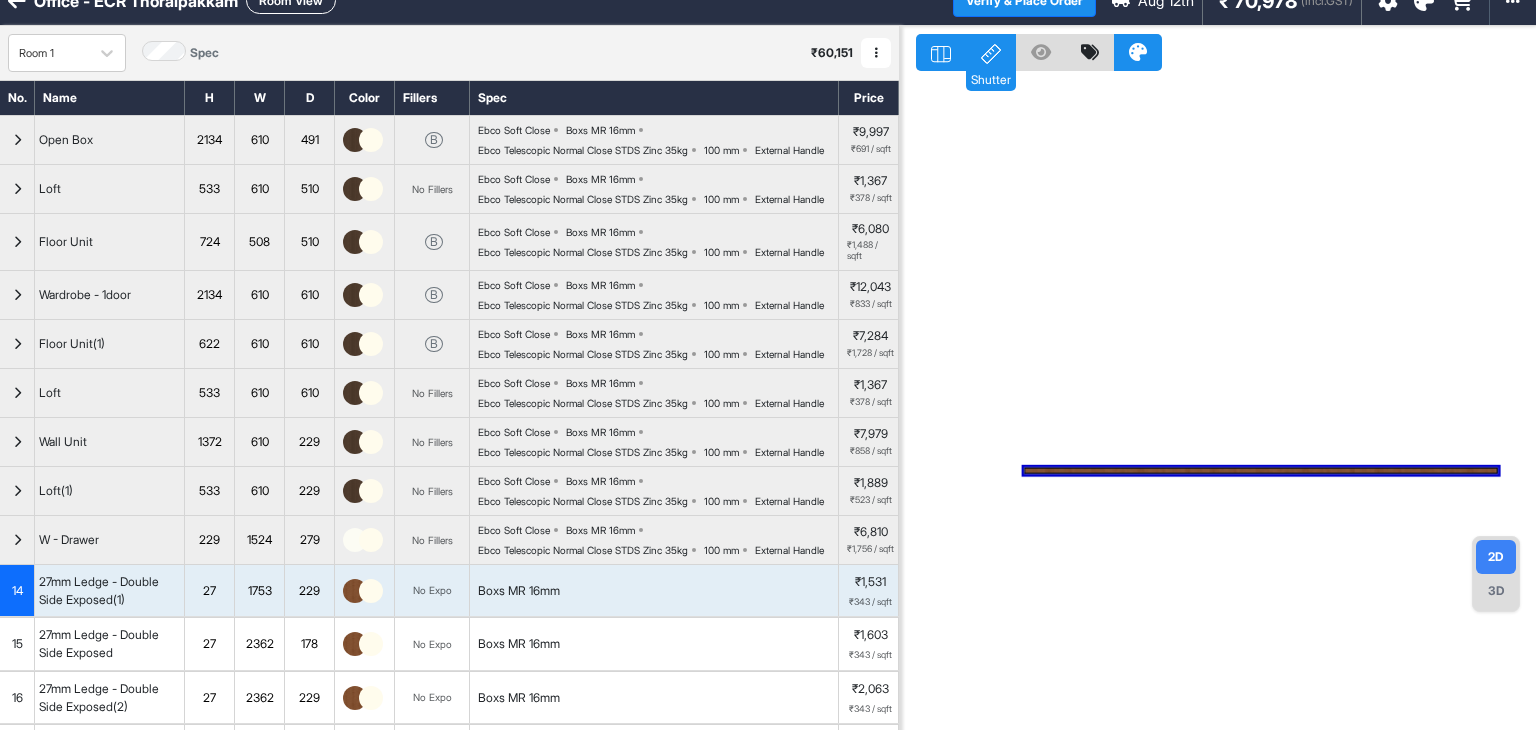 drag, startPoint x: 1270, startPoint y: 402, endPoint x: 1223, endPoint y: 429, distance: 54.20332 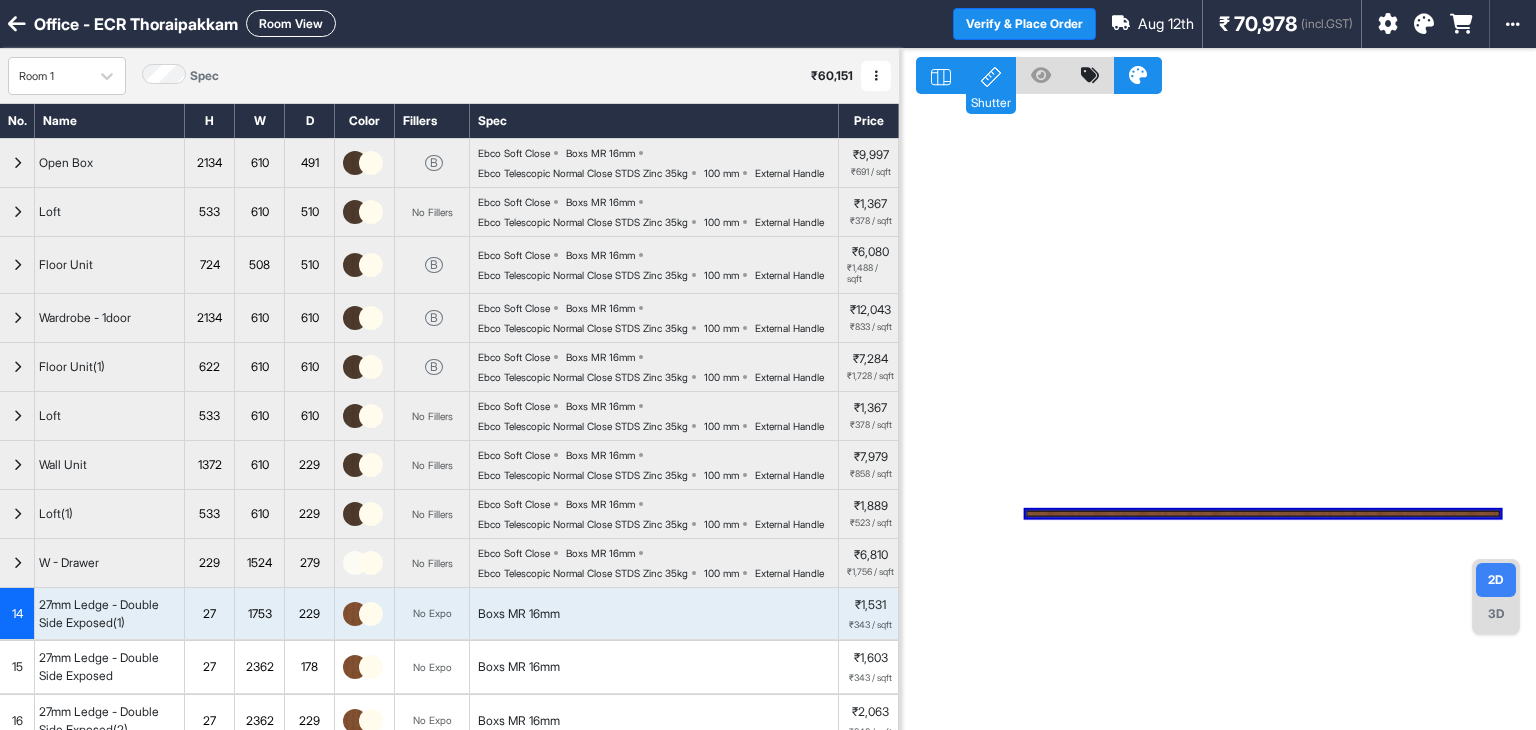 scroll, scrollTop: 0, scrollLeft: 0, axis: both 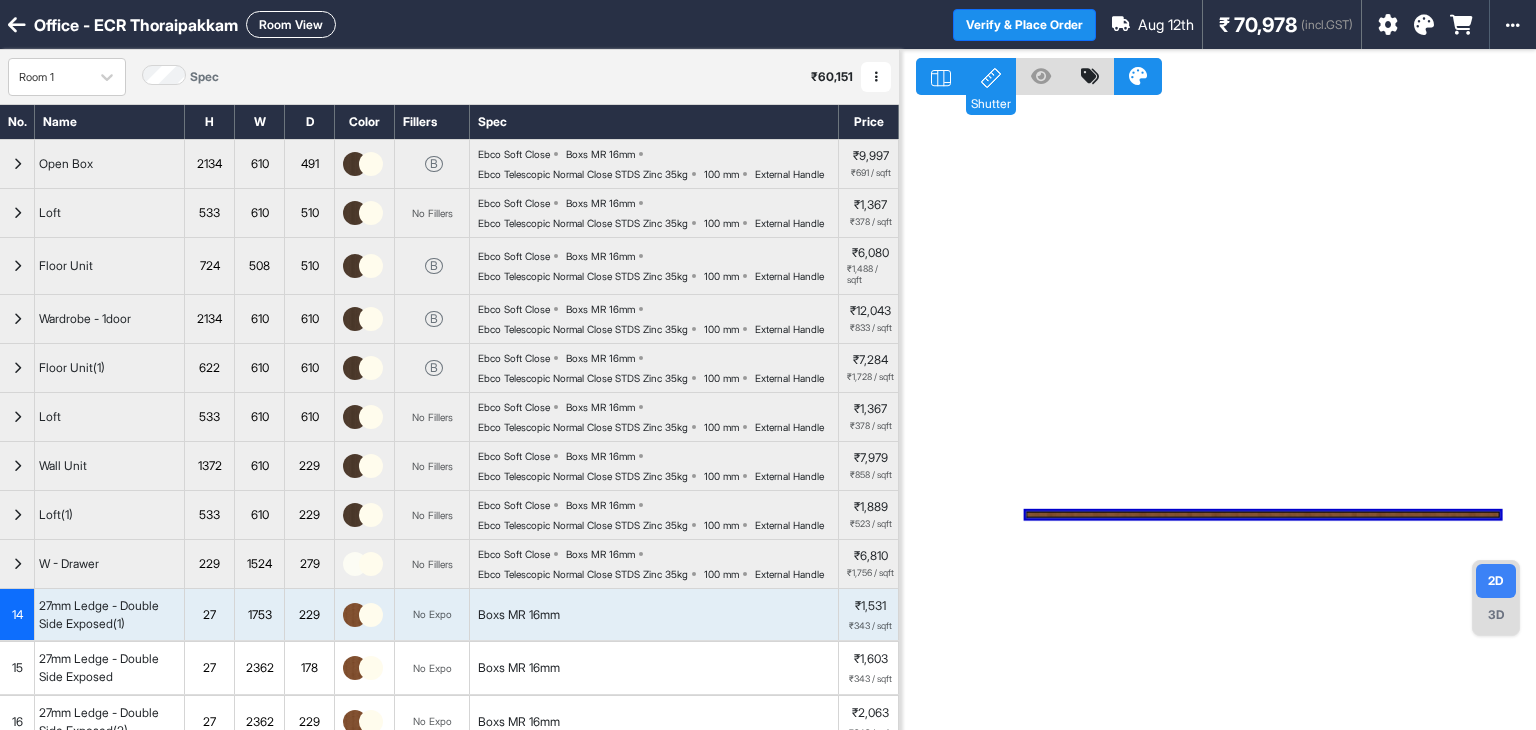 click at bounding box center (1218, 415) 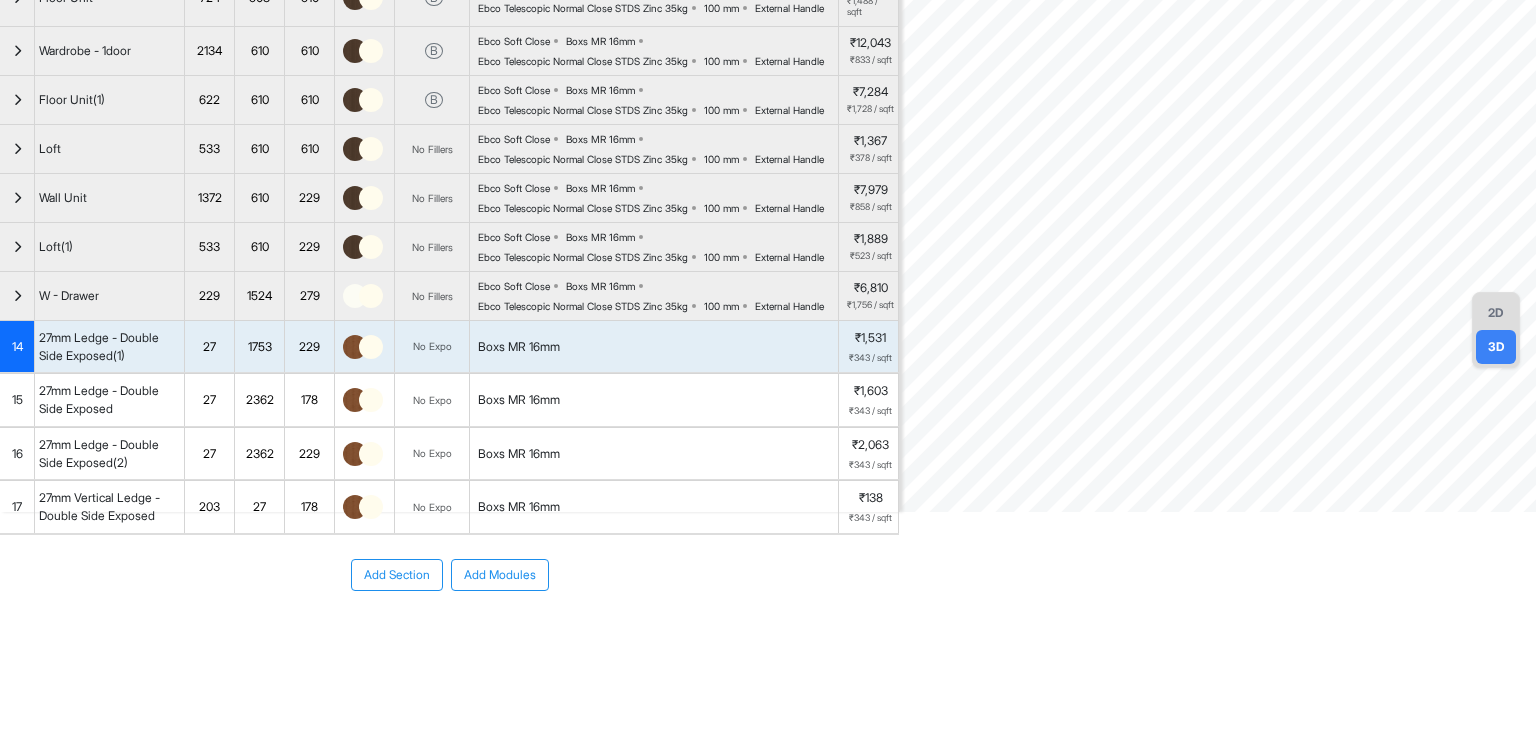 scroll, scrollTop: 400, scrollLeft: 0, axis: vertical 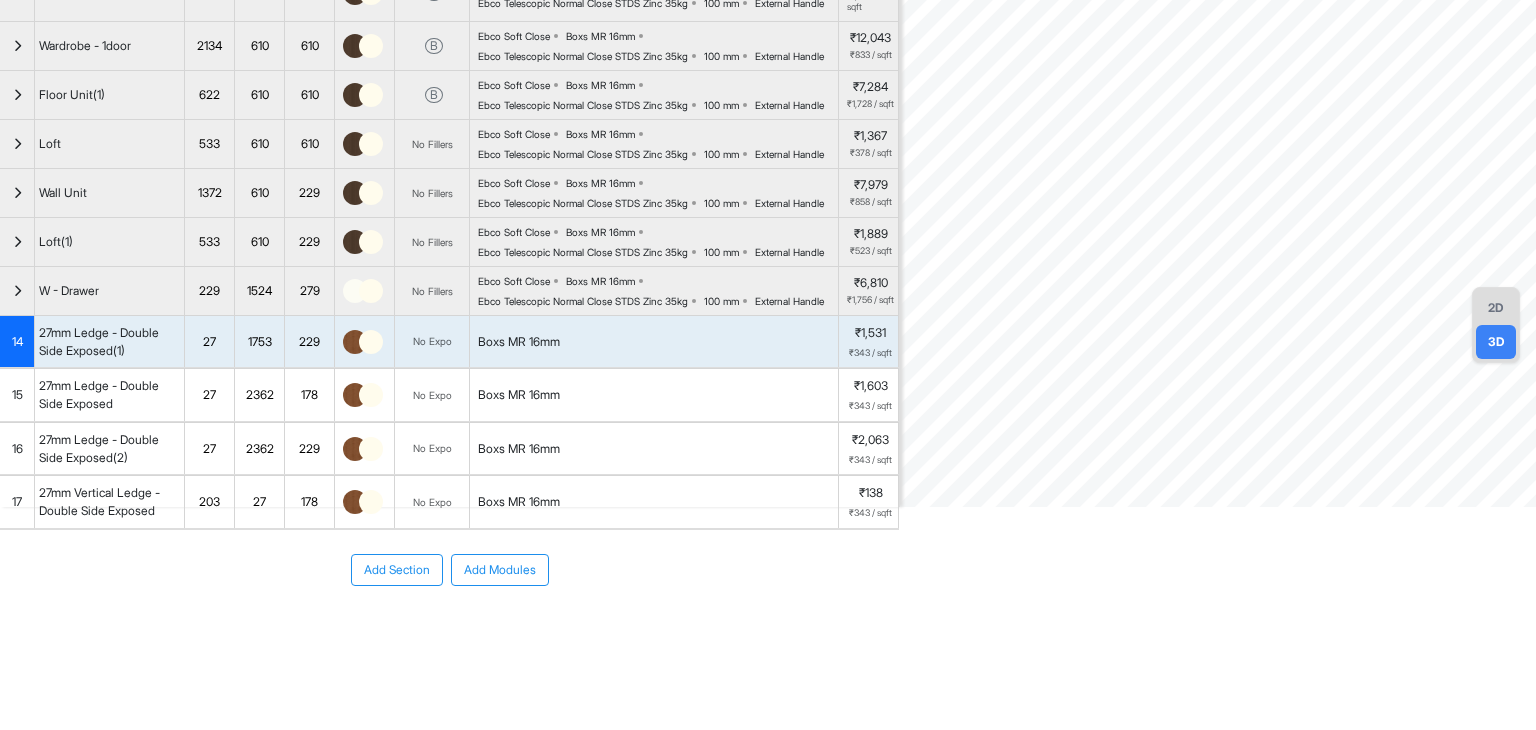 click on "14" at bounding box center [17, 342] 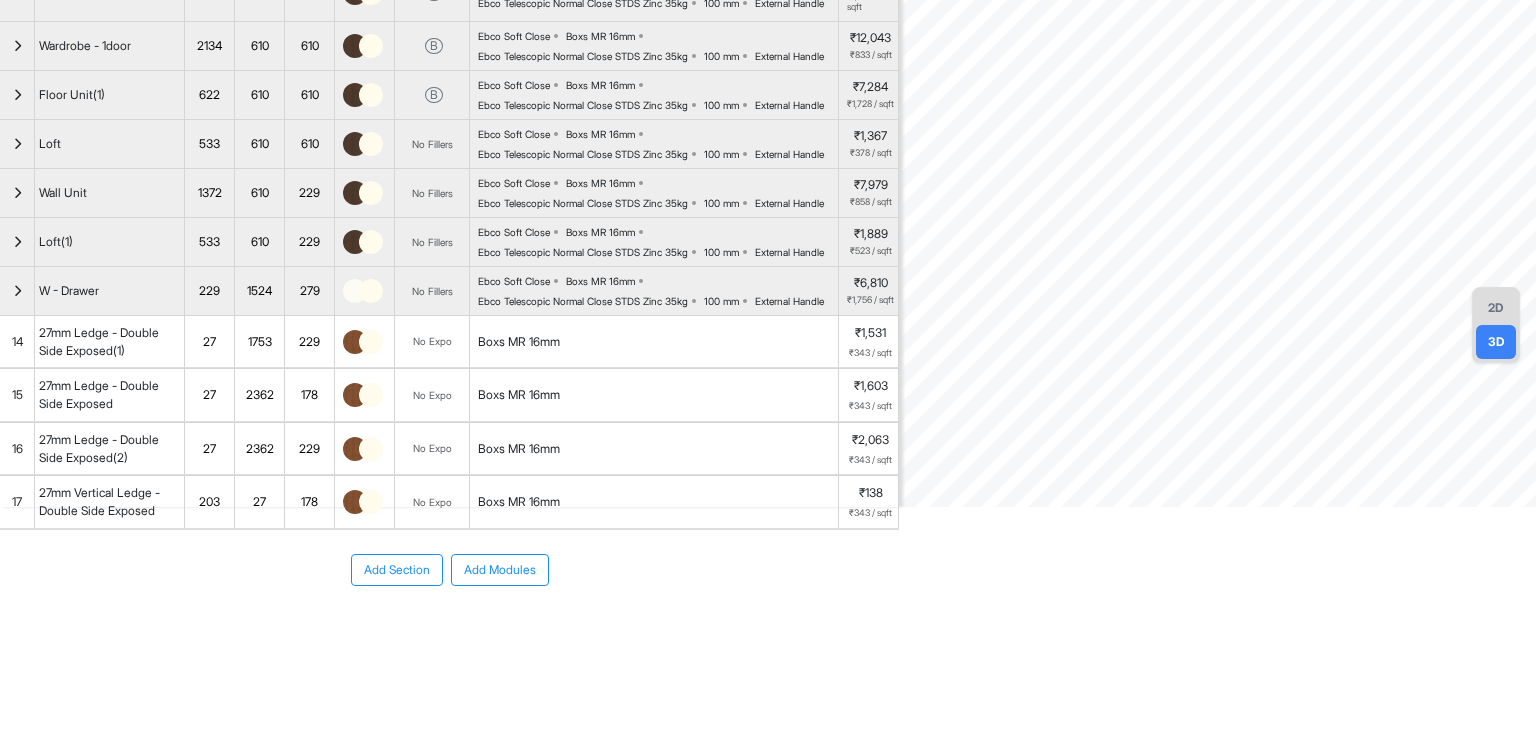 scroll, scrollTop: 441, scrollLeft: 0, axis: vertical 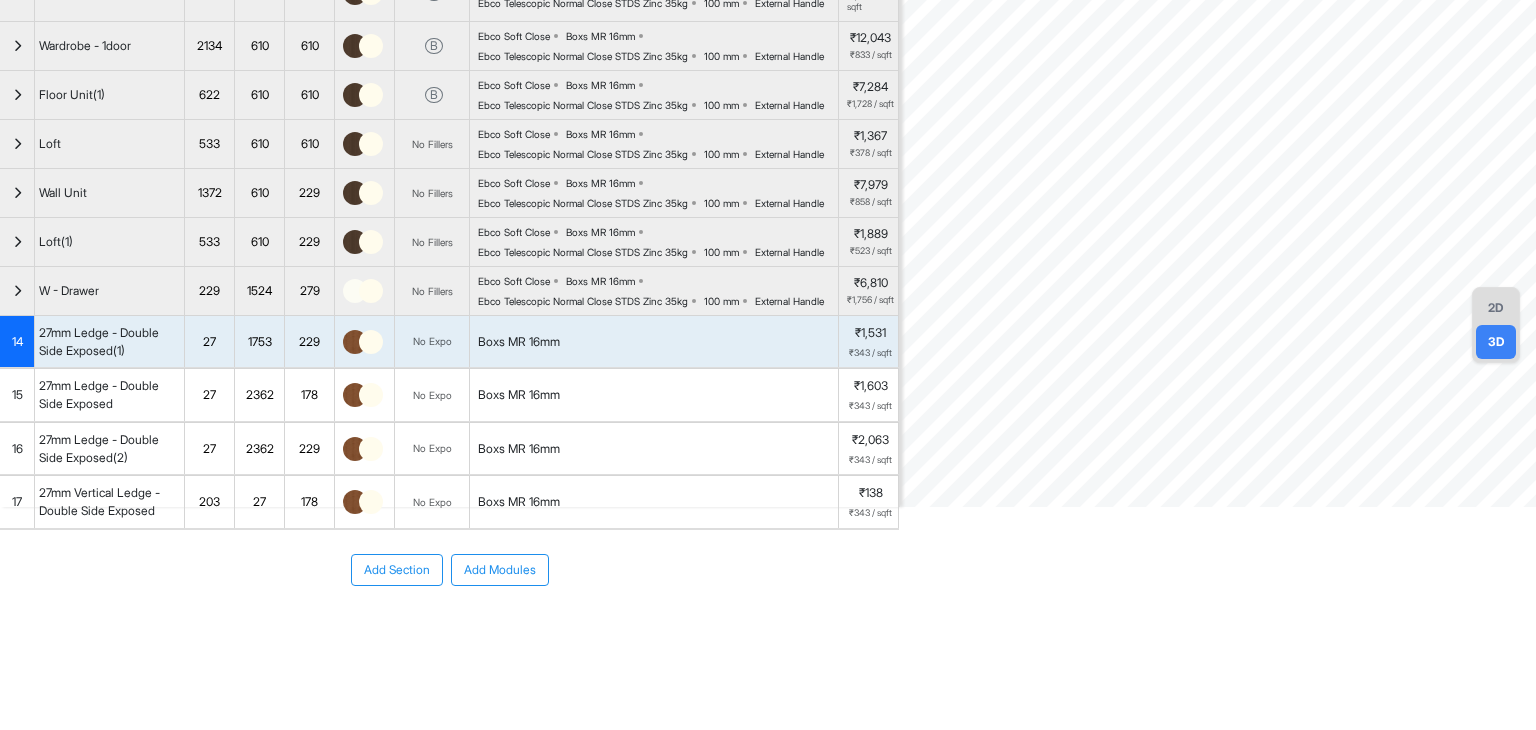 click on "15" at bounding box center [17, 395] 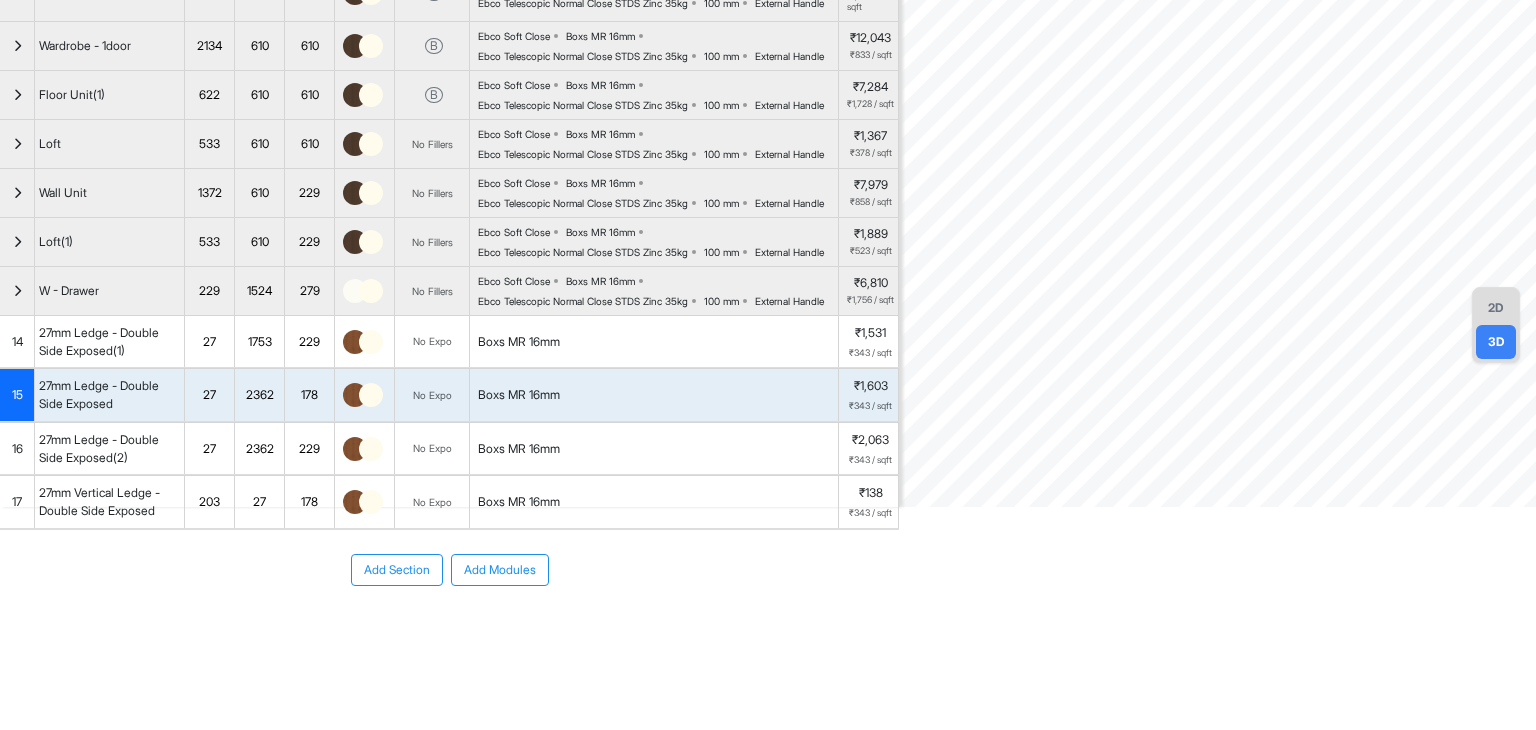 click on "16" at bounding box center (17, 449) 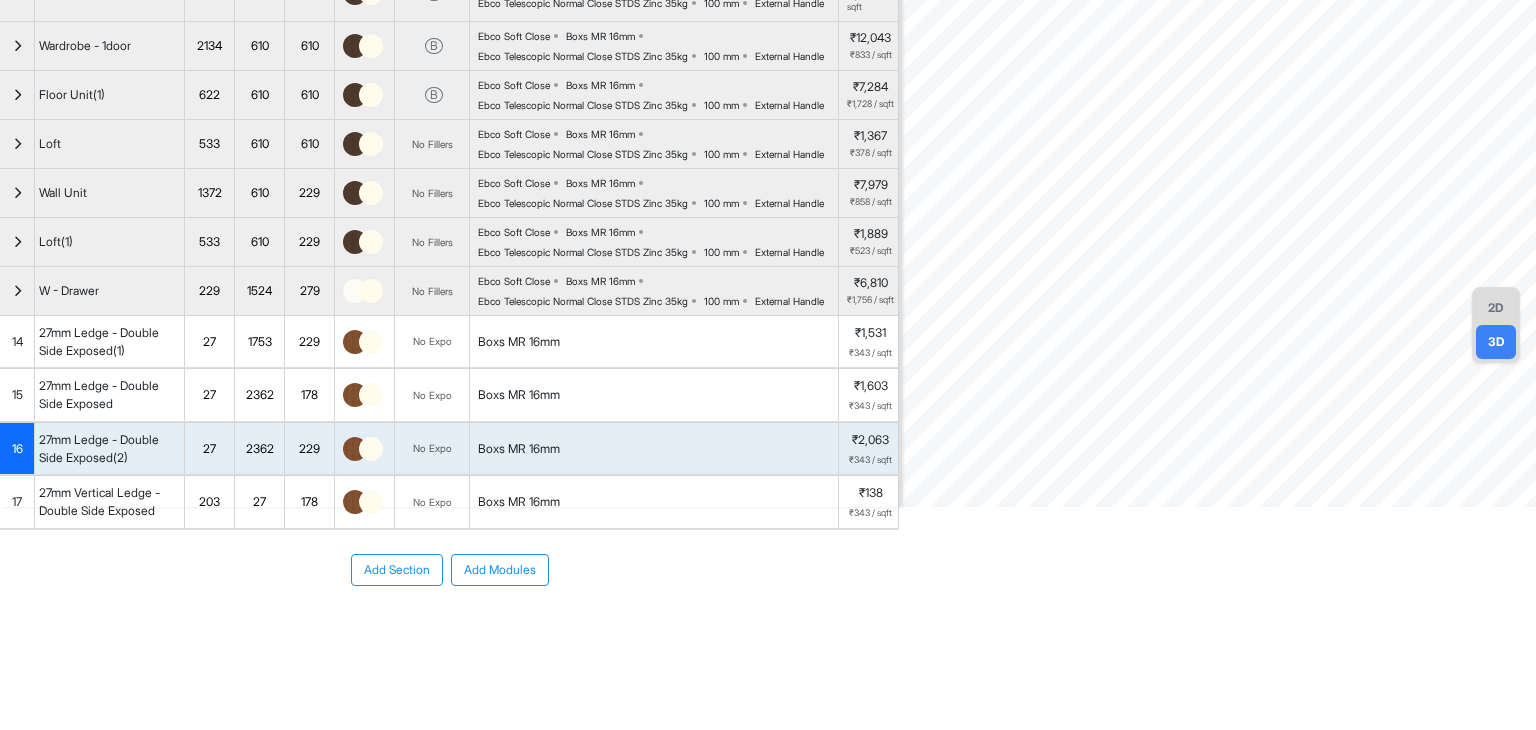 click on "17" at bounding box center (17, 502) 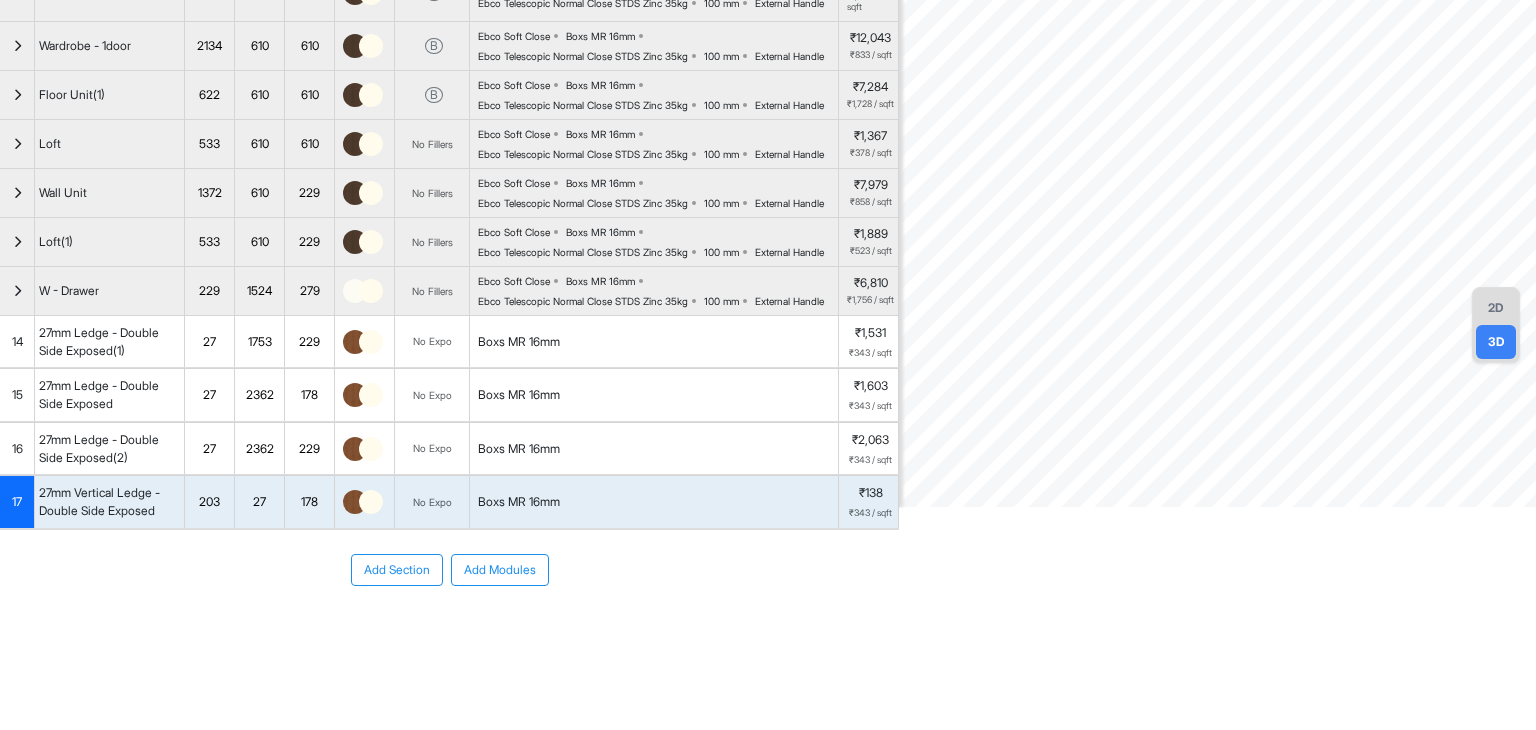 scroll, scrollTop: 241, scrollLeft: 0, axis: vertical 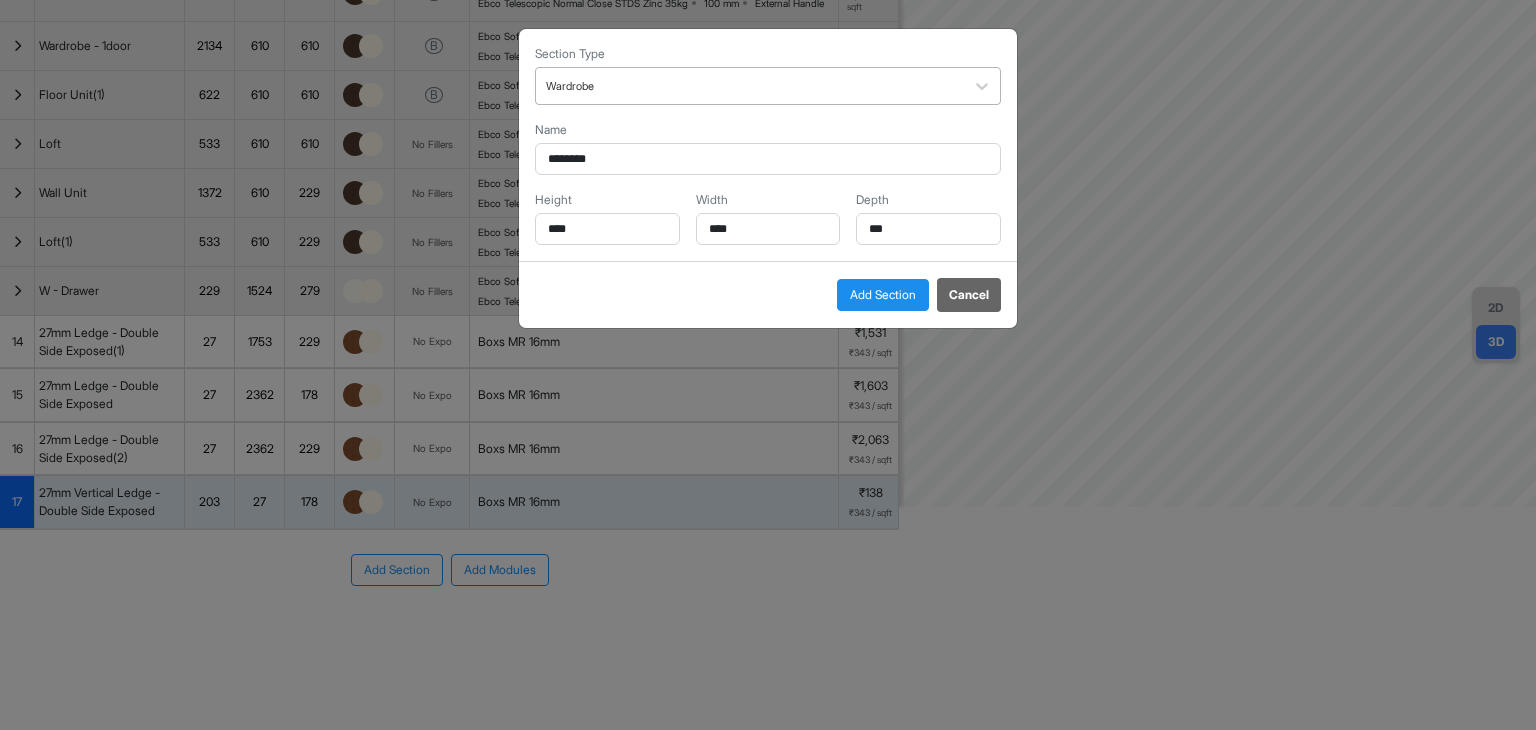 click at bounding box center (750, 86) 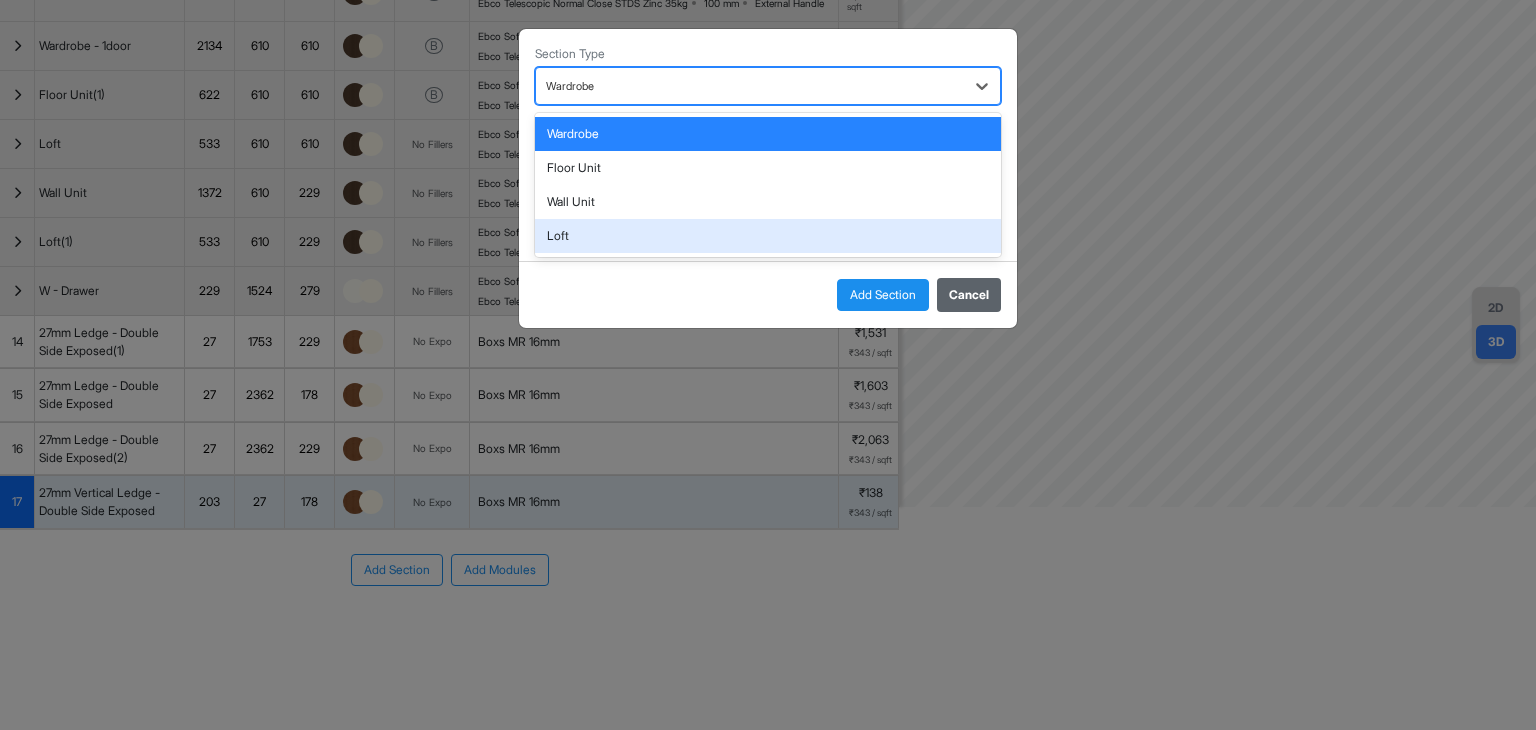 click on "Cancel" at bounding box center [969, 295] 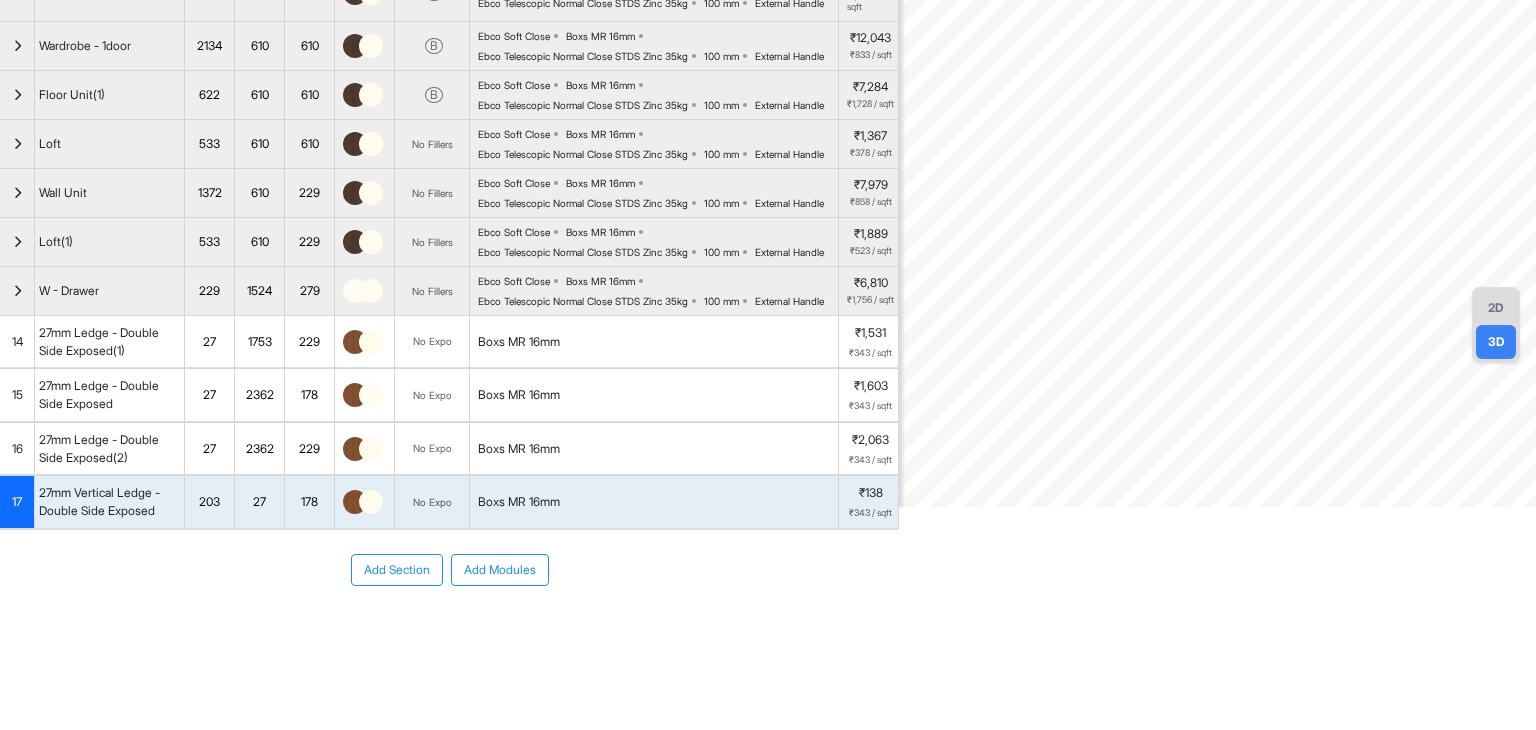 click on "Add Modules" at bounding box center (500, 570) 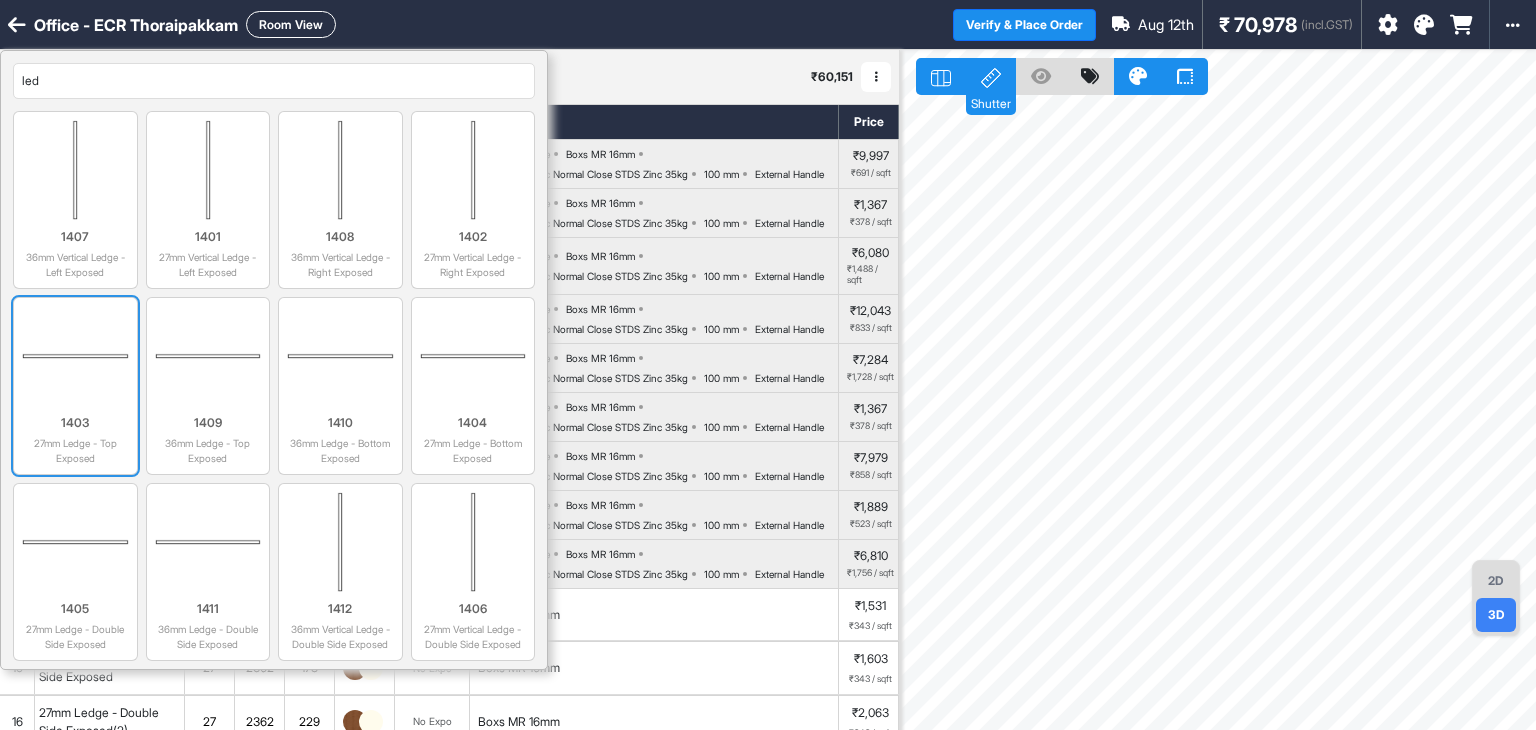 type on "led" 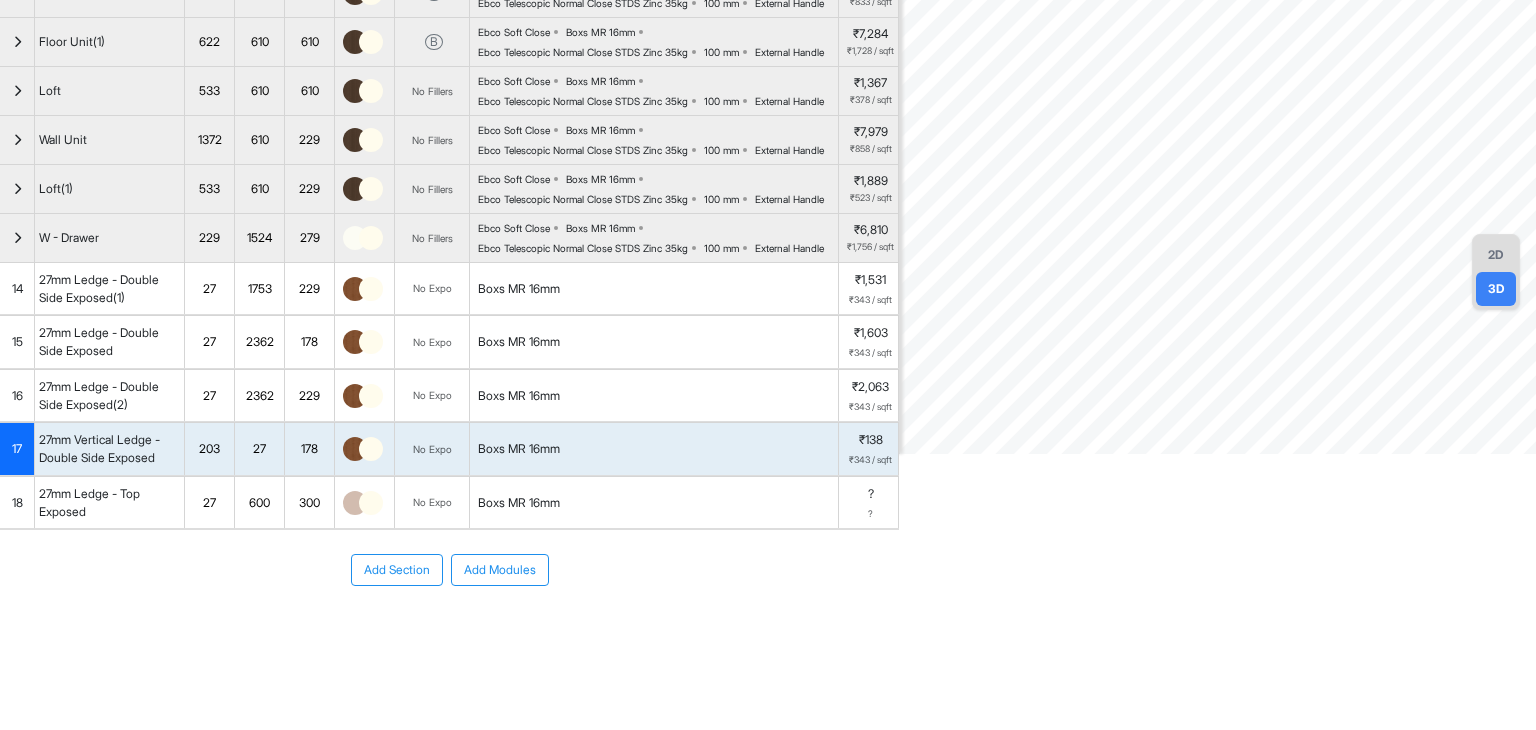 scroll, scrollTop: 494, scrollLeft: 0, axis: vertical 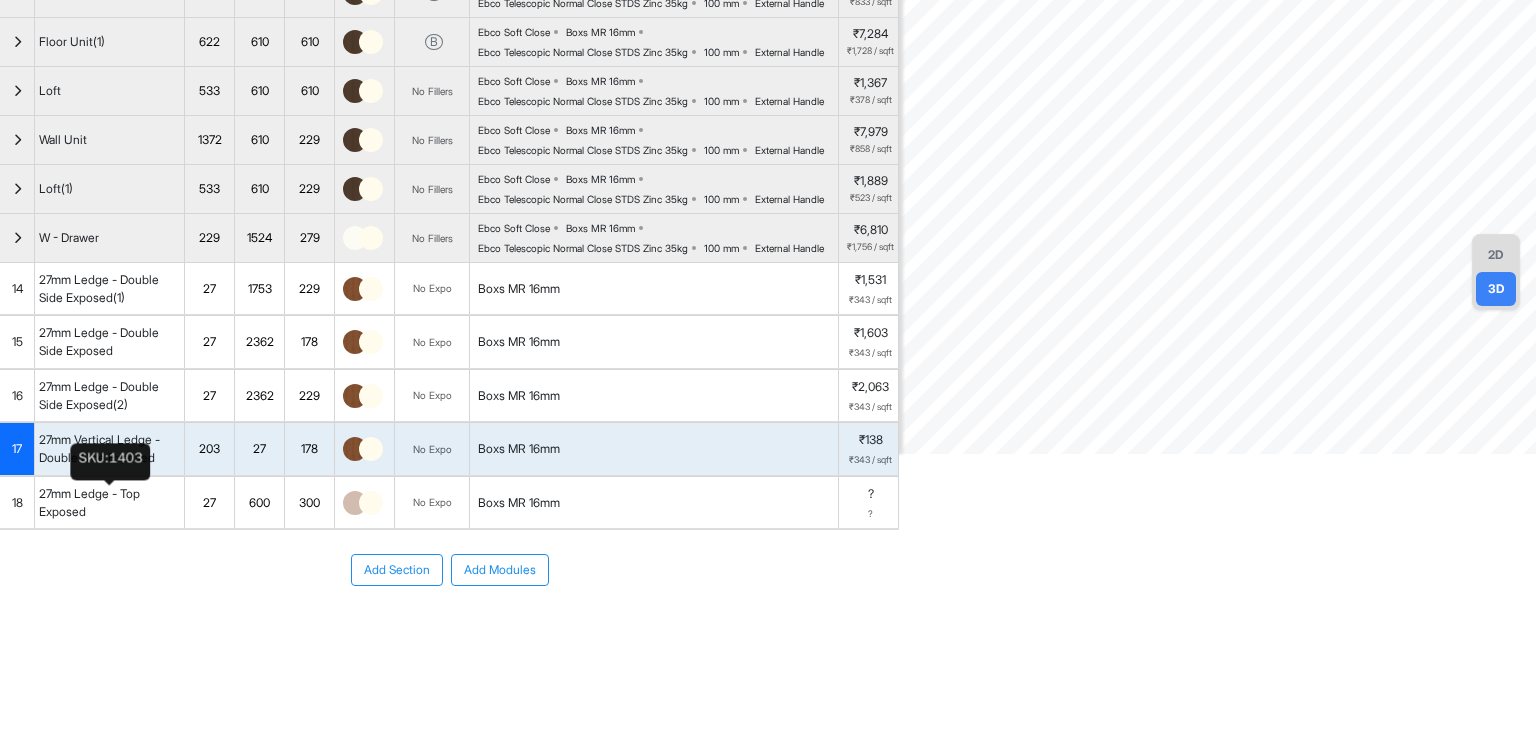 click on "27mm Ledge - Top Exposed" at bounding box center [109, 503] 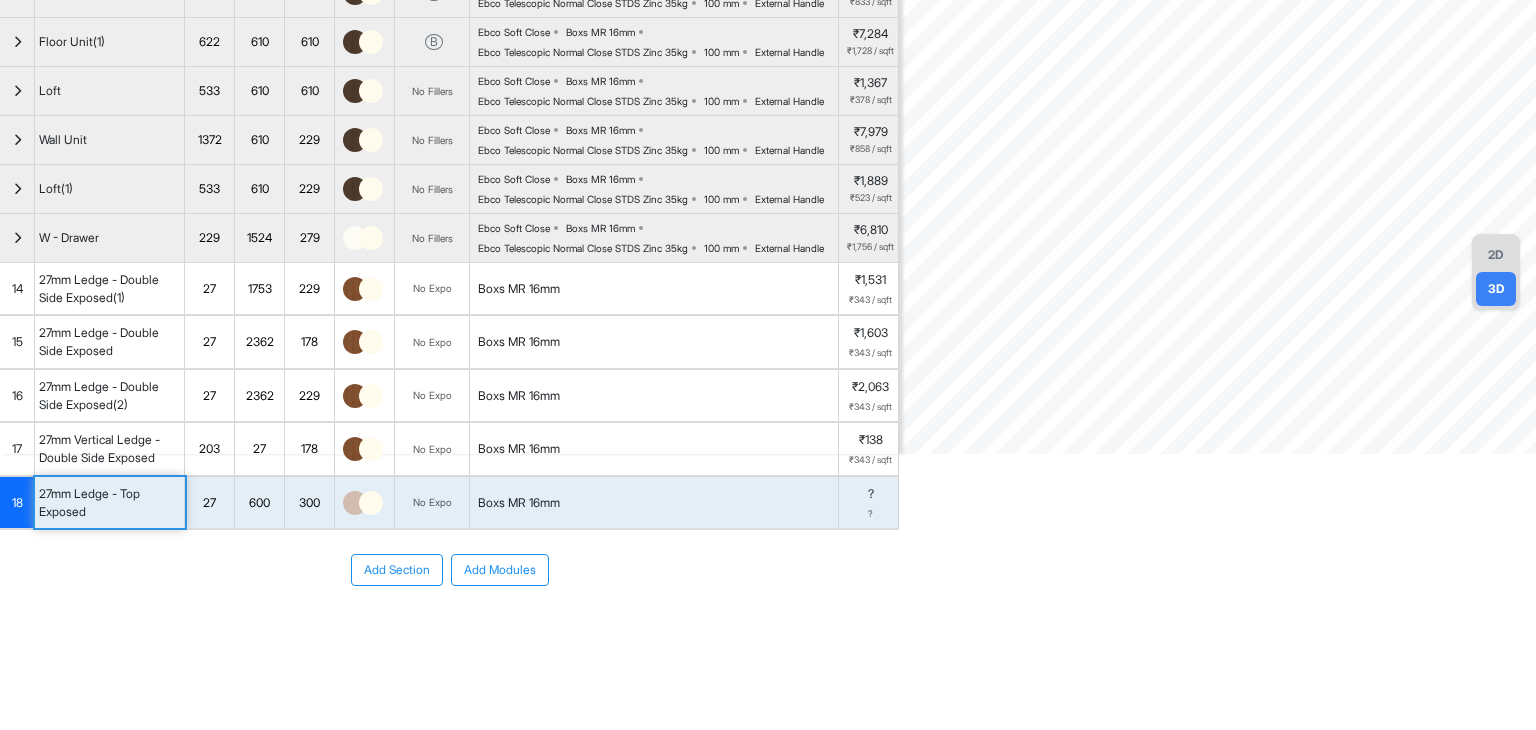 click on "600" at bounding box center (259, 503) 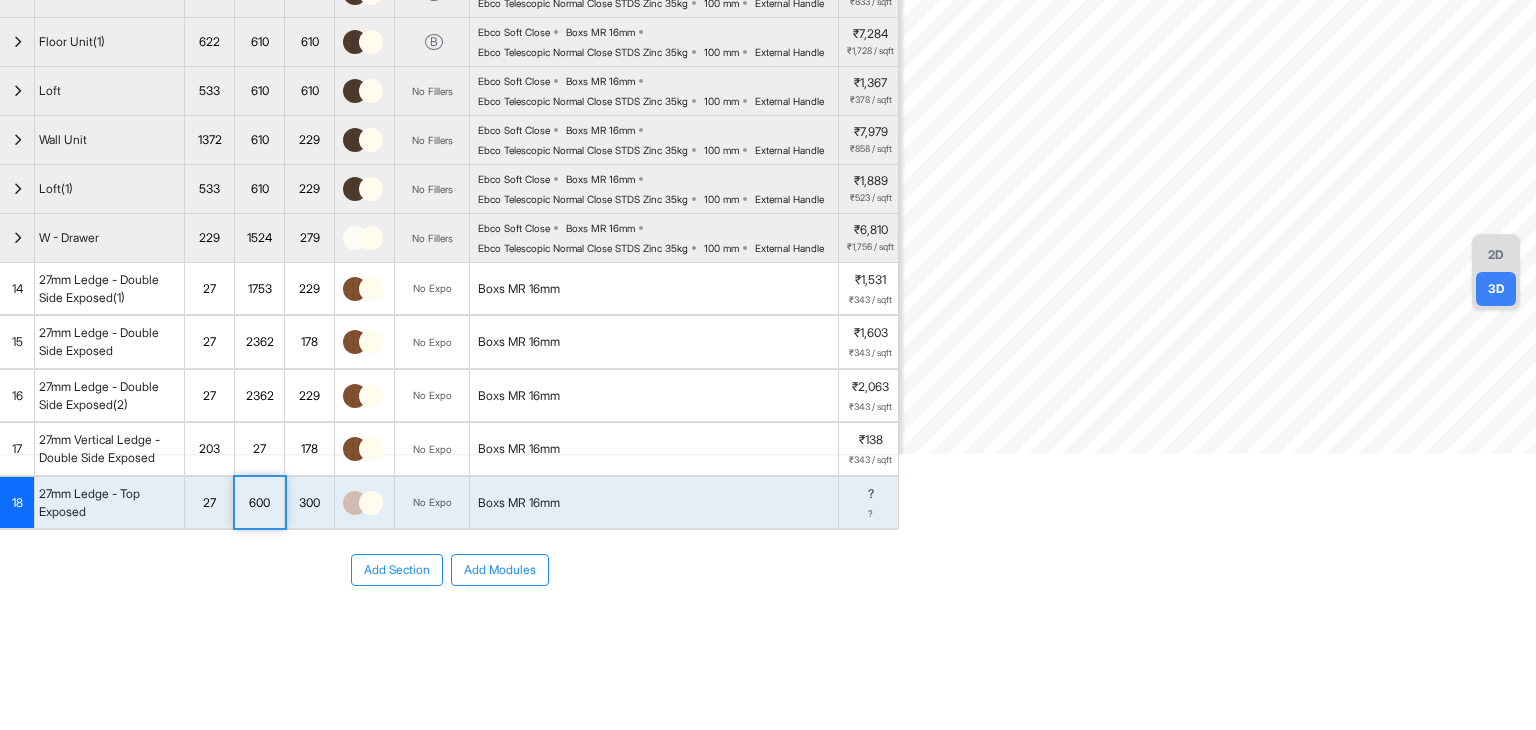 click on "600" at bounding box center (259, 503) 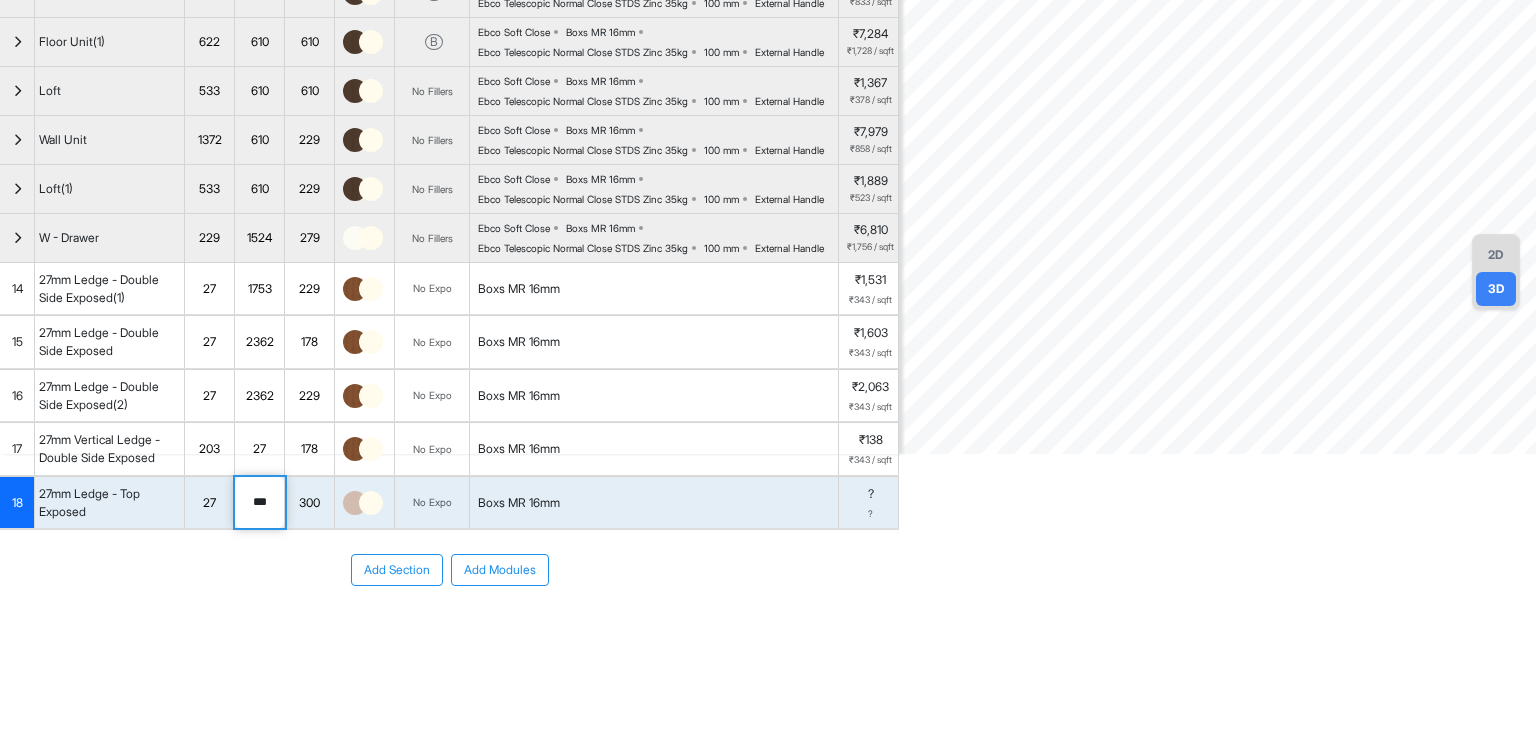 scroll, scrollTop: 494, scrollLeft: 0, axis: vertical 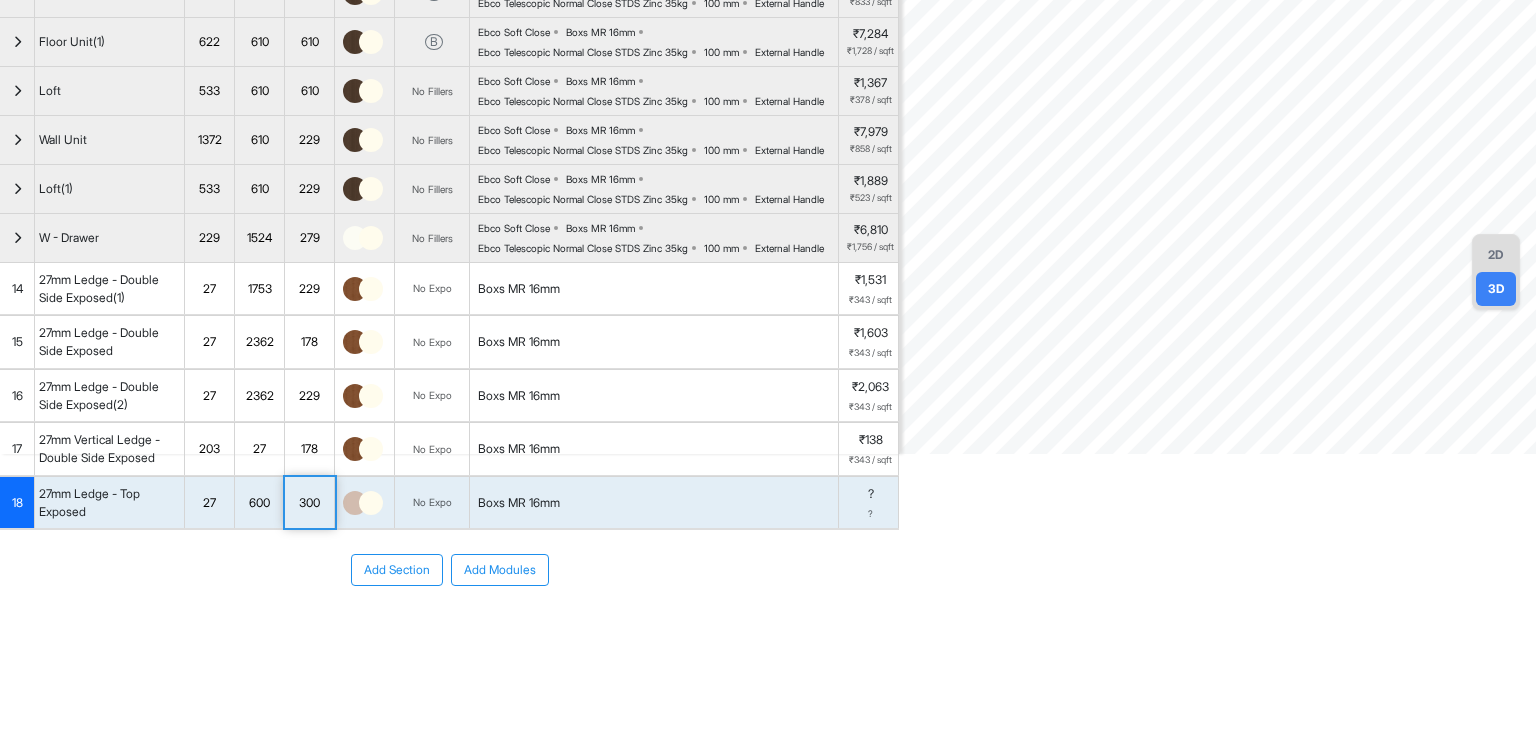 click on "300" at bounding box center (309, 503) 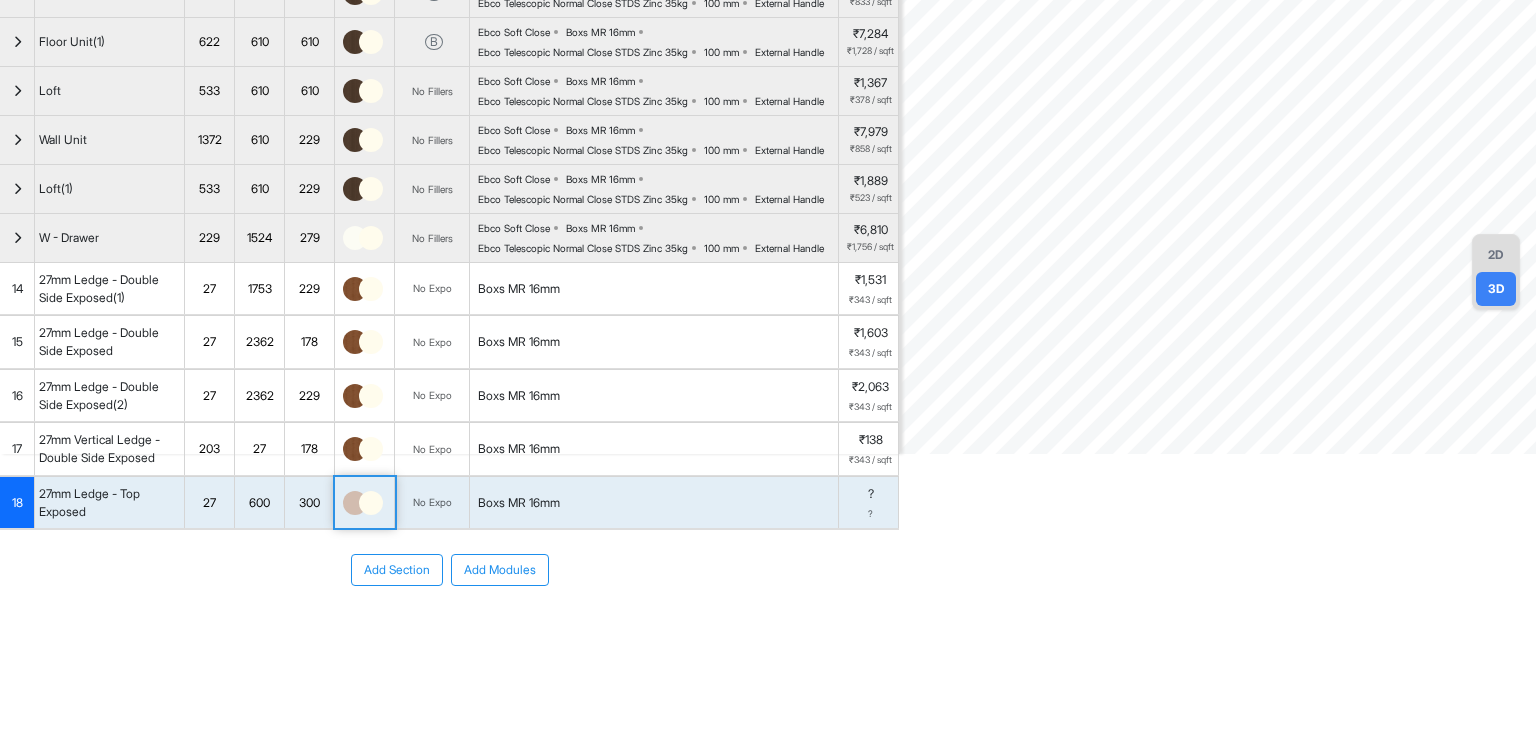click at bounding box center [371, 503] 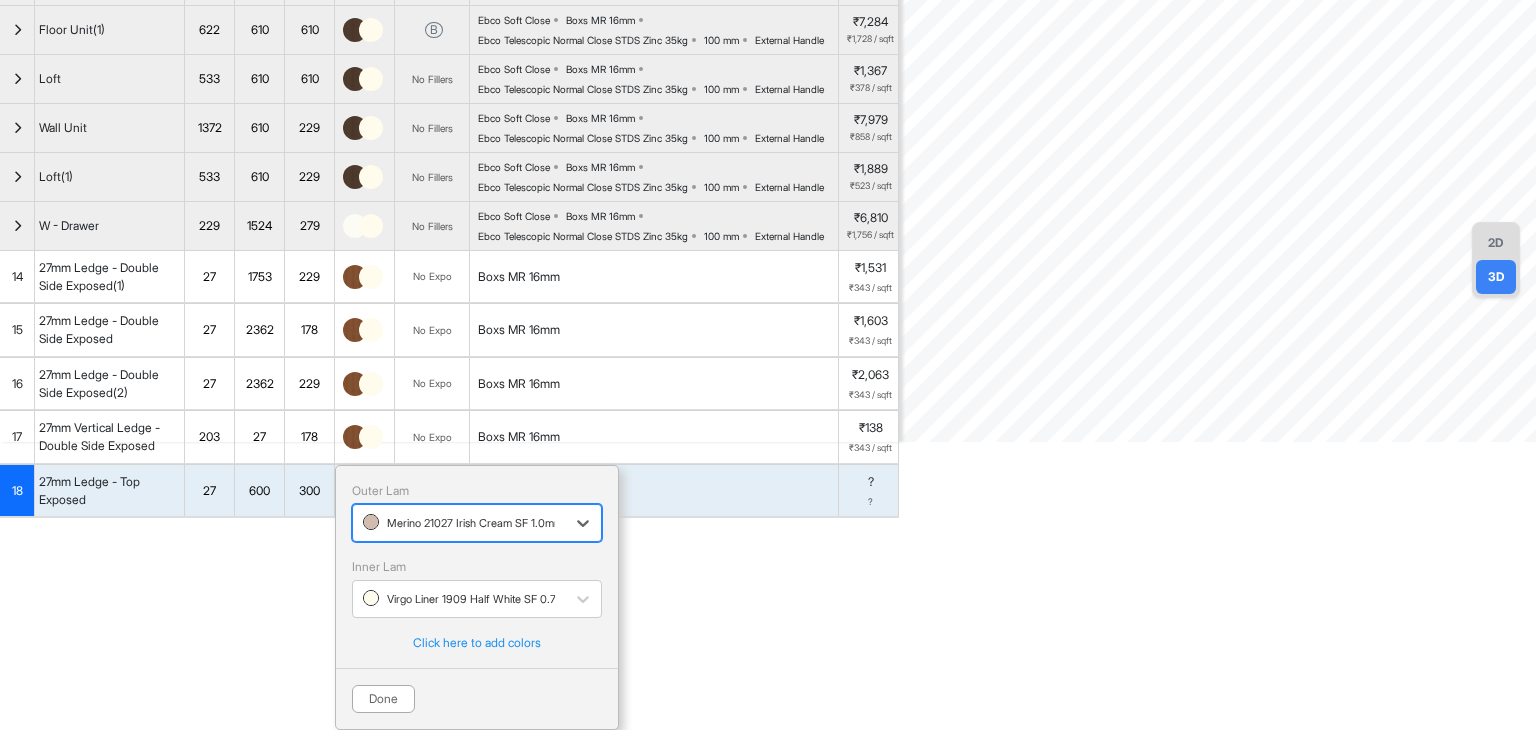 click at bounding box center [459, 523] 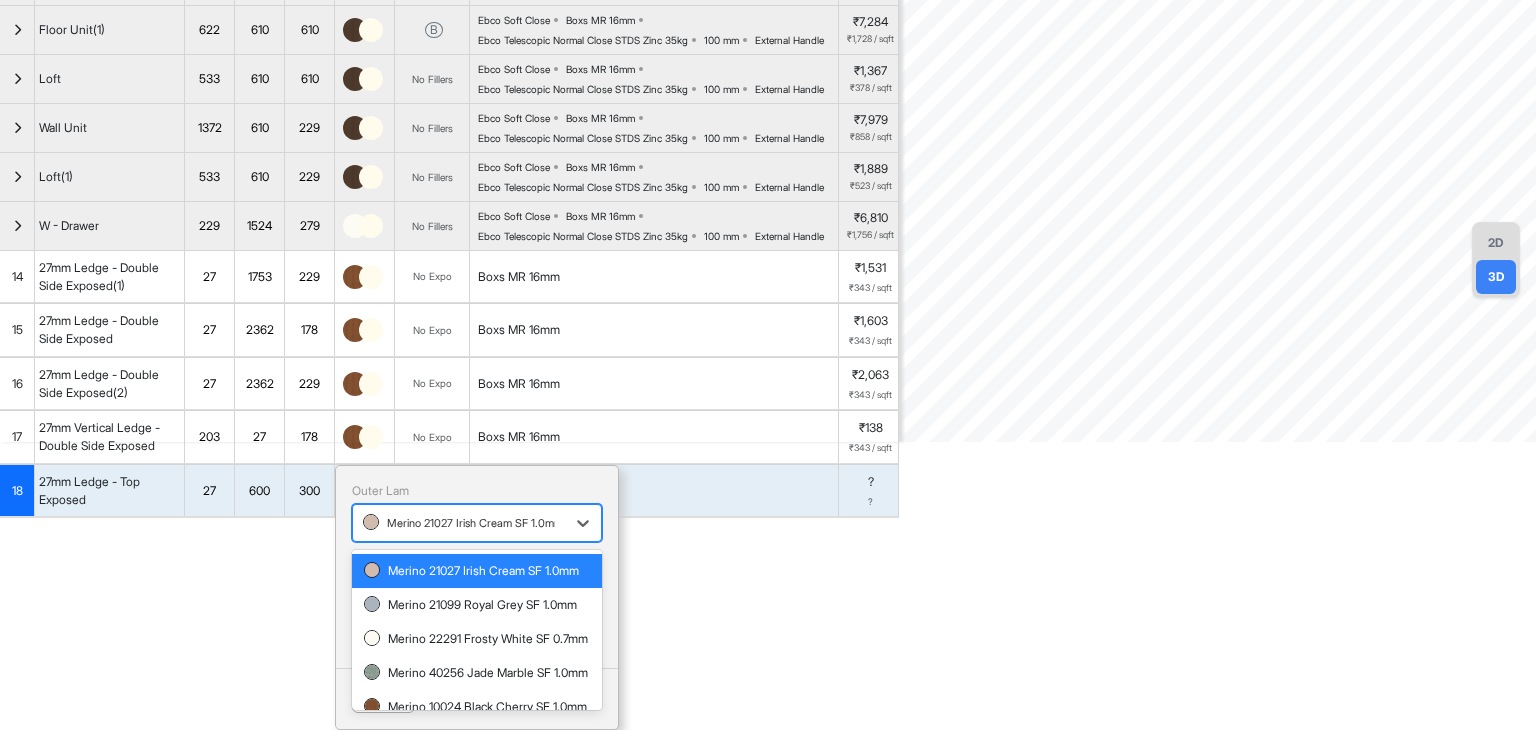 scroll, scrollTop: 505, scrollLeft: 0, axis: vertical 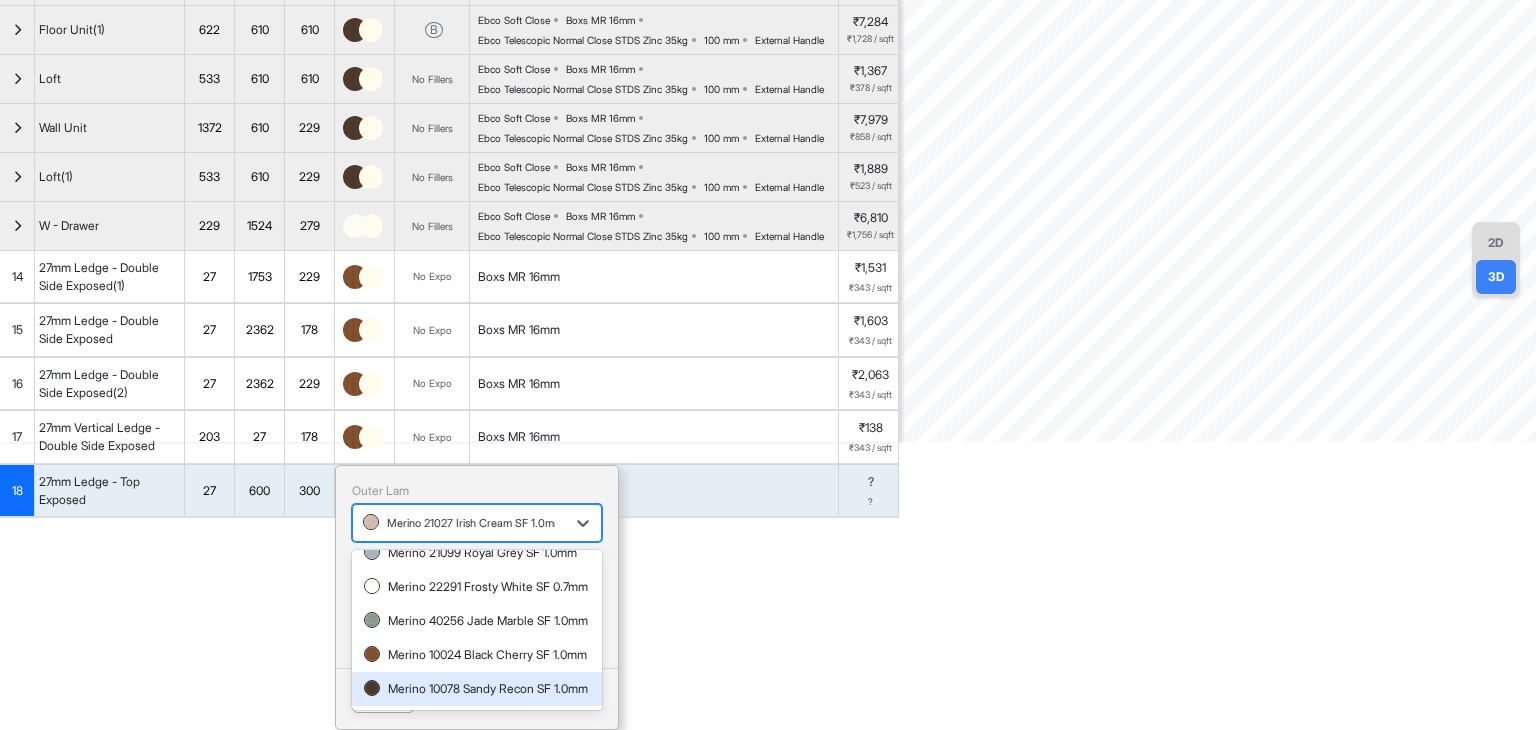 click on "Merino 10078 Sandy Recon SF 1.0mm" at bounding box center [477, 689] 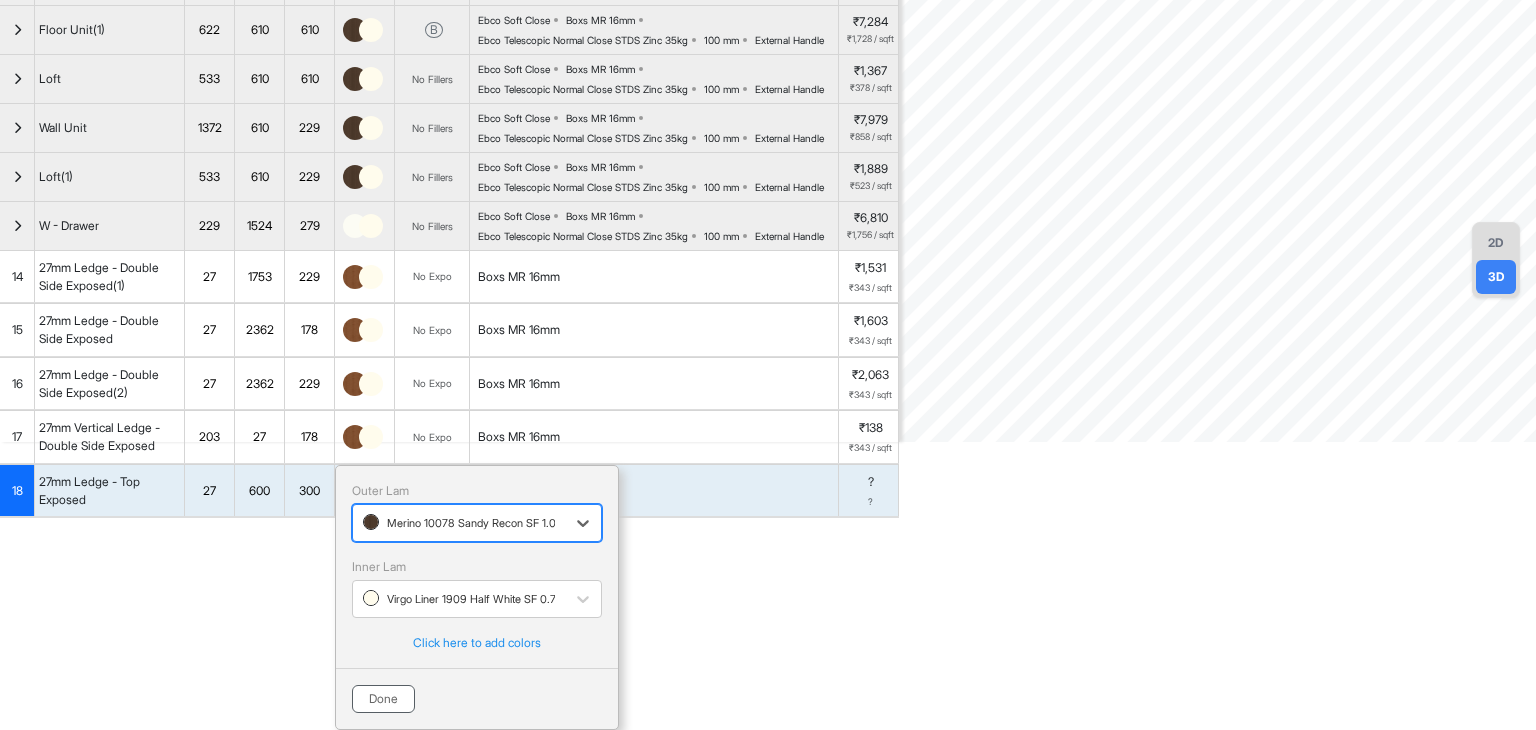 click on "Done" at bounding box center (383, 699) 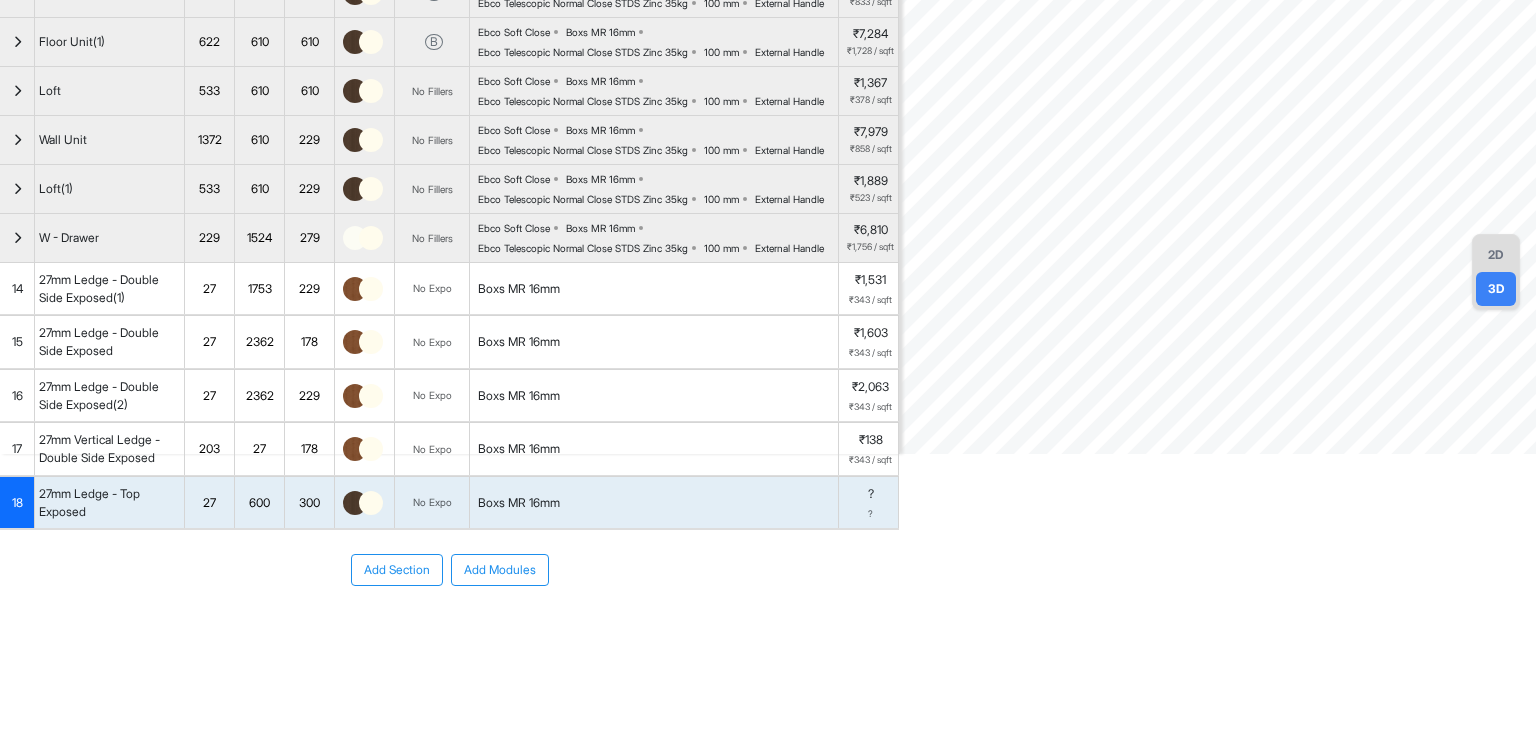 scroll, scrollTop: 494, scrollLeft: 0, axis: vertical 